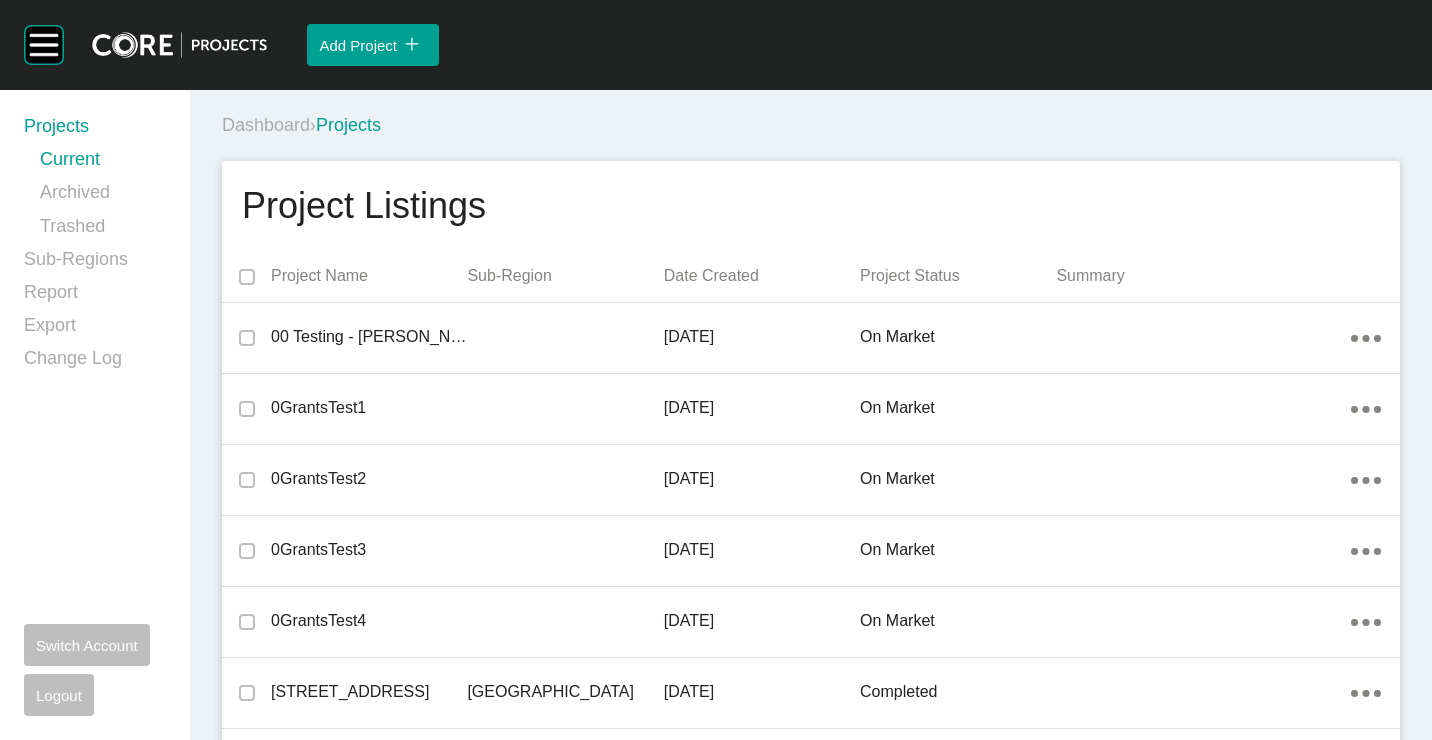 scroll, scrollTop: 0, scrollLeft: 0, axis: both 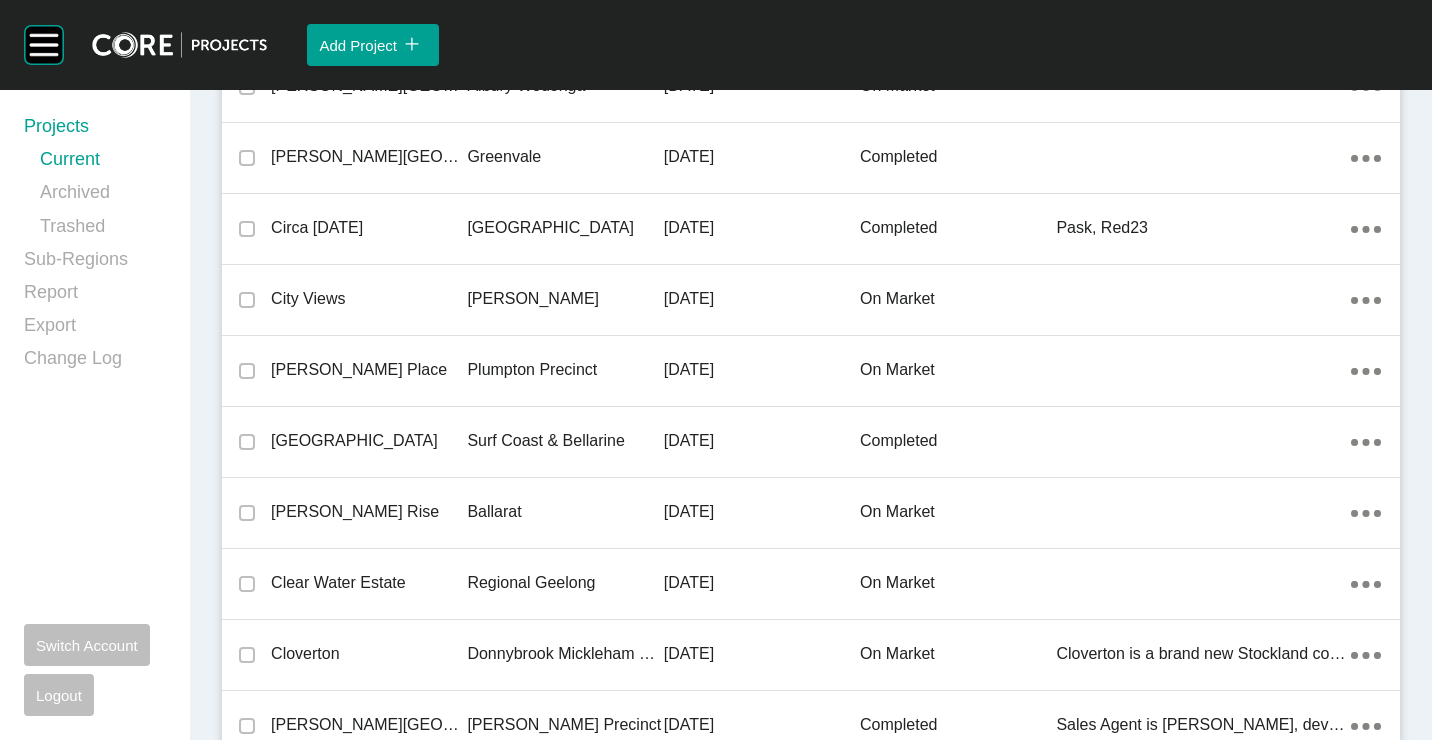 click on "[PERSON_NAME] Place" at bounding box center (369, 370) 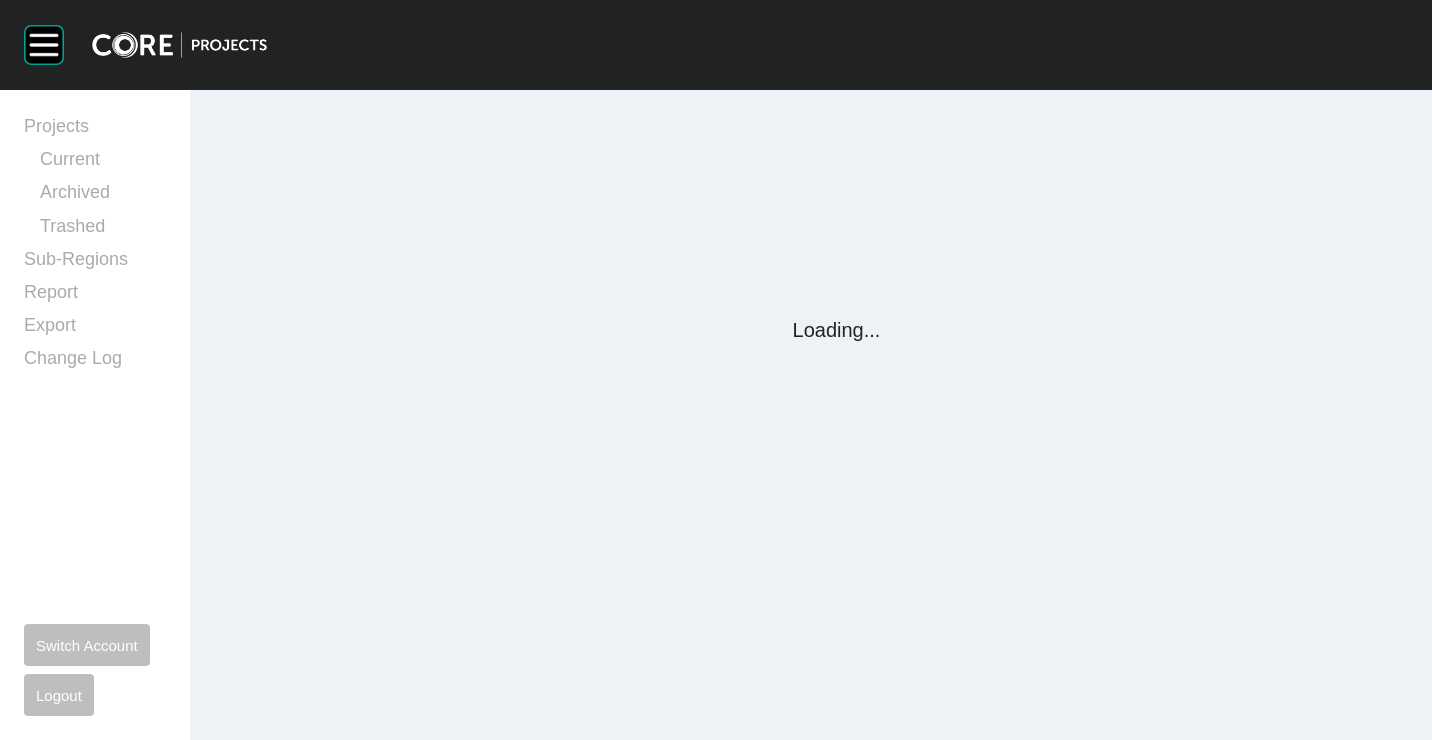 scroll, scrollTop: 0, scrollLeft: 0, axis: both 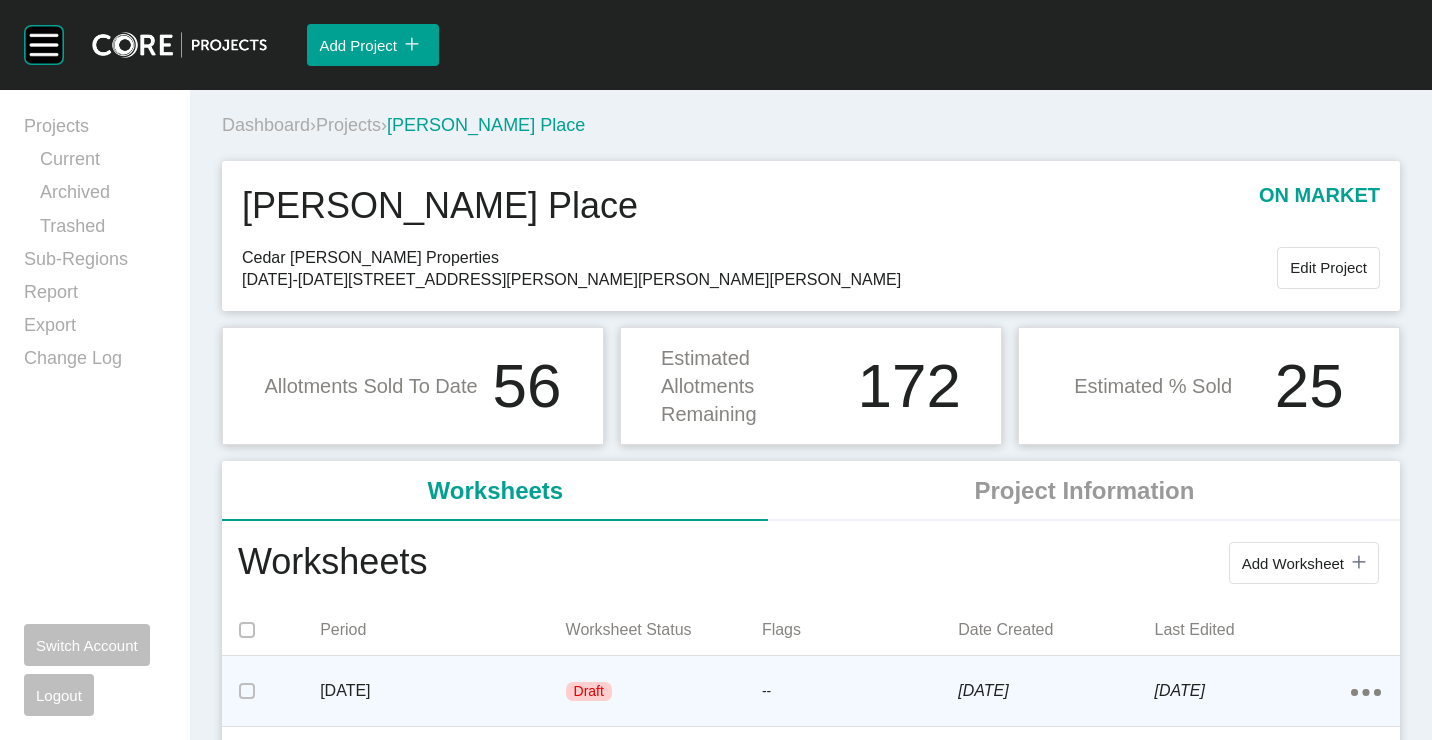 click on "Draft" at bounding box center (664, 692) 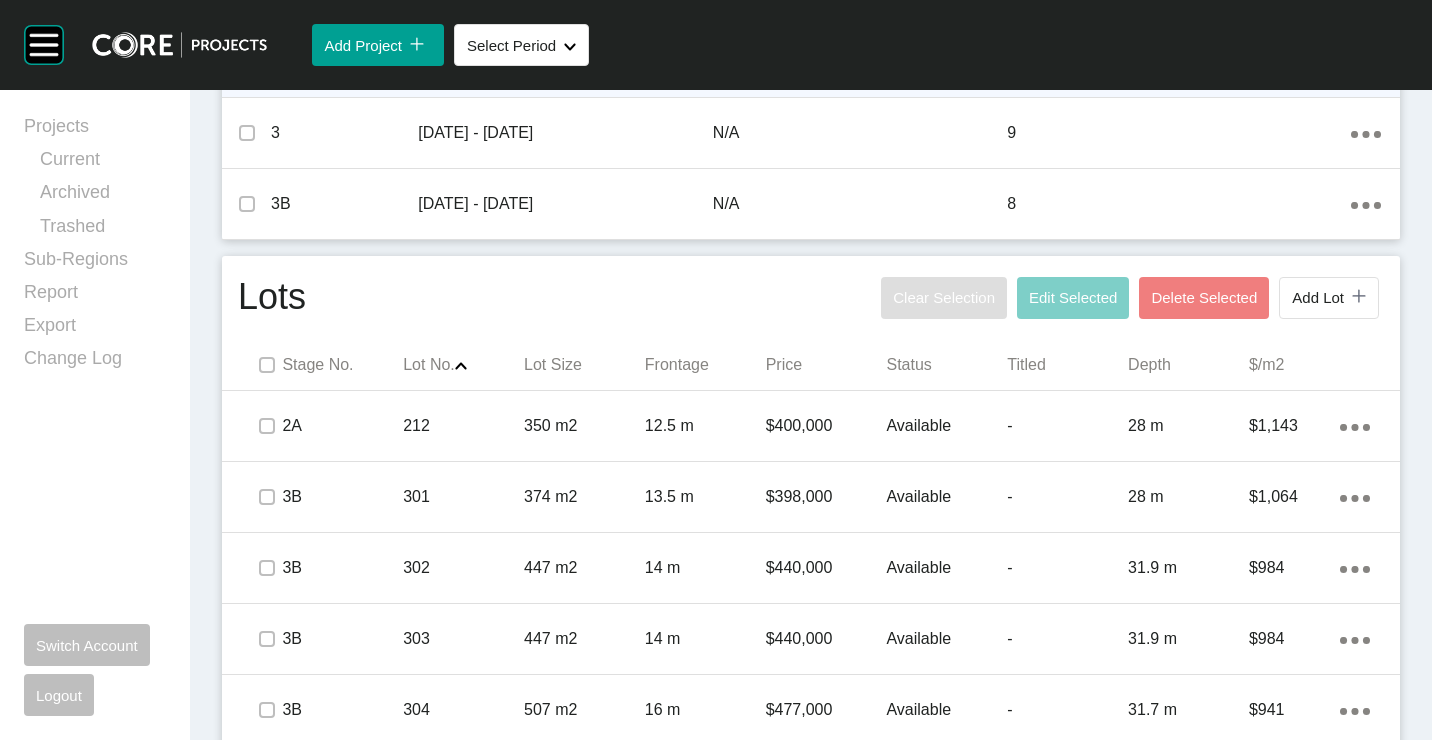 scroll, scrollTop: 700, scrollLeft: 0, axis: vertical 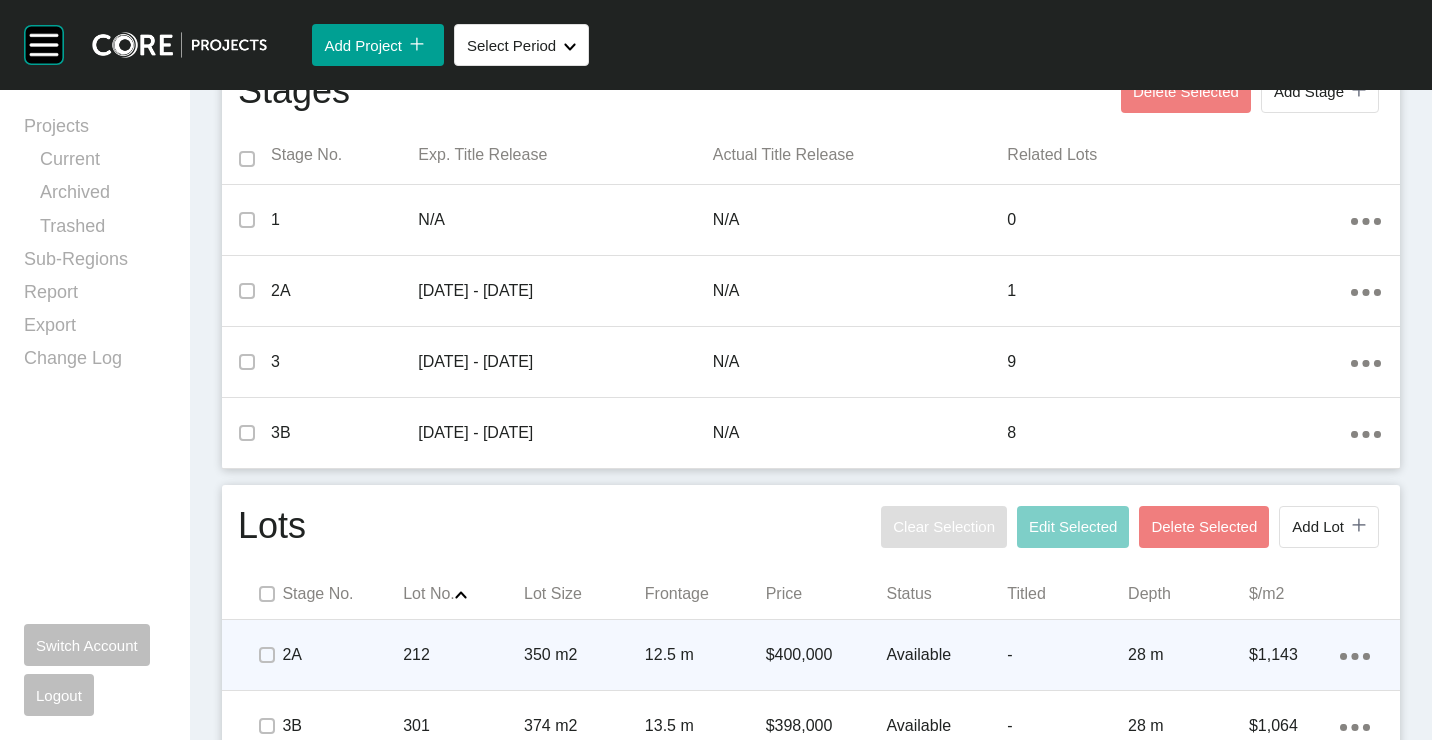click 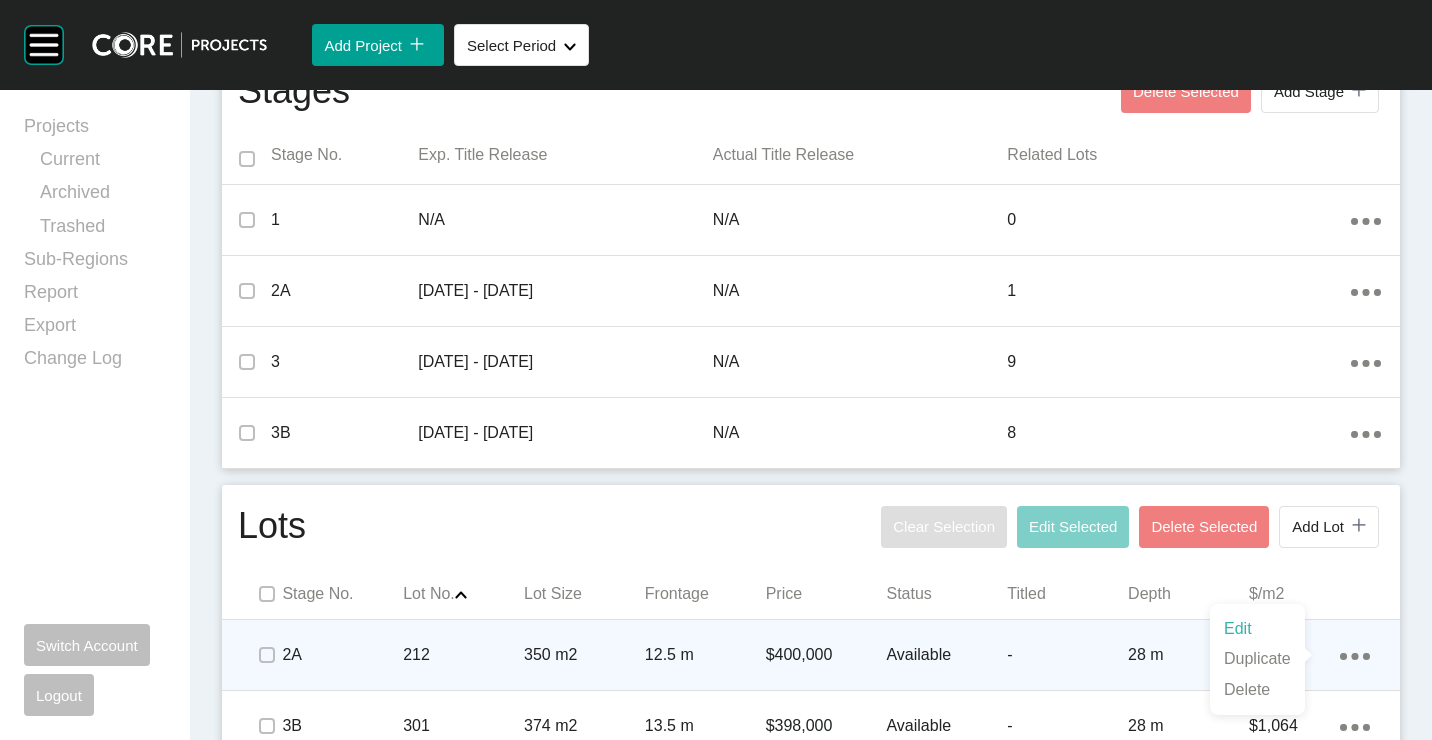 drag, startPoint x: 1249, startPoint y: 650, endPoint x: 1222, endPoint y: 631, distance: 33.01515 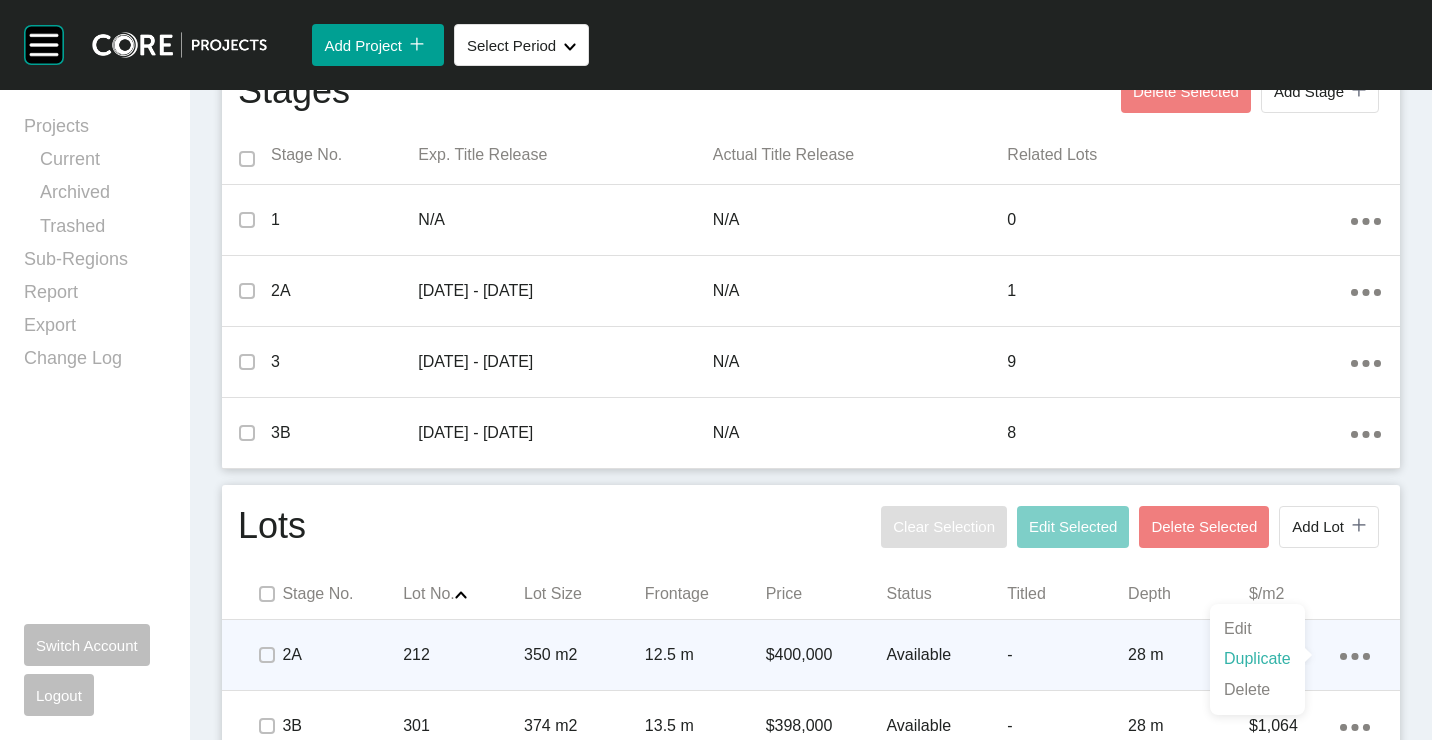 click on "Duplicate" at bounding box center (1257, 659) 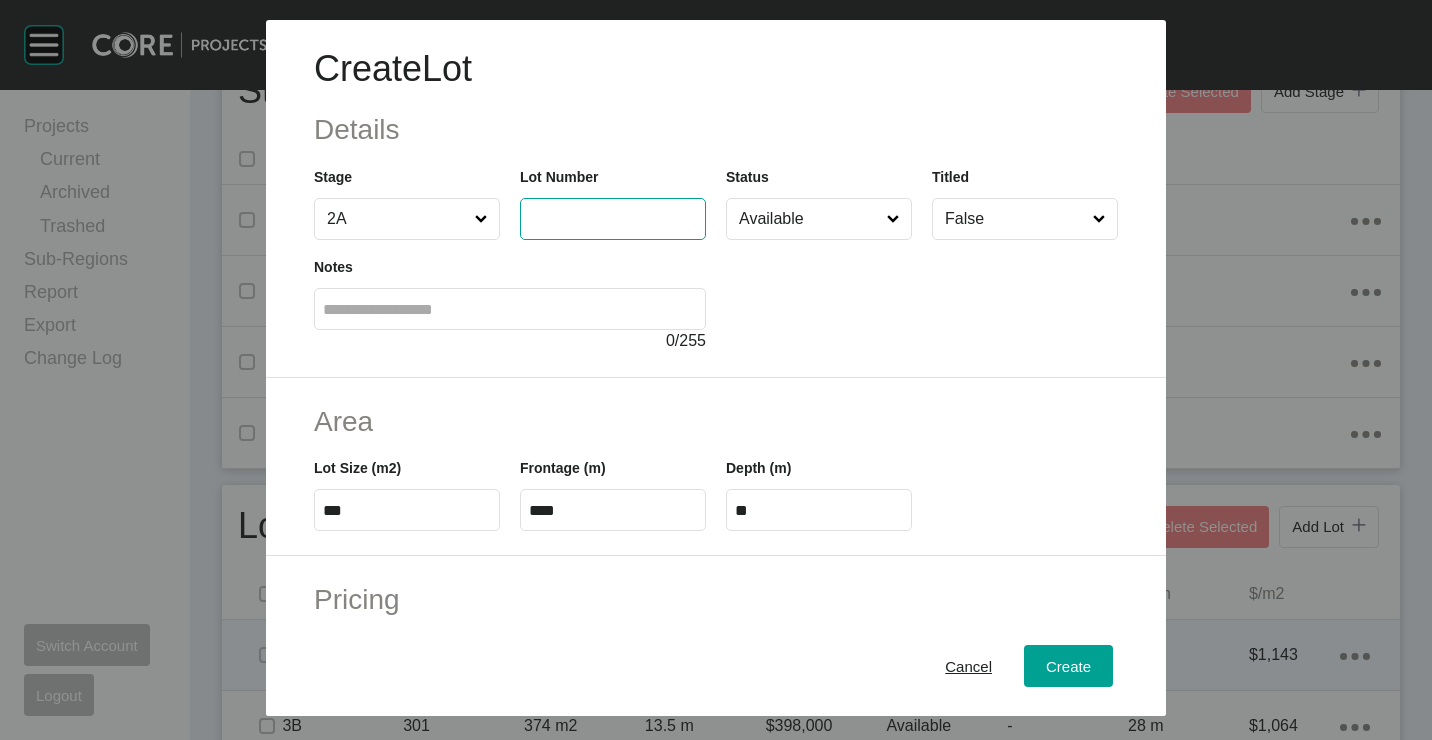 click at bounding box center (613, 218) 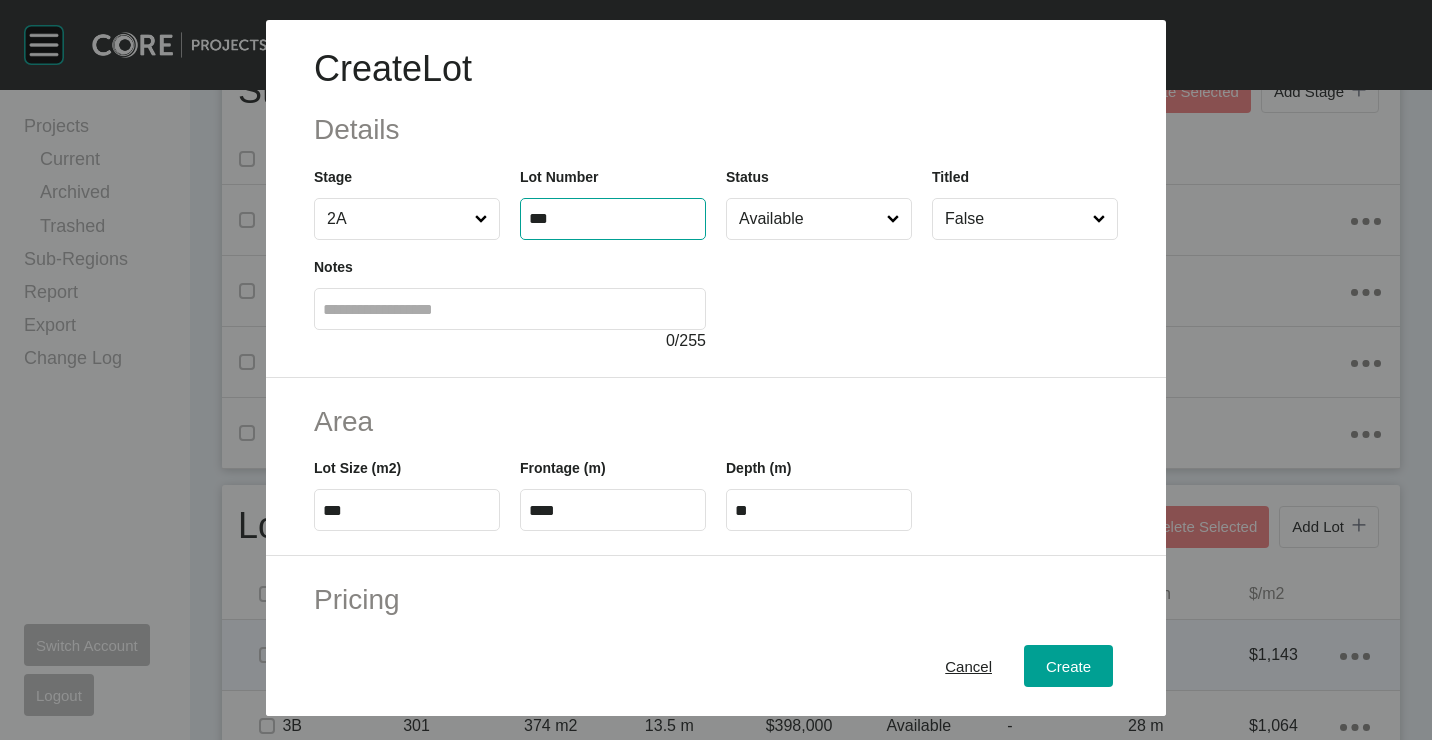 type on "***" 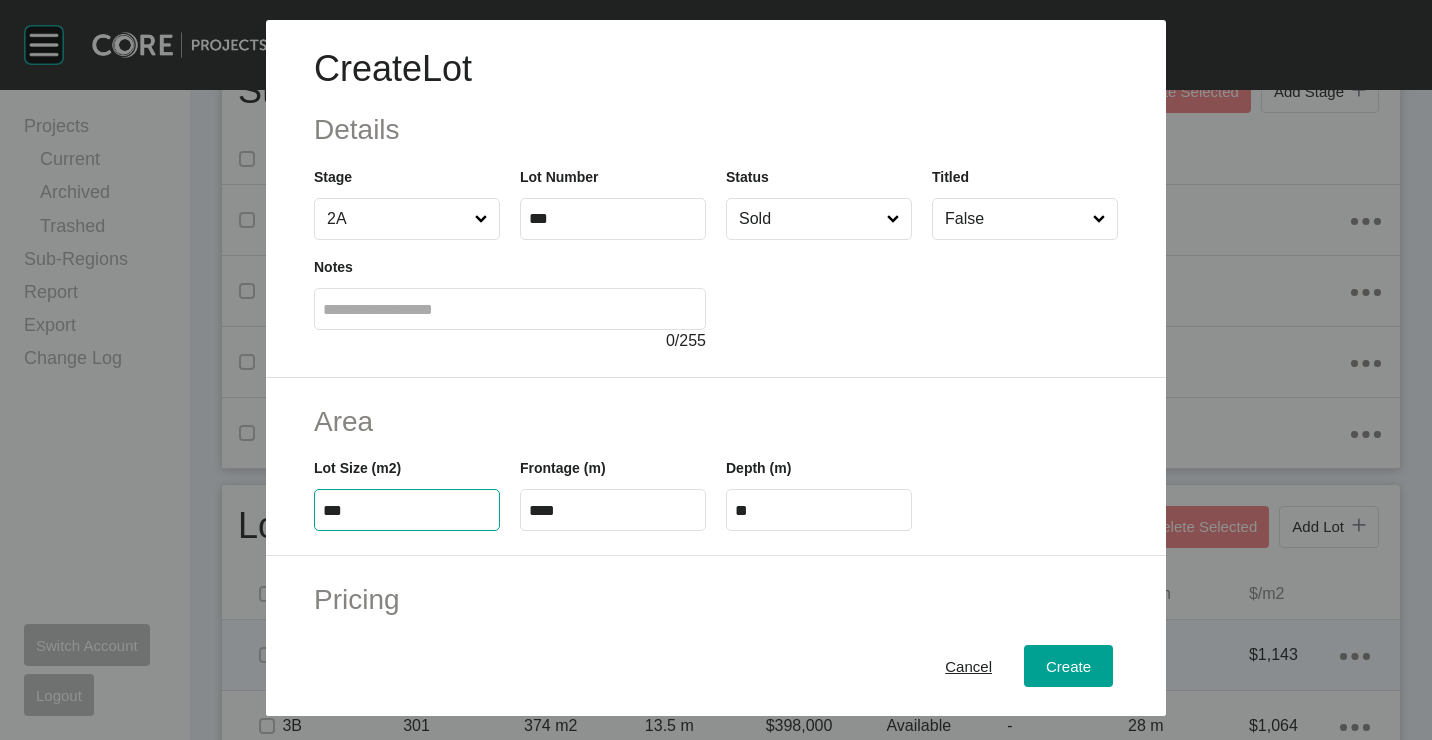 type on "***" 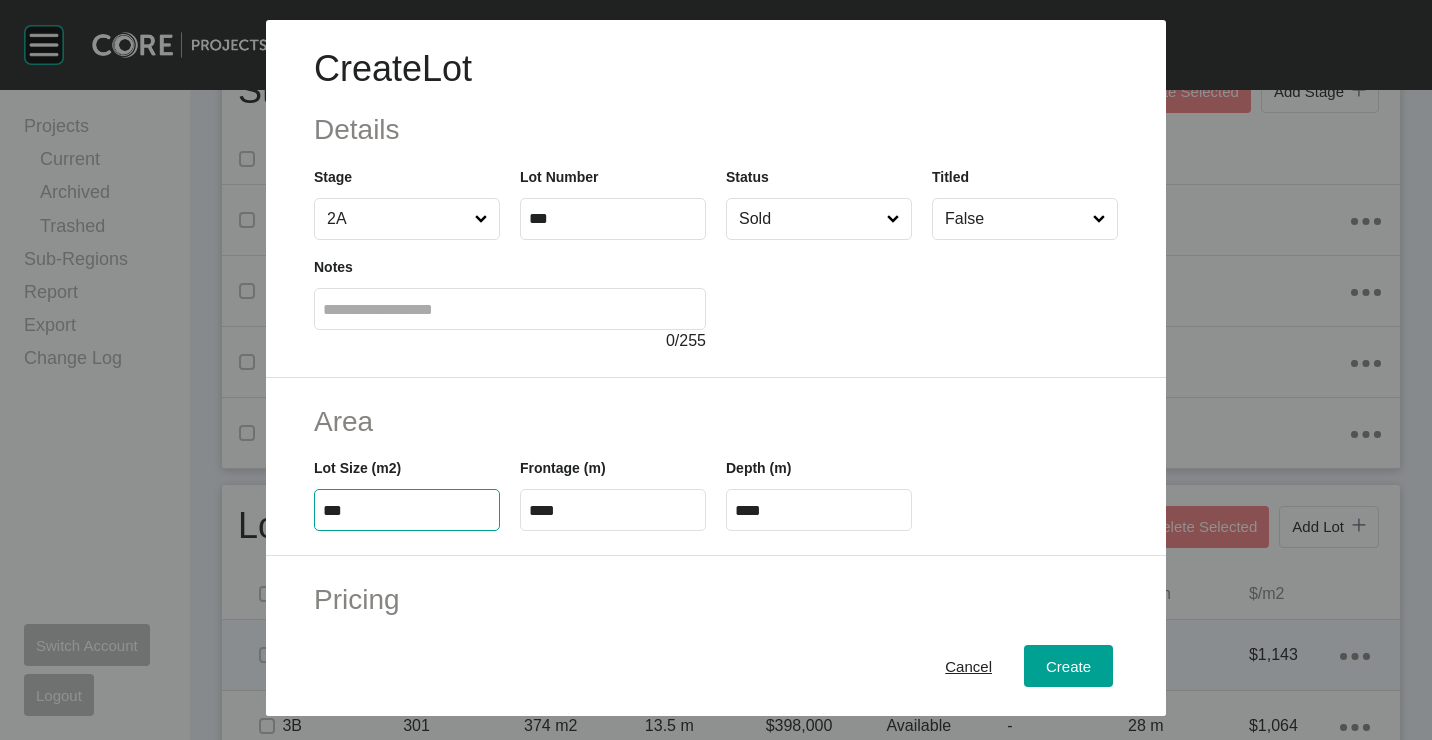 type on "*****" 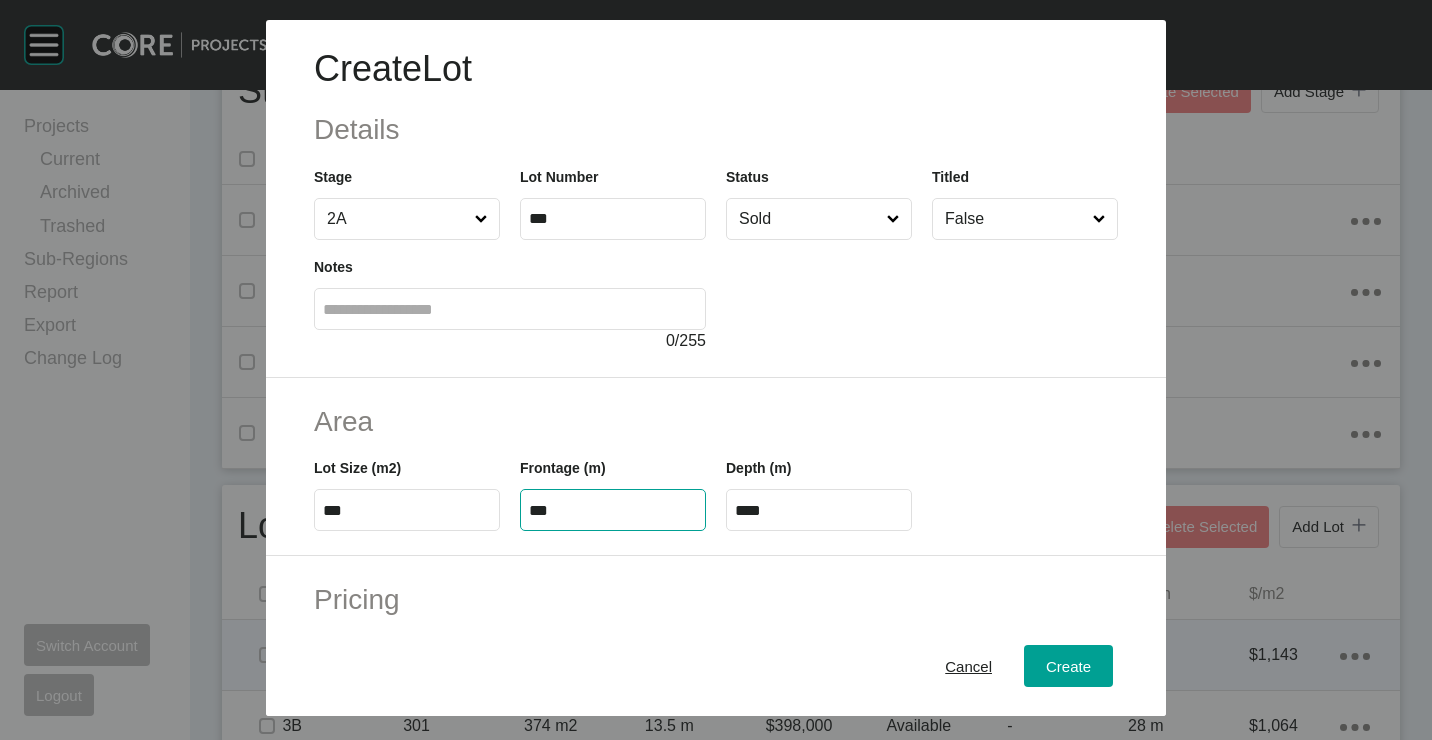 type on "***" 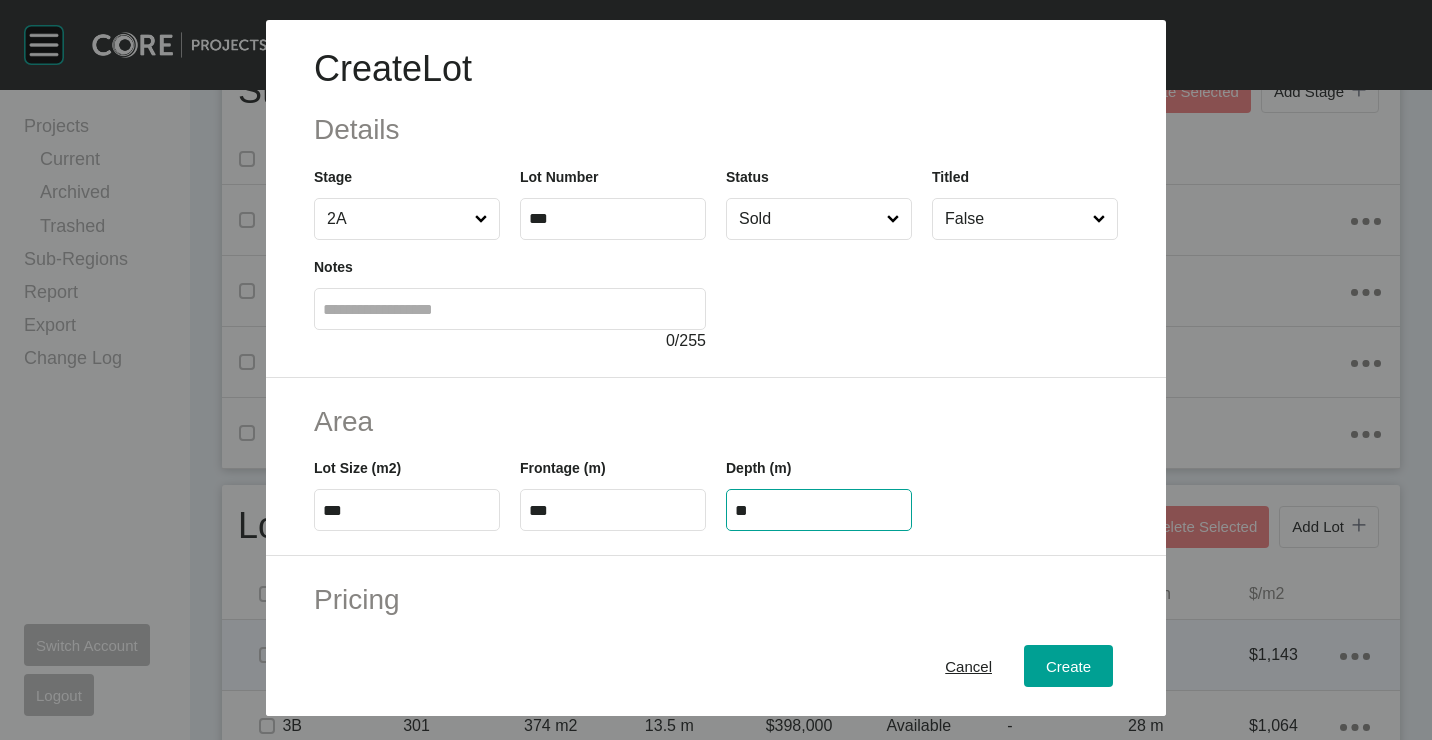type on "**" 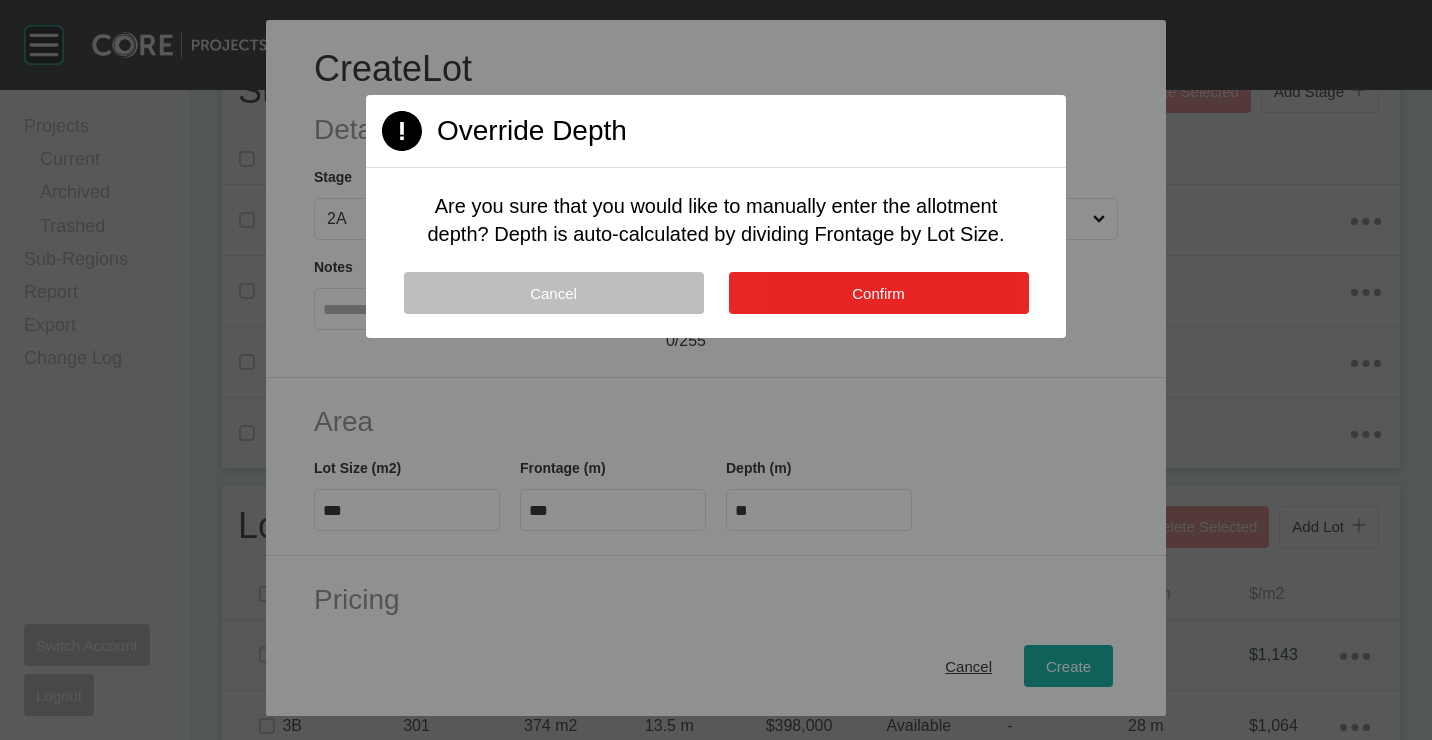 click on "Confirm" at bounding box center [879, 293] 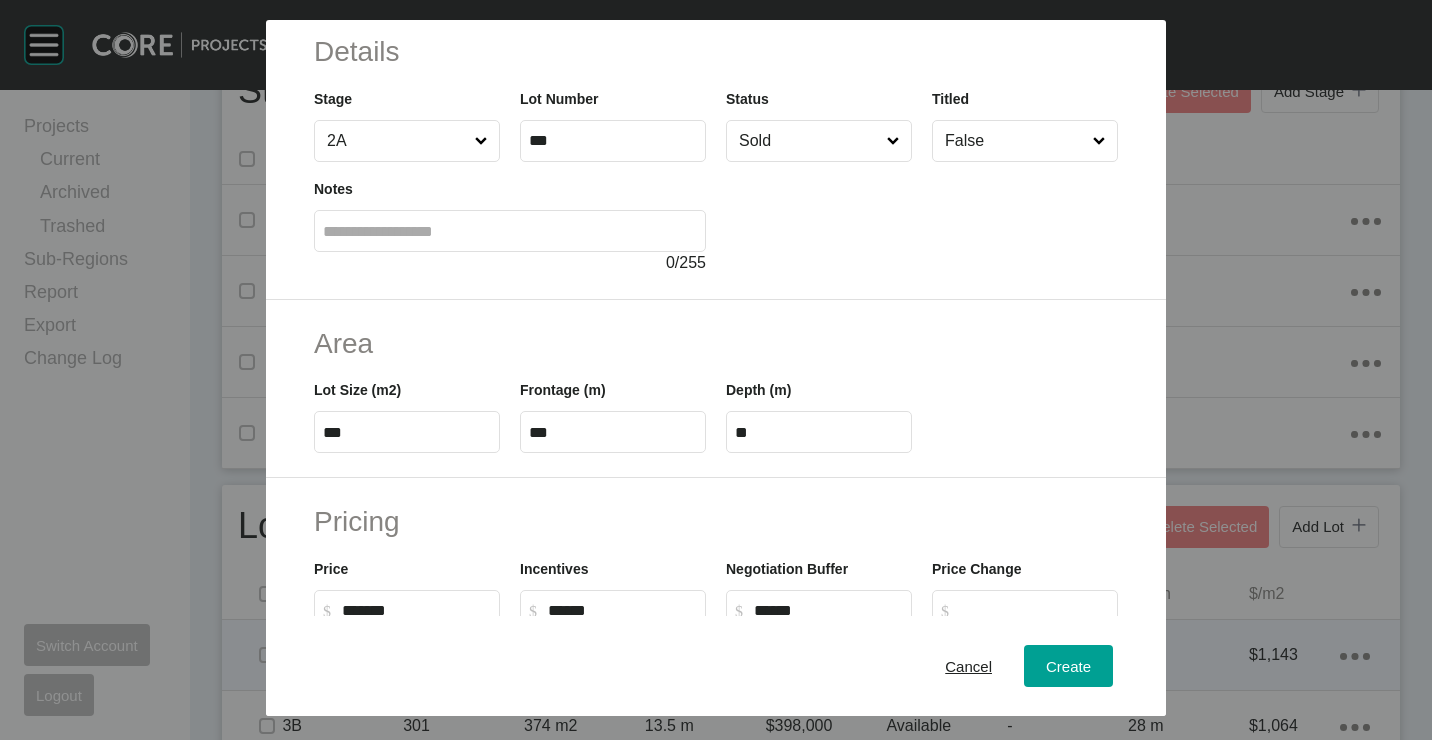 scroll, scrollTop: 100, scrollLeft: 0, axis: vertical 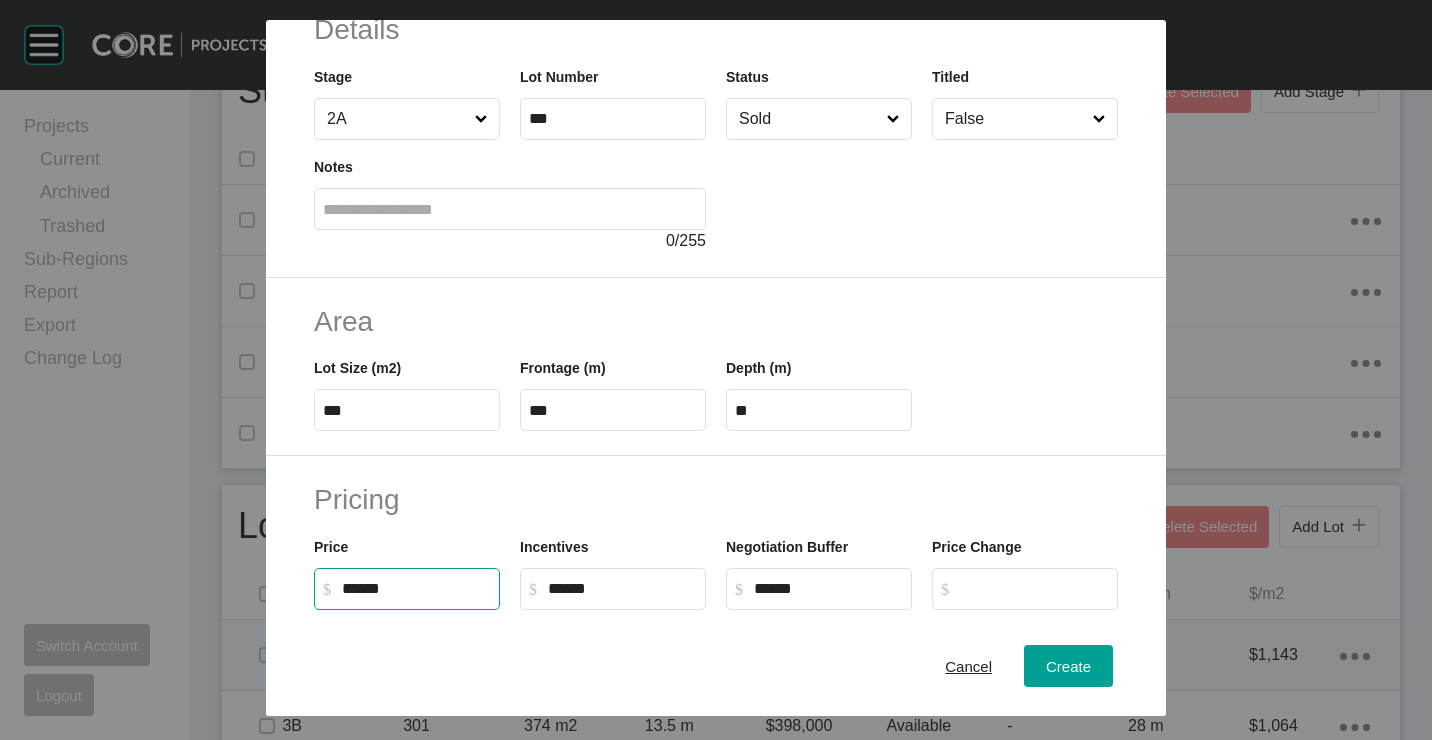 click on "******" at bounding box center [416, 588] 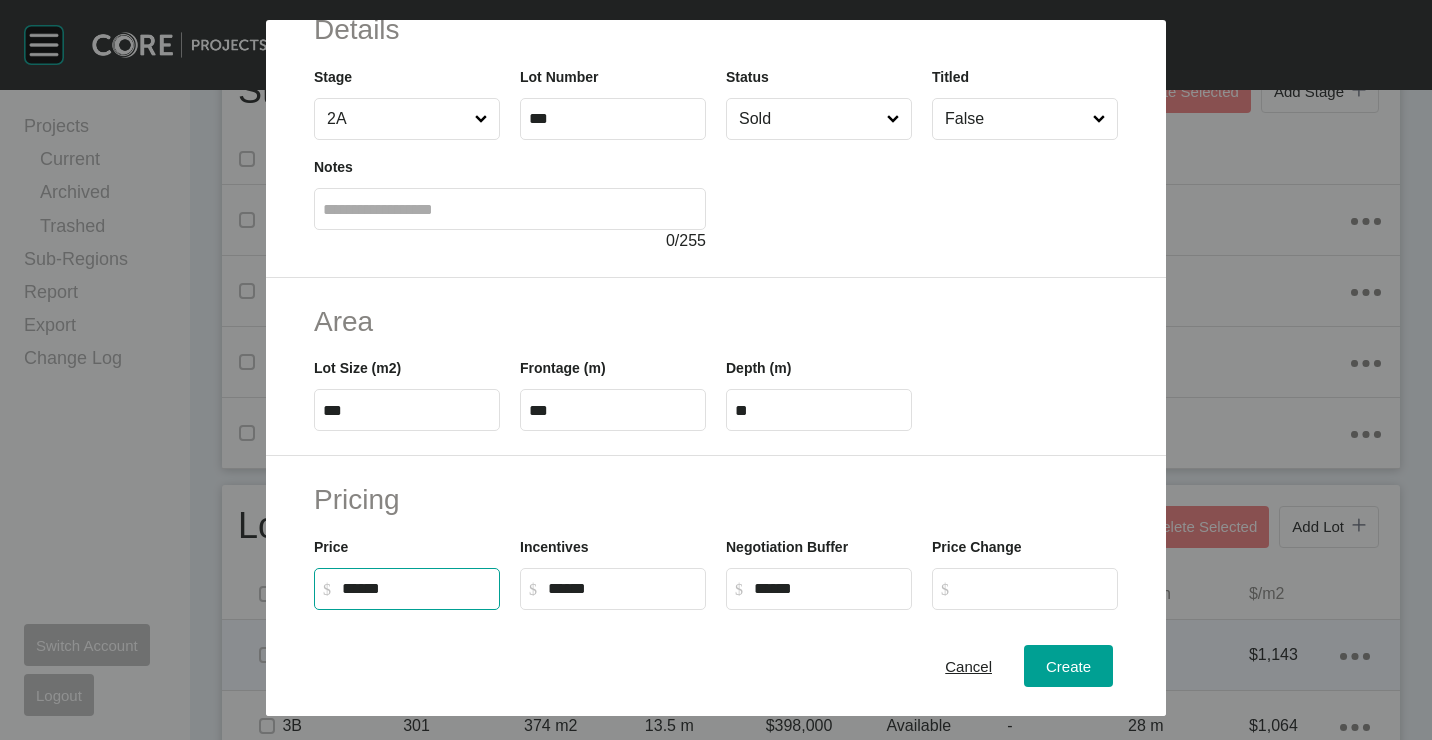type on "*******" 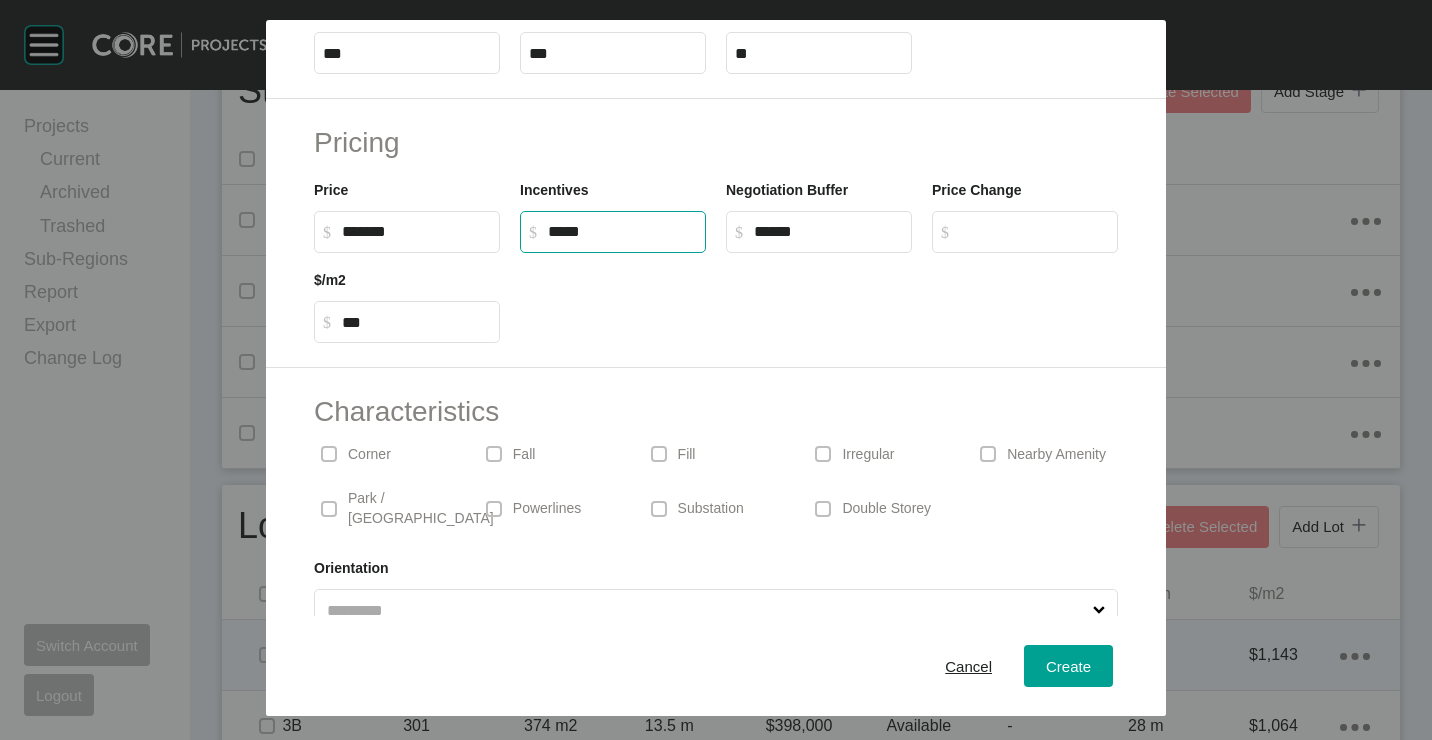 scroll, scrollTop: 480, scrollLeft: 0, axis: vertical 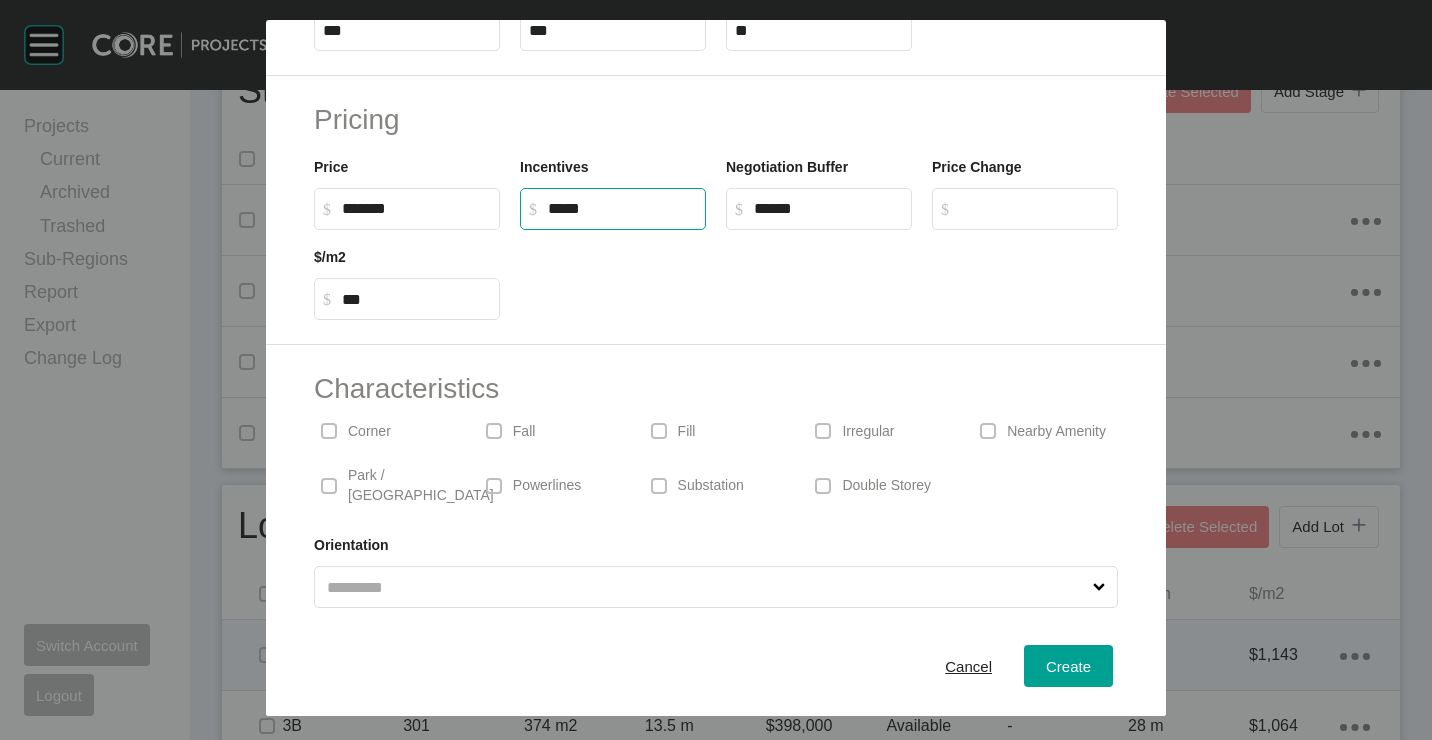 type on "******" 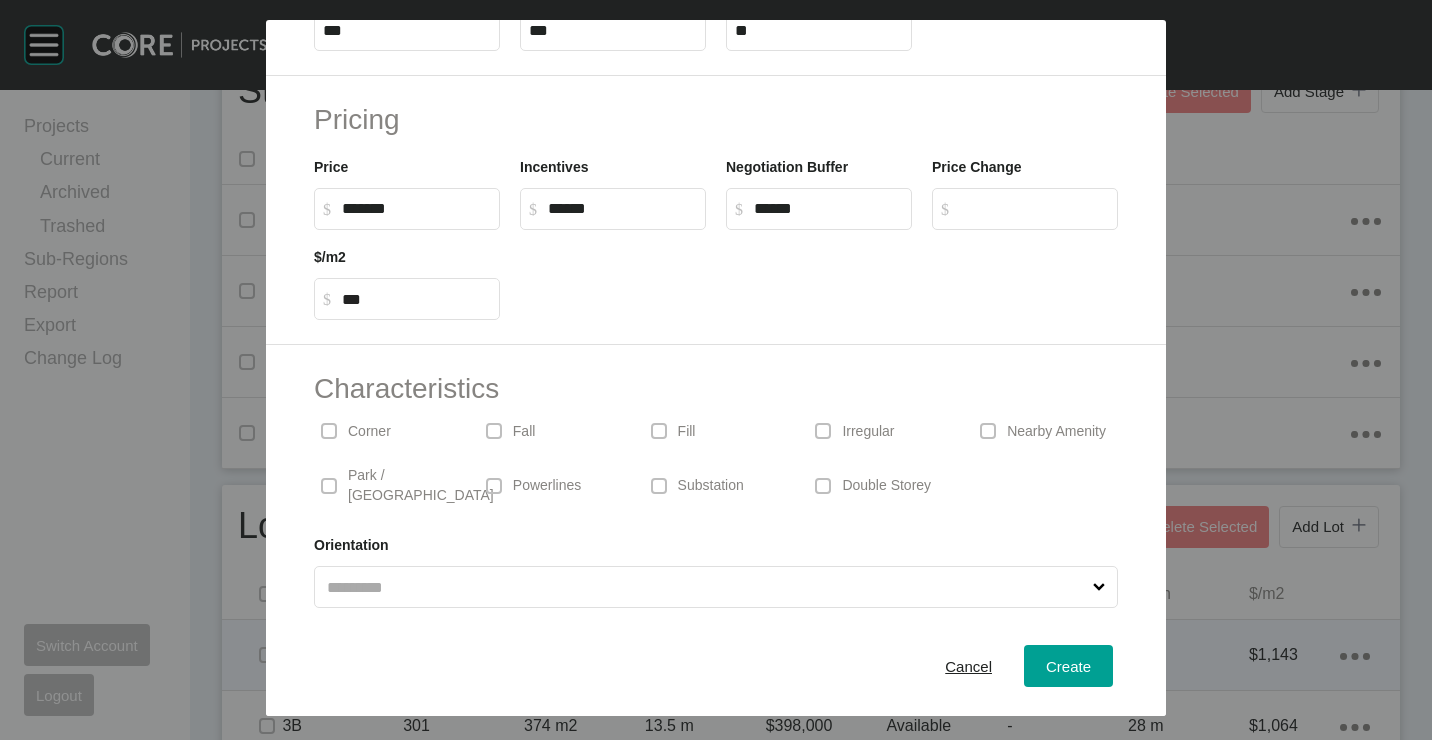 click on "Pricing Price $ Created with Sketch. $ ******* Incentives $ Created with Sketch. $ ****** Negotiation Buffer $ Created with Sketch. $ ****** Price Change $ Created with Sketch. $ $/m2 $ Created with Sketch. $ ***" at bounding box center [716, 210] 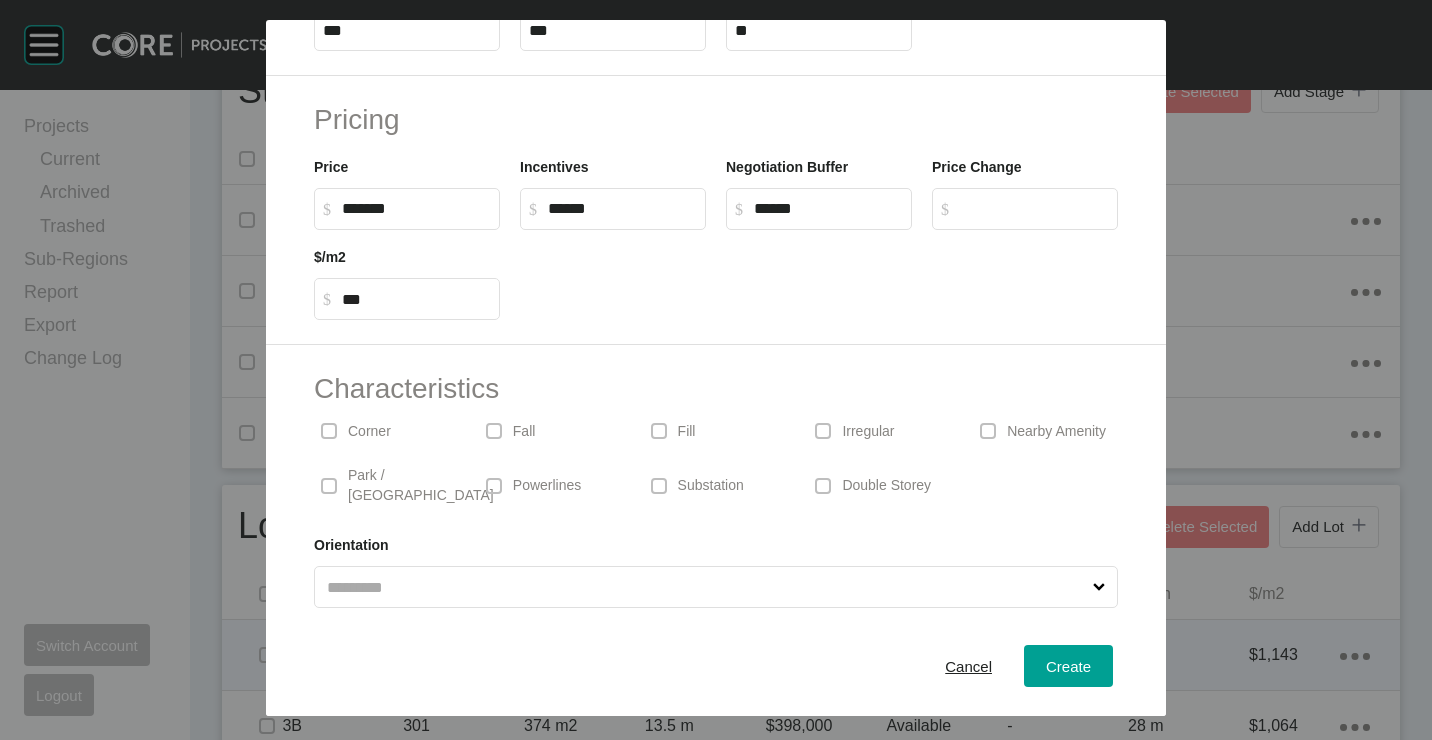 scroll, scrollTop: 0, scrollLeft: 0, axis: both 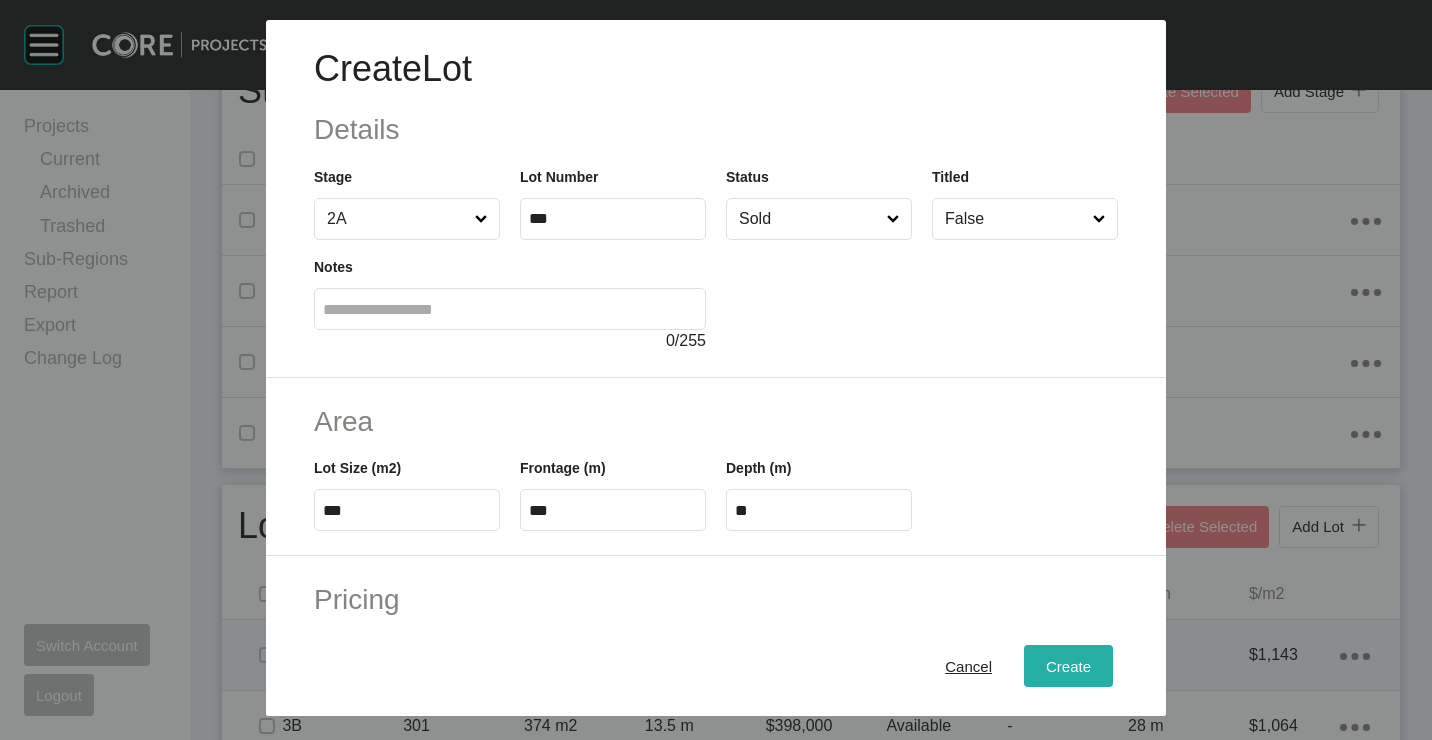 click on "Create" at bounding box center [1068, 665] 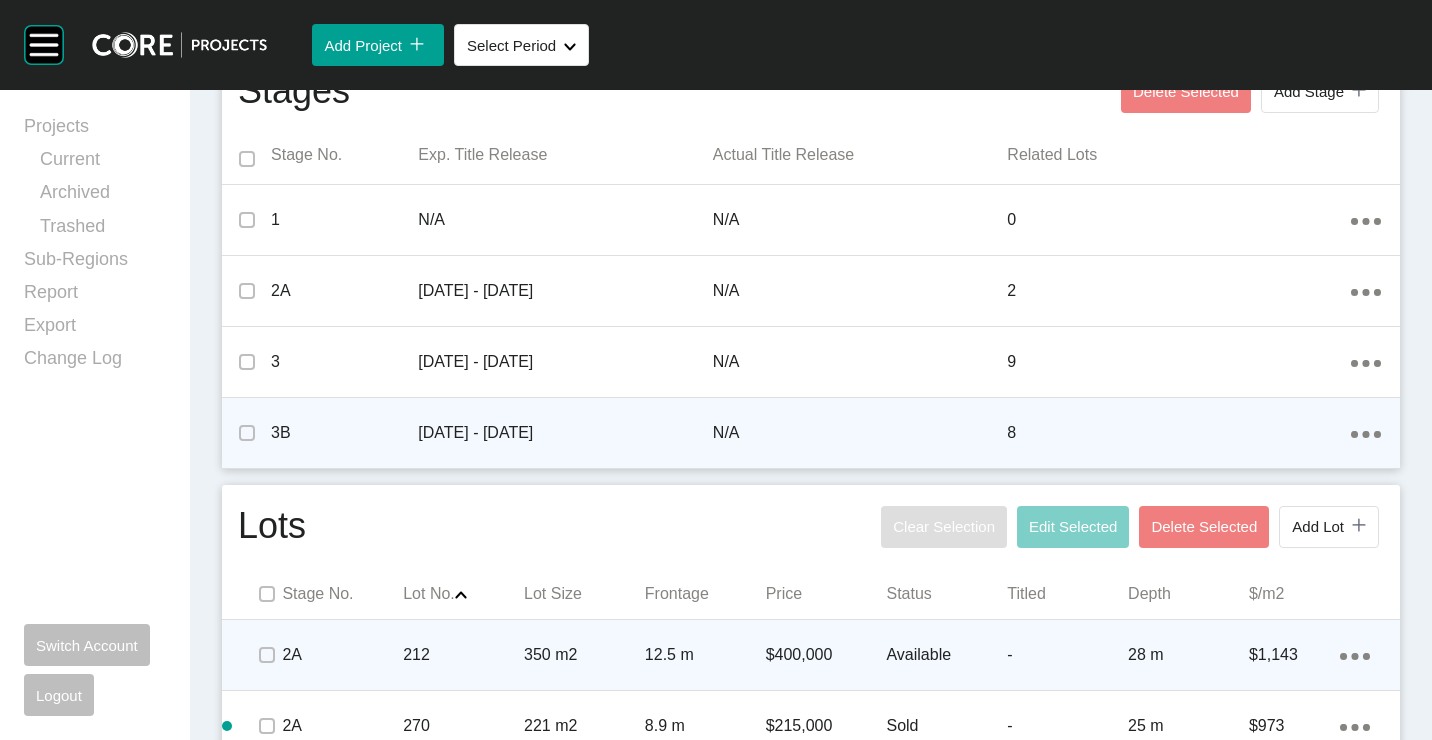 scroll, scrollTop: 1000, scrollLeft: 0, axis: vertical 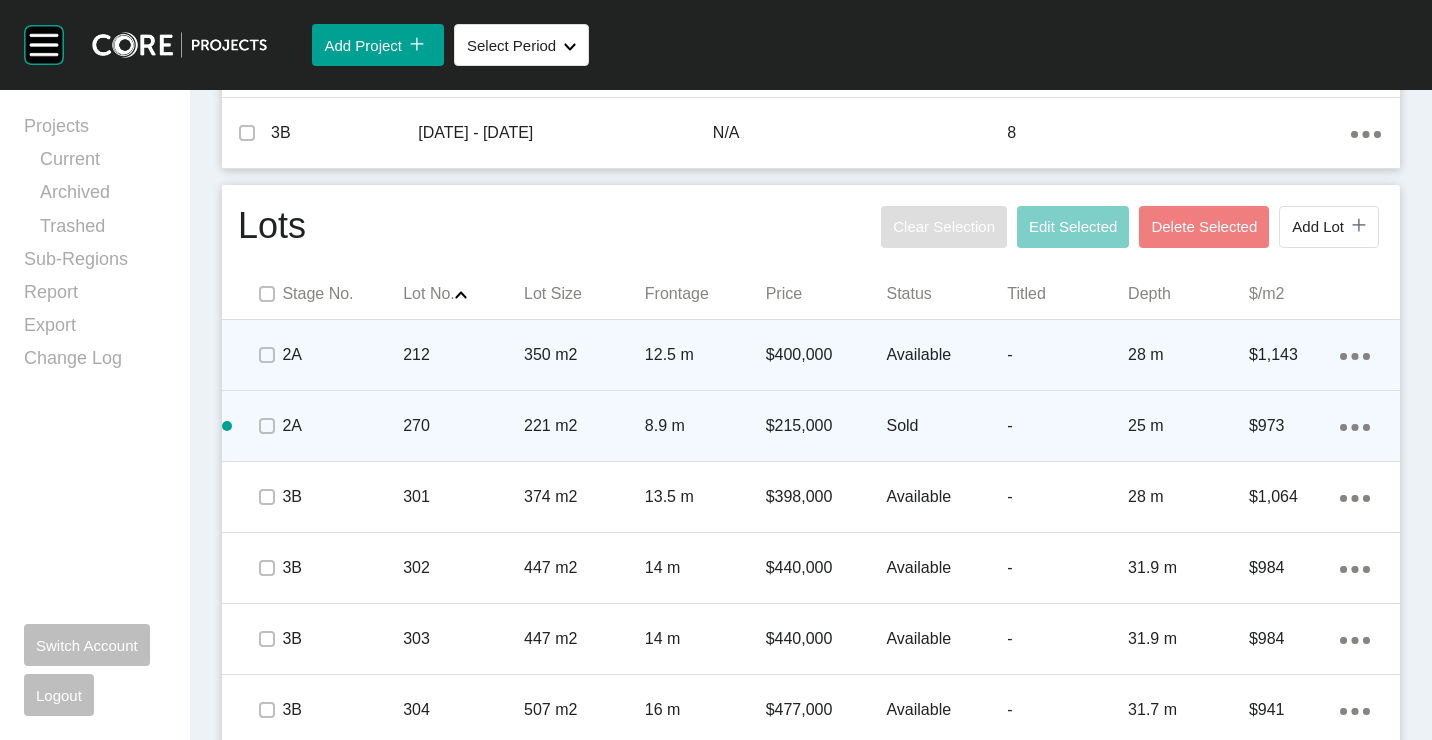 click on "Action Menu Dots Copy 6 Created with Sketch." 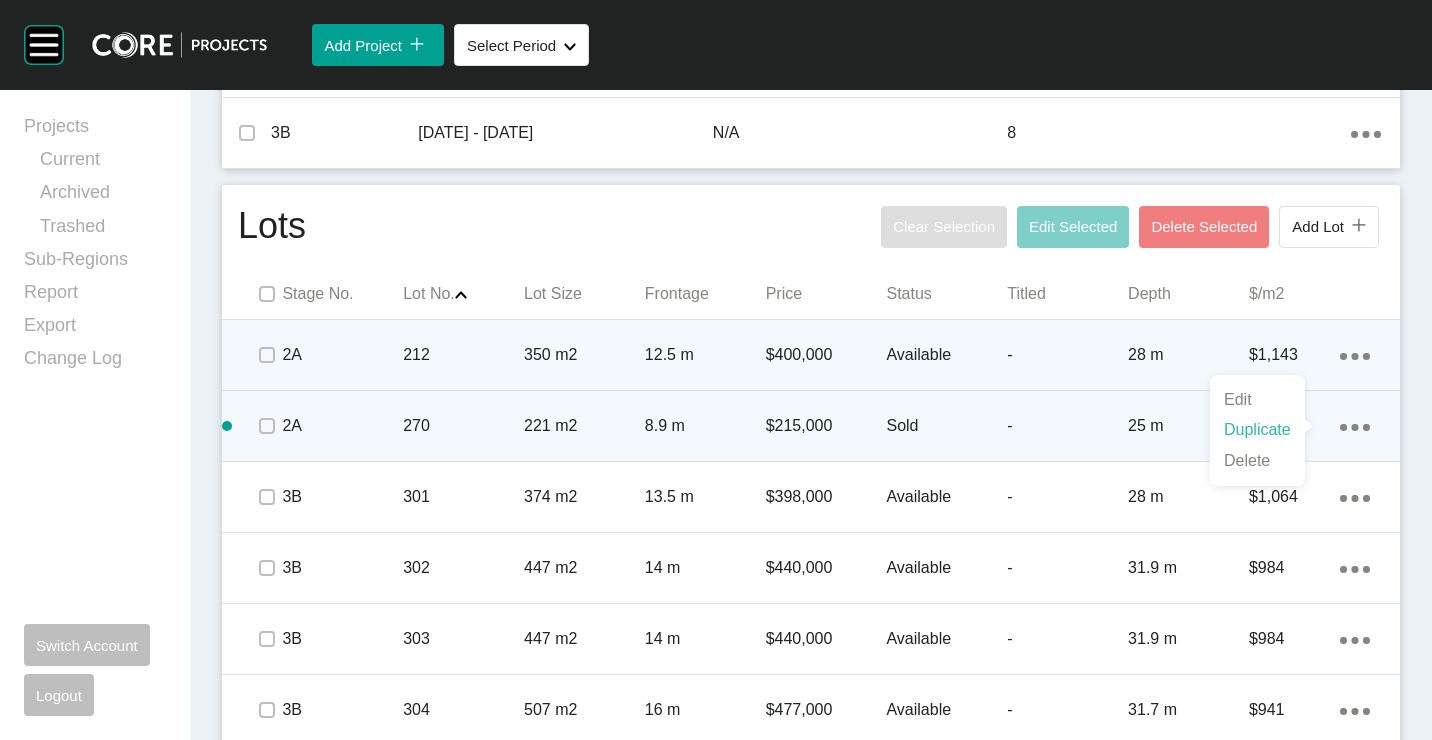 click on "Duplicate" at bounding box center [1257, 430] 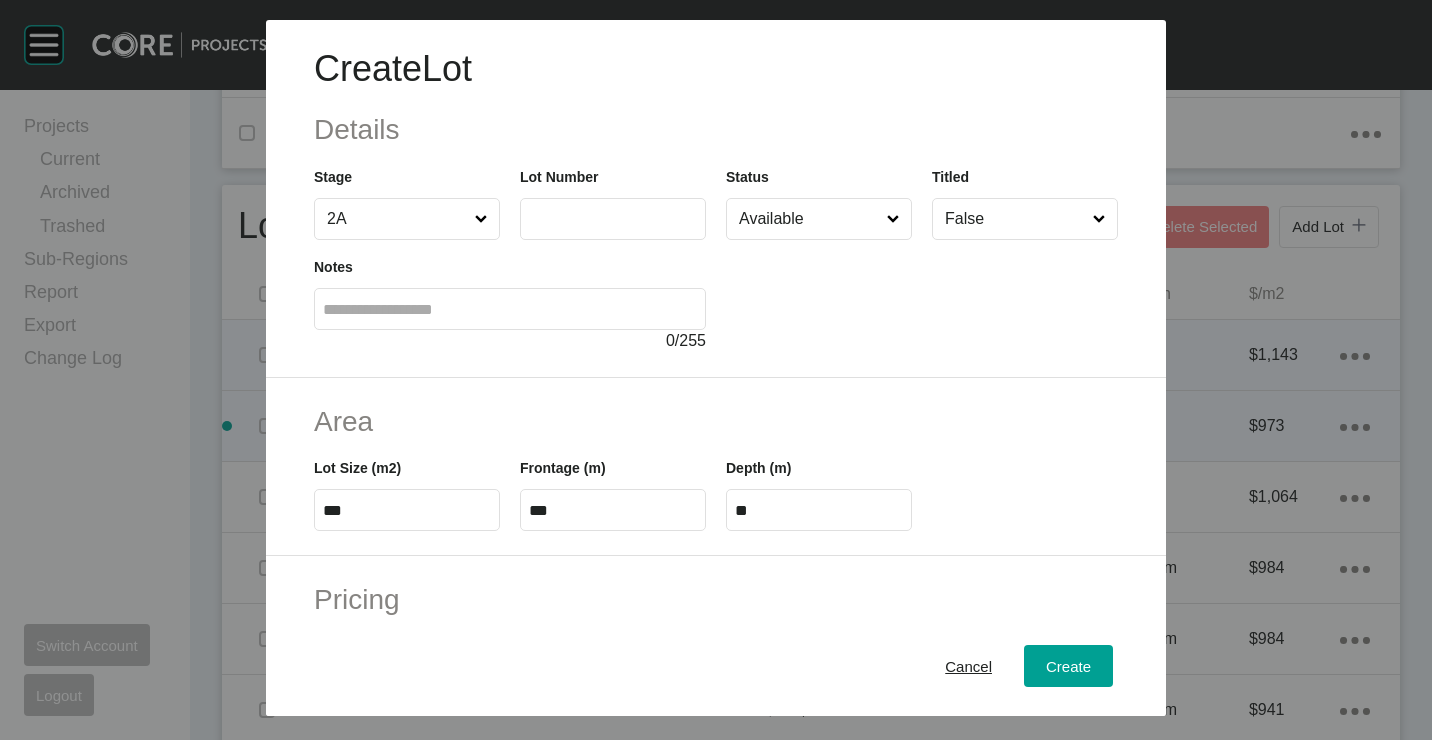 click at bounding box center [613, 218] 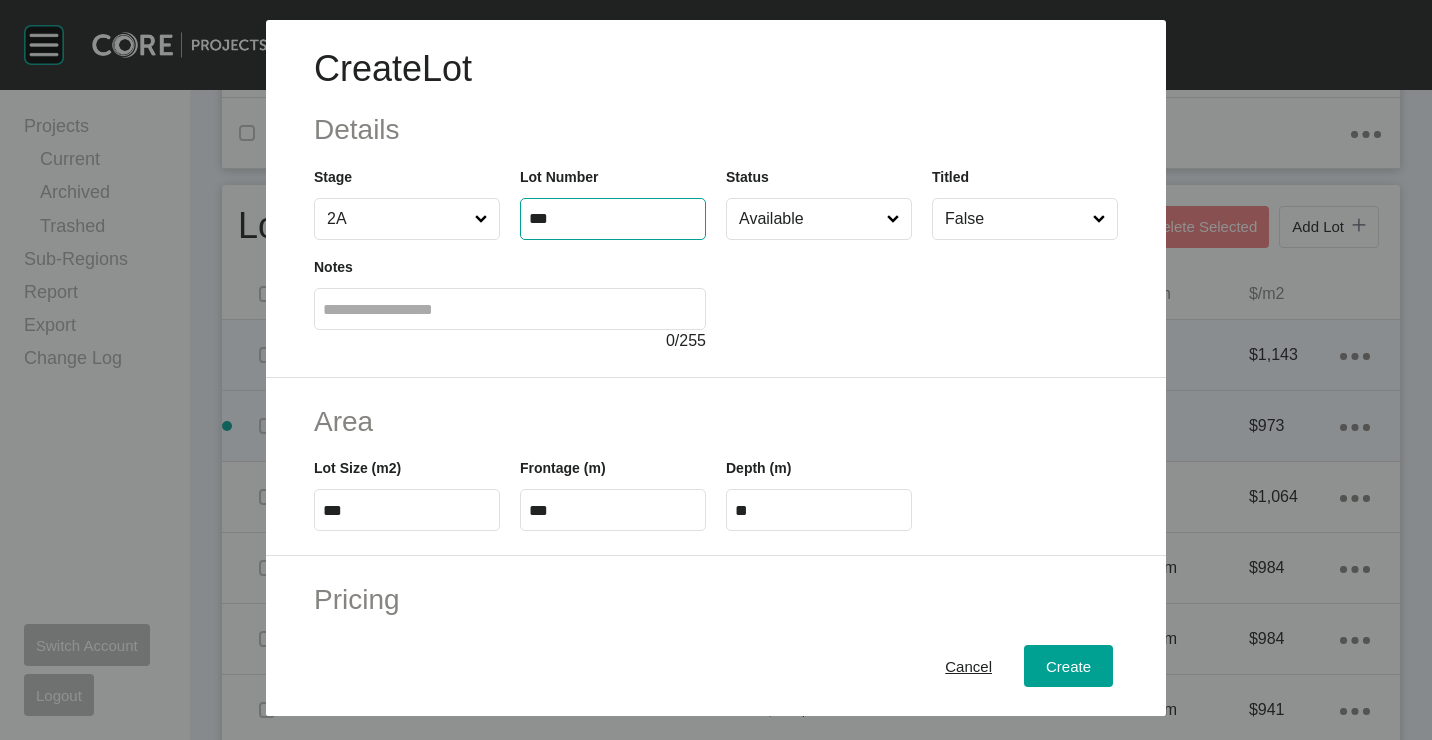 type on "***" 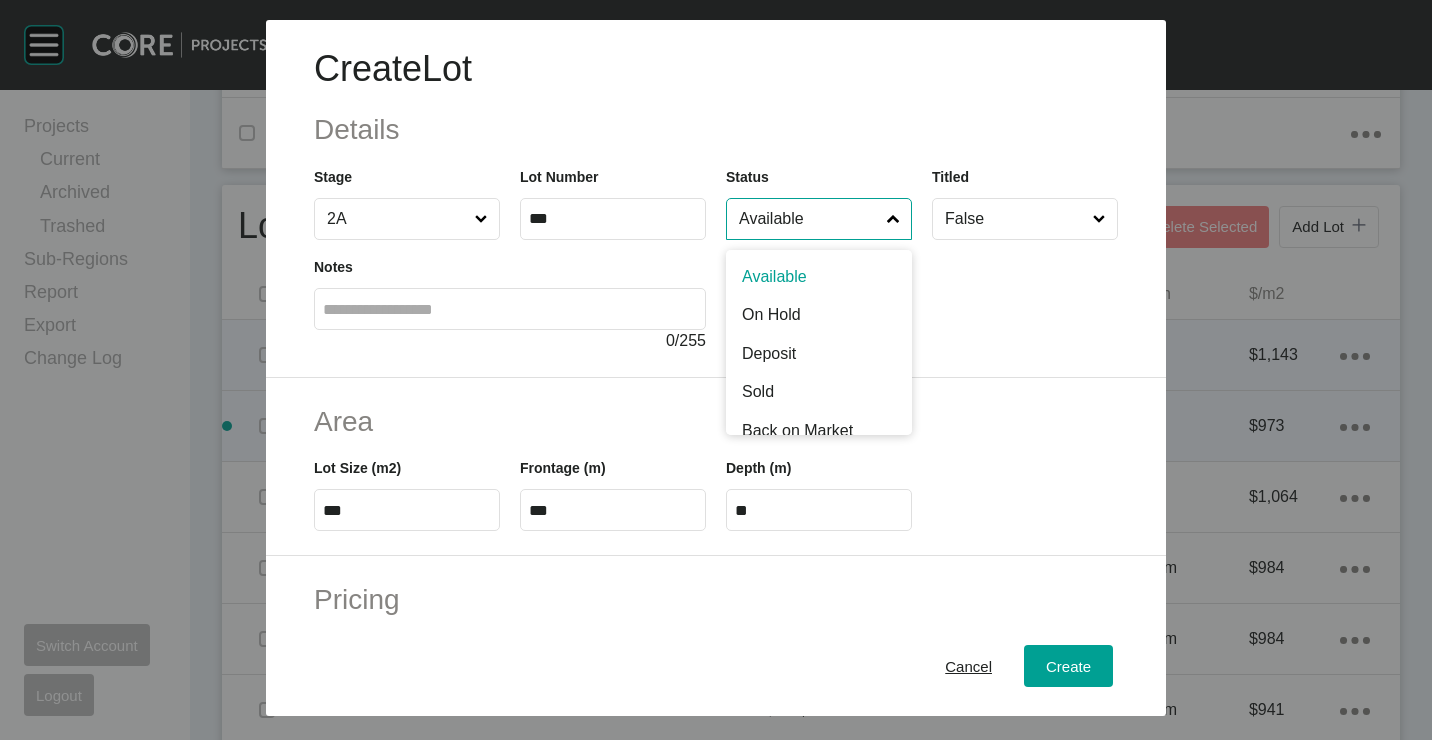 drag, startPoint x: 809, startPoint y: 206, endPoint x: 798, endPoint y: 240, distance: 35.735138 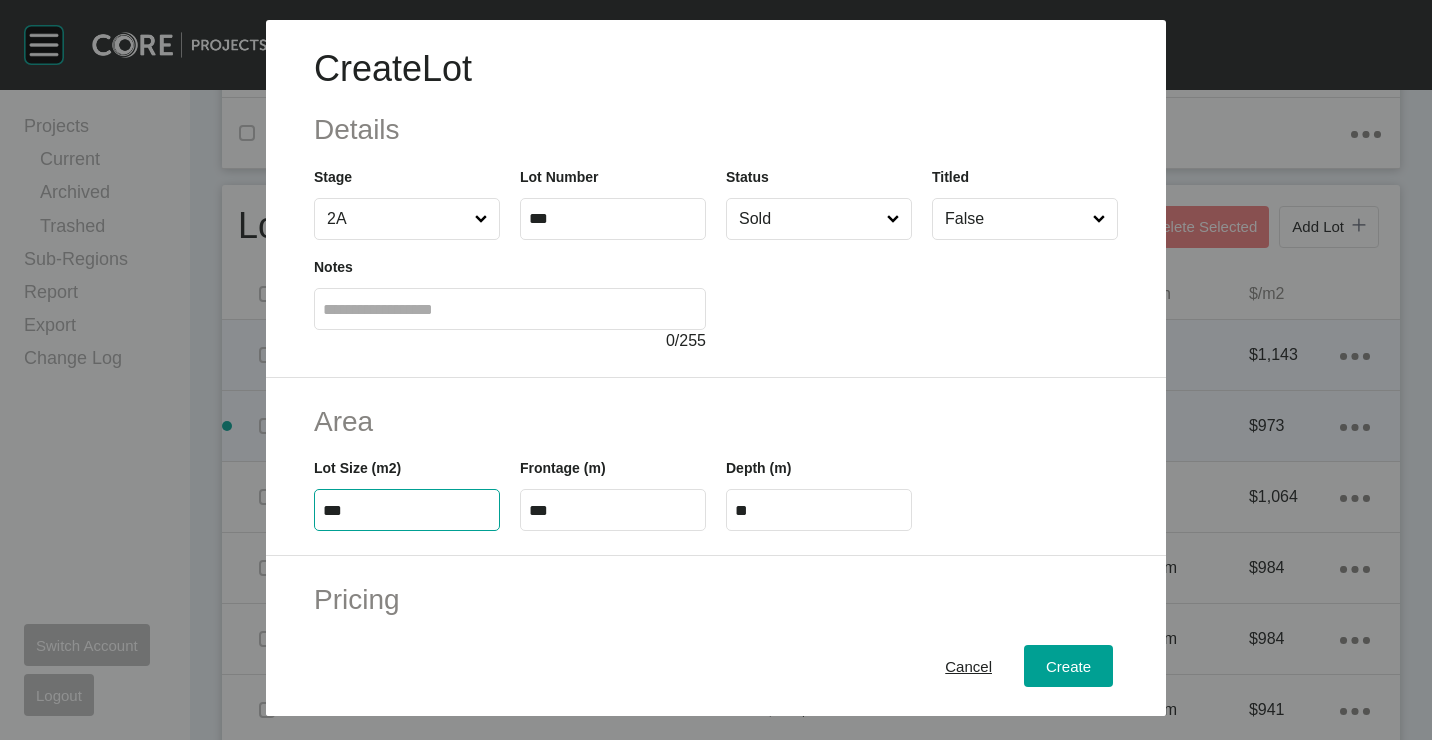 type on "****" 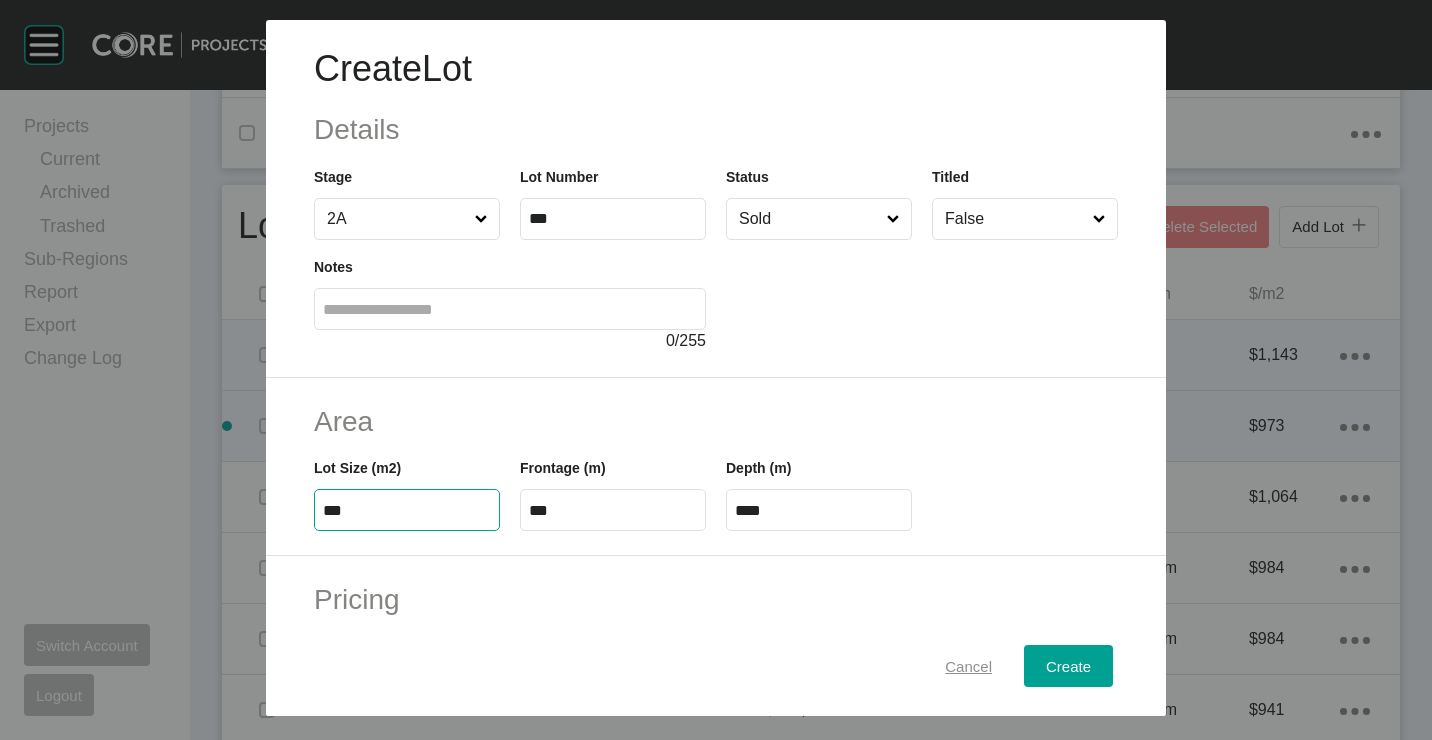 click on "Cancel" at bounding box center (968, 665) 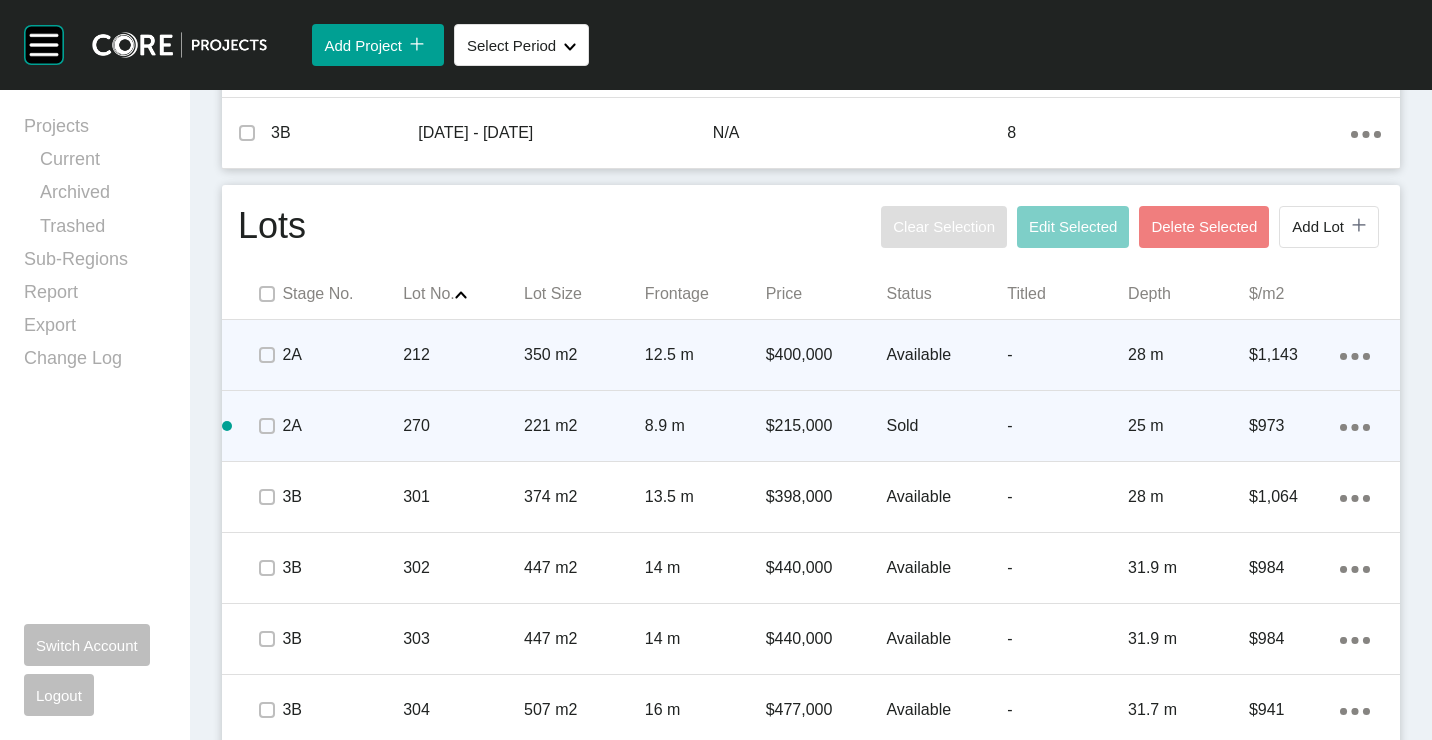 click on "Action Menu Dots Copy 6 Created with Sketch." 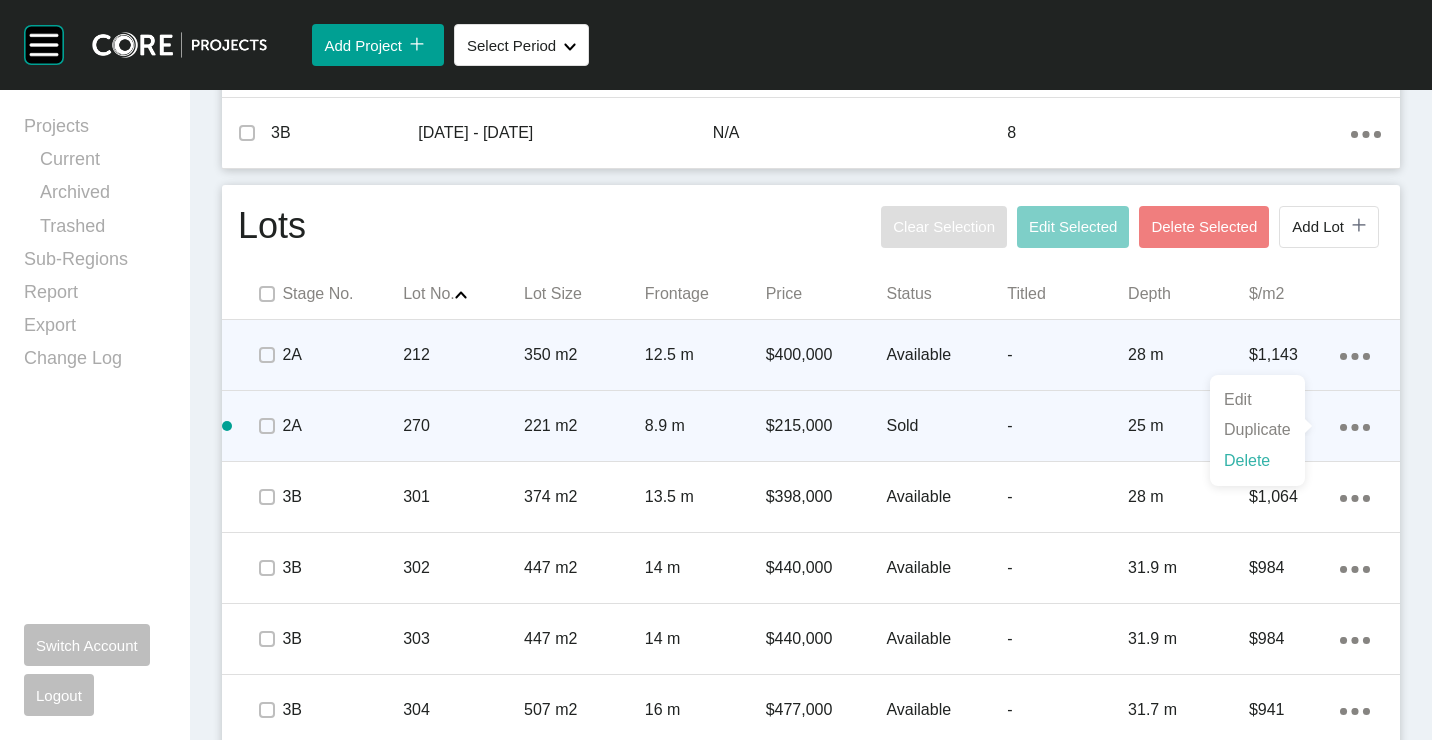 click on "Delete" at bounding box center (1257, 461) 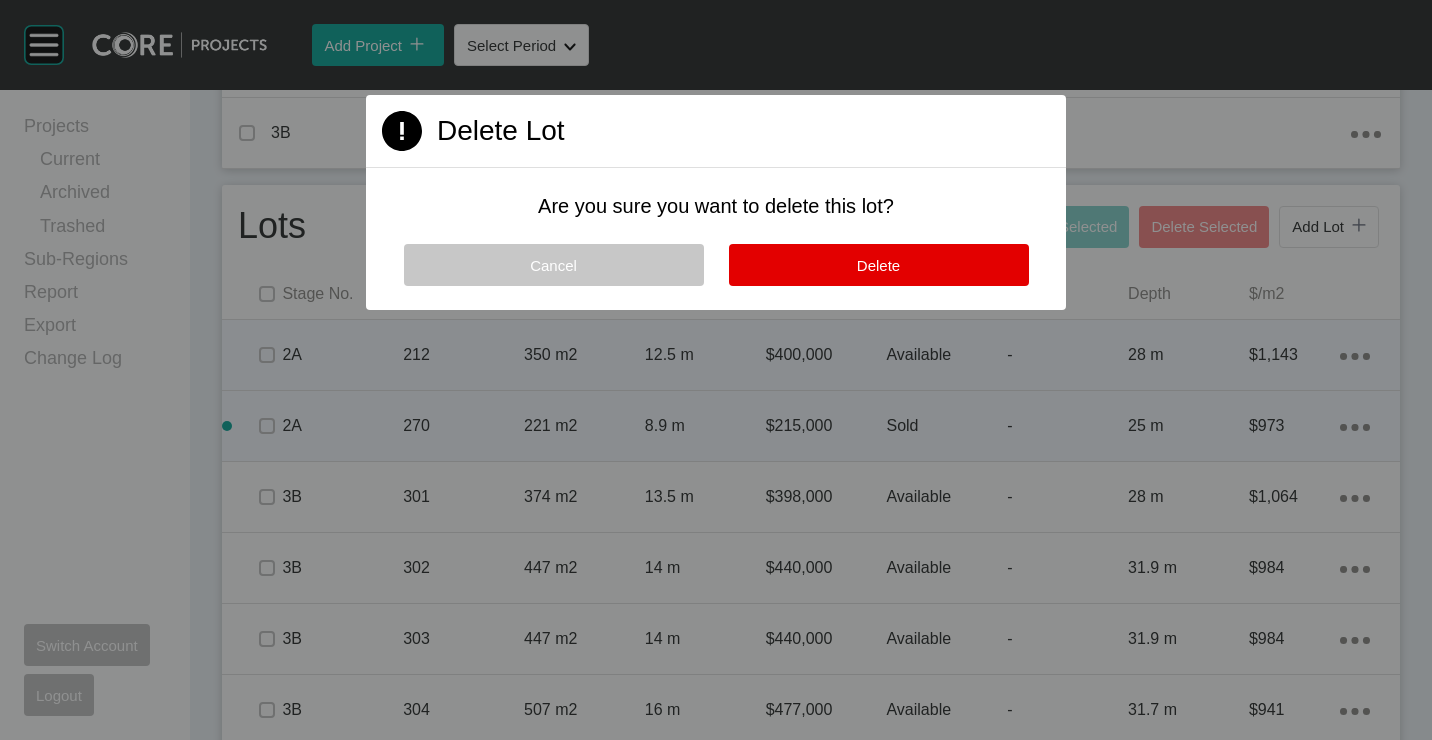click on "Cancel" at bounding box center [554, 265] 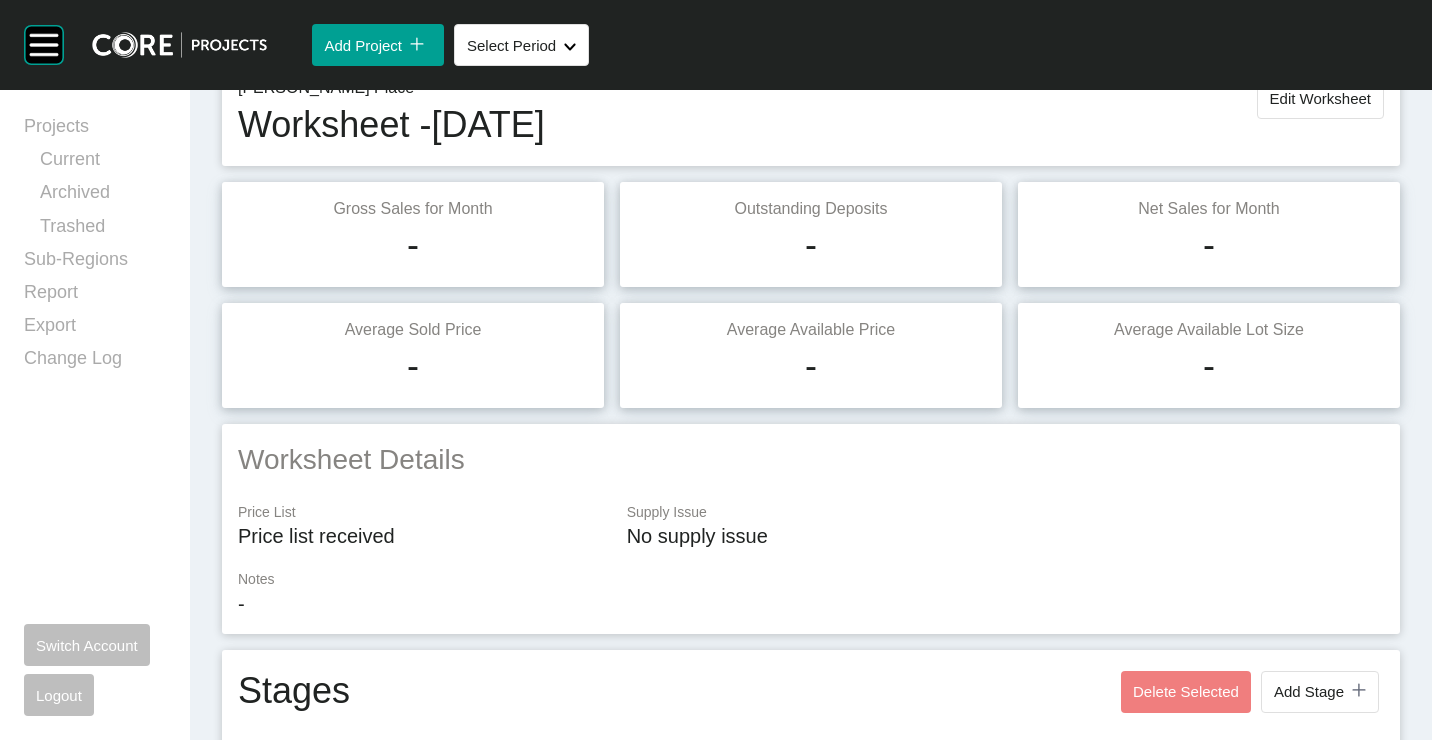 scroll, scrollTop: 0, scrollLeft: 0, axis: both 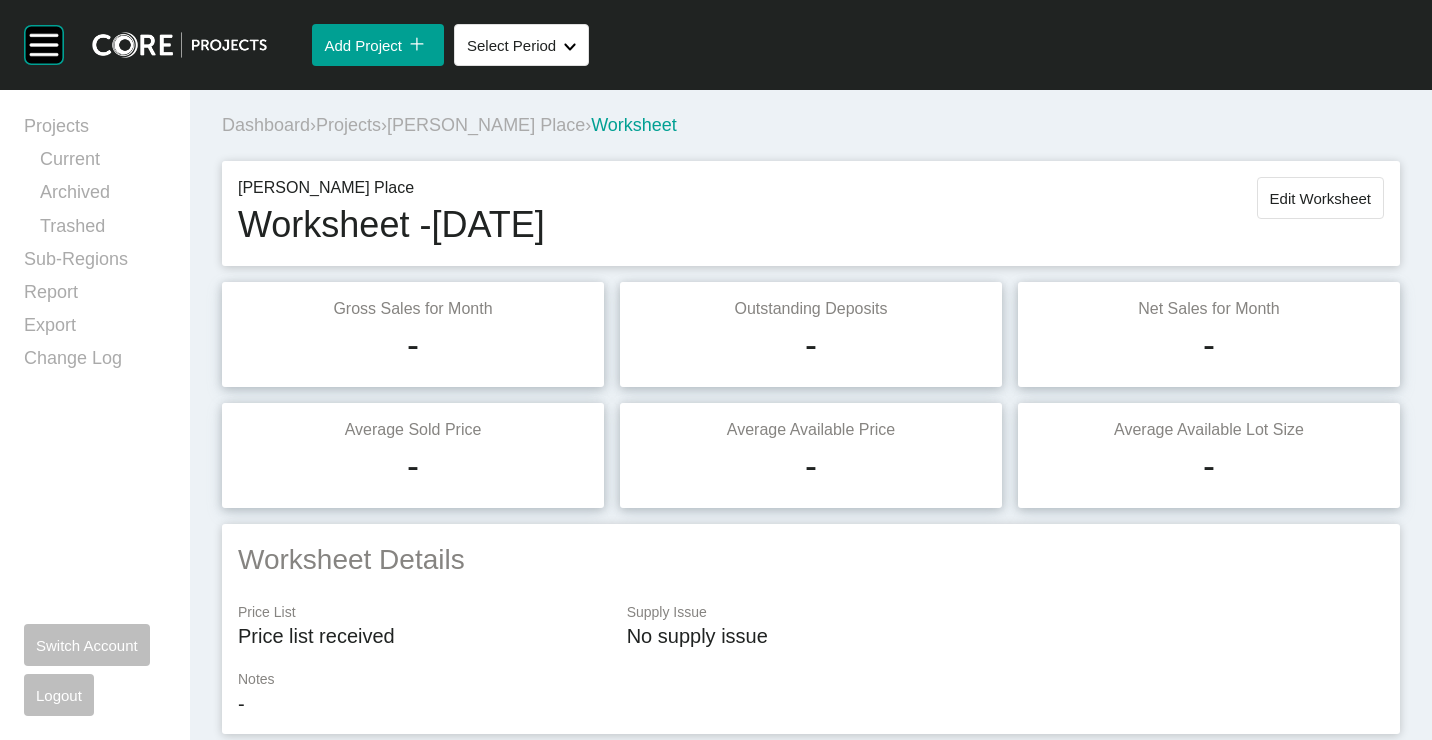 click on "Projects" at bounding box center [348, 125] 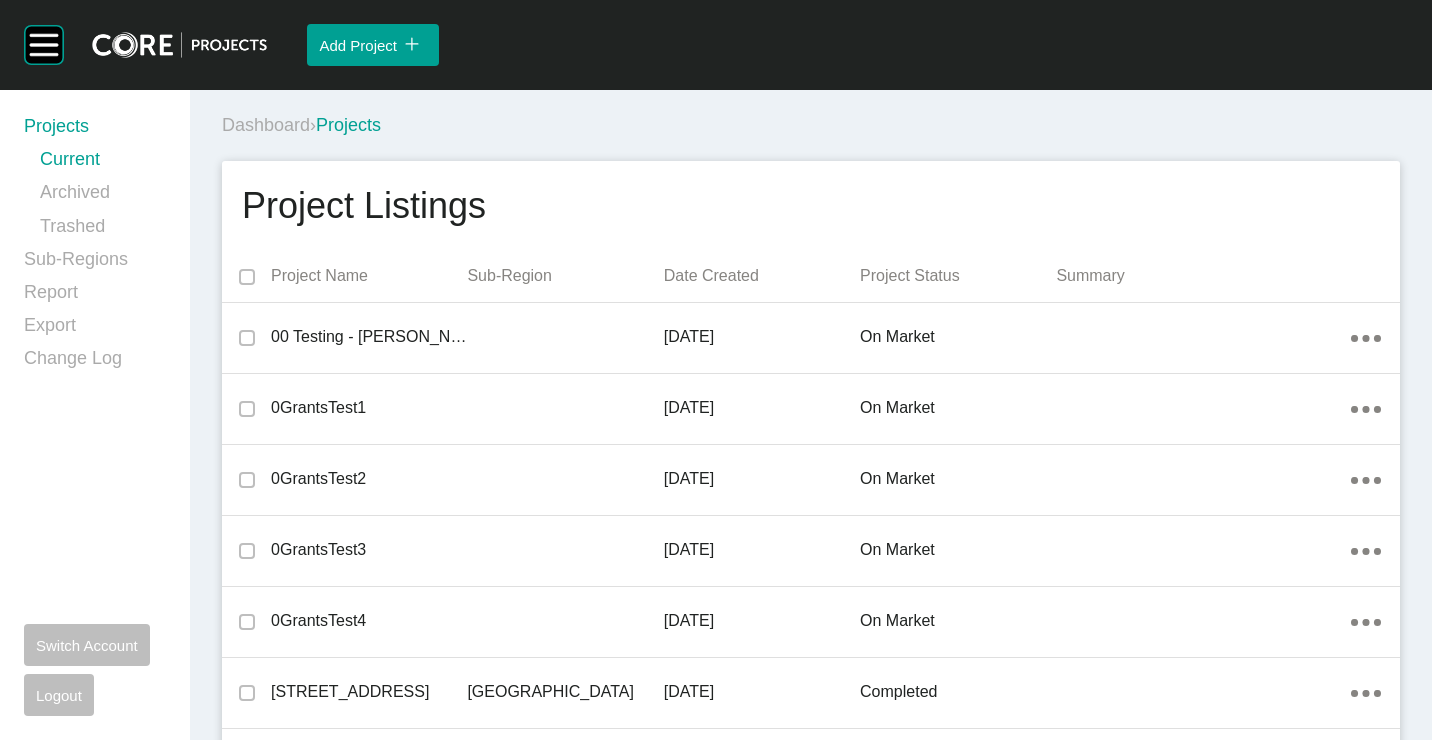 scroll, scrollTop: 8629, scrollLeft: 0, axis: vertical 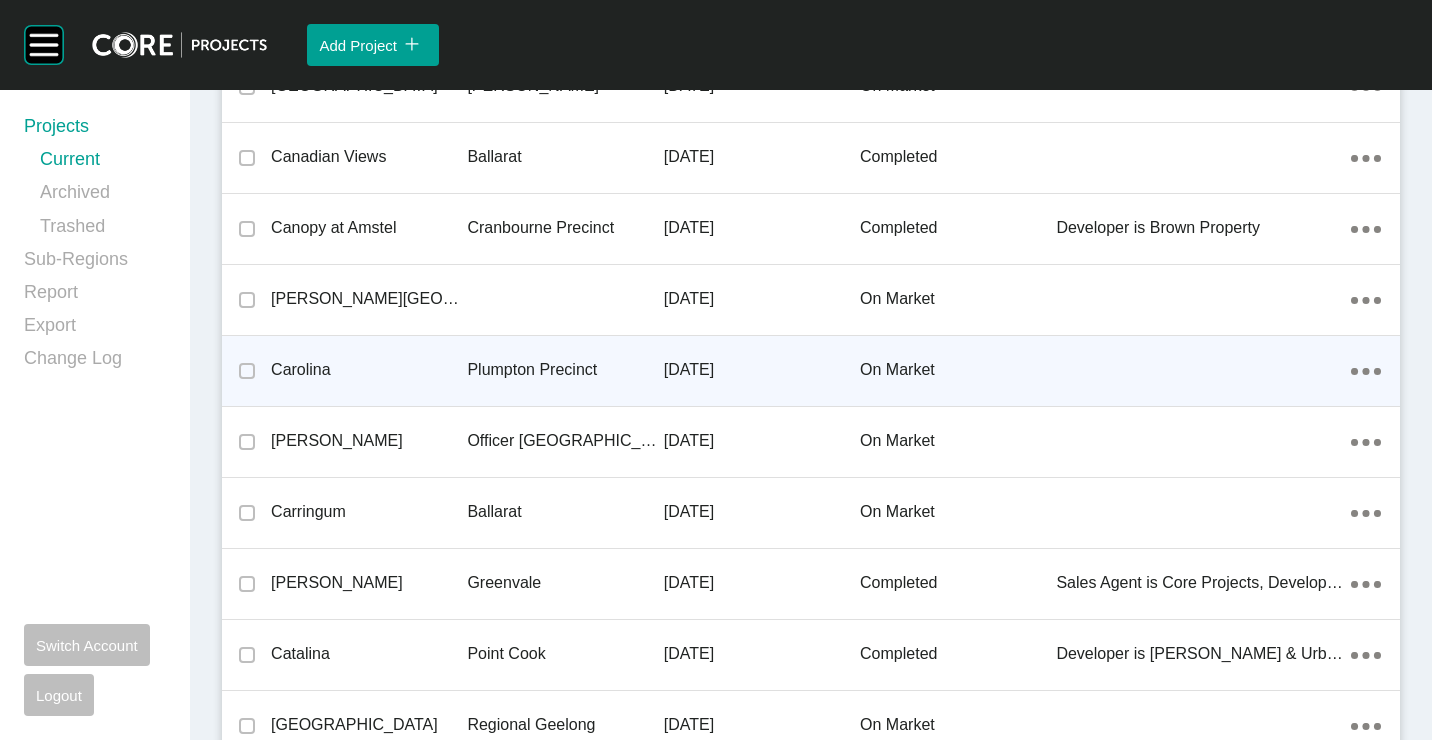 click on "Carolina" at bounding box center (369, 370) 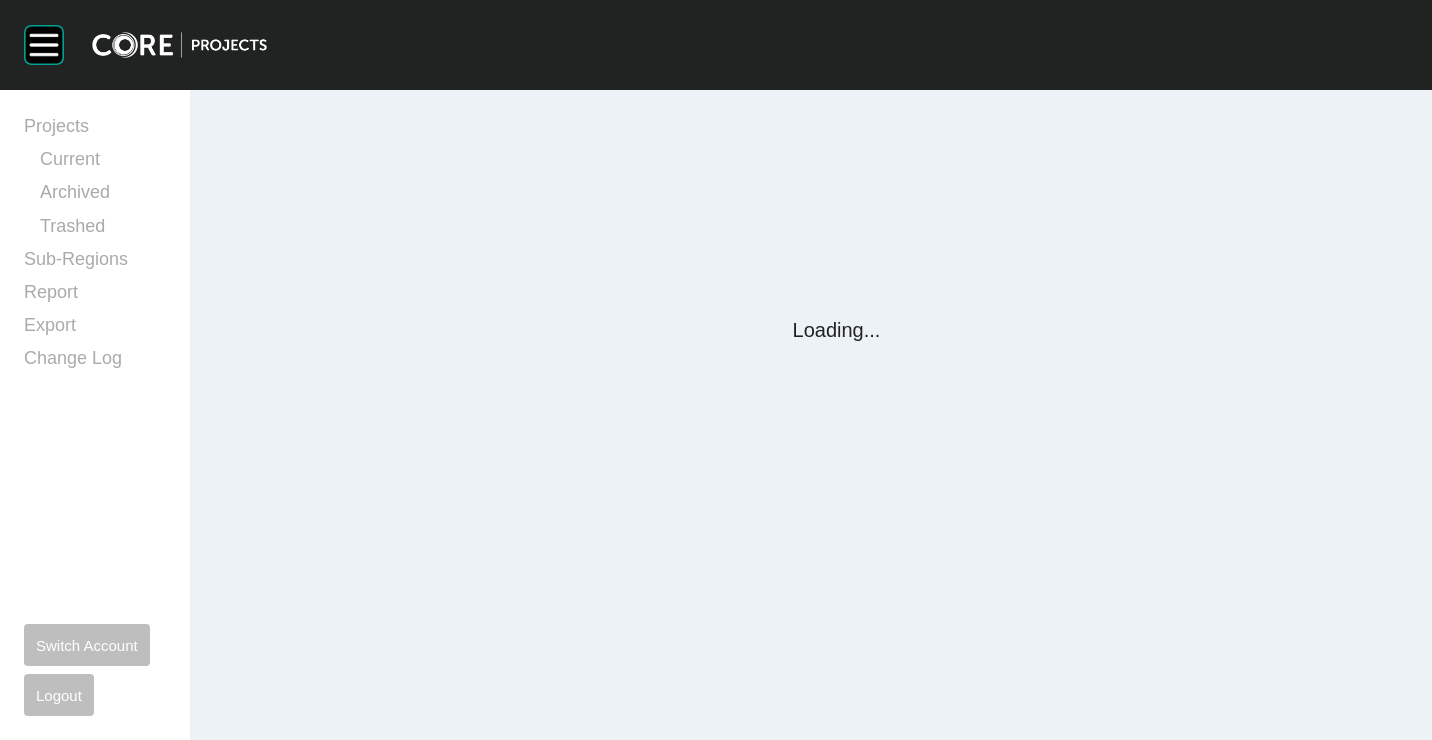 scroll, scrollTop: 0, scrollLeft: 0, axis: both 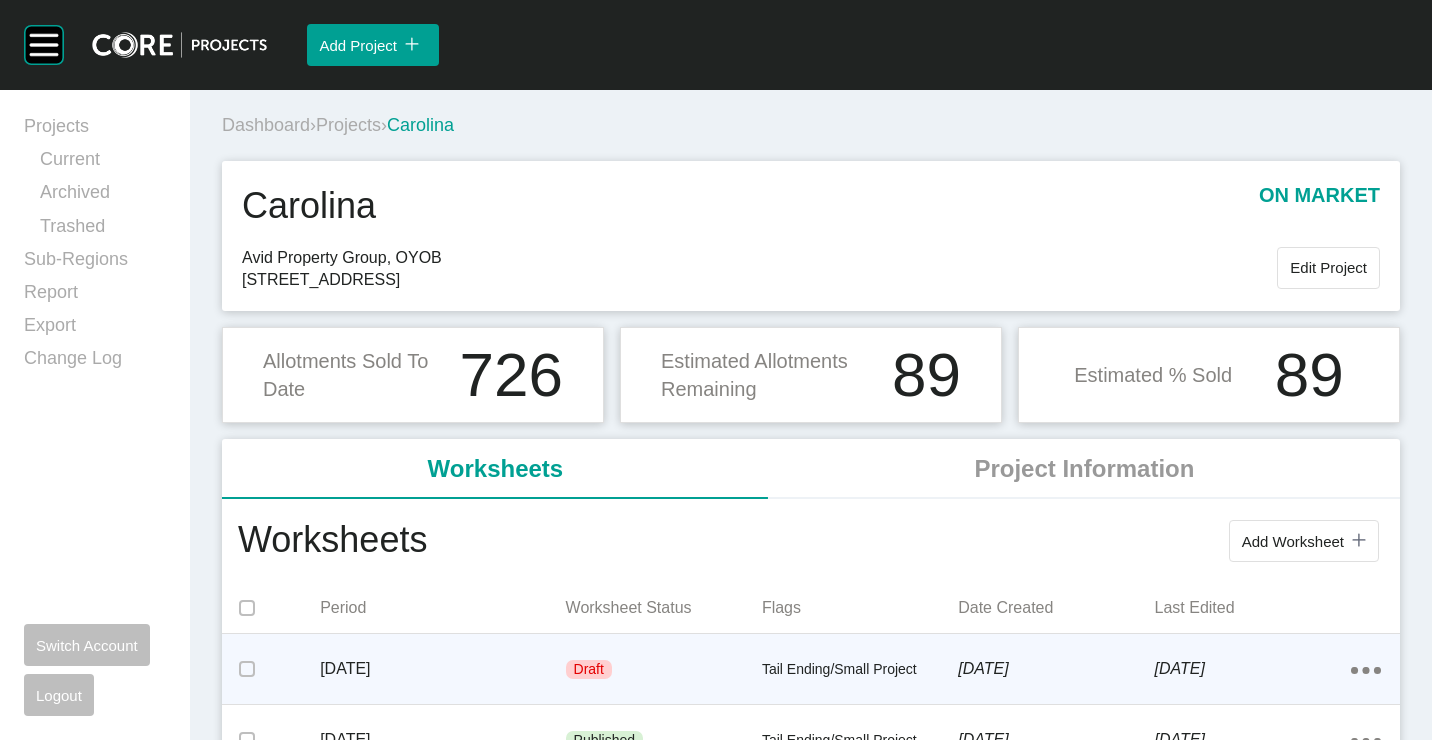 click on "[DATE]" at bounding box center (442, 669) 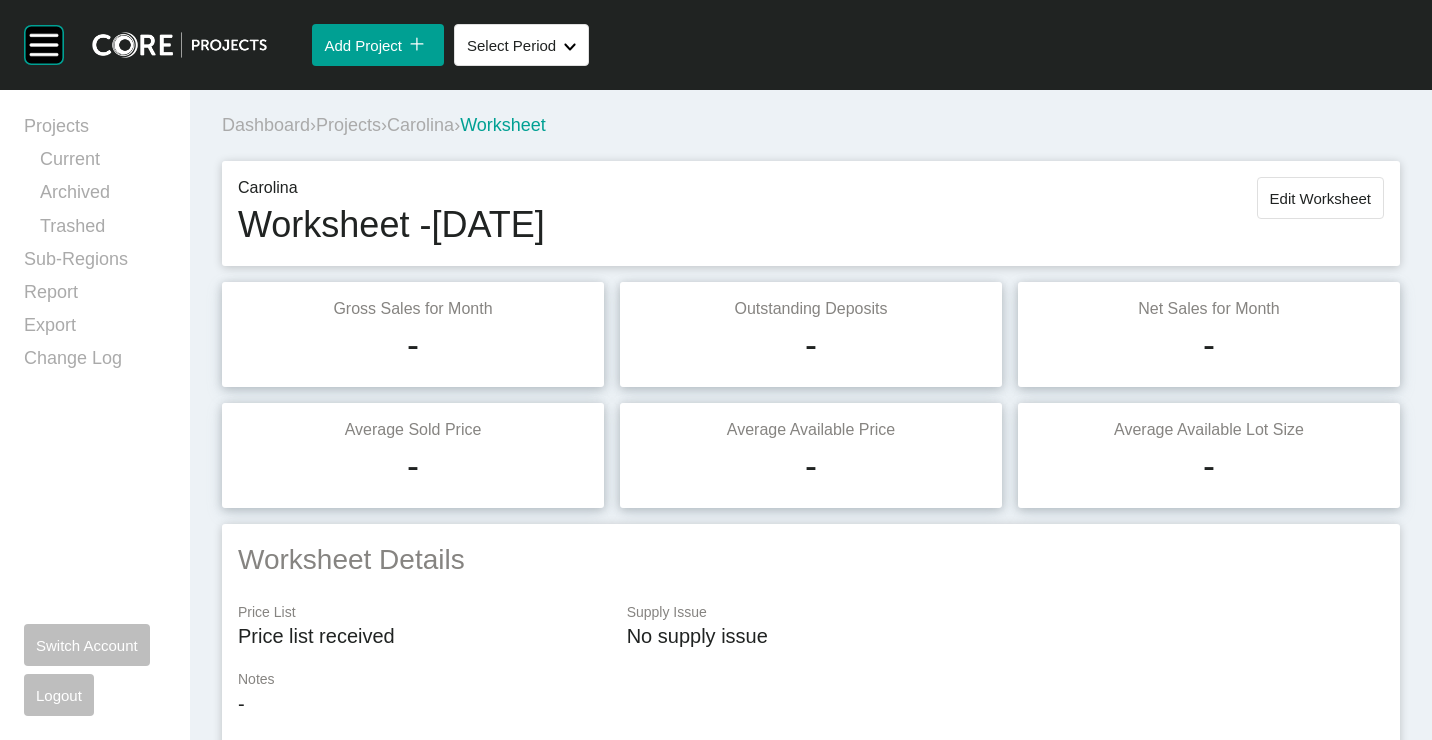click on "Projects" at bounding box center [348, 125] 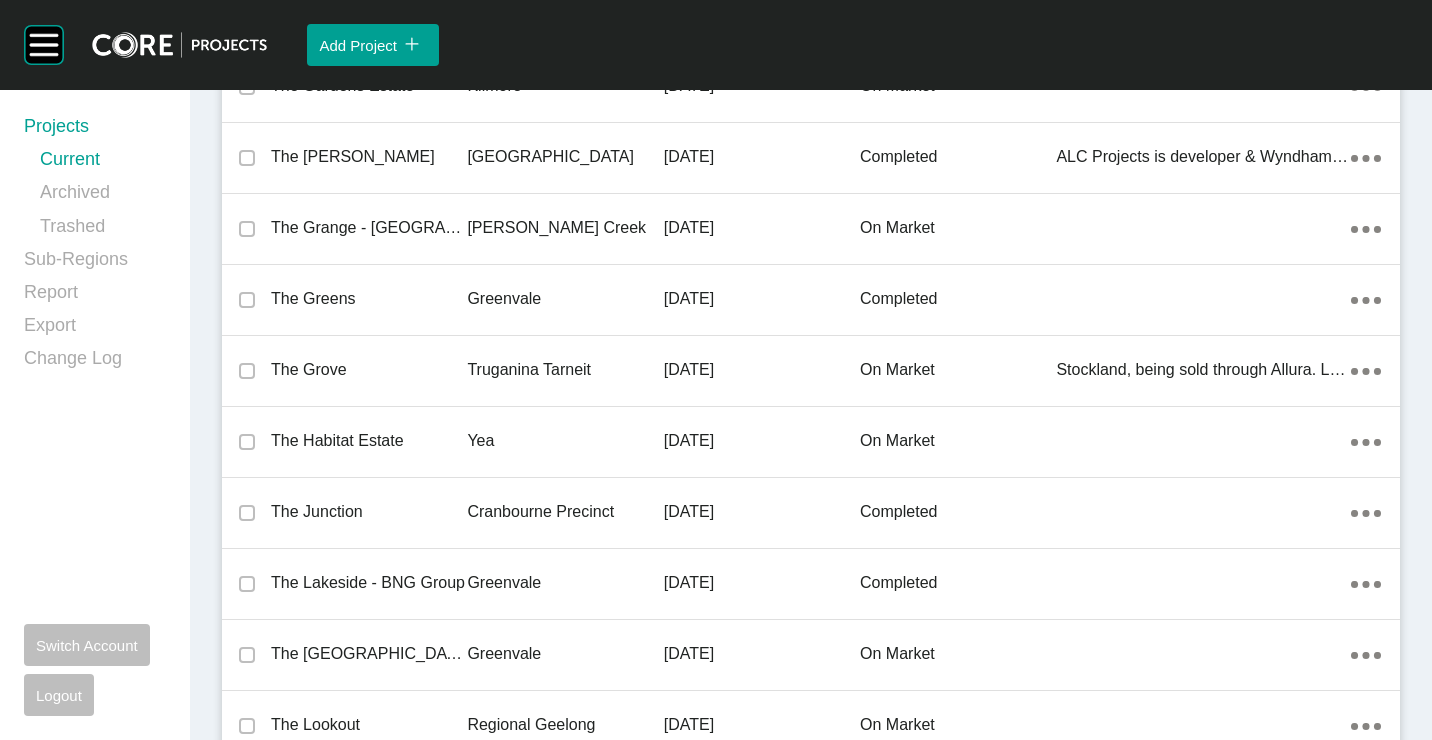 scroll, scrollTop: 2736, scrollLeft: 0, axis: vertical 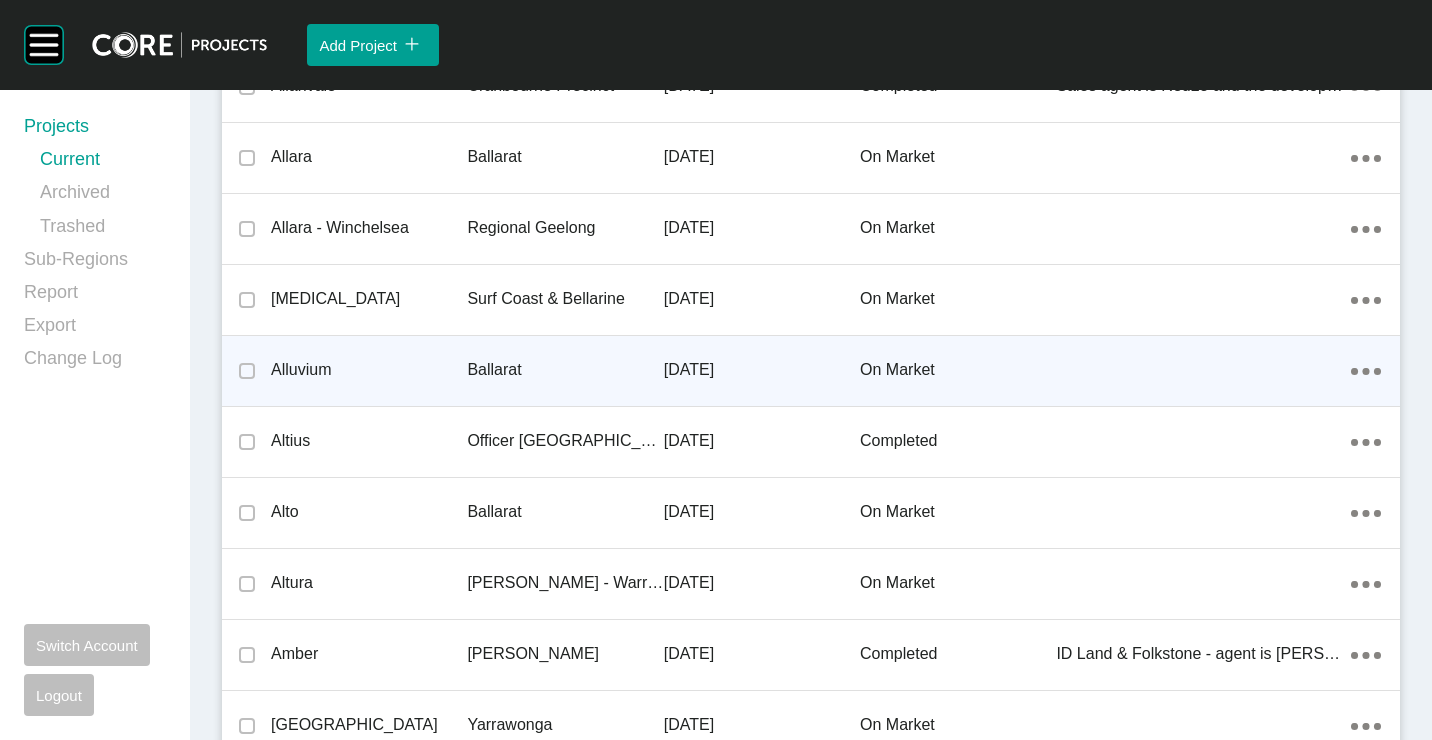 click on "Alluvium" at bounding box center (369, 370) 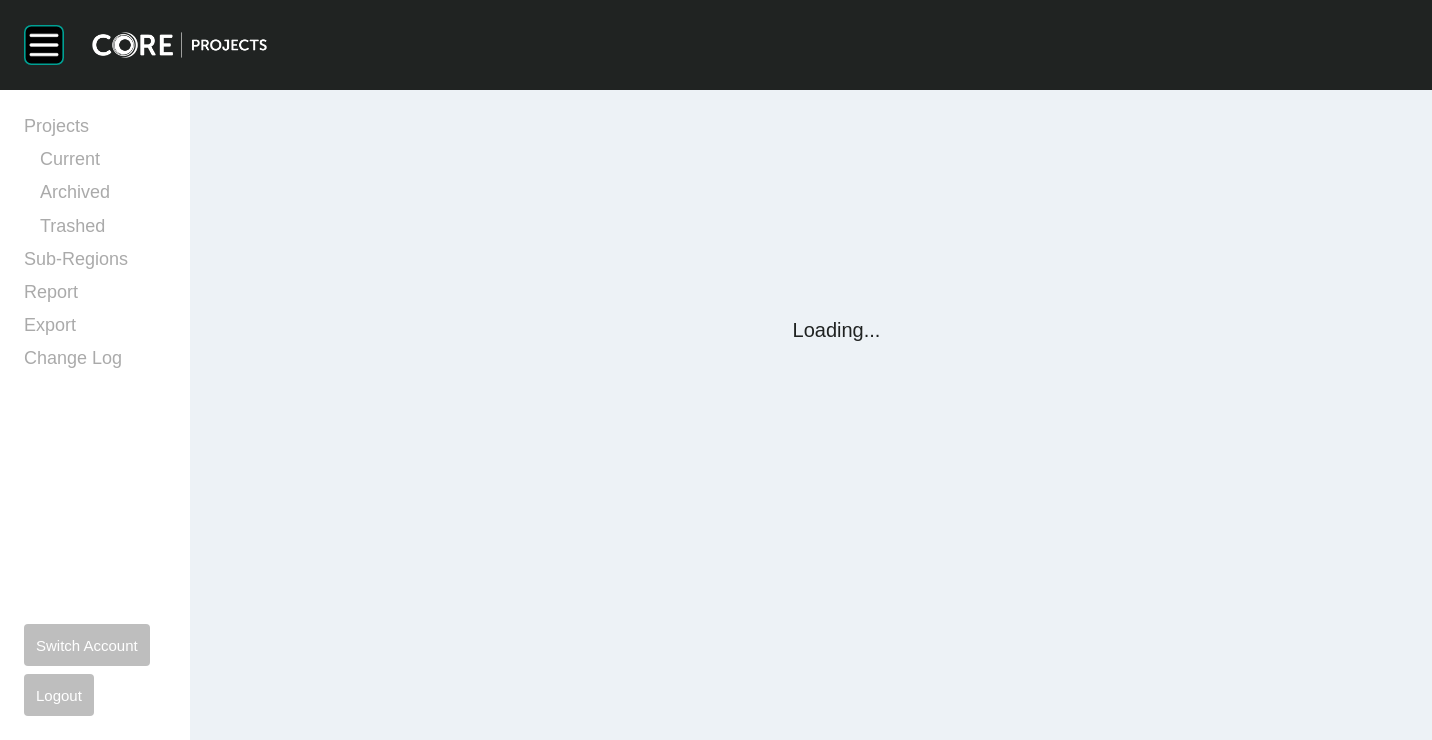 scroll, scrollTop: 0, scrollLeft: 0, axis: both 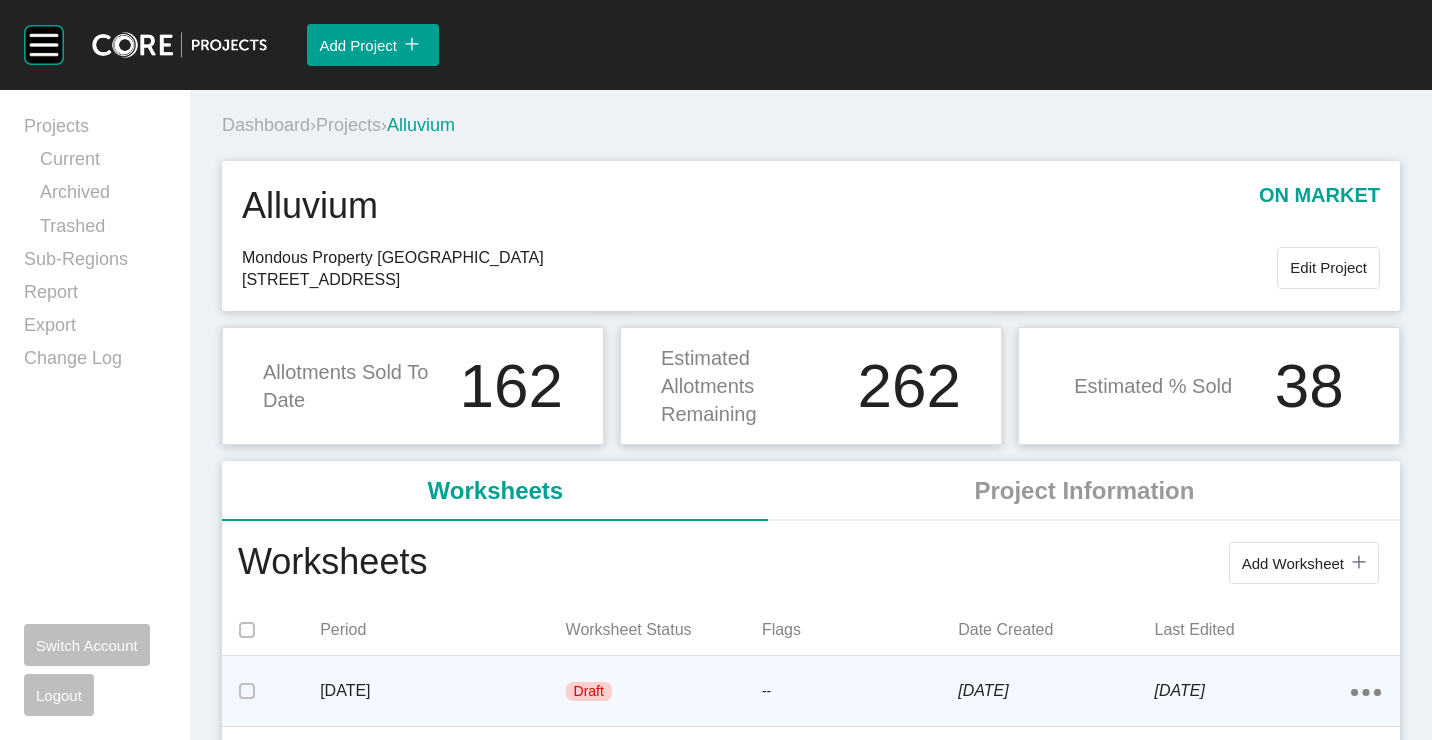 click on "[DATE]" at bounding box center [442, 691] 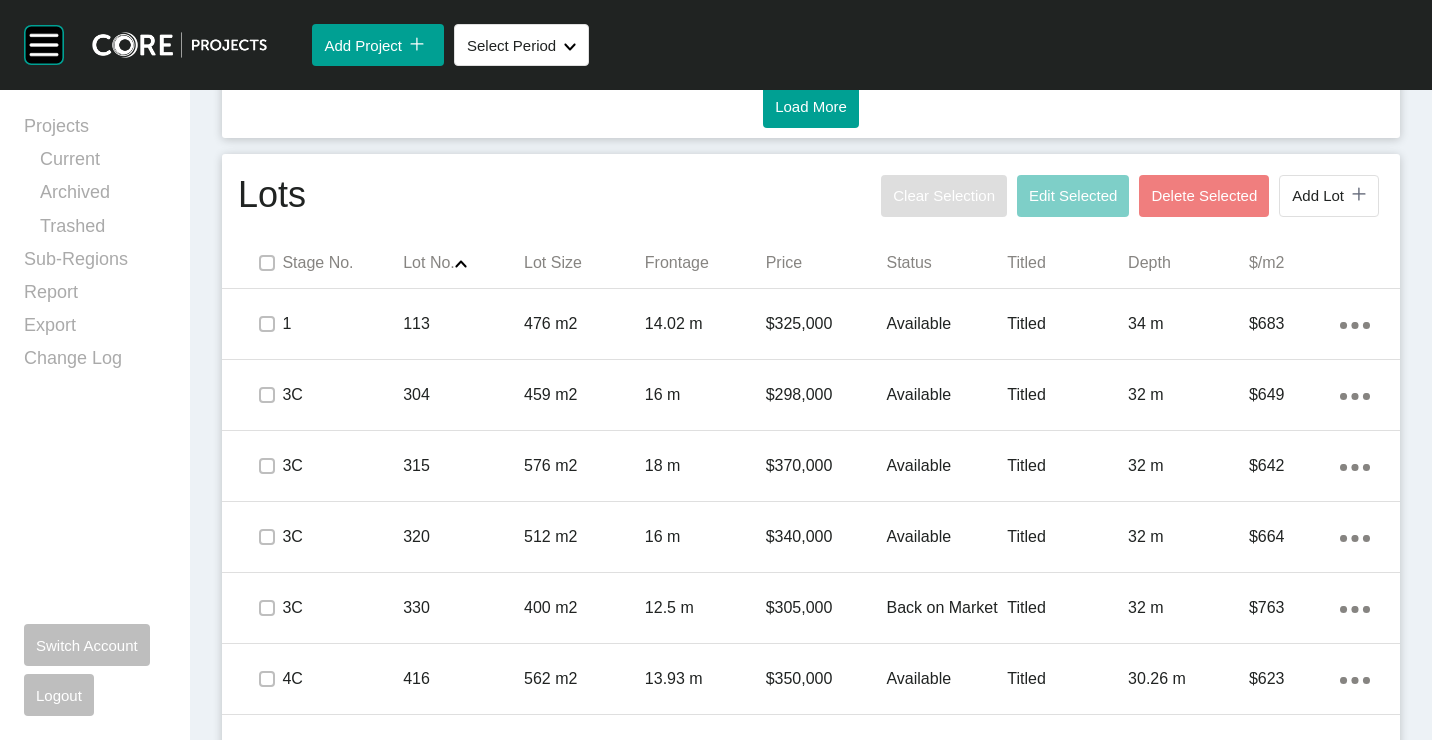 scroll, scrollTop: 1300, scrollLeft: 0, axis: vertical 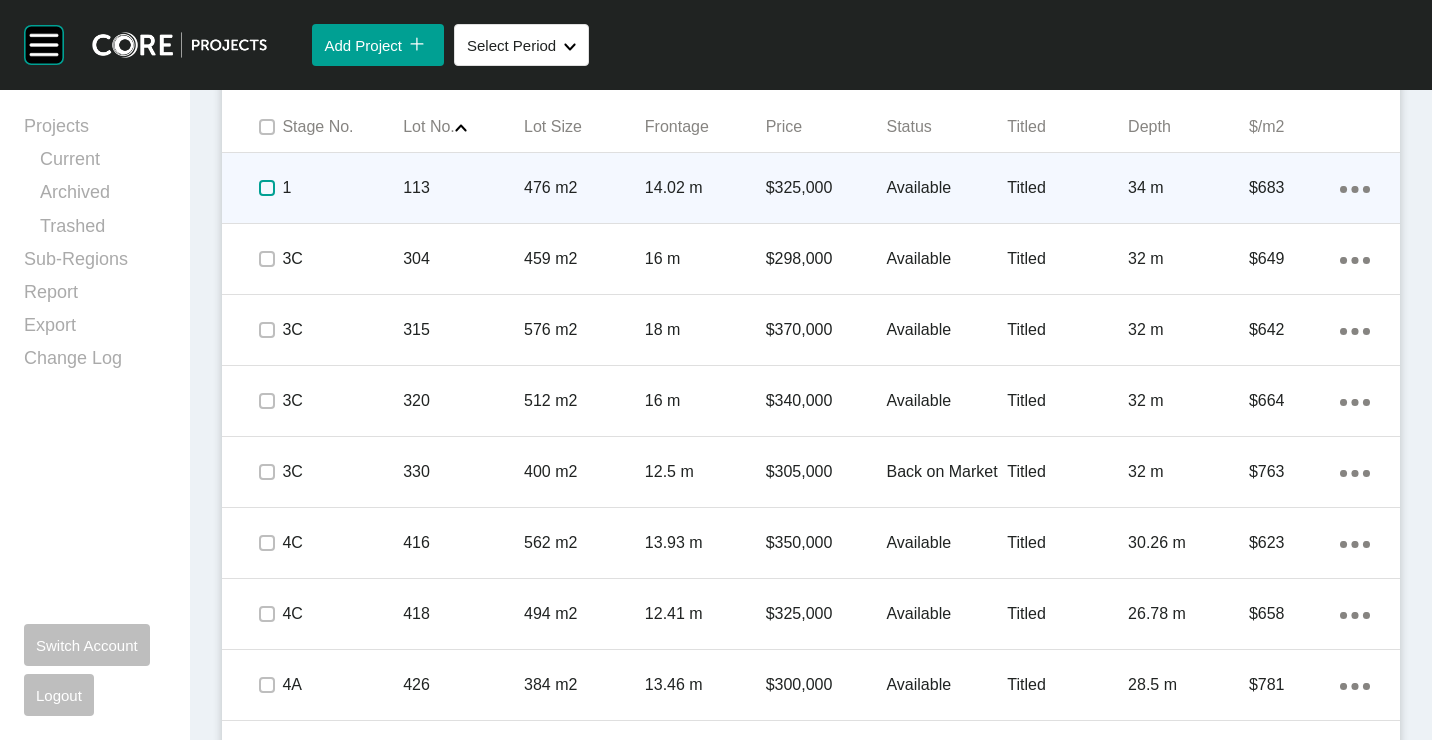 click at bounding box center (267, 188) 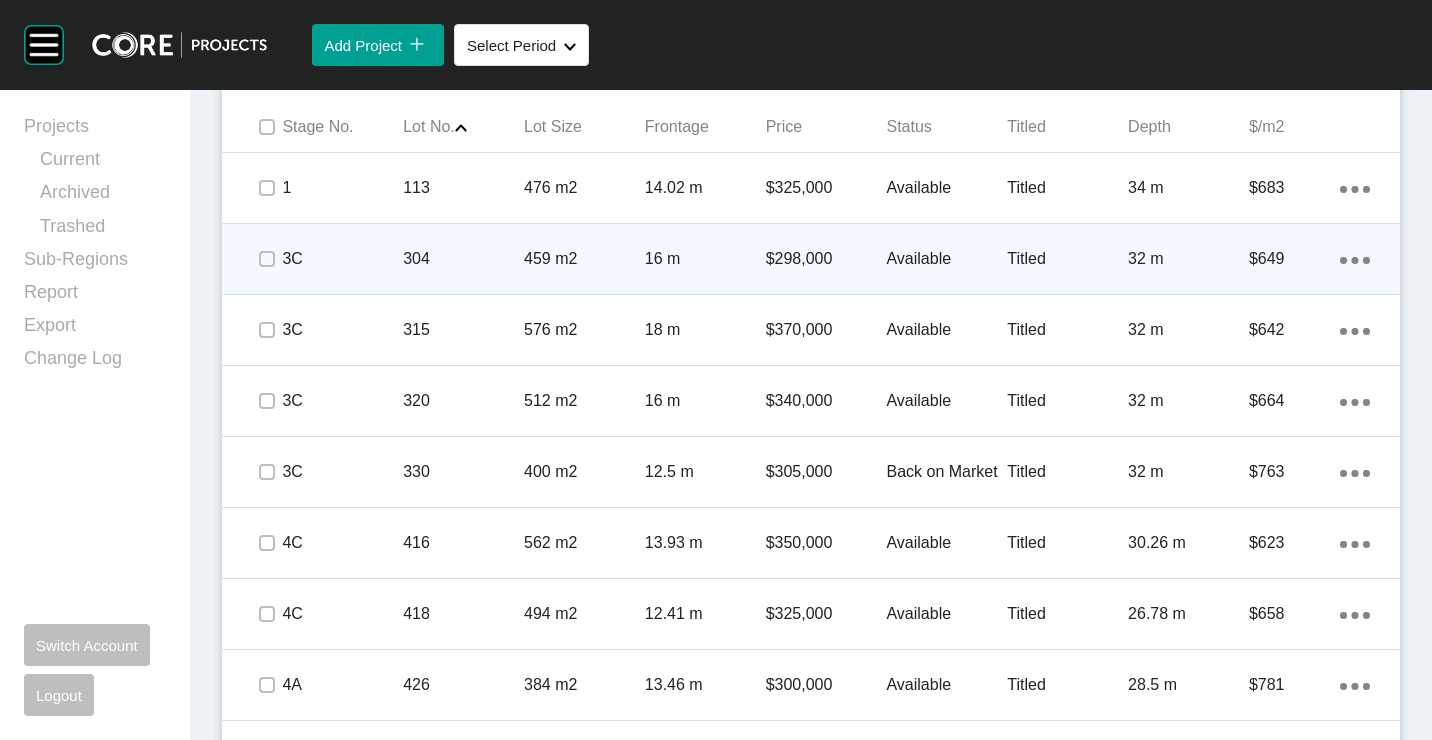 click on "459 m2" at bounding box center (584, 259) 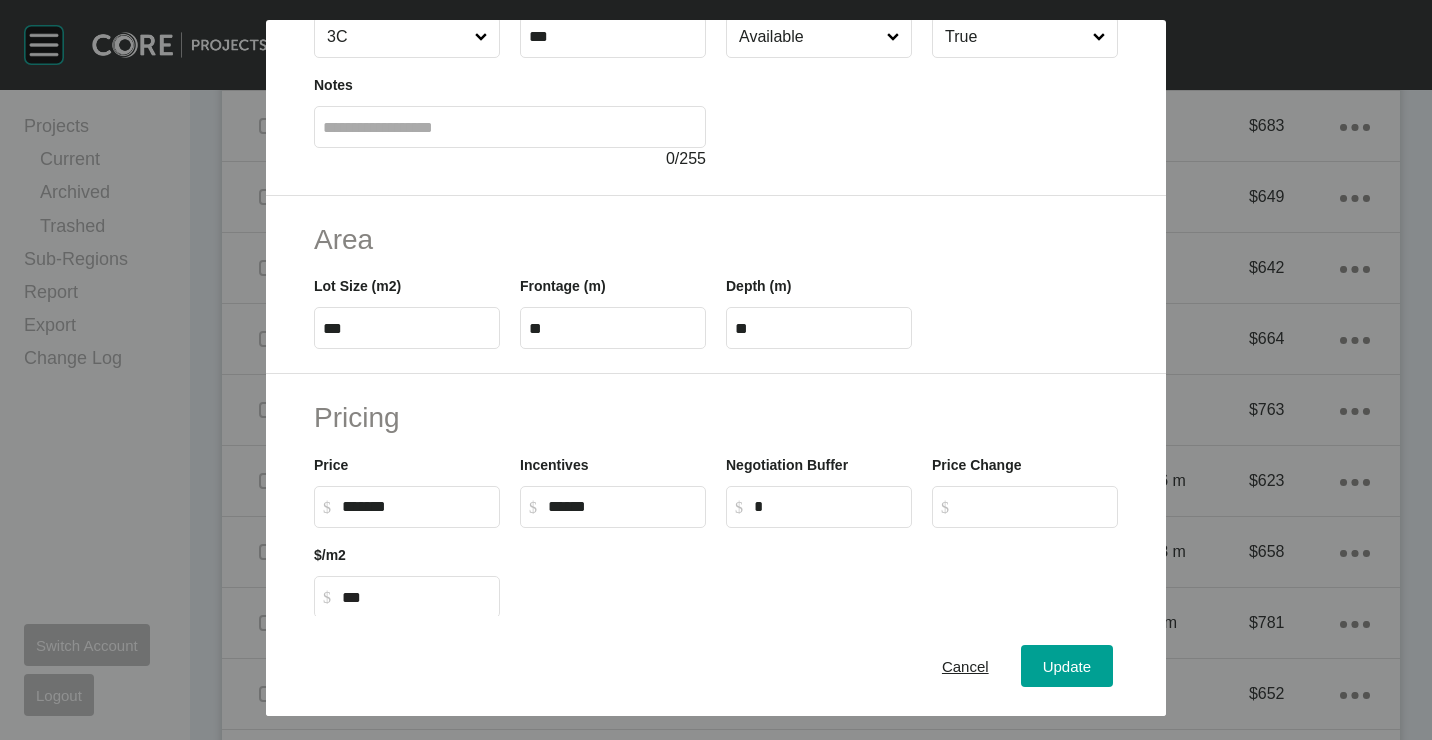 scroll, scrollTop: 300, scrollLeft: 0, axis: vertical 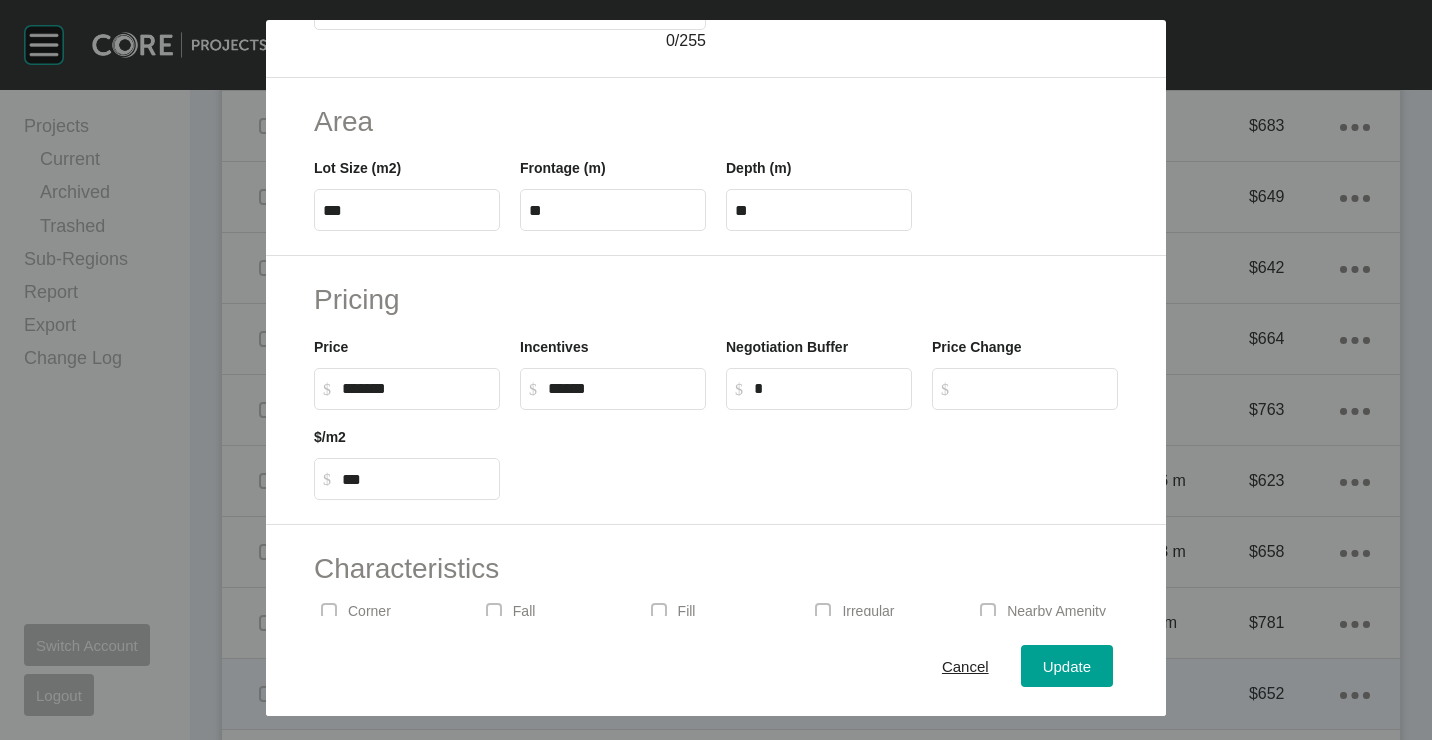 click on "Cancel" at bounding box center (965, 665) 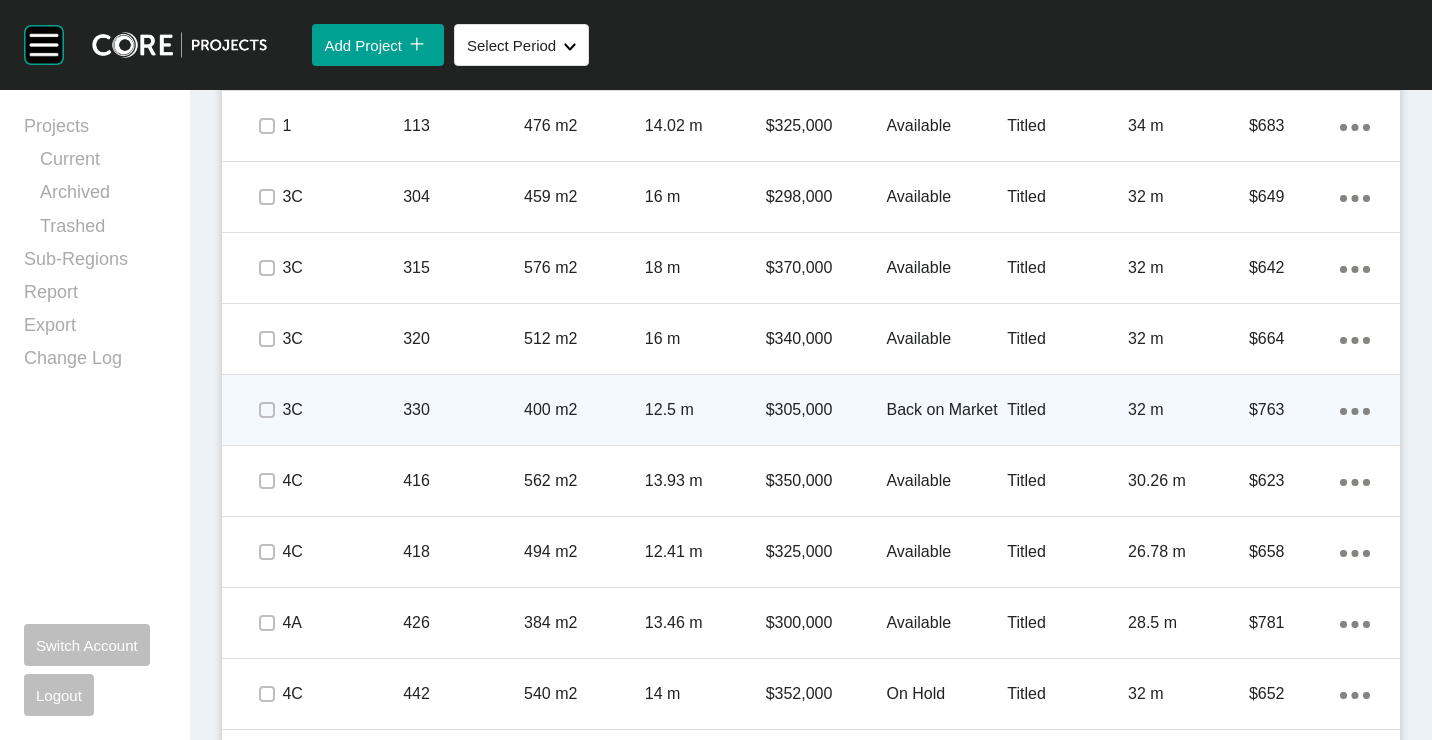 scroll, scrollTop: 1500, scrollLeft: 0, axis: vertical 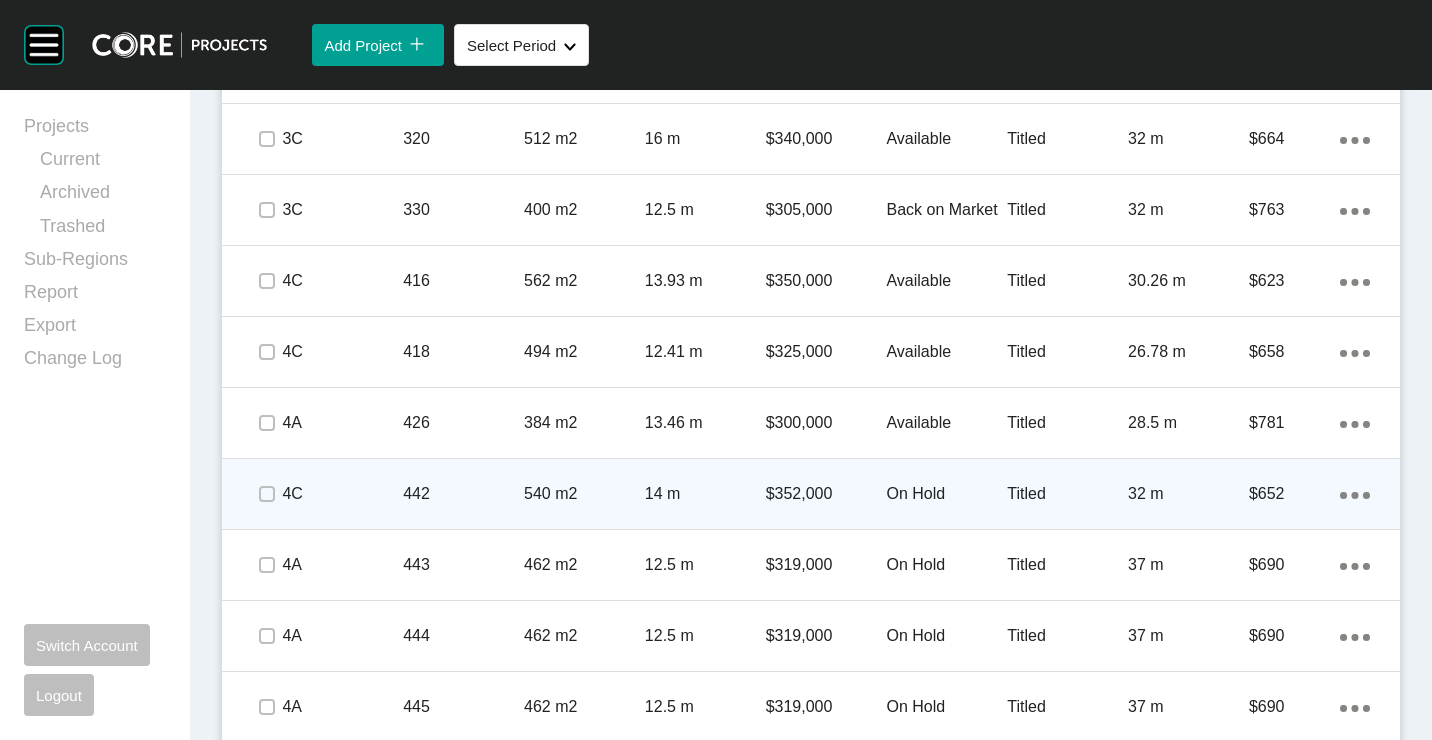 click on "442" at bounding box center [463, 494] 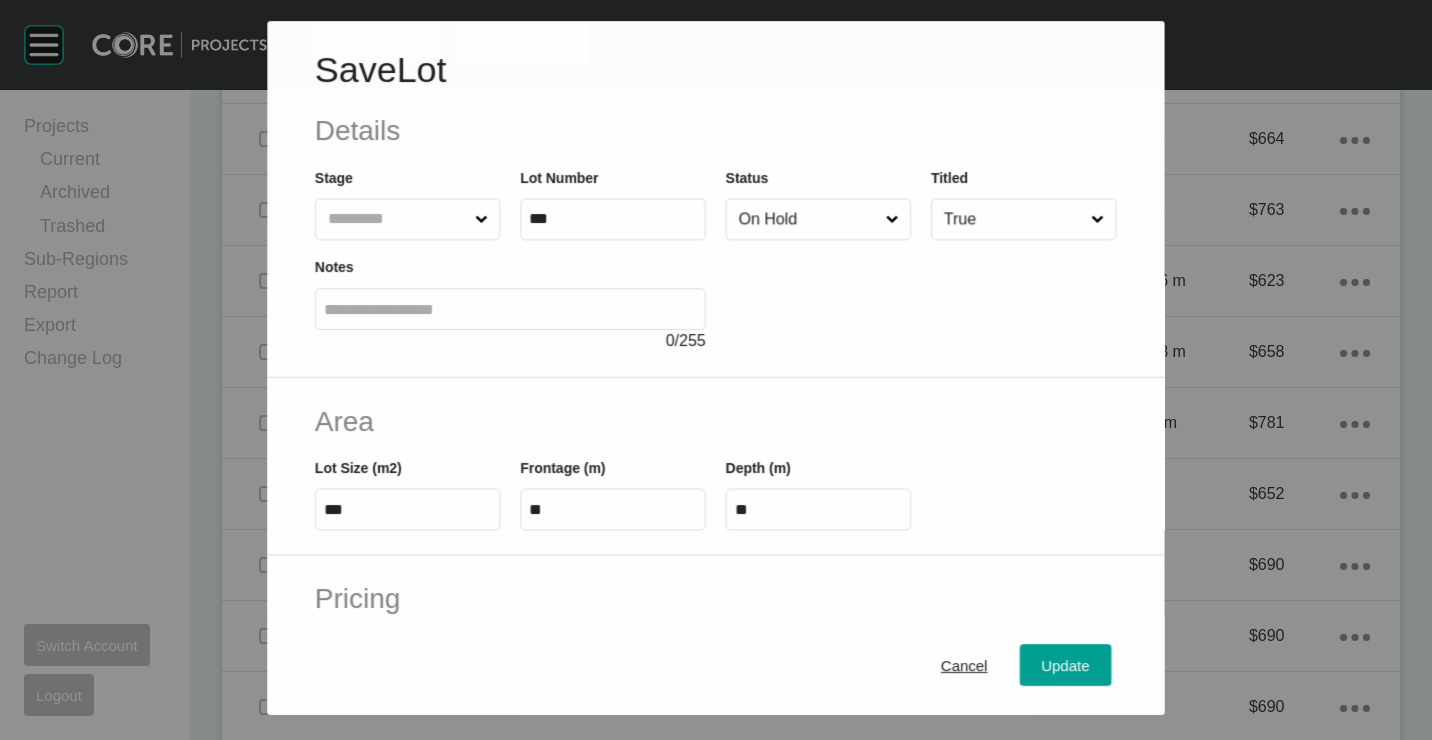 click on "On Hold" at bounding box center [808, 219] 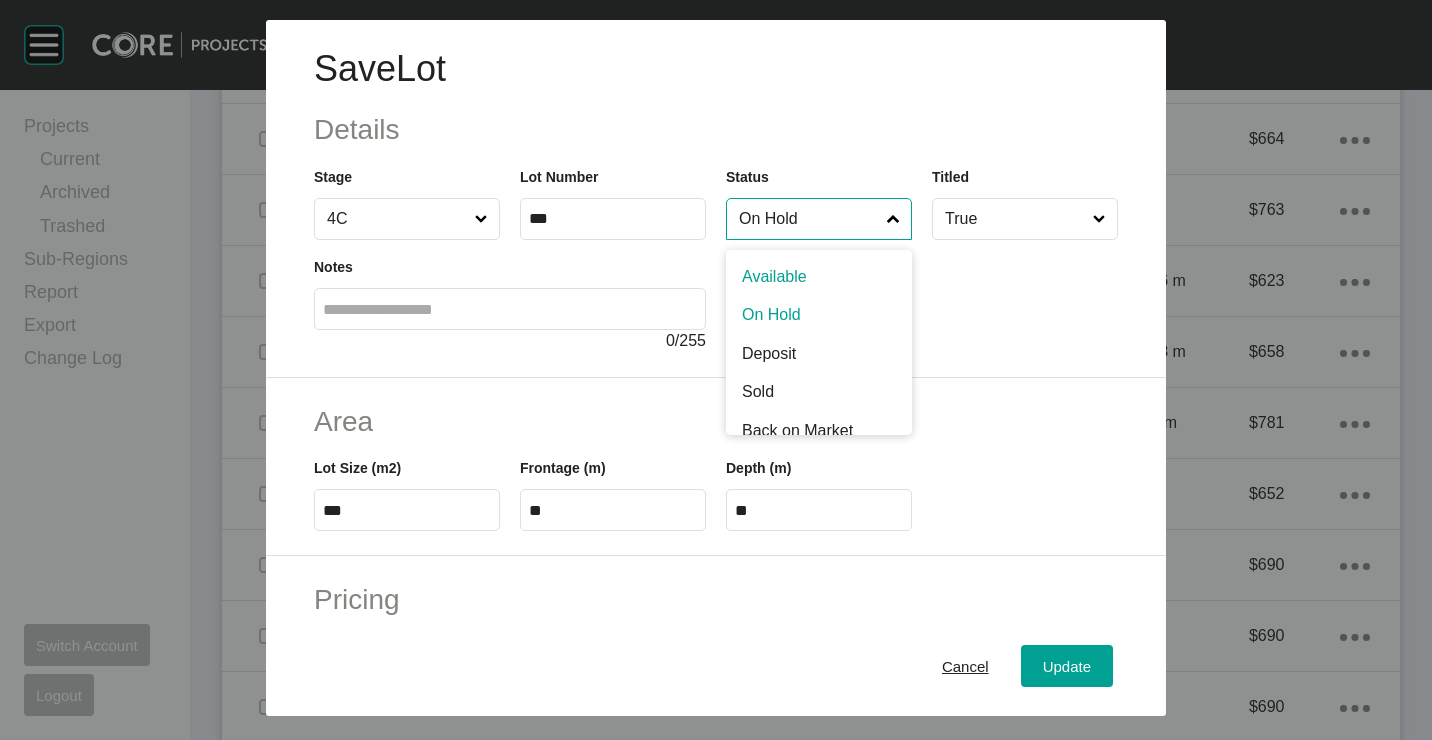 drag, startPoint x: 748, startPoint y: 285, endPoint x: 892, endPoint y: 500, distance: 258.76825 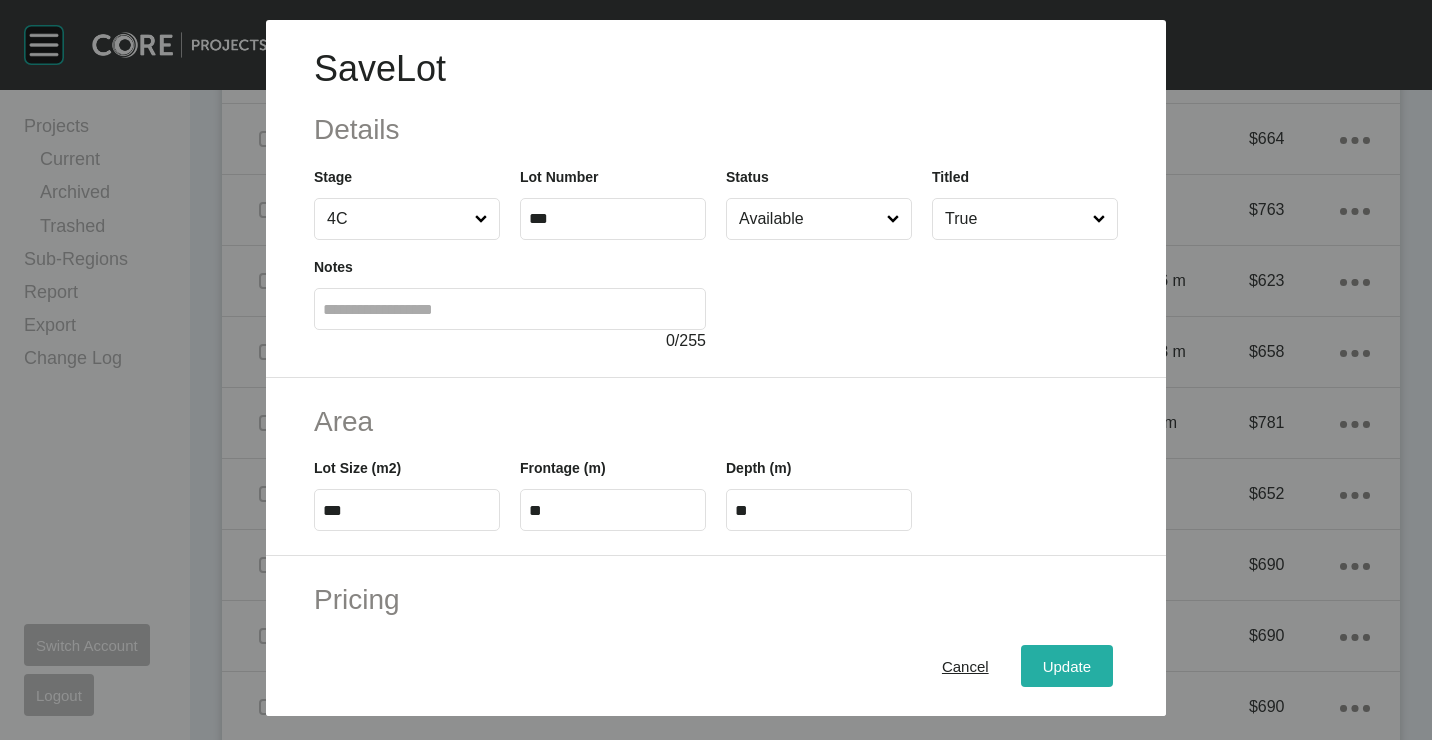 drag, startPoint x: 1068, startPoint y: 676, endPoint x: 1058, endPoint y: 671, distance: 11.18034 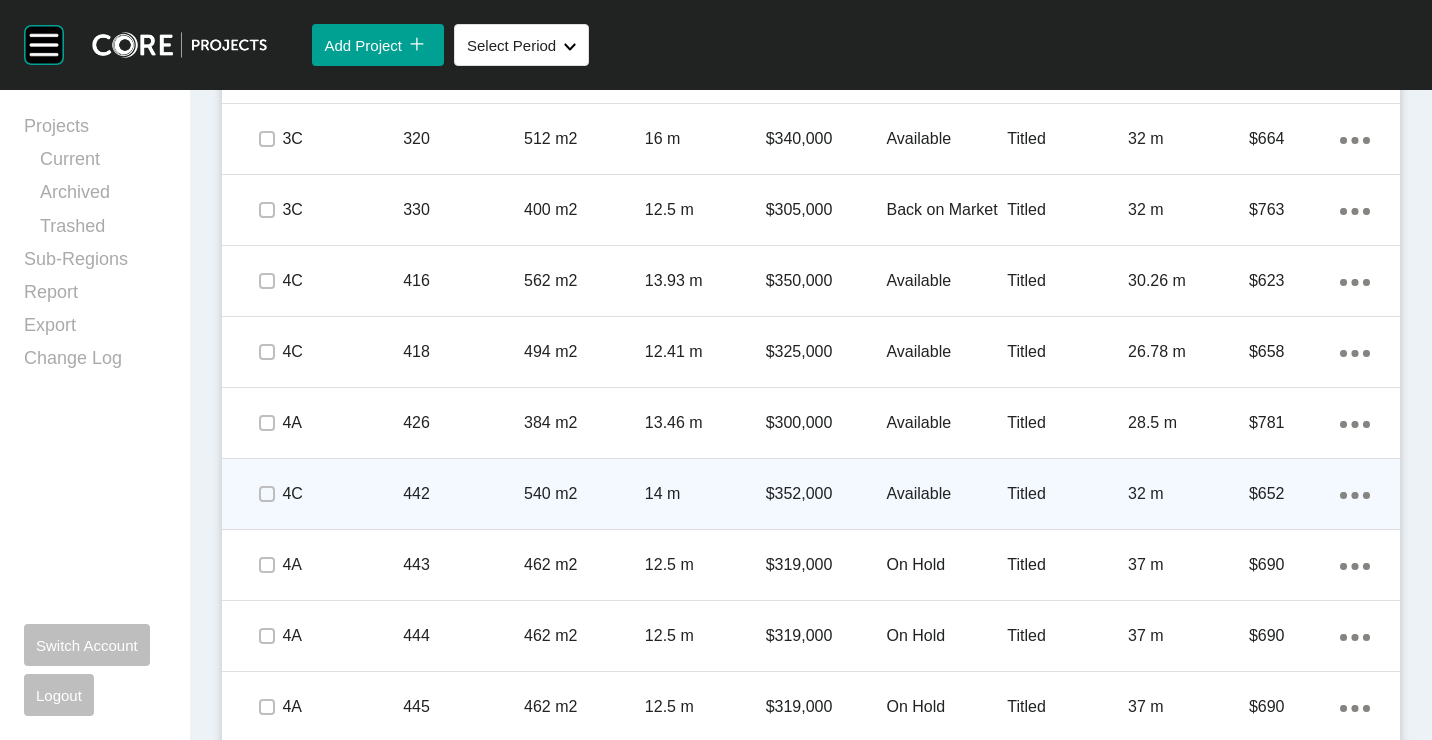 scroll, scrollTop: 1662, scrollLeft: 0, axis: vertical 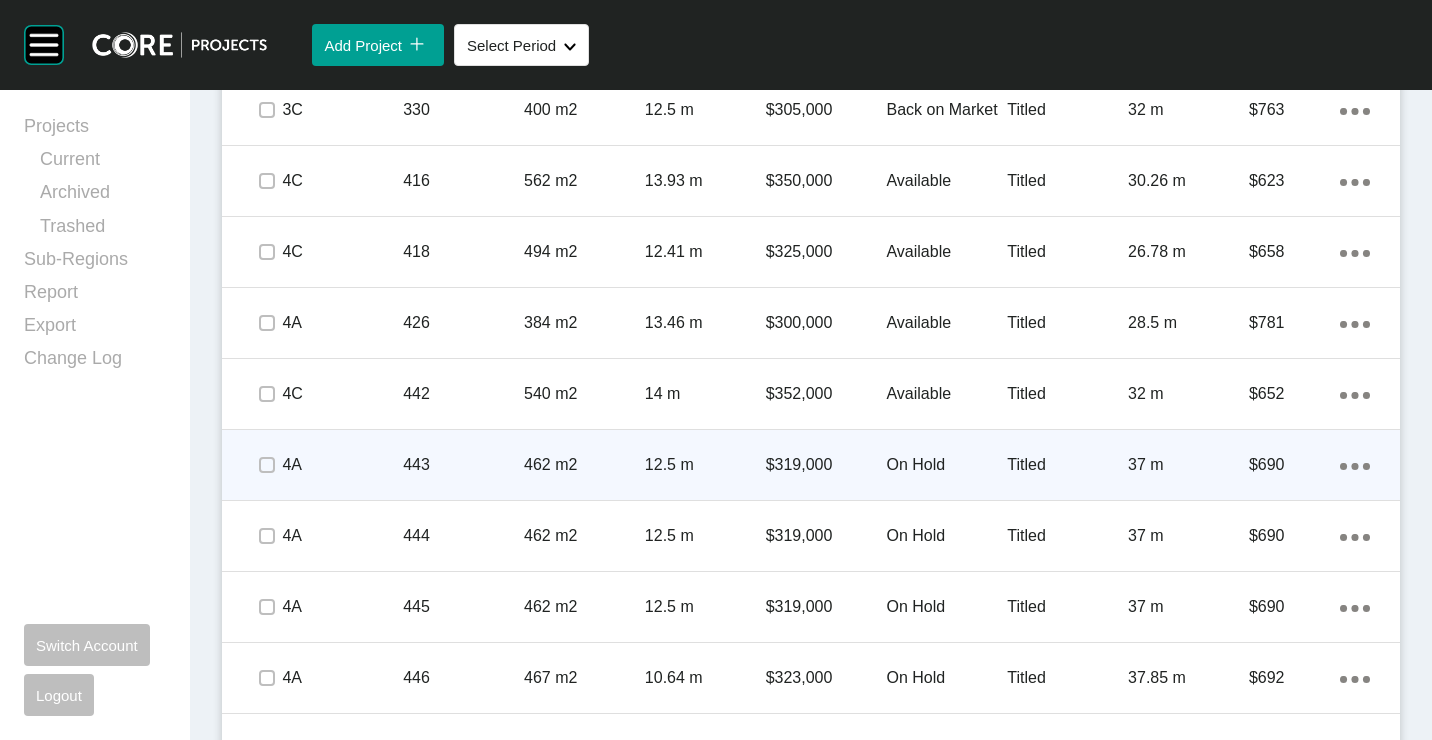 click on "443" at bounding box center (463, 465) 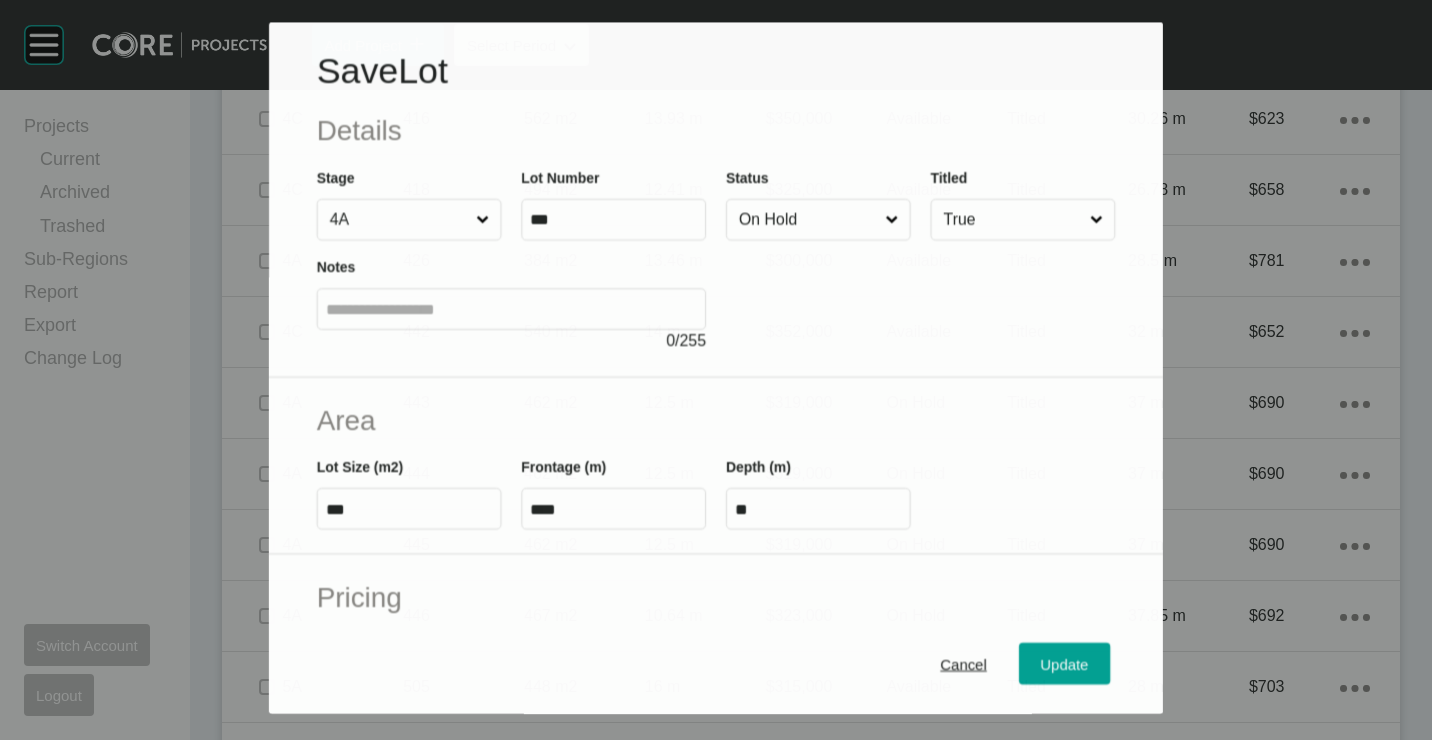 scroll, scrollTop: 1600, scrollLeft: 0, axis: vertical 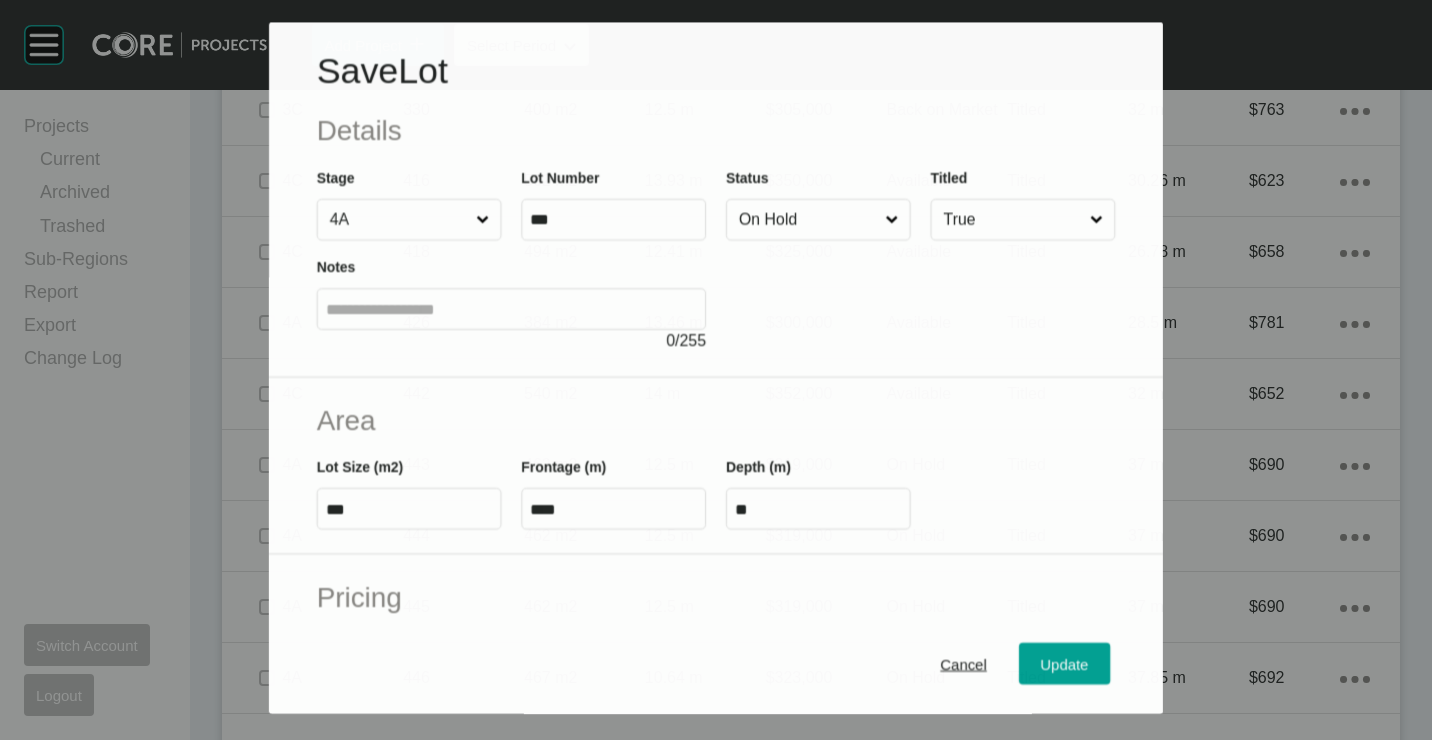 drag, startPoint x: 805, startPoint y: 237, endPoint x: 788, endPoint y: 229, distance: 18.788294 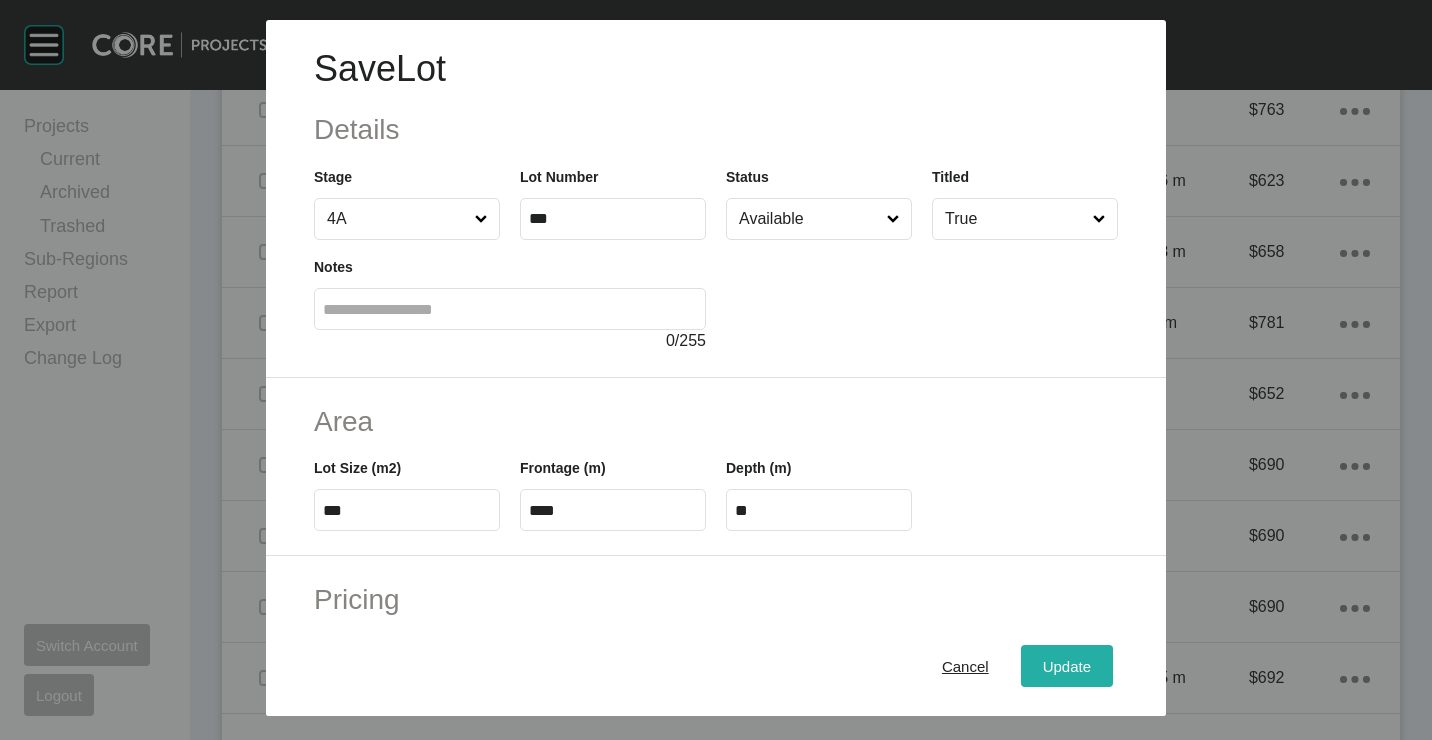 click on "Update" at bounding box center [1067, 665] 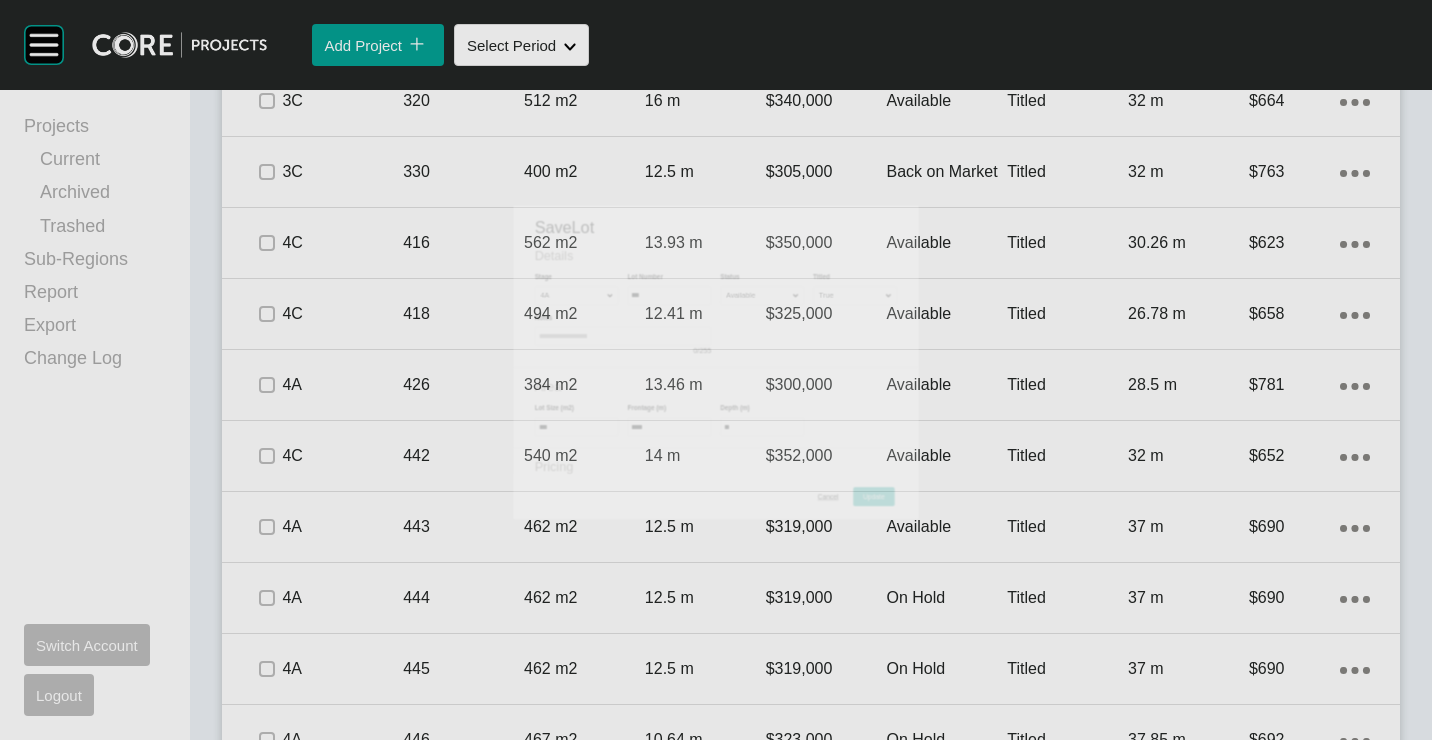 scroll, scrollTop: 1662, scrollLeft: 0, axis: vertical 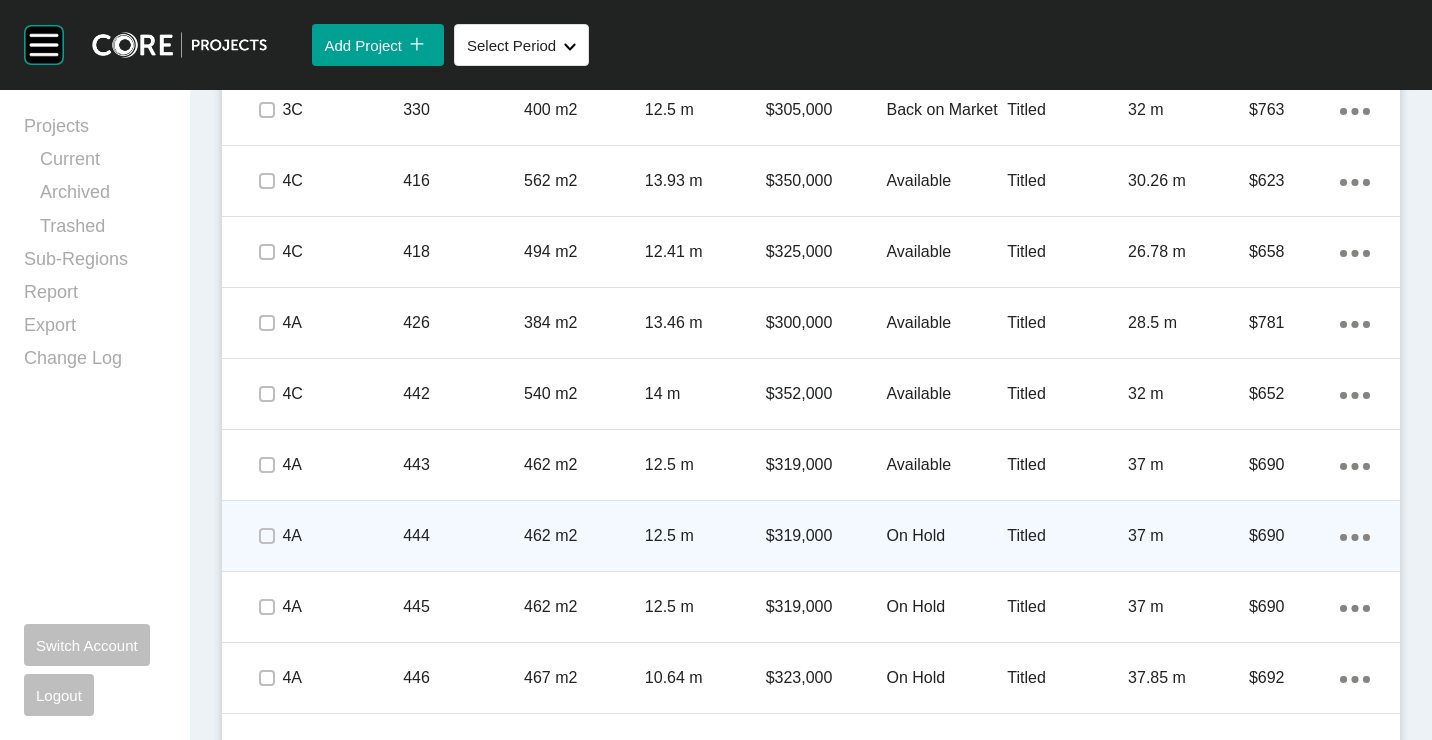 click on "462 m2" at bounding box center (584, 536) 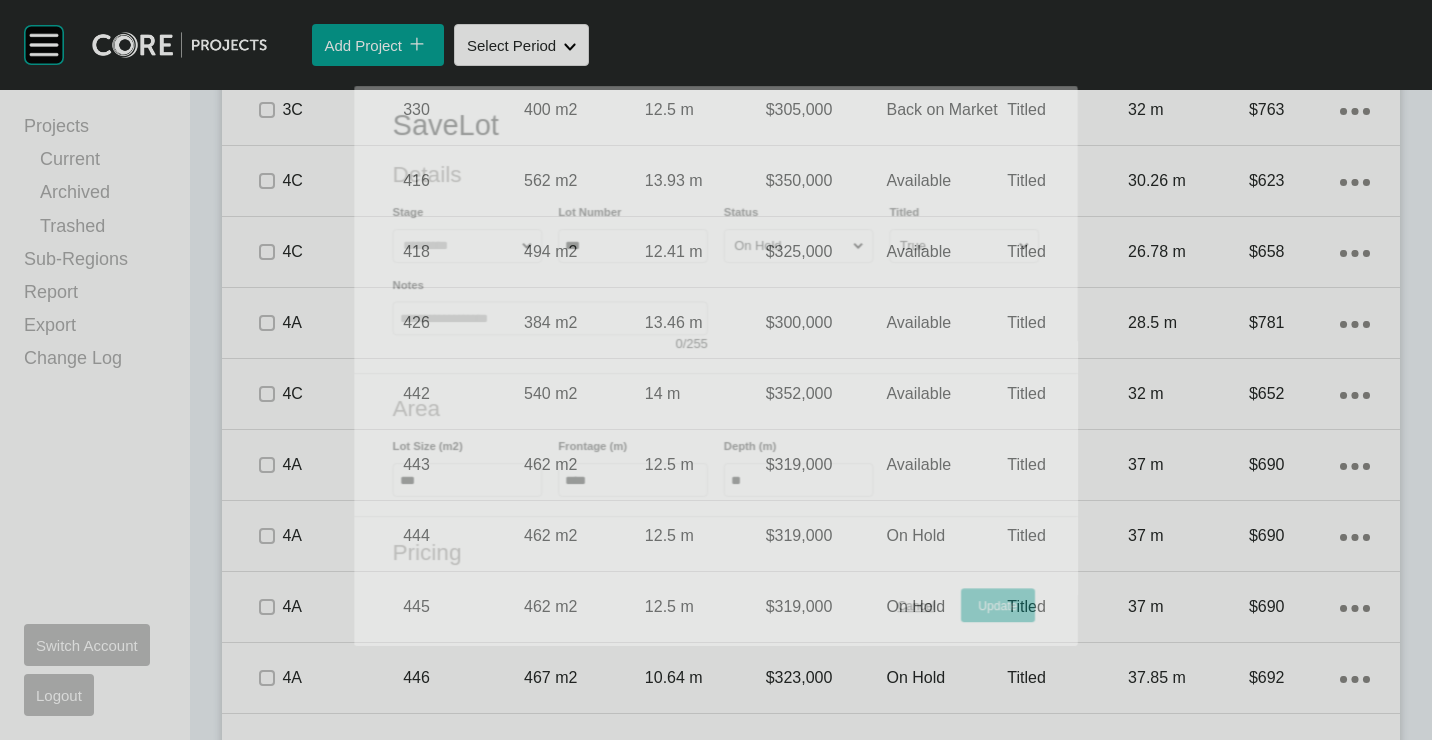 scroll, scrollTop: 1600, scrollLeft: 0, axis: vertical 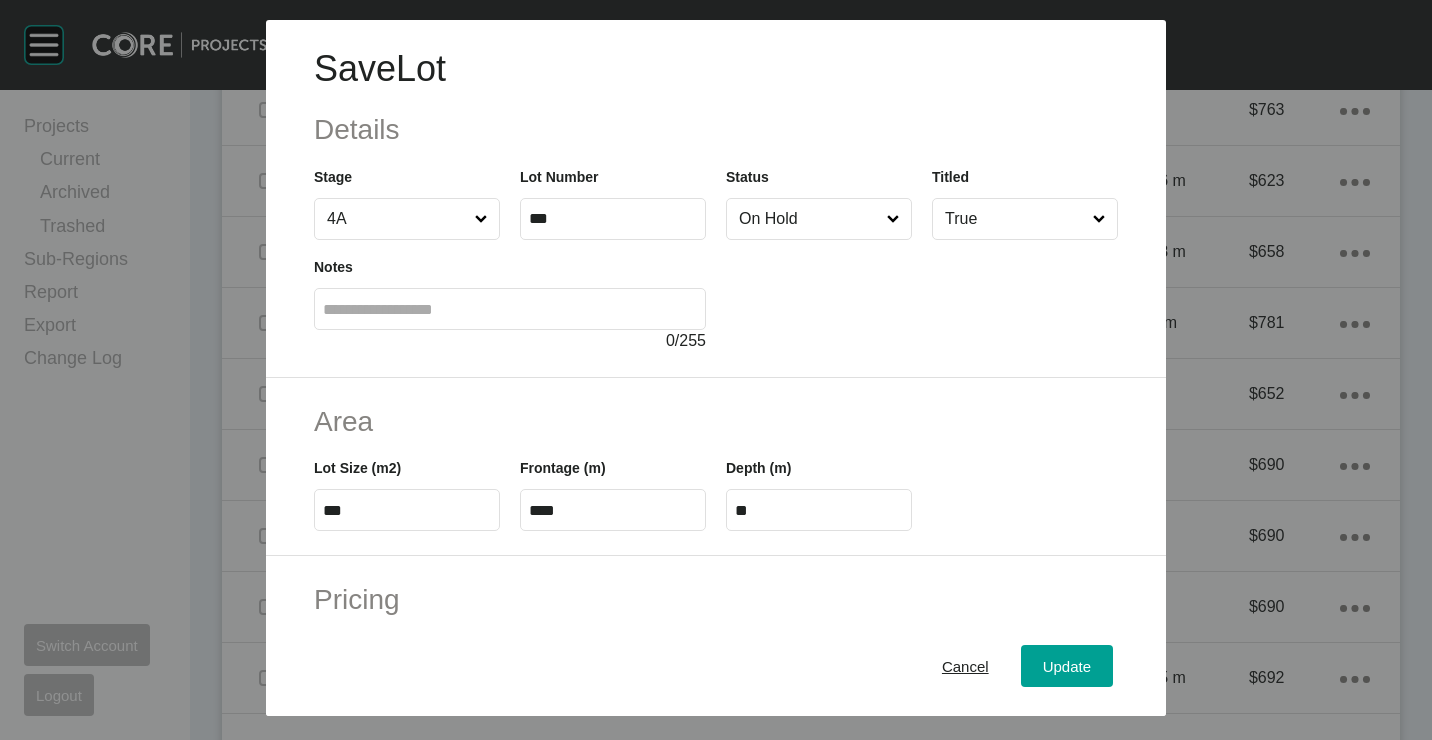 click on "Status On Hold" at bounding box center [819, 203] 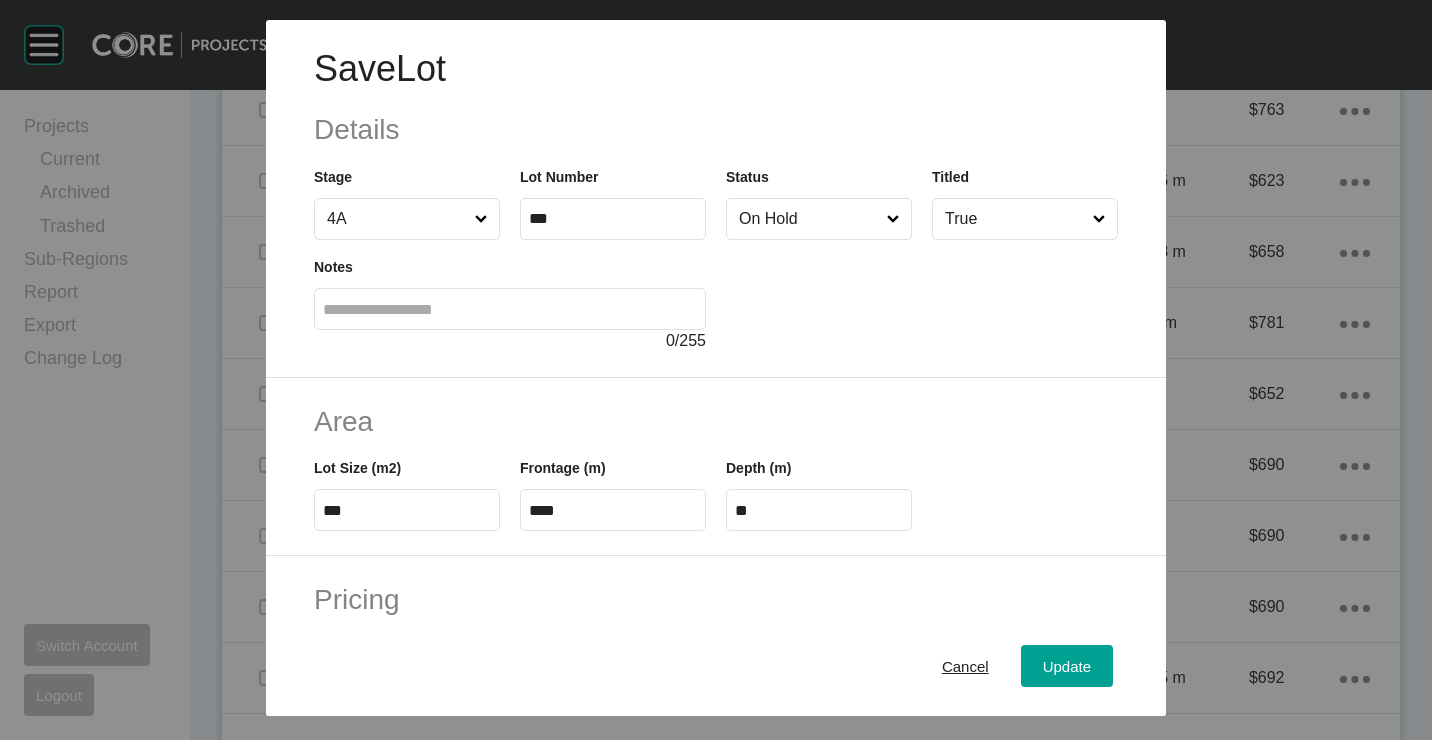 click on "On Hold" at bounding box center [809, 219] 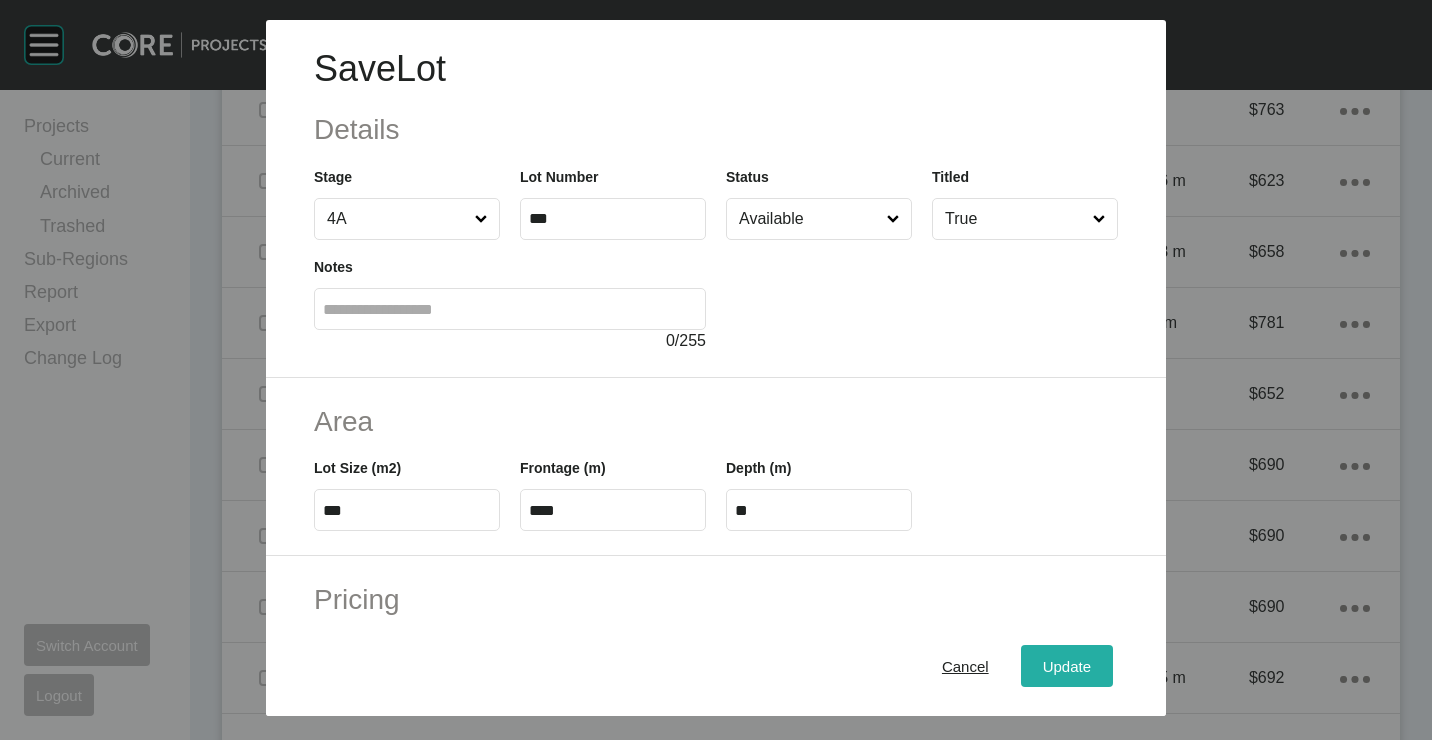 click on "Update" at bounding box center (1067, 665) 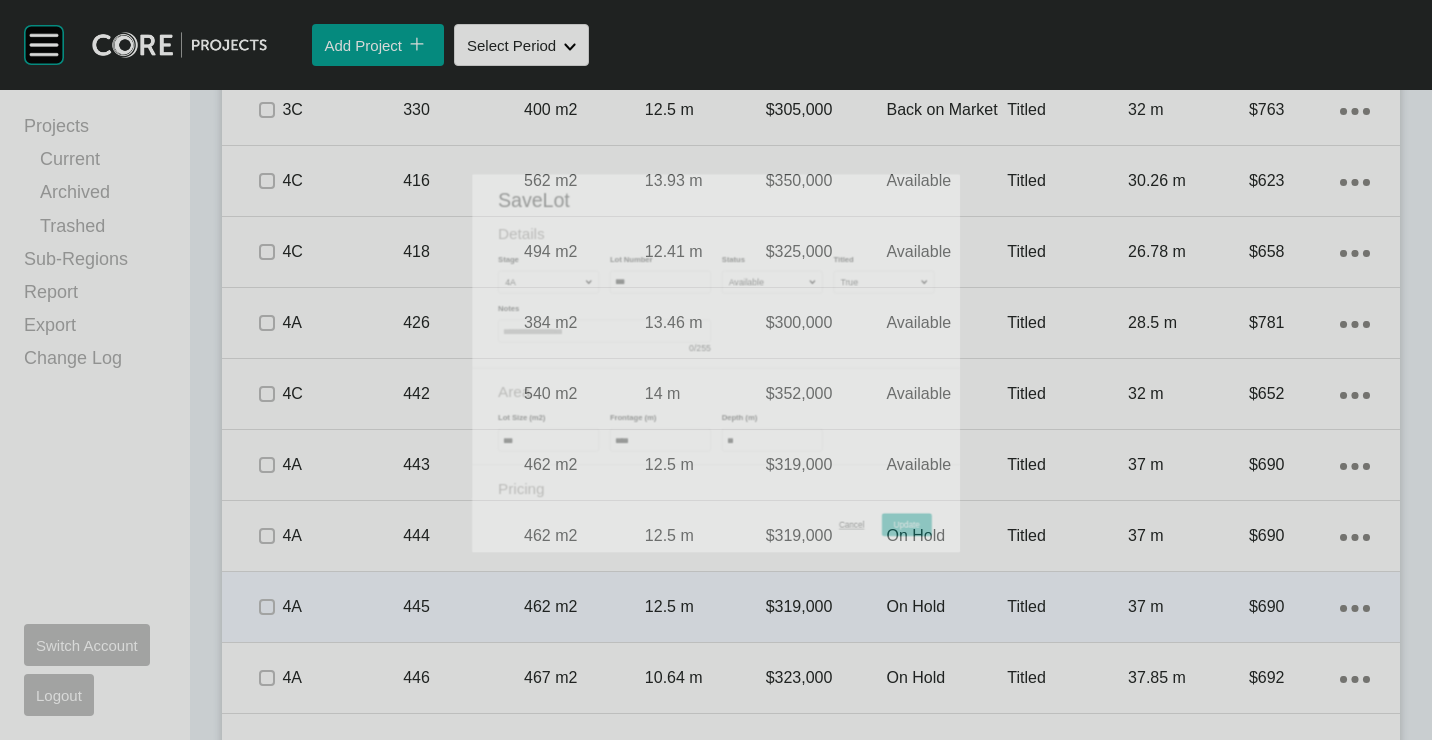 scroll, scrollTop: 1662, scrollLeft: 0, axis: vertical 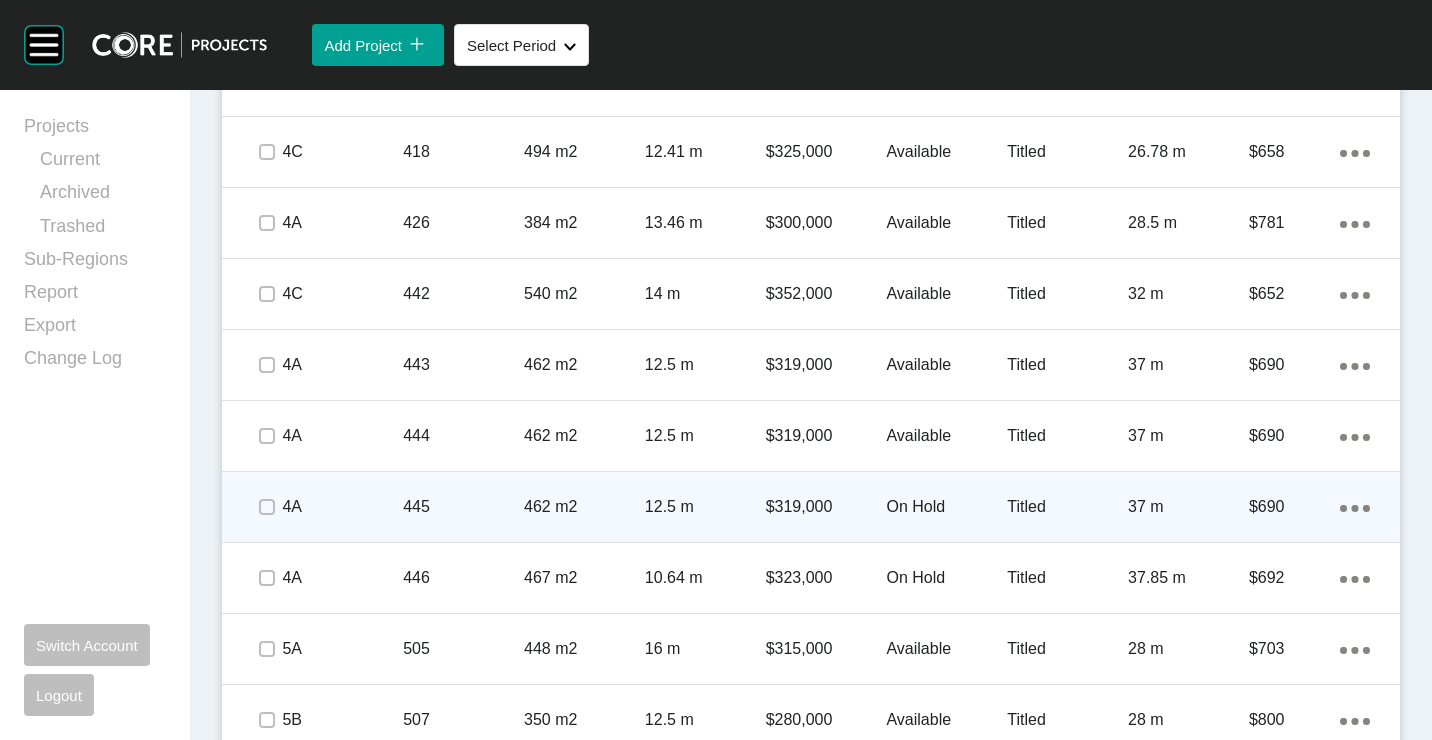 click on "445" at bounding box center [463, 507] 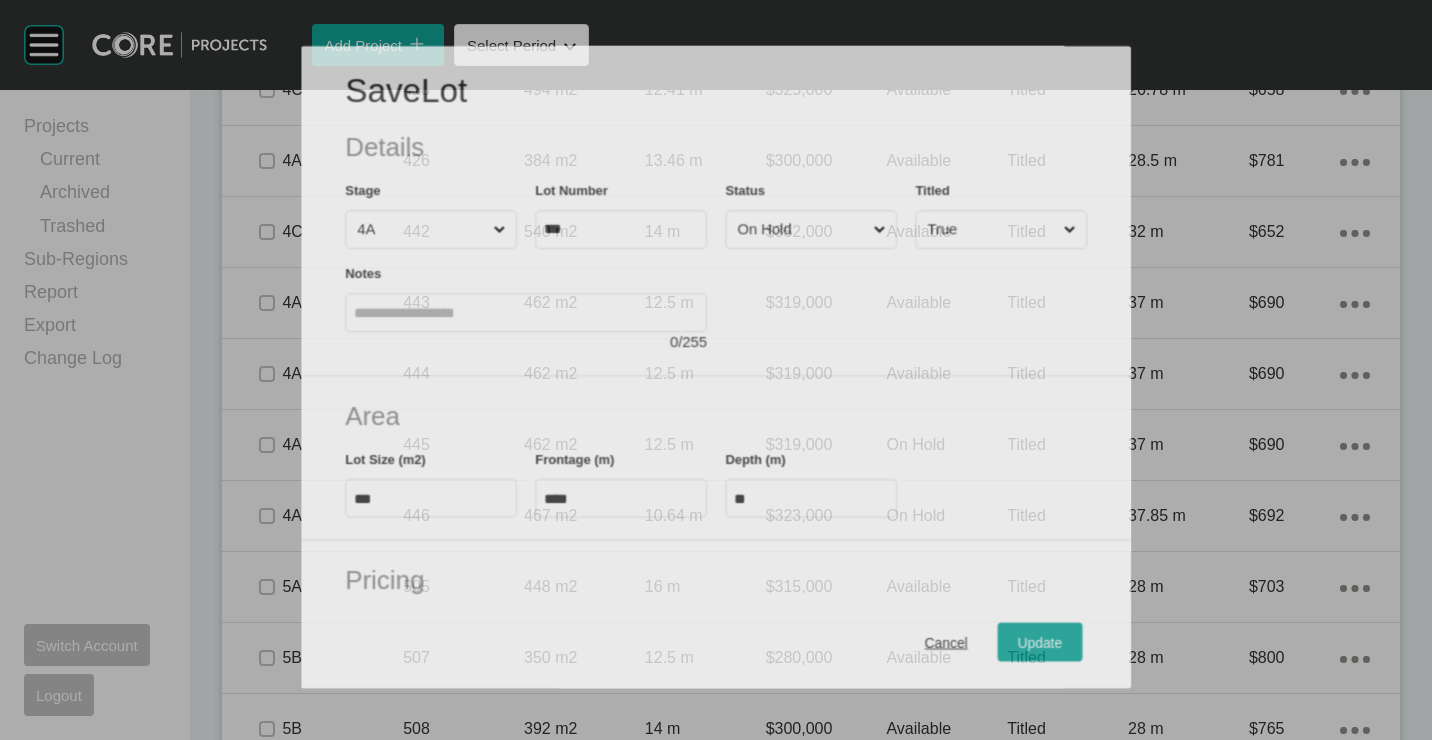 scroll, scrollTop: 1700, scrollLeft: 0, axis: vertical 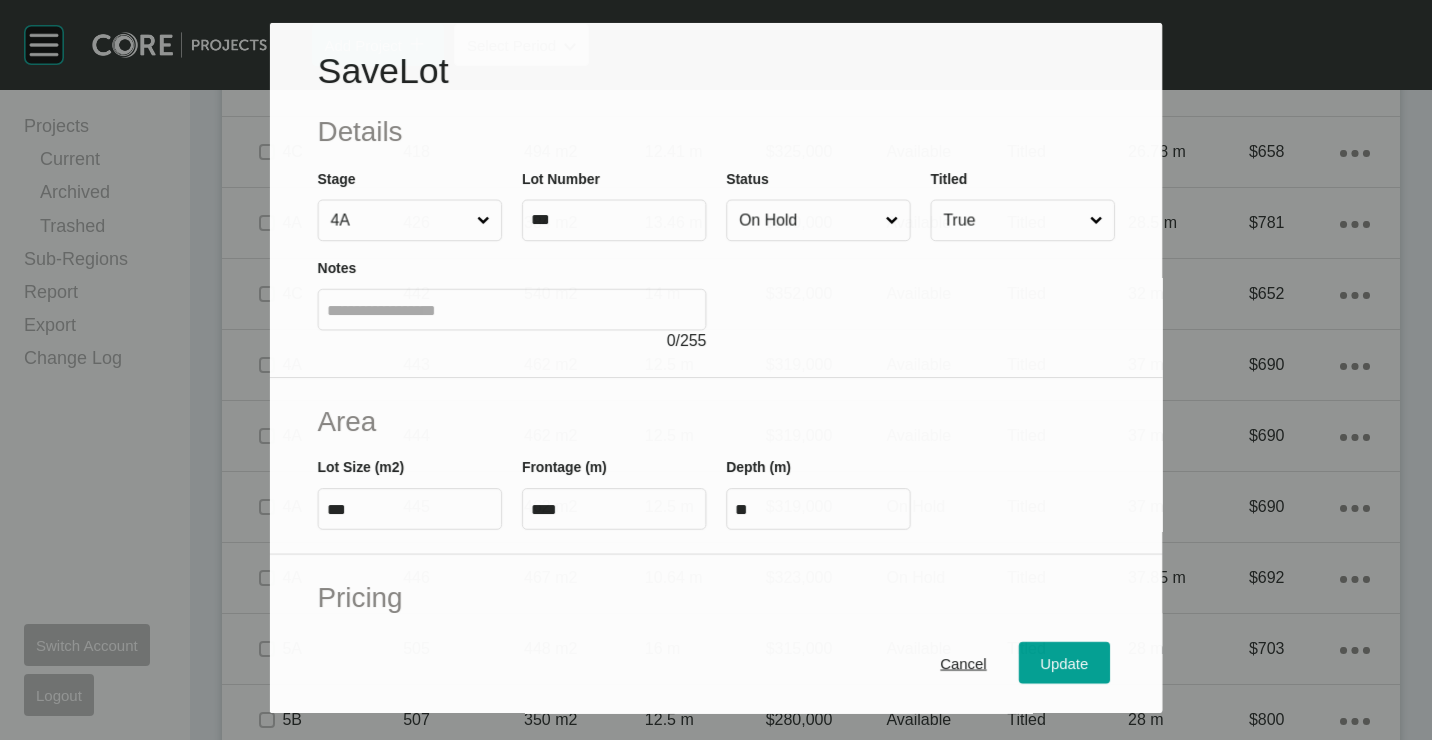 click on "On Hold" at bounding box center (808, 220) 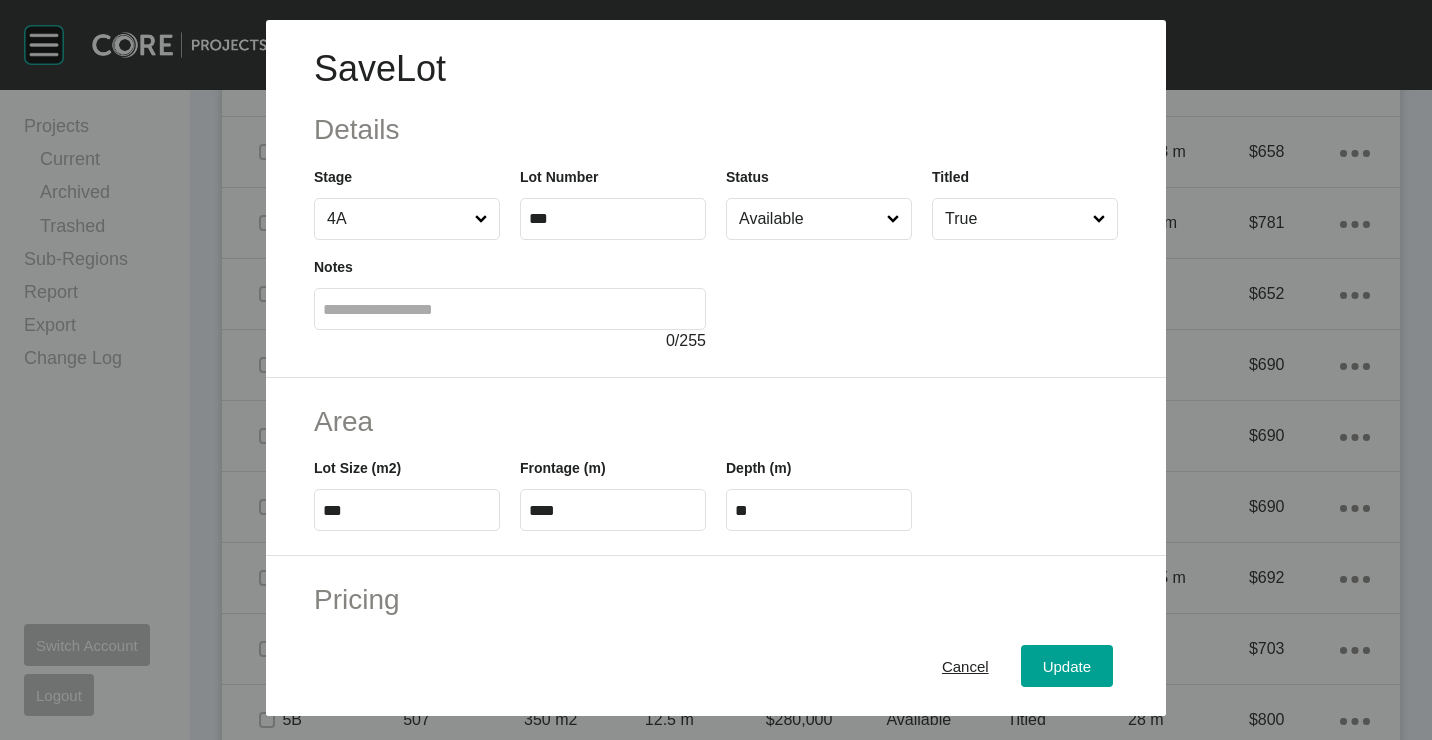 drag, startPoint x: 1057, startPoint y: 656, endPoint x: 1050, endPoint y: 632, distance: 25 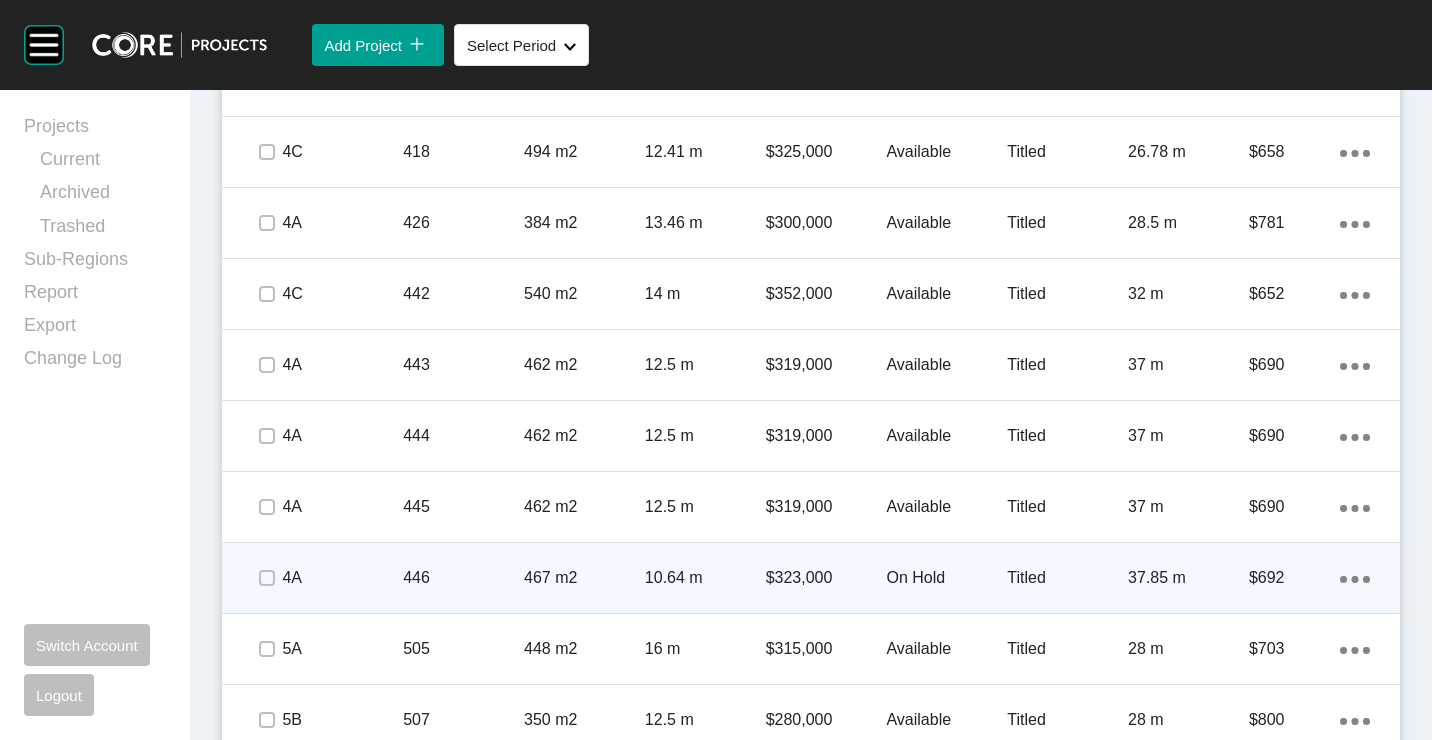 scroll, scrollTop: 1862, scrollLeft: 0, axis: vertical 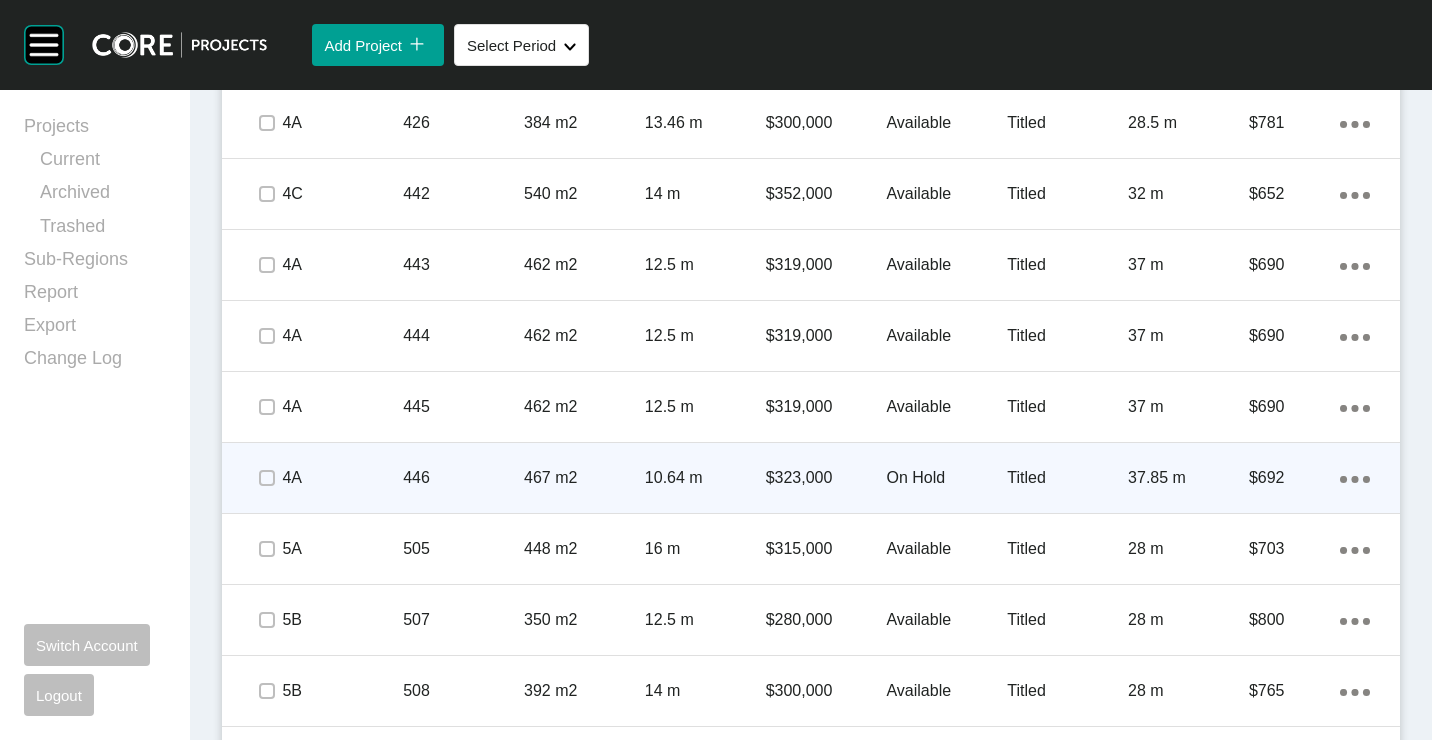 click on "467 m2" at bounding box center (584, 478) 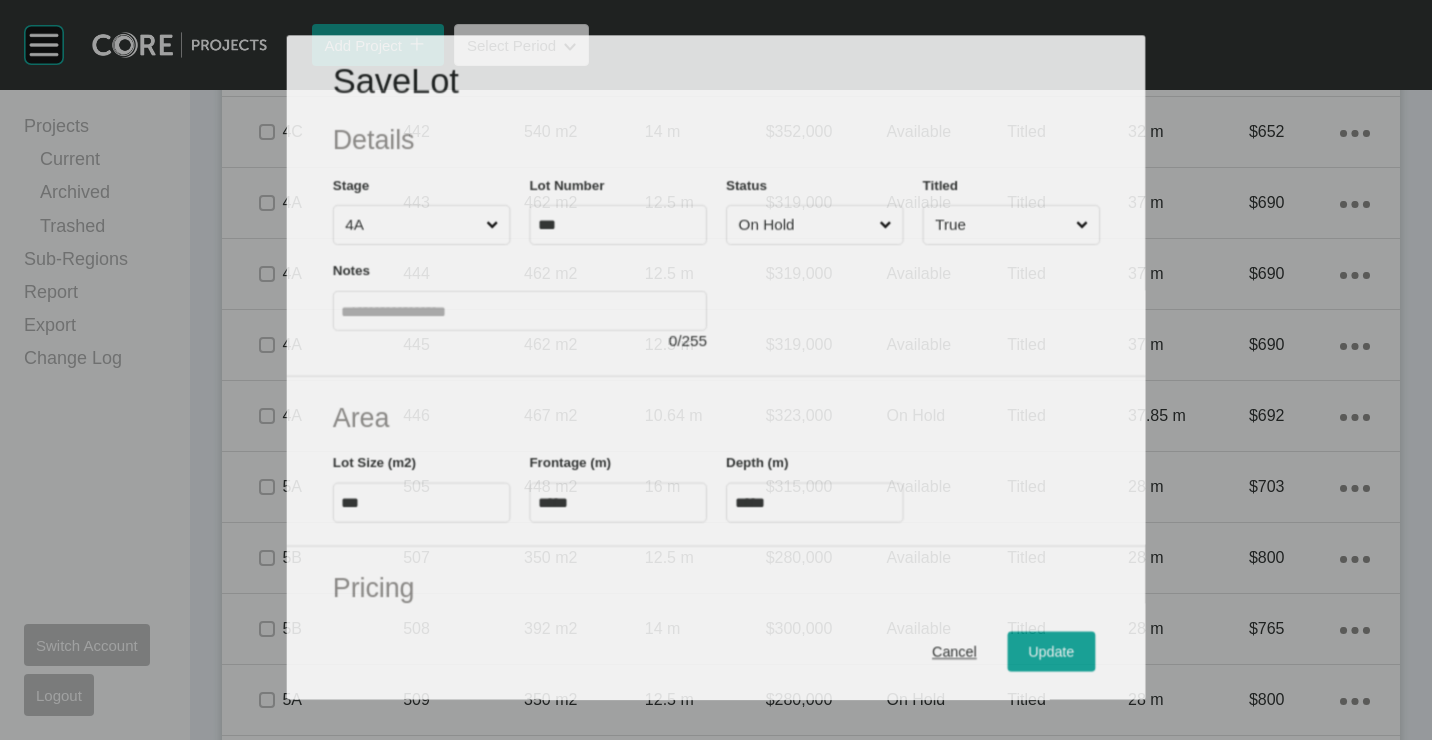scroll, scrollTop: 1800, scrollLeft: 0, axis: vertical 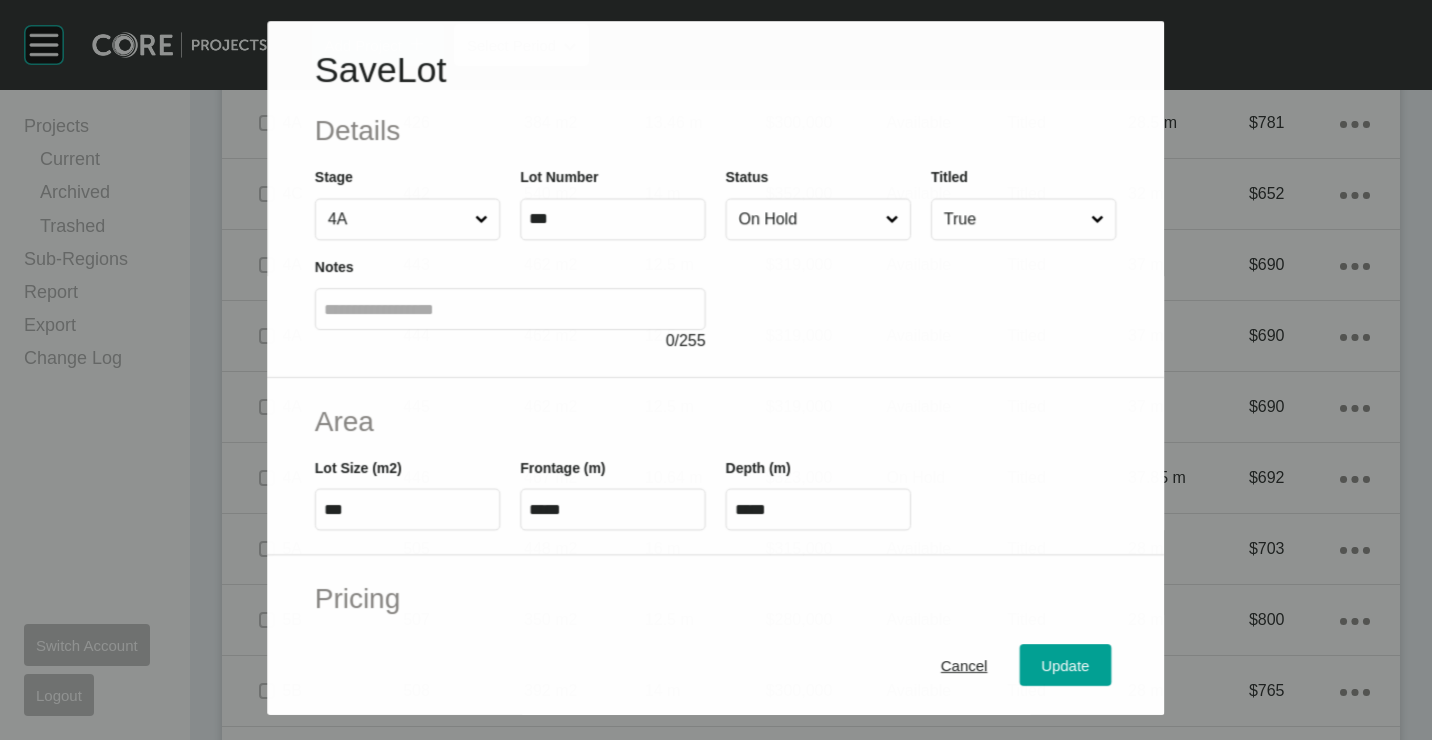 click on "On Hold" at bounding box center (808, 219) 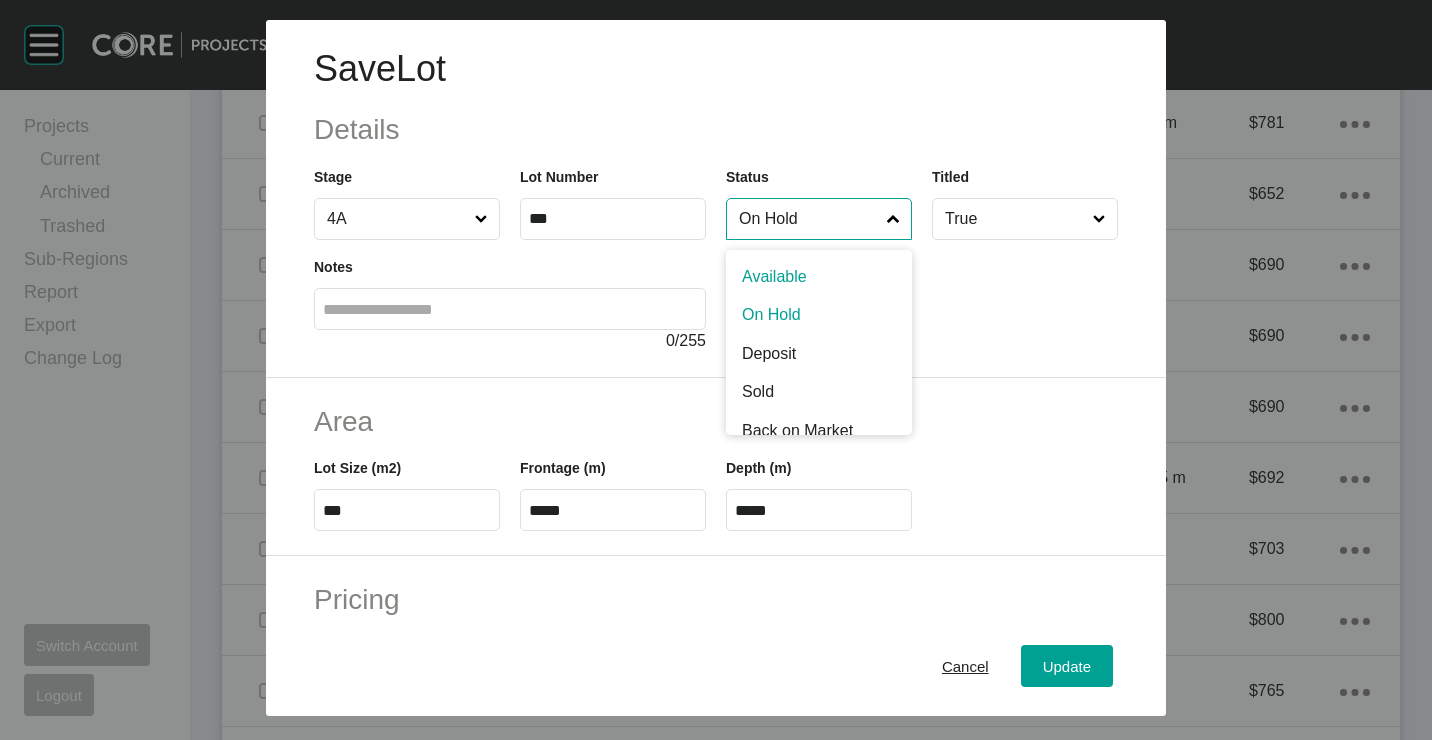 drag, startPoint x: 776, startPoint y: 278, endPoint x: 829, endPoint y: 488, distance: 216.58485 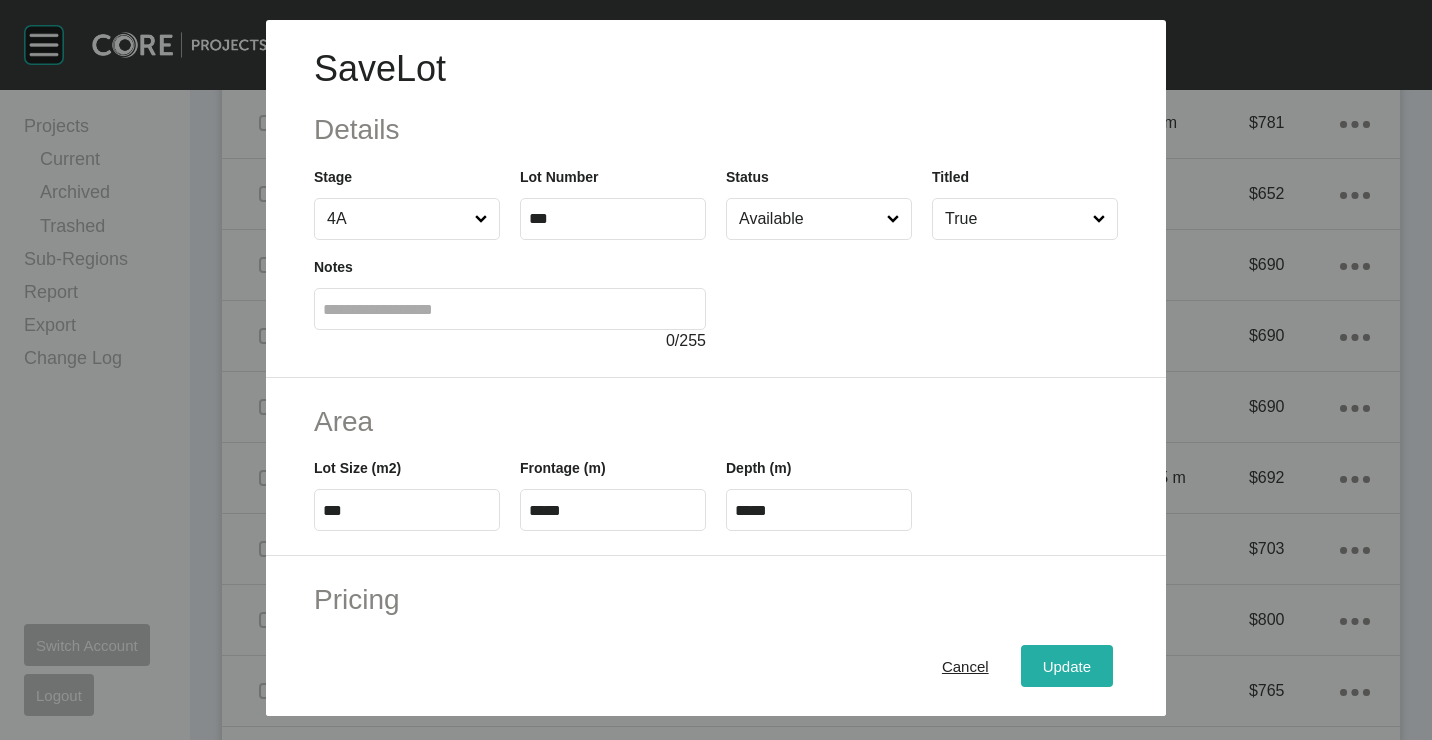 click on "Update" at bounding box center [1067, 665] 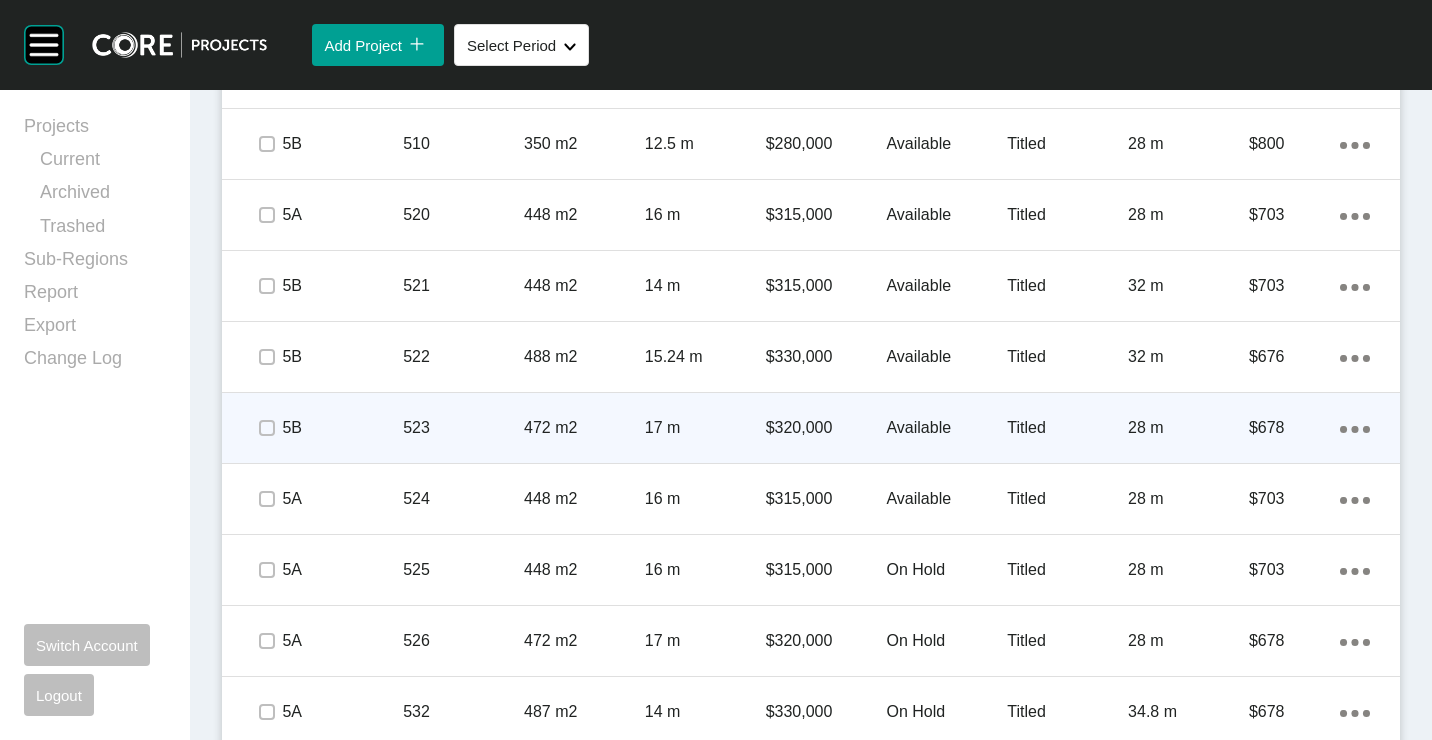 scroll, scrollTop: 2662, scrollLeft: 0, axis: vertical 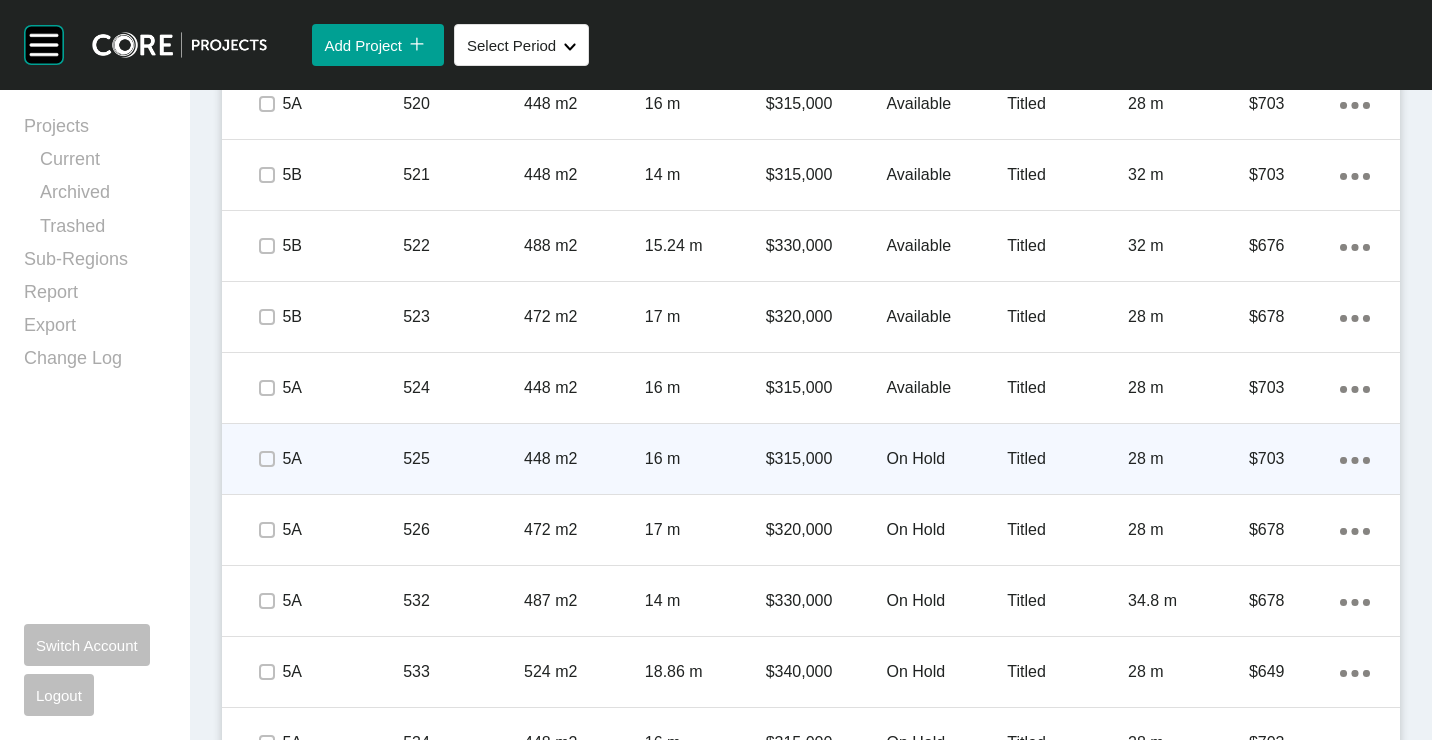 click on "525" at bounding box center (463, 459) 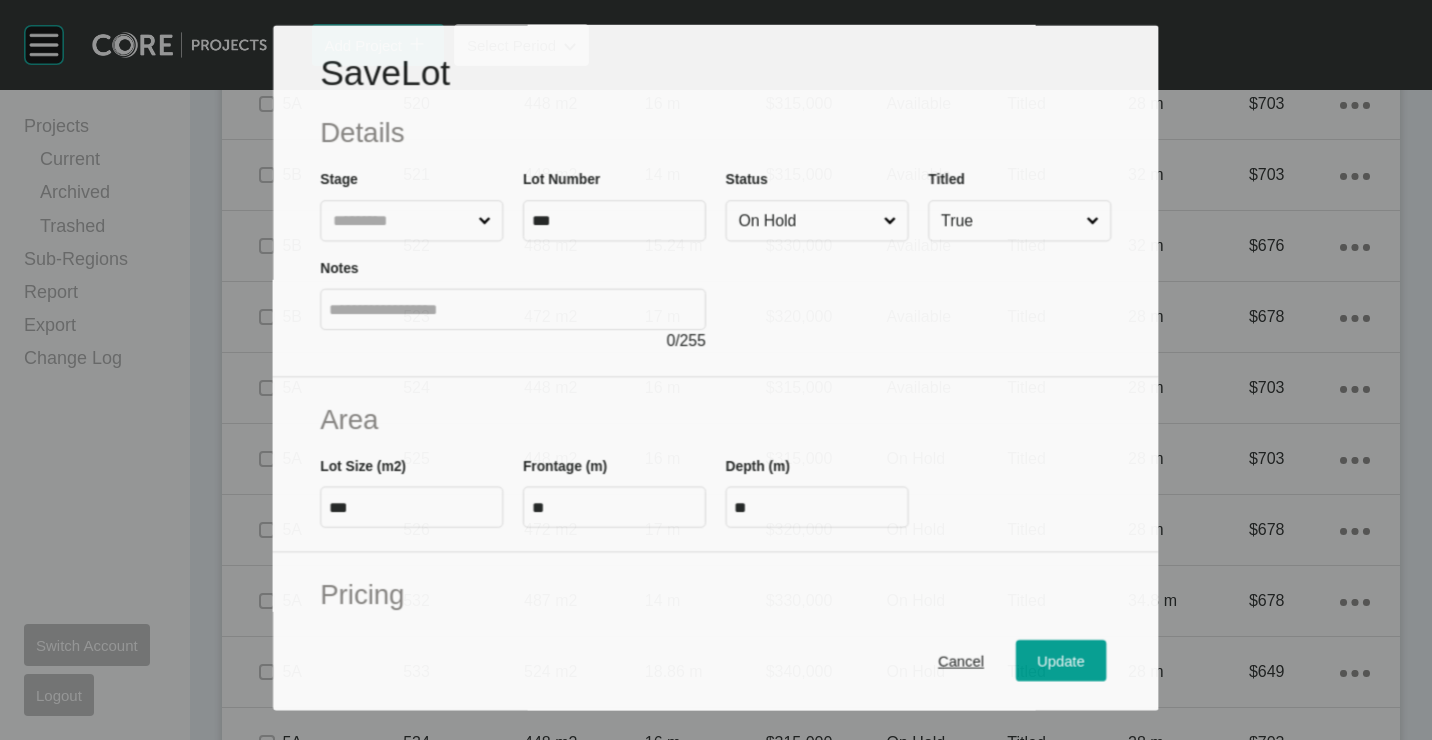 scroll, scrollTop: 2600, scrollLeft: 0, axis: vertical 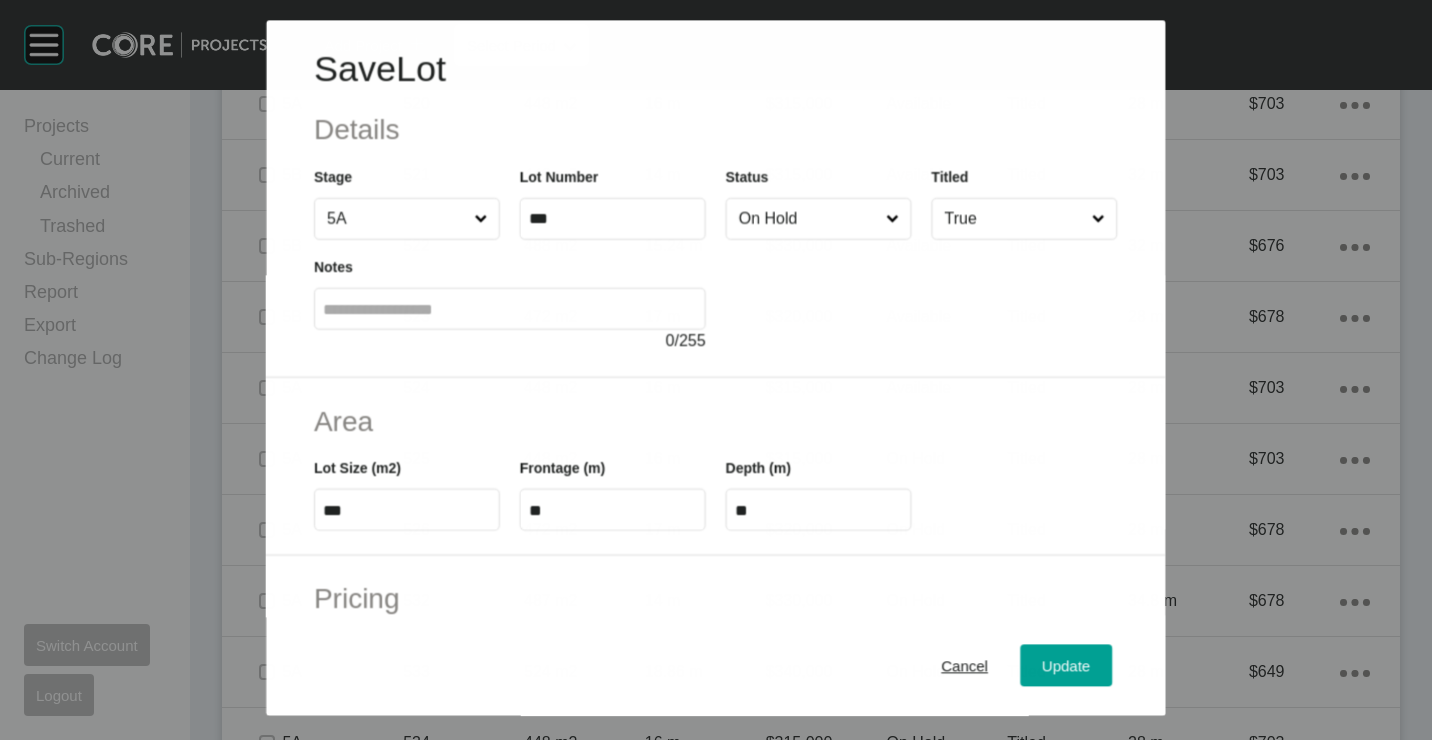 click on "On Hold" at bounding box center [808, 219] 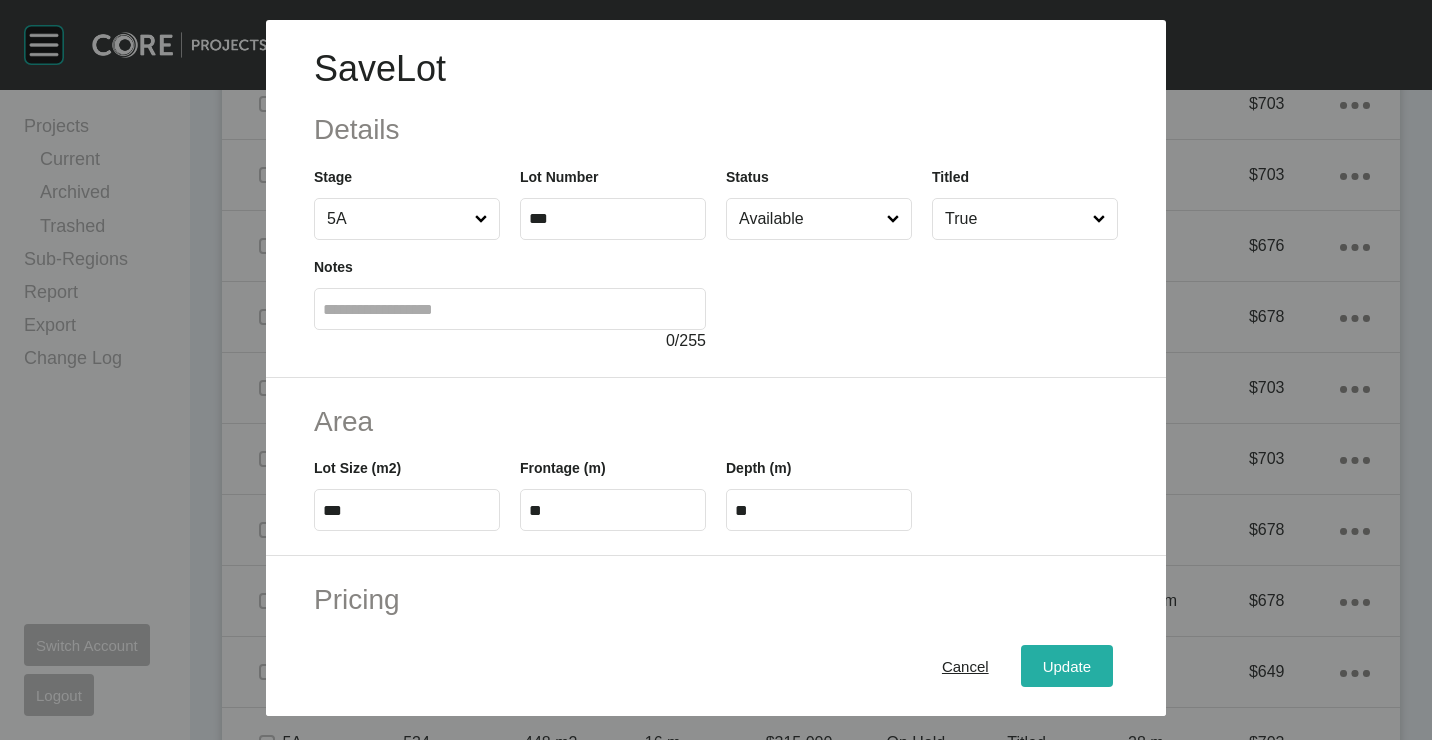click on "Update" at bounding box center (1067, 665) 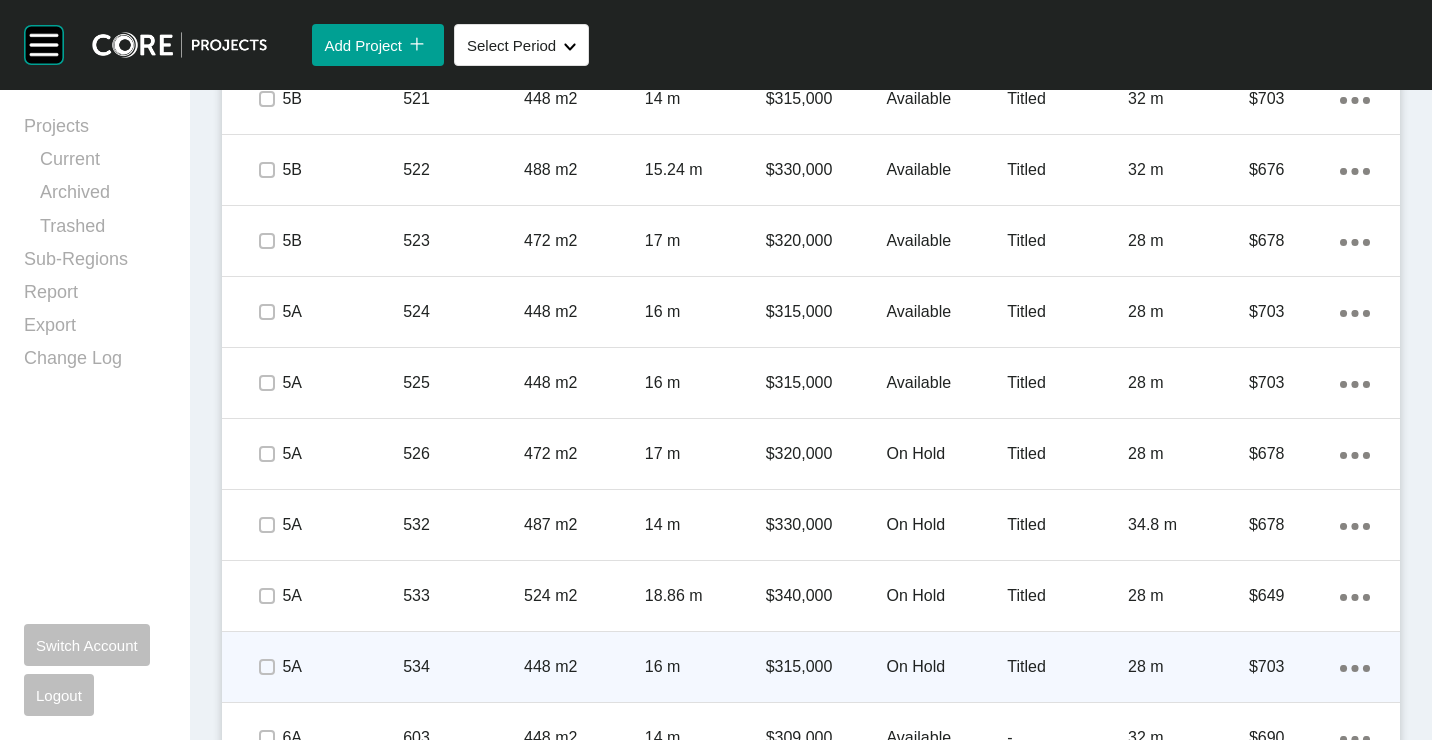 scroll, scrollTop: 2762, scrollLeft: 0, axis: vertical 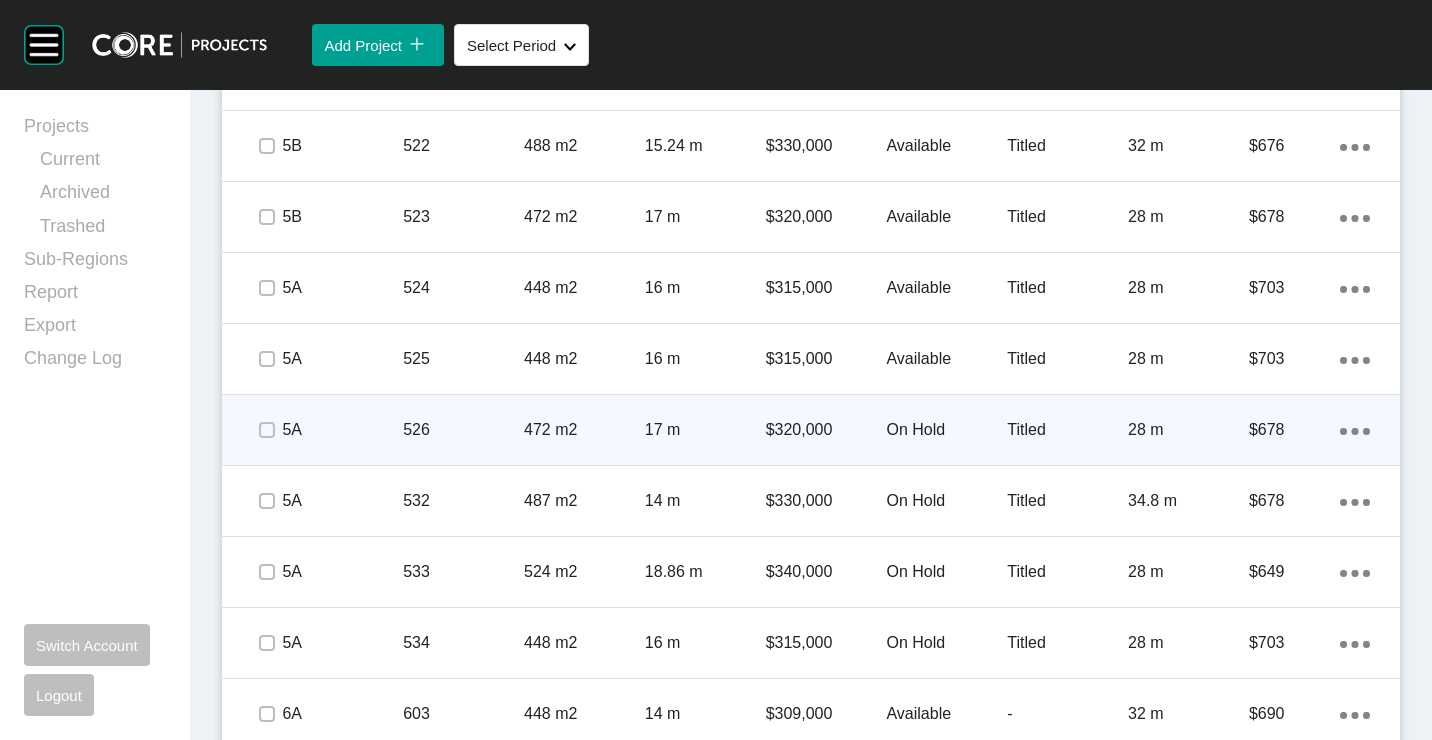 click on "17 m" at bounding box center (705, 430) 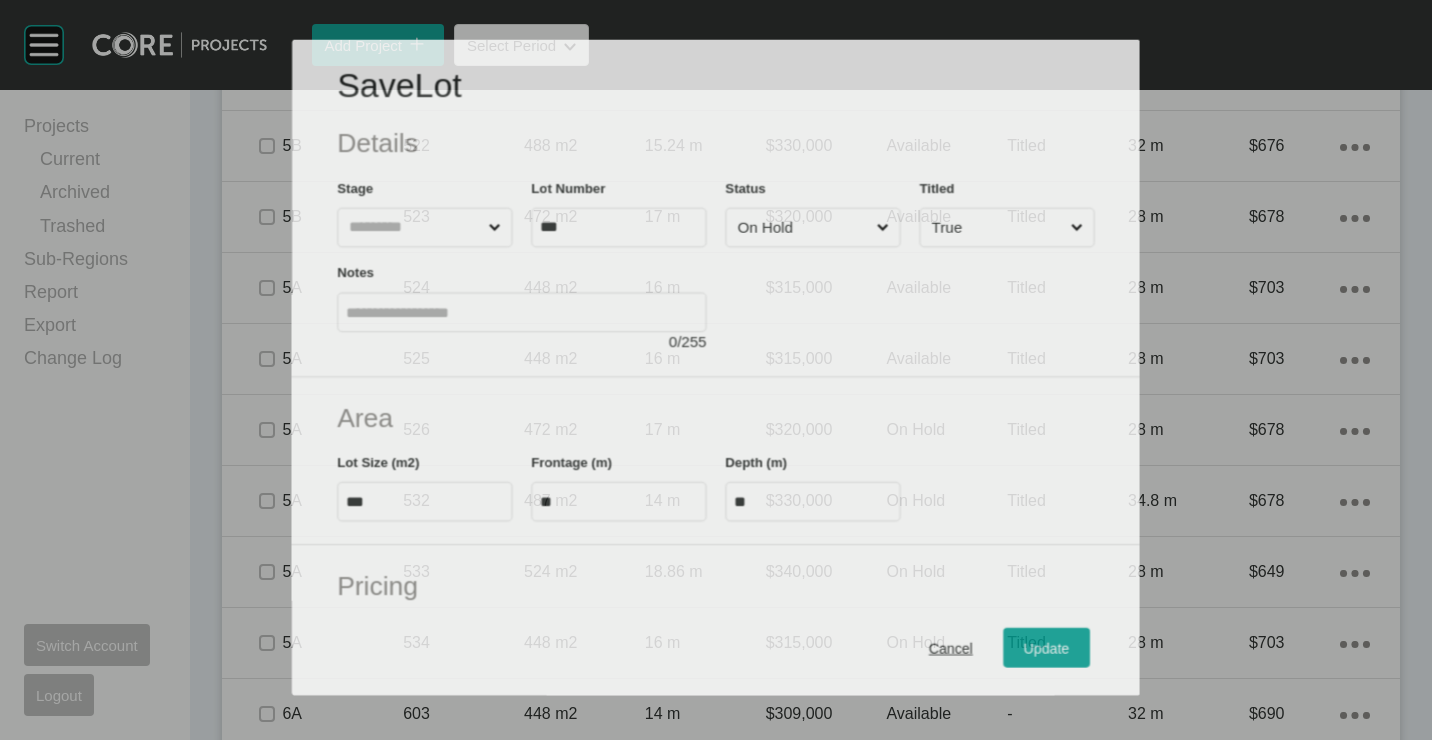 scroll, scrollTop: 2700, scrollLeft: 0, axis: vertical 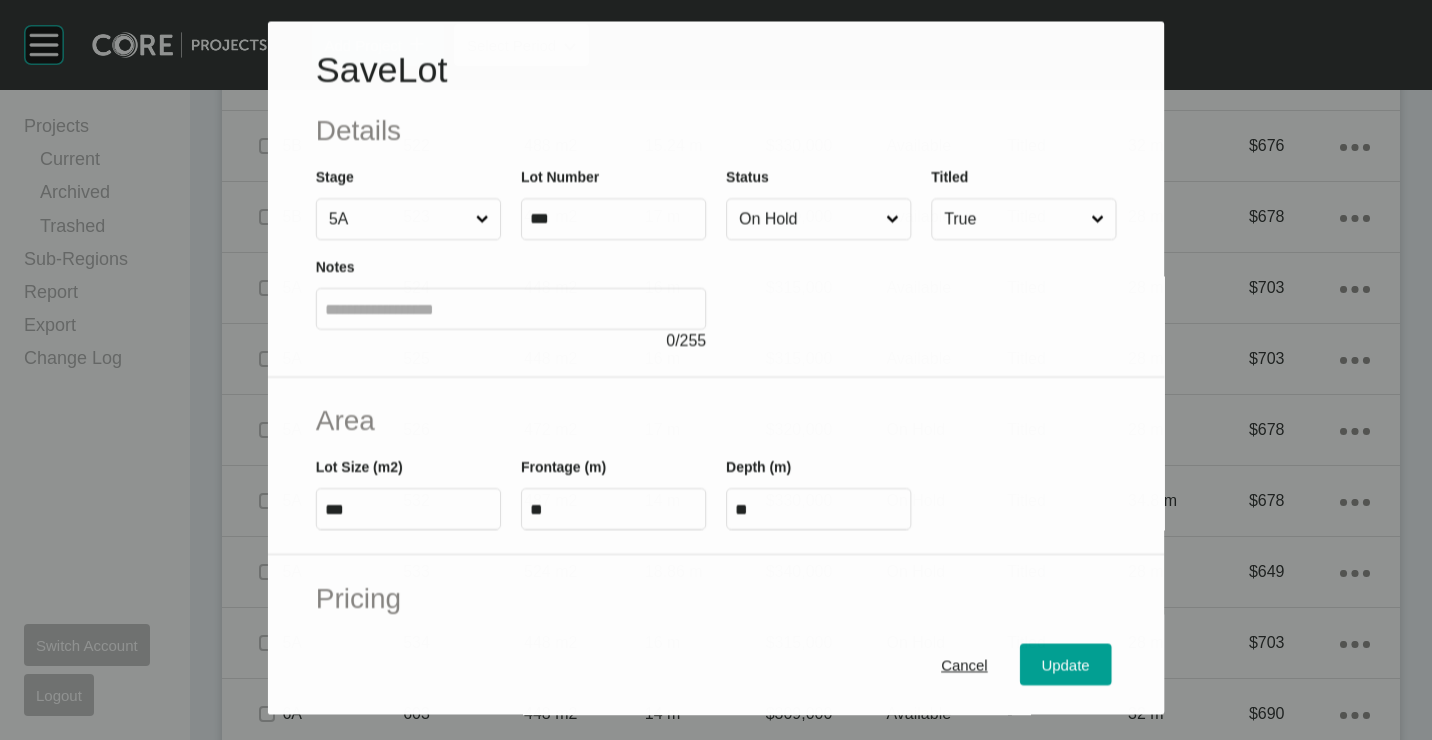 click on "On Hold" at bounding box center [808, 220] 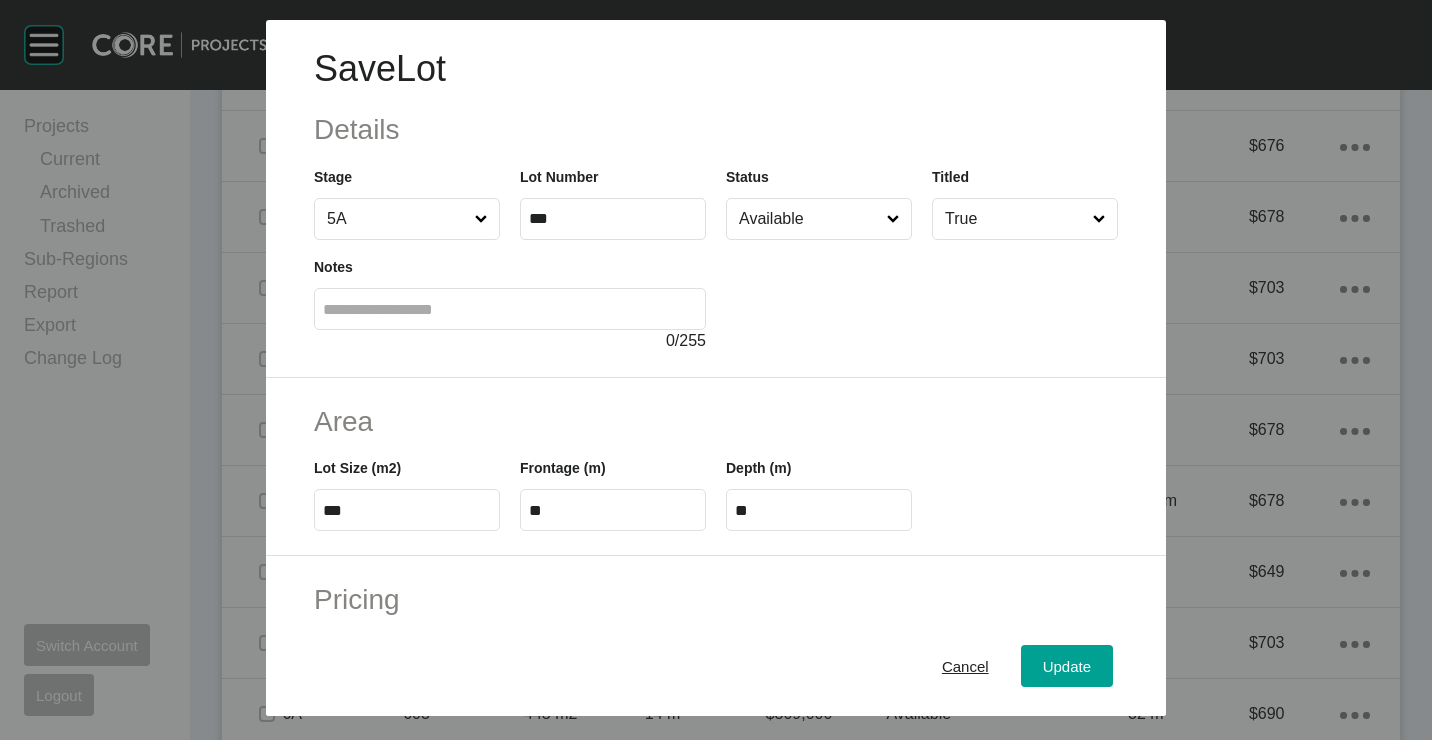 drag, startPoint x: 801, startPoint y: 270, endPoint x: 870, endPoint y: 436, distance: 179.7693 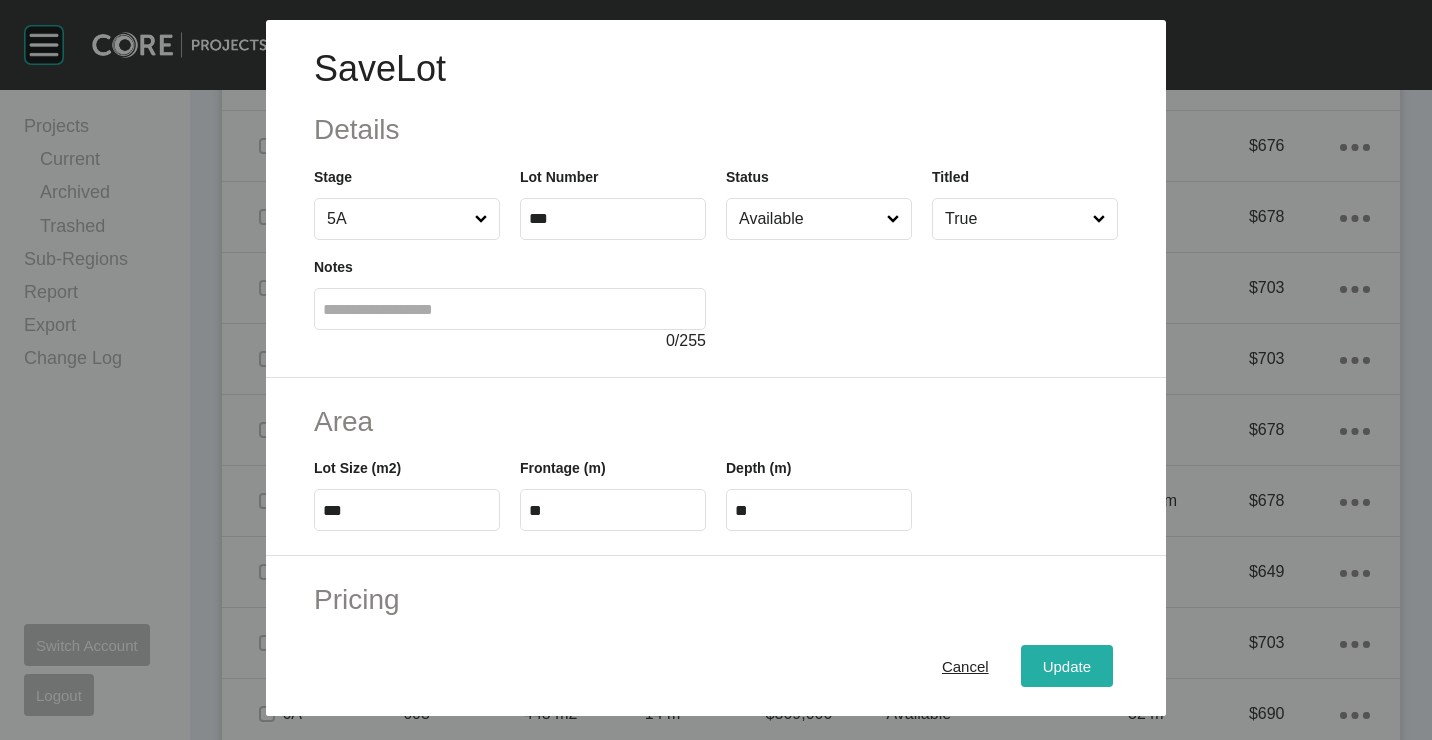 click on "Update" at bounding box center [1067, 665] 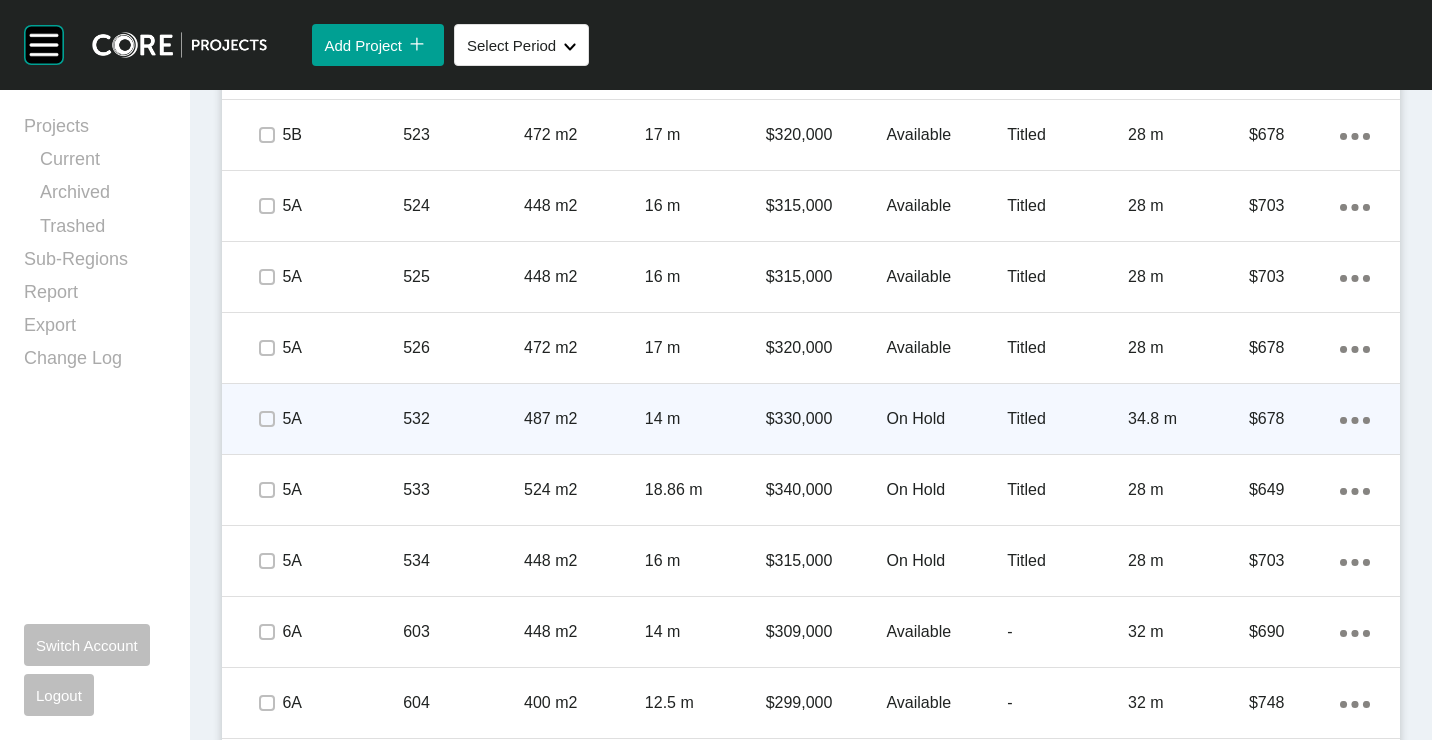 scroll, scrollTop: 2862, scrollLeft: 0, axis: vertical 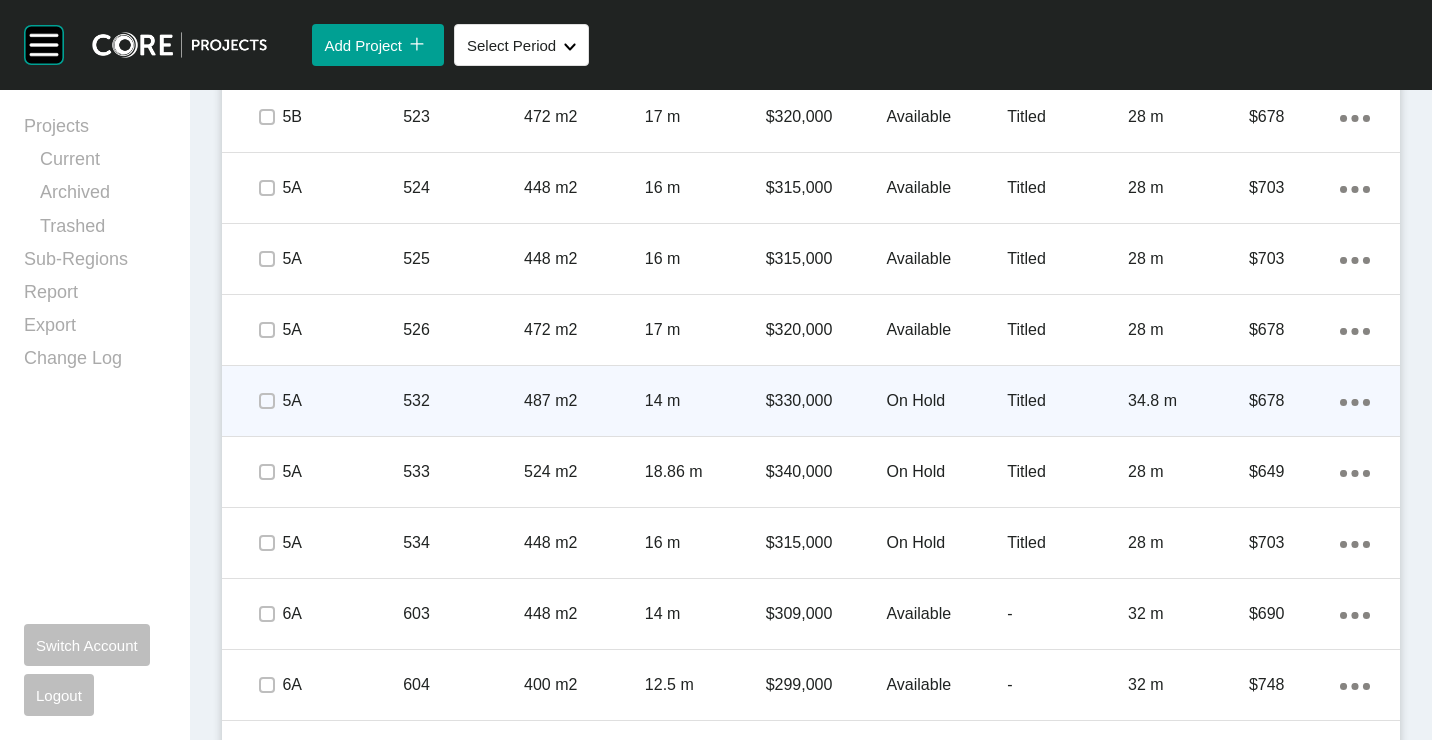 click on "532" at bounding box center (463, 401) 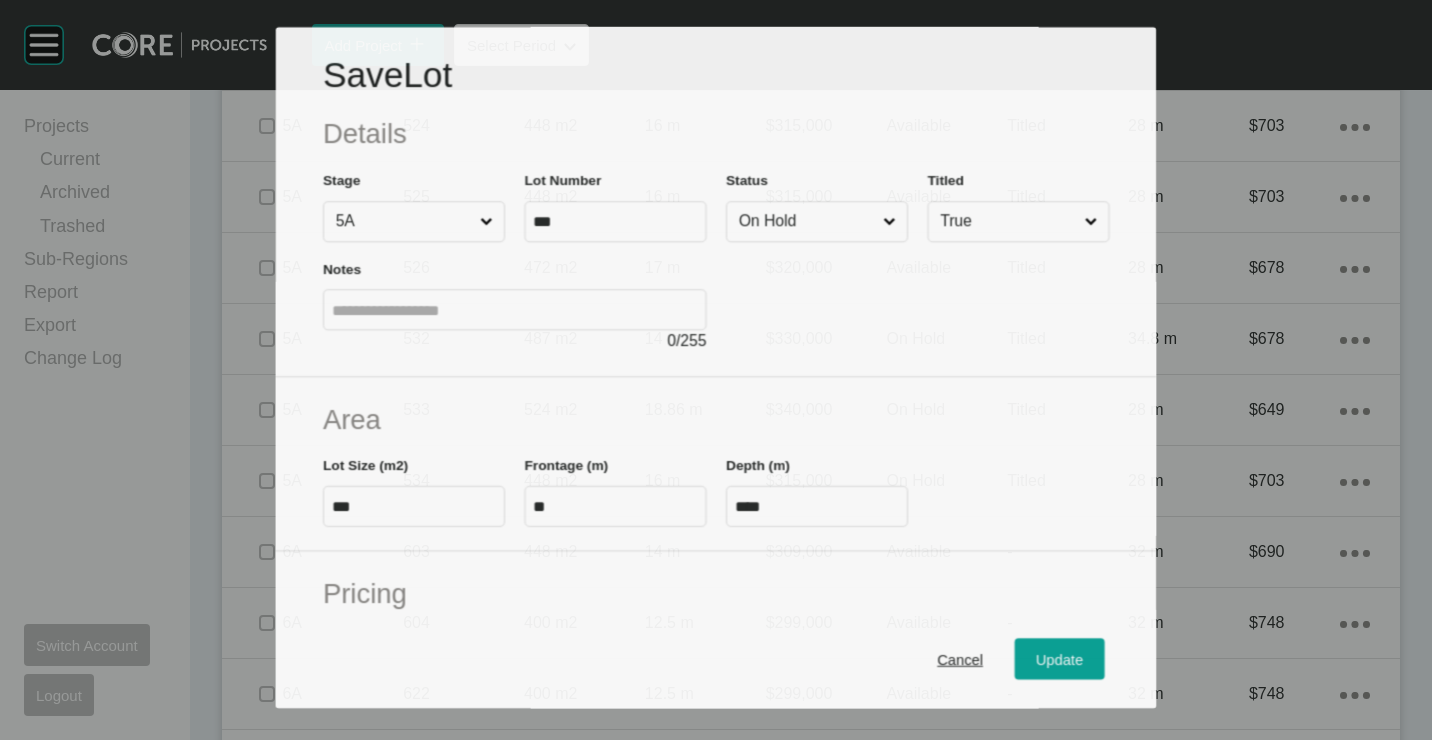 scroll, scrollTop: 2800, scrollLeft: 0, axis: vertical 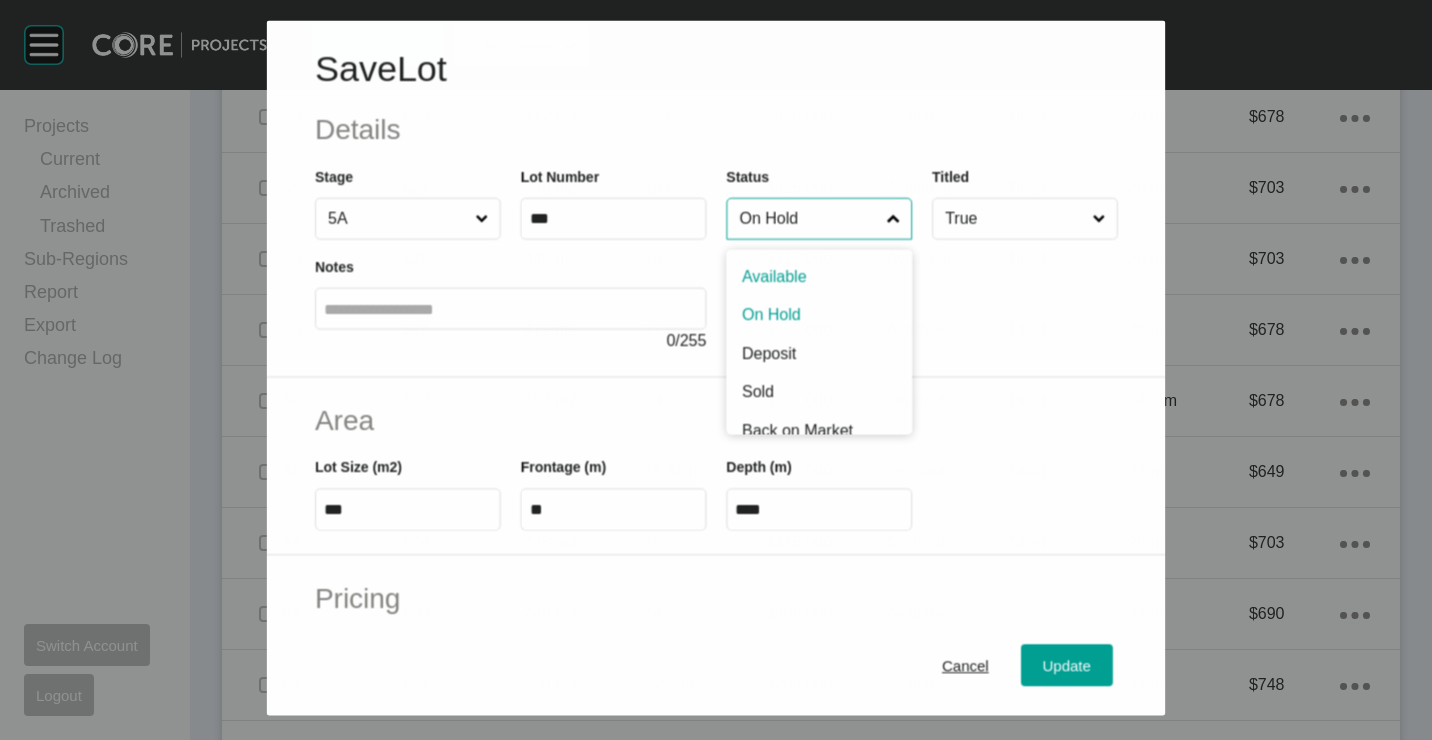 click on "On Hold" at bounding box center [808, 219] 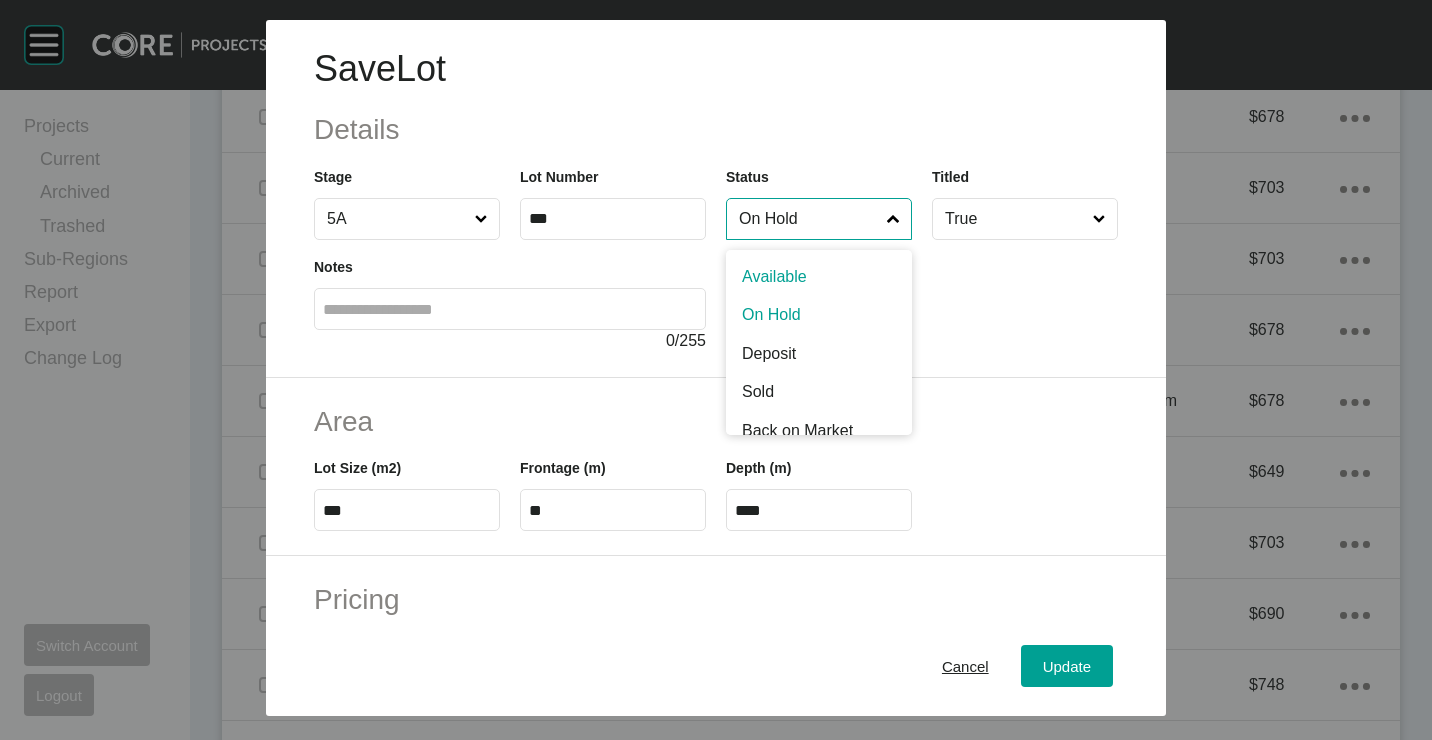 drag, startPoint x: 788, startPoint y: 268, endPoint x: 807, endPoint y: 324, distance: 59.135437 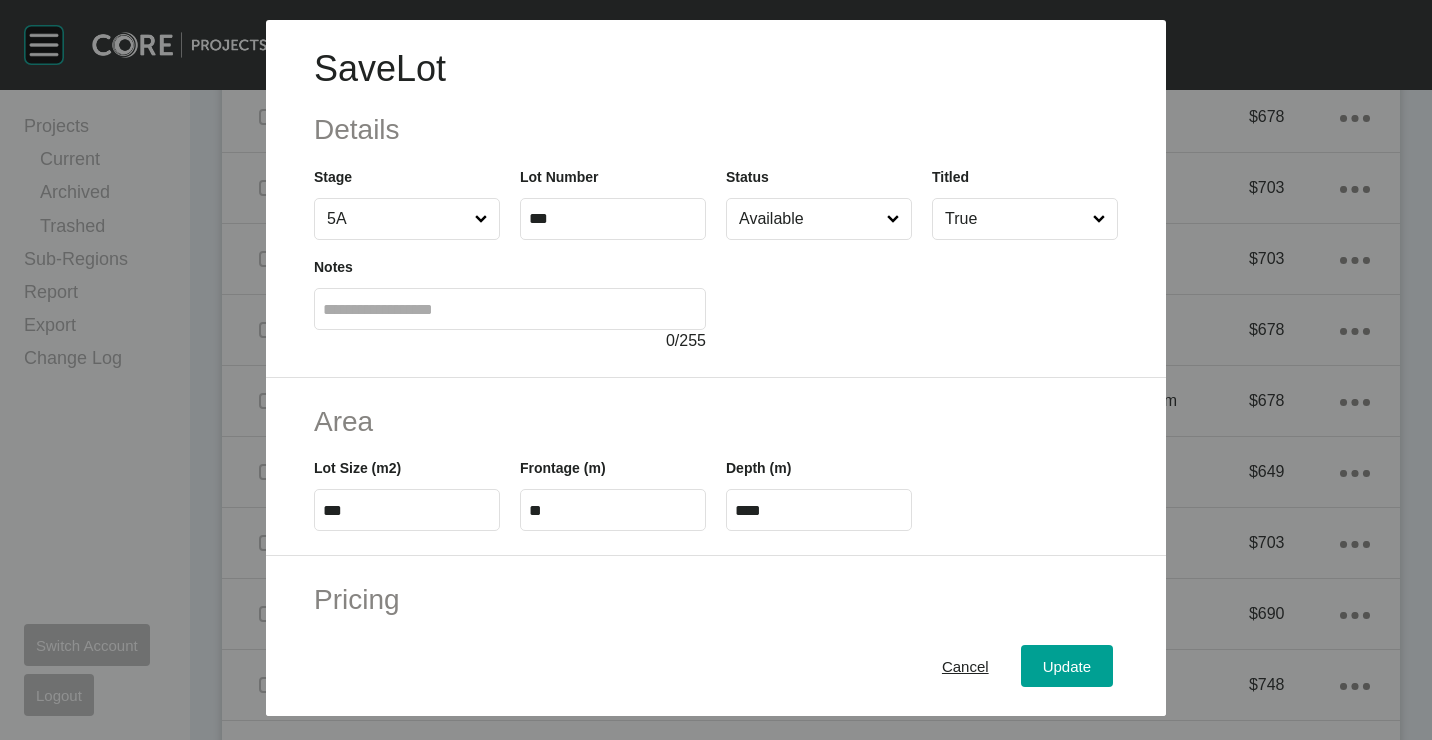 drag, startPoint x: 1045, startPoint y: 669, endPoint x: 1018, endPoint y: 625, distance: 51.62364 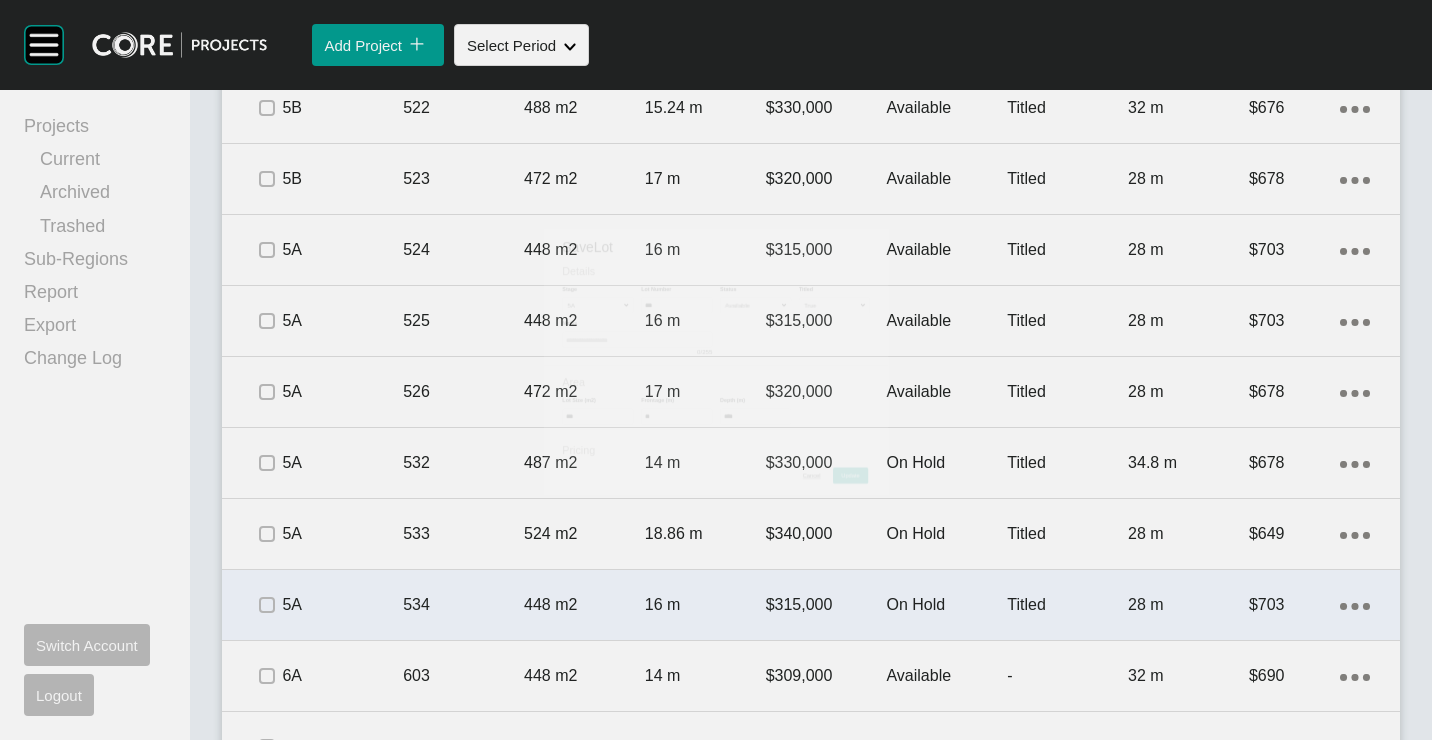 scroll, scrollTop: 2862, scrollLeft: 0, axis: vertical 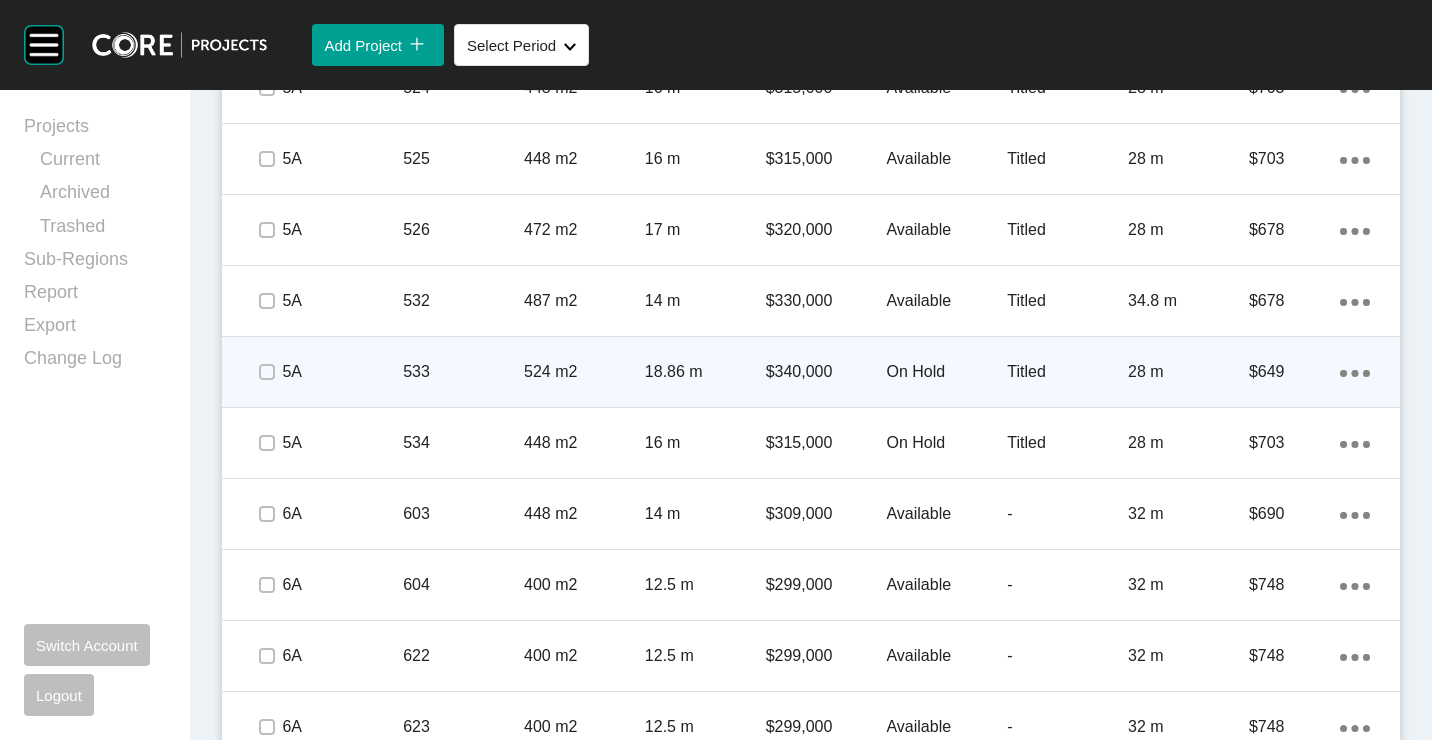click on "18.86 m" at bounding box center [705, 372] 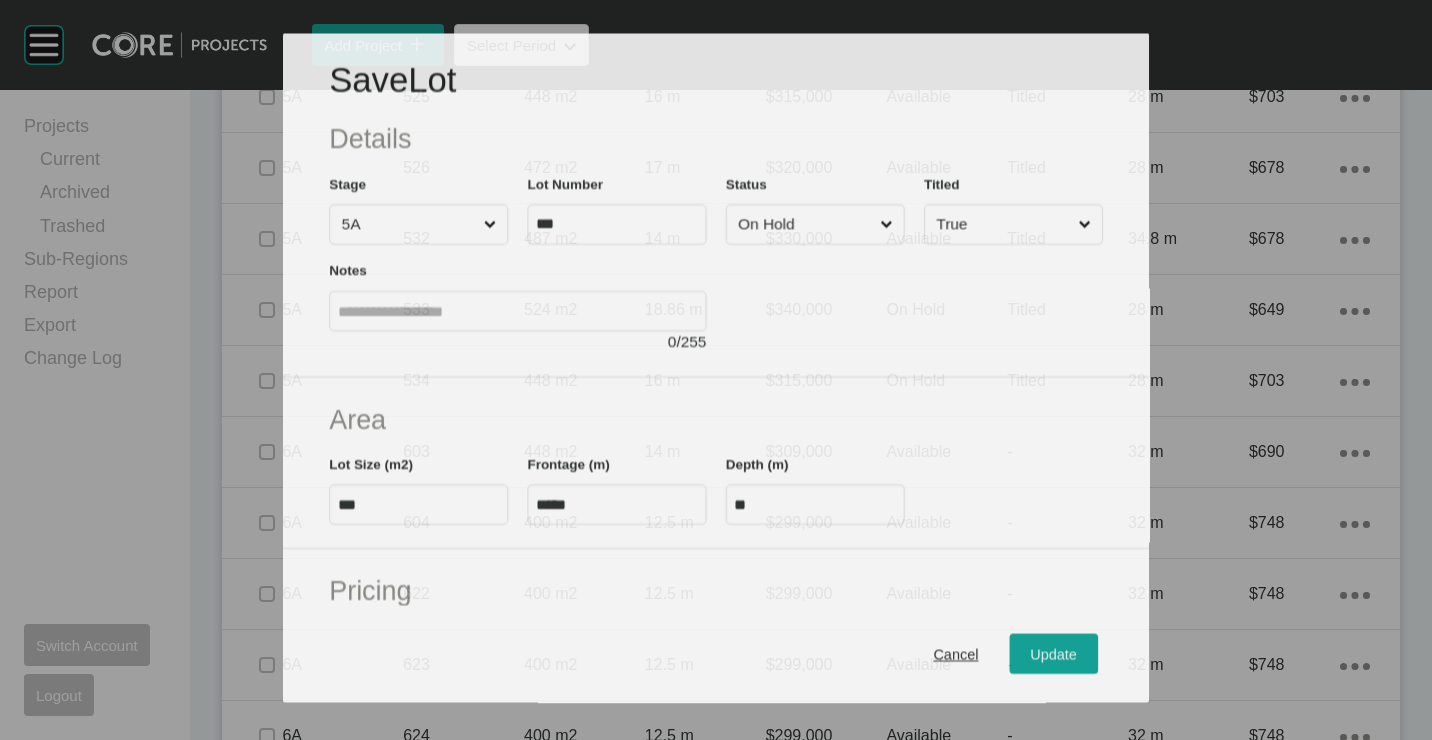 scroll, scrollTop: 2900, scrollLeft: 0, axis: vertical 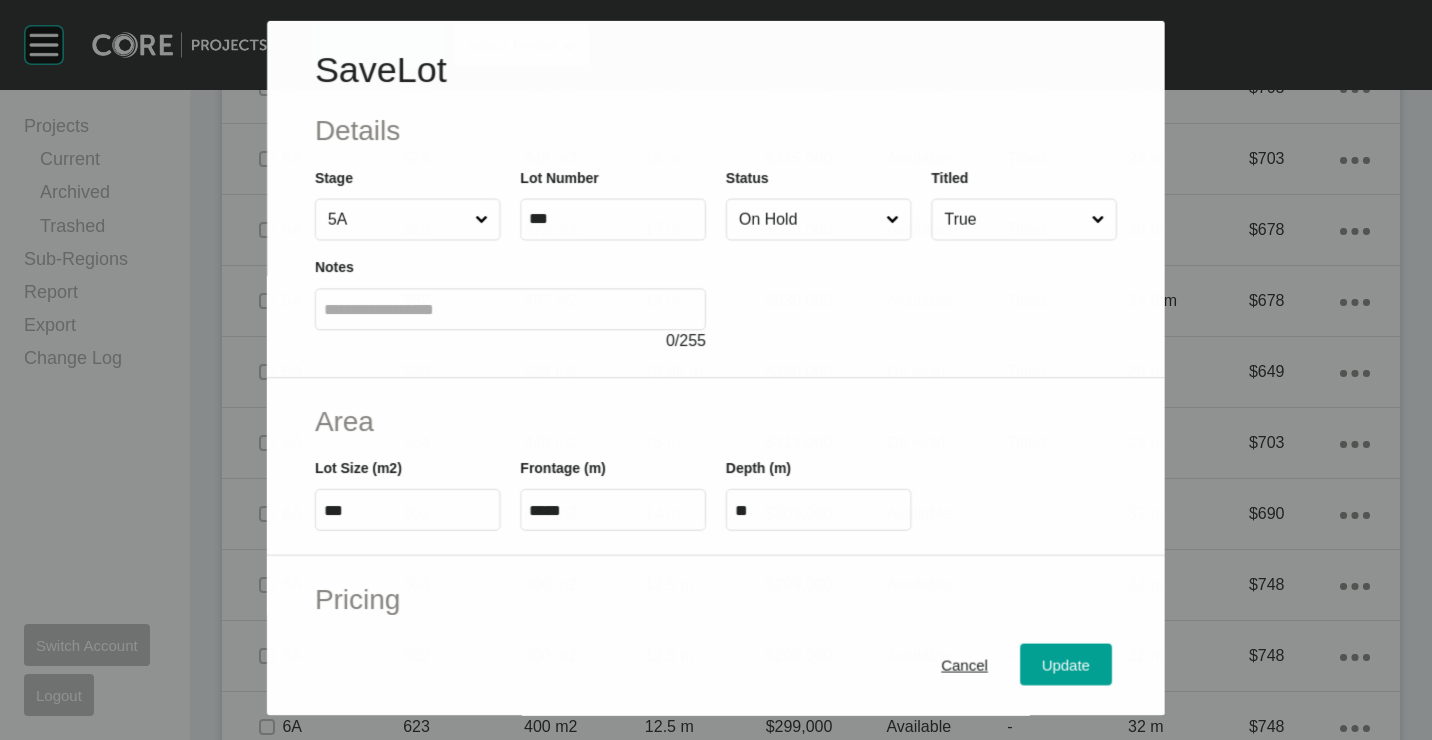 click on "On Hold" at bounding box center [808, 219] 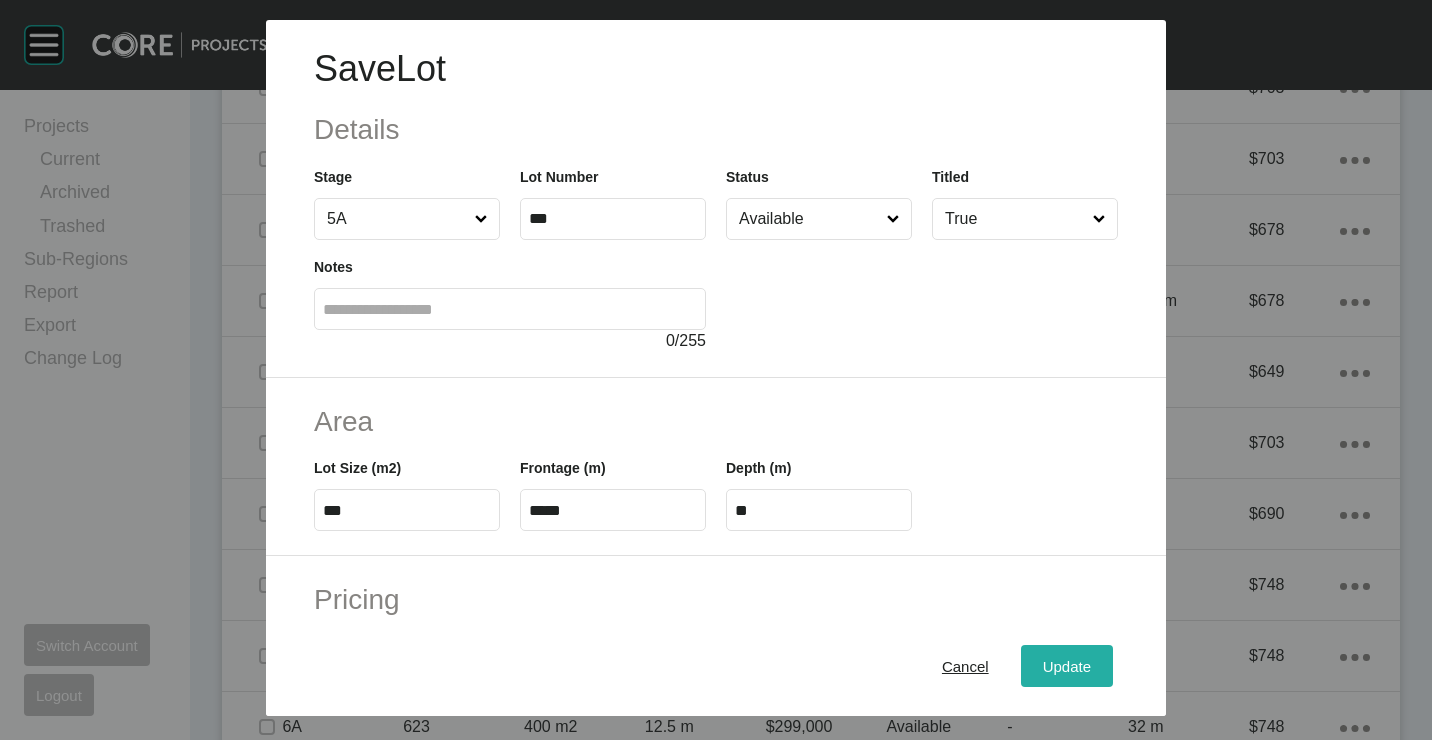 click on "Update" at bounding box center [1067, 665] 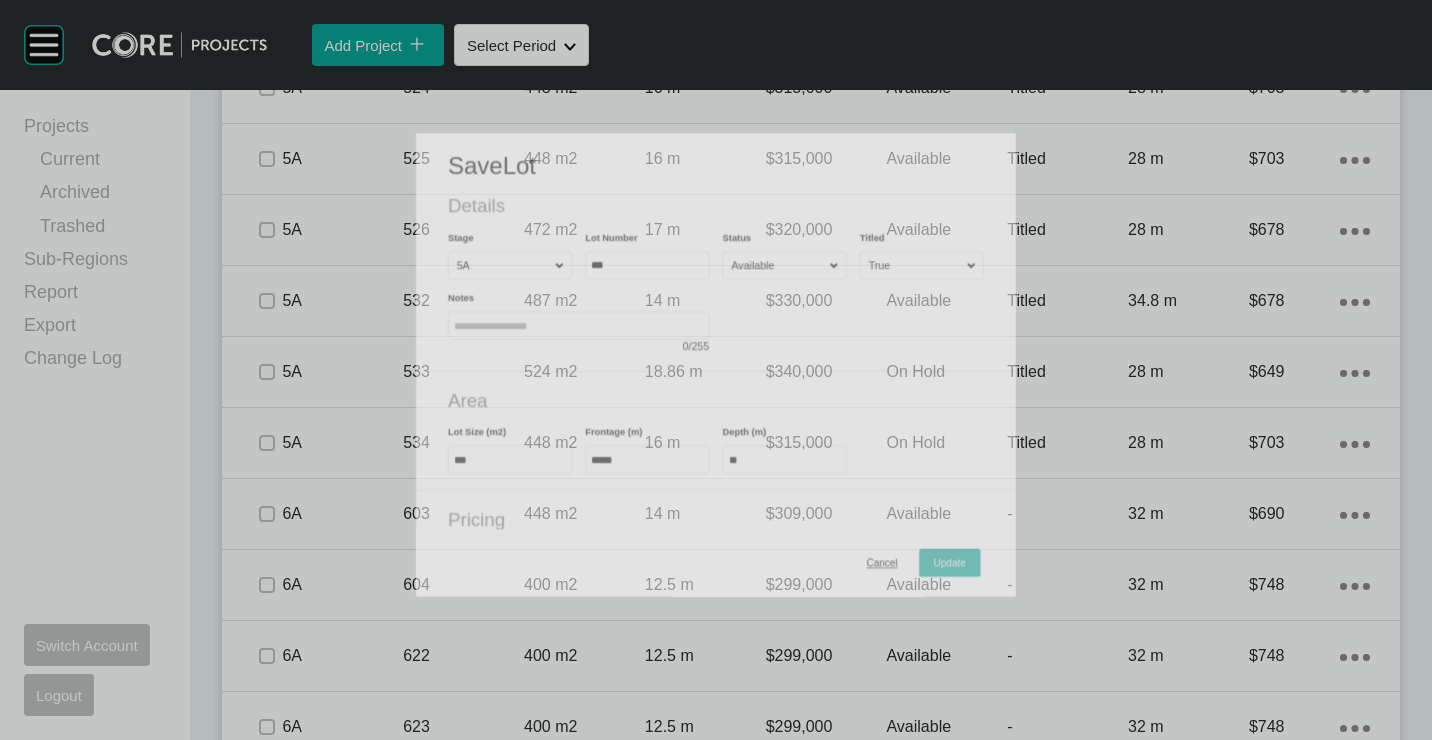 scroll, scrollTop: 2962, scrollLeft: 0, axis: vertical 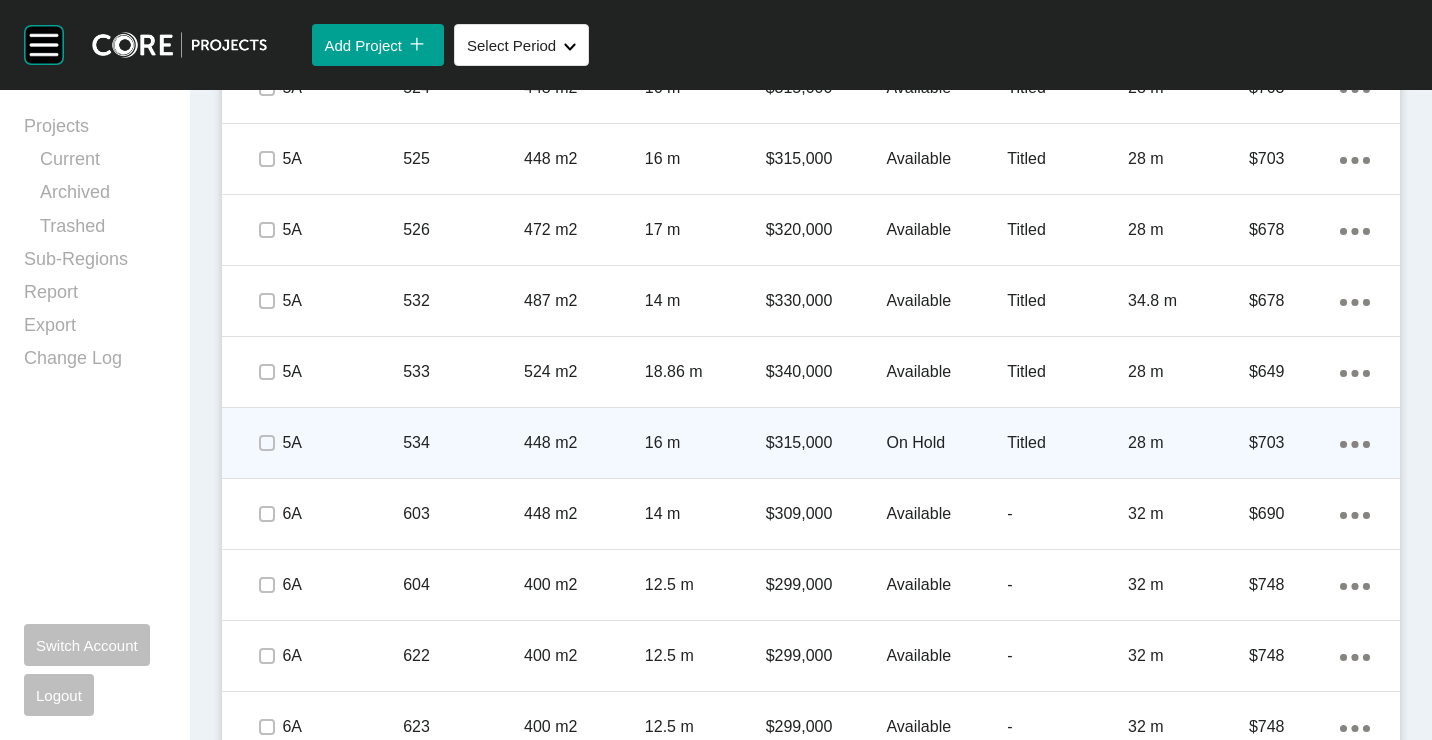 click on "534" at bounding box center [463, 443] 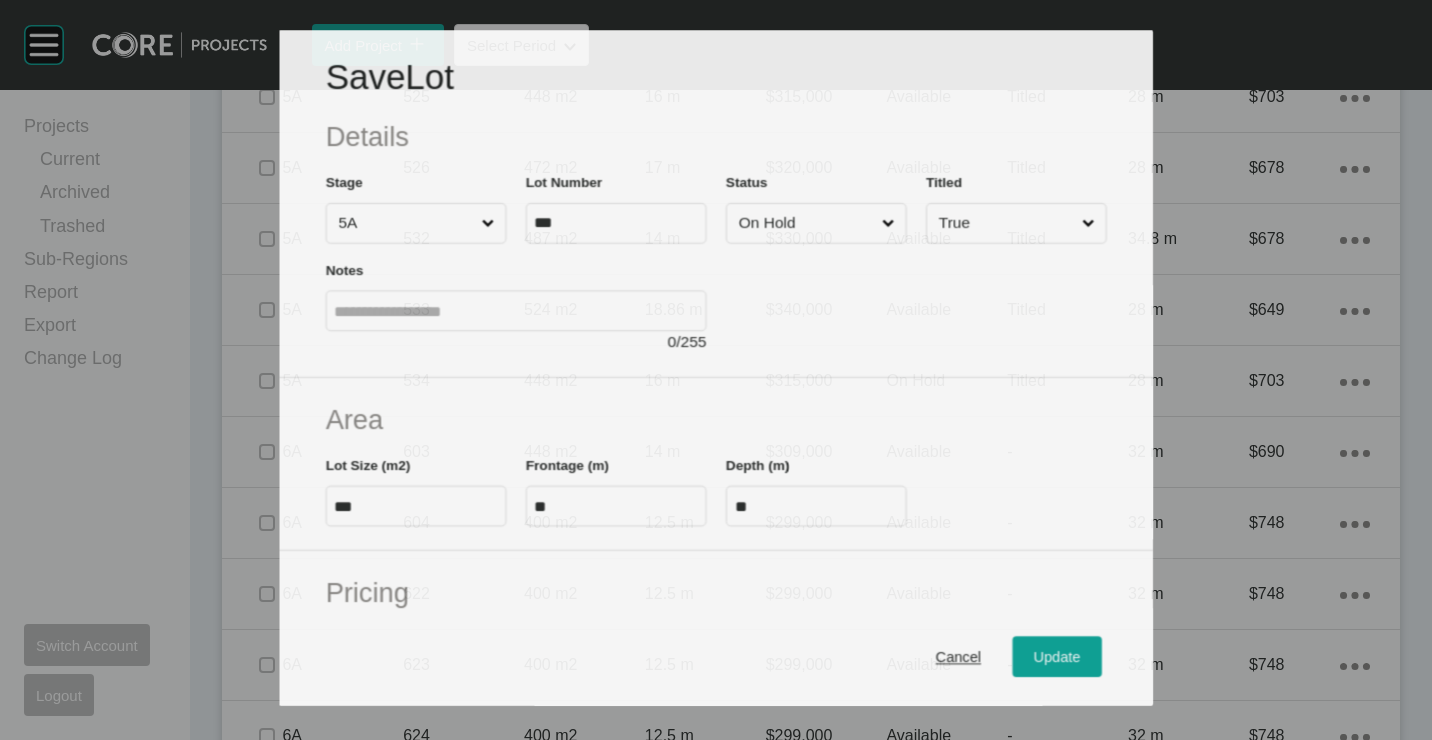 scroll, scrollTop: 2900, scrollLeft: 0, axis: vertical 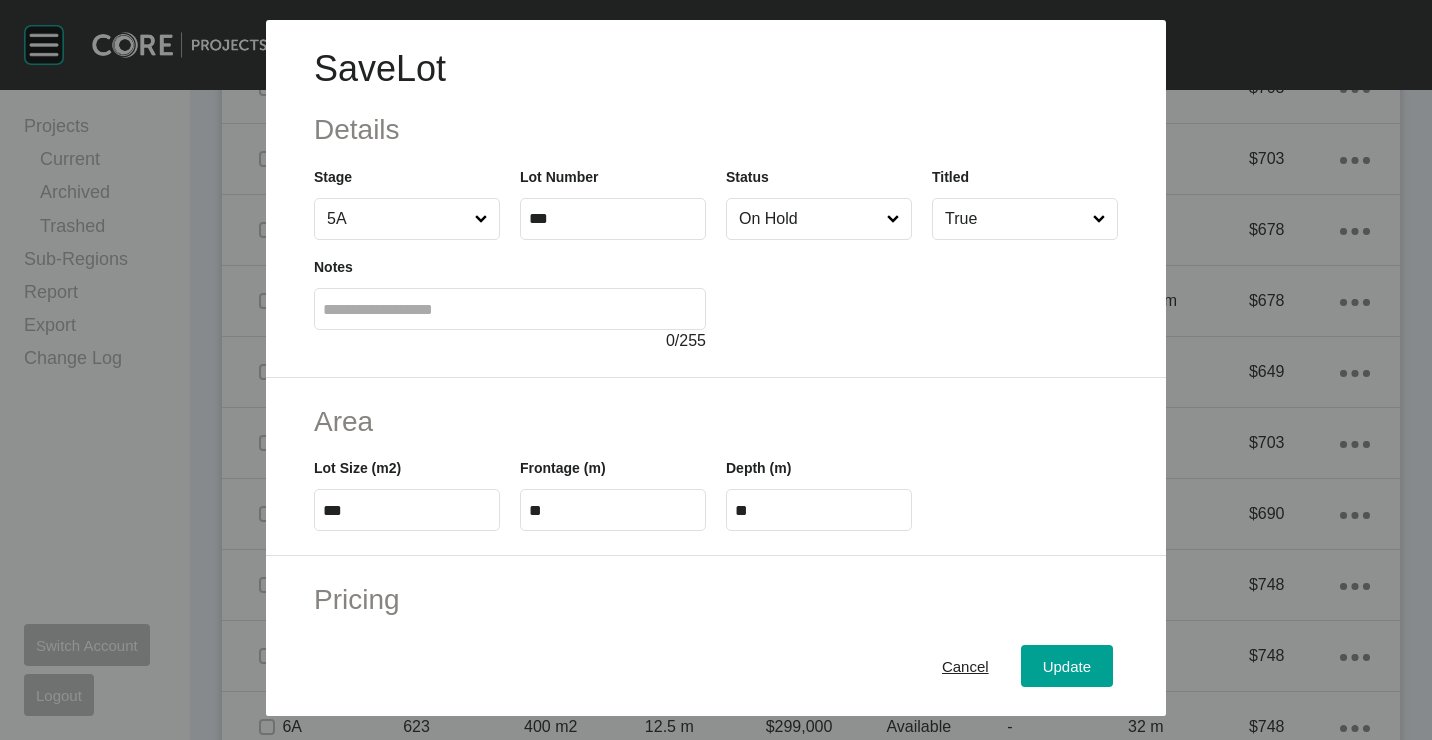 click on "On Hold" at bounding box center (809, 219) 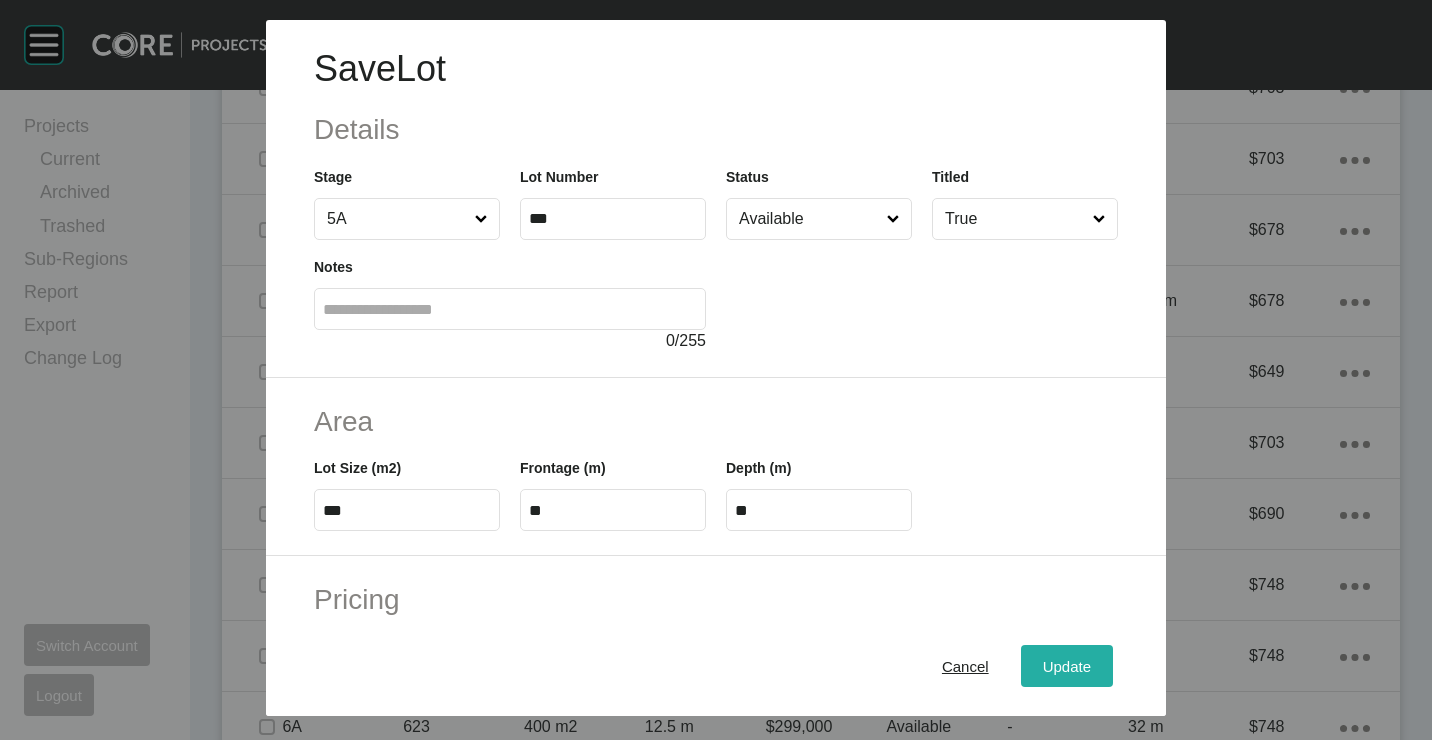 click on "Update" at bounding box center (1067, 665) 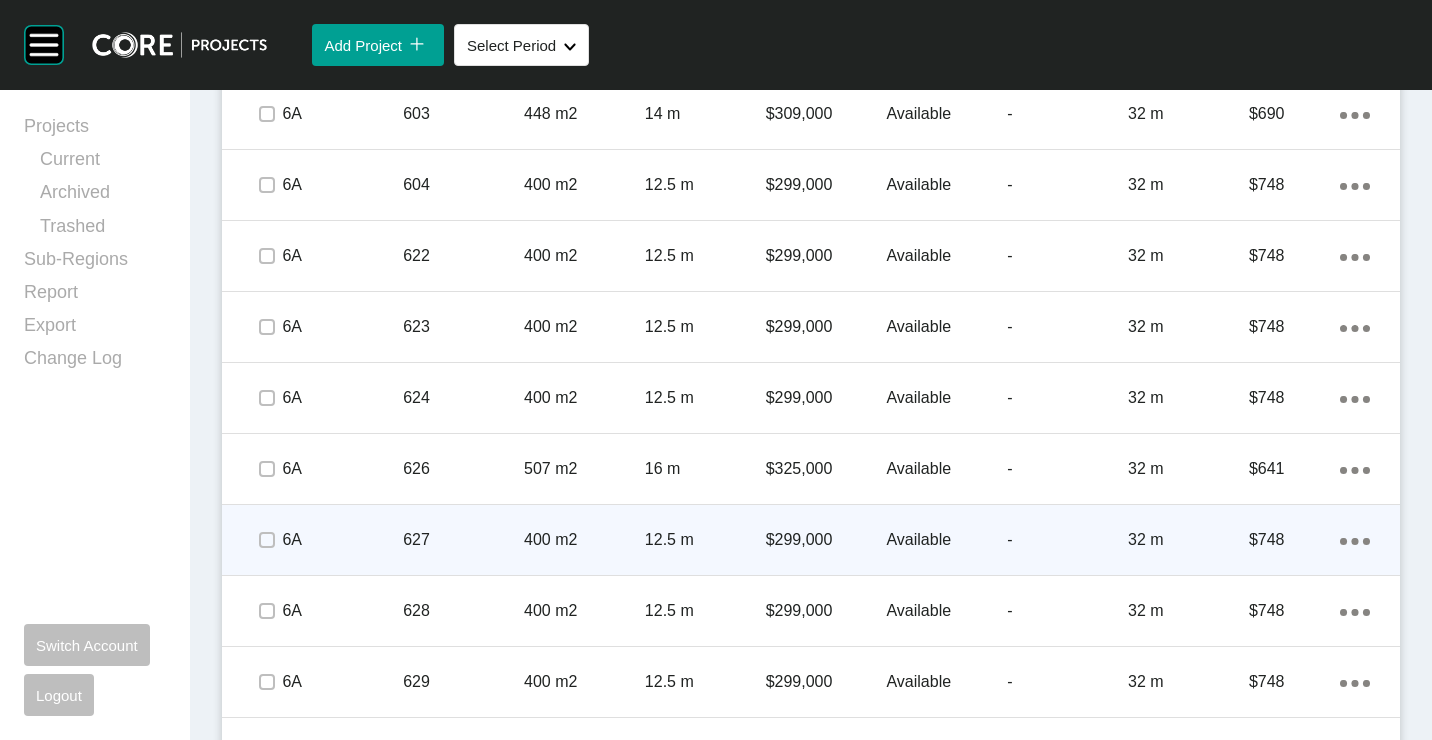 scroll, scrollTop: 3561, scrollLeft: 0, axis: vertical 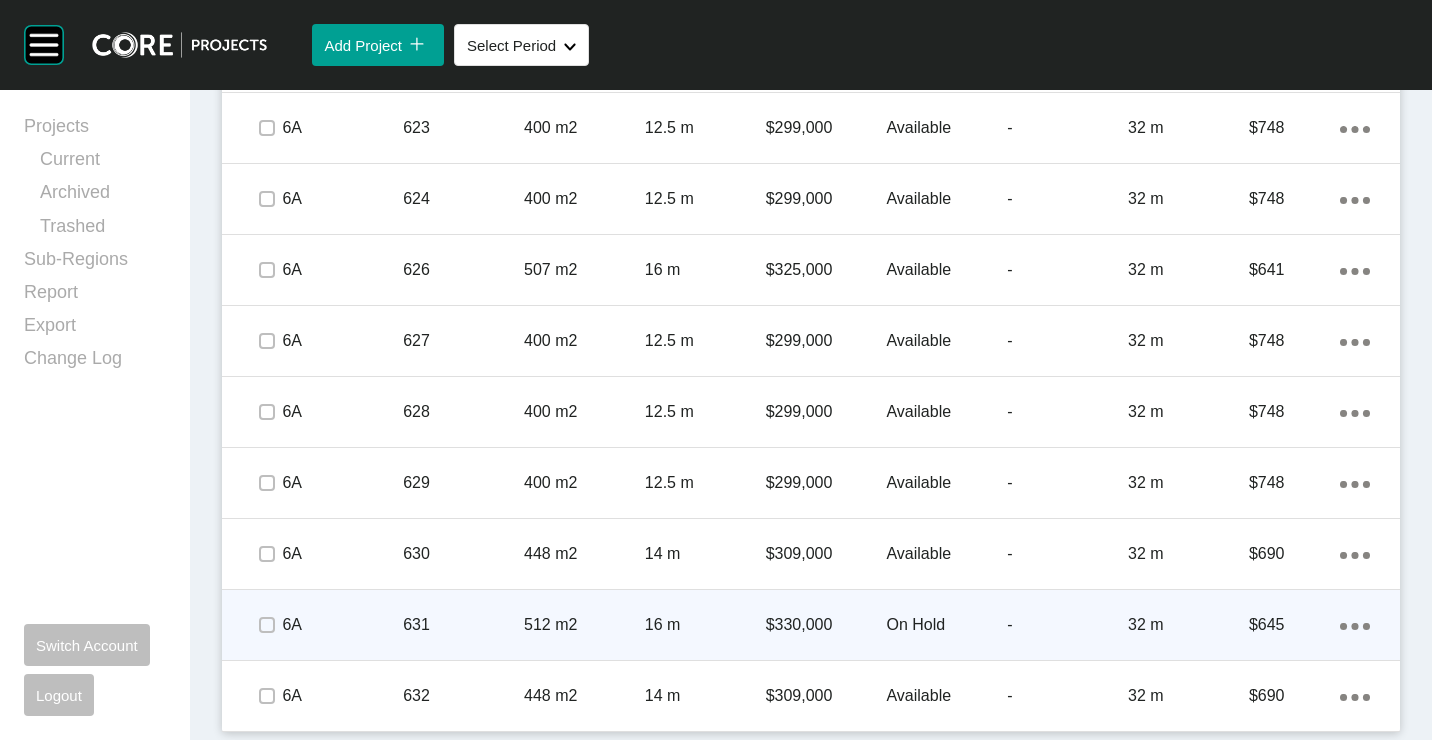 click on "631" at bounding box center (463, 625) 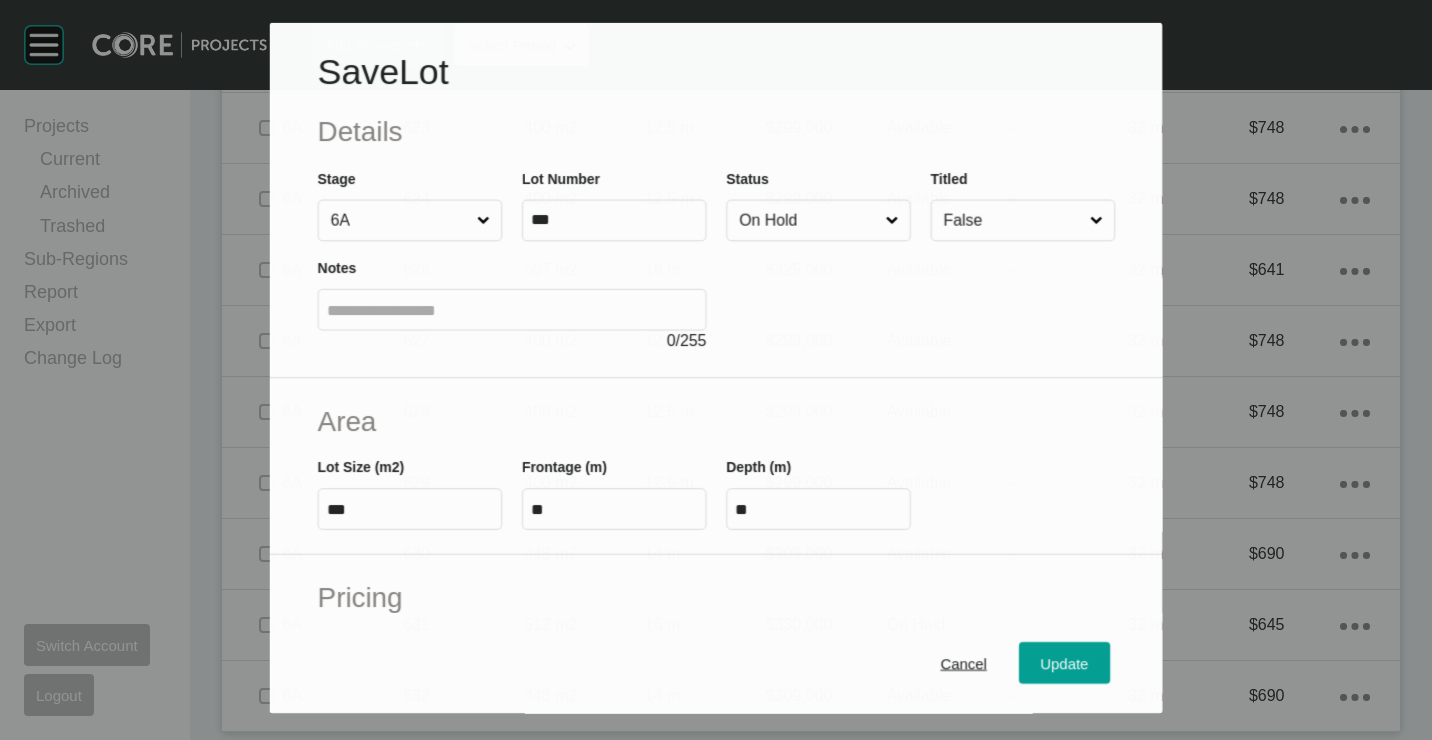scroll, scrollTop: 3499, scrollLeft: 0, axis: vertical 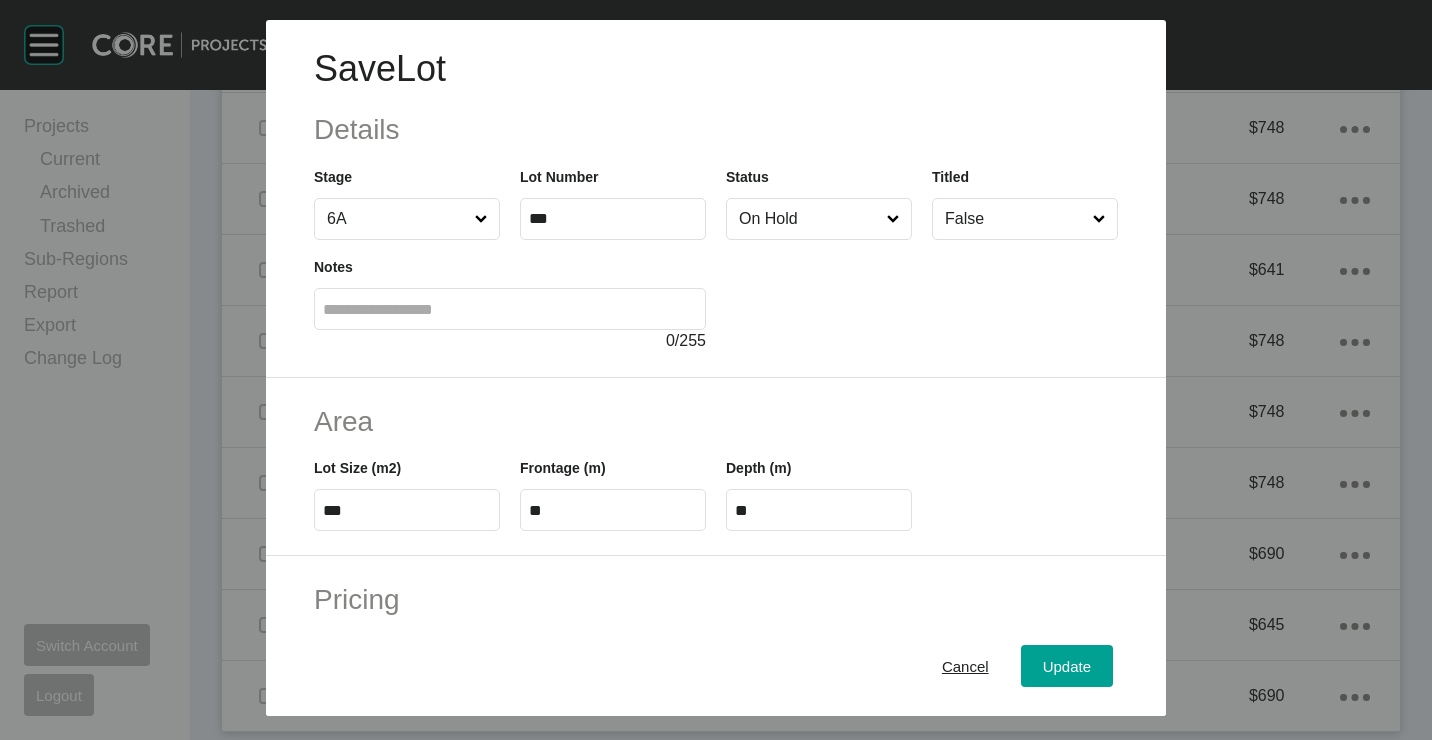 click on "On Hold" at bounding box center (809, 219) 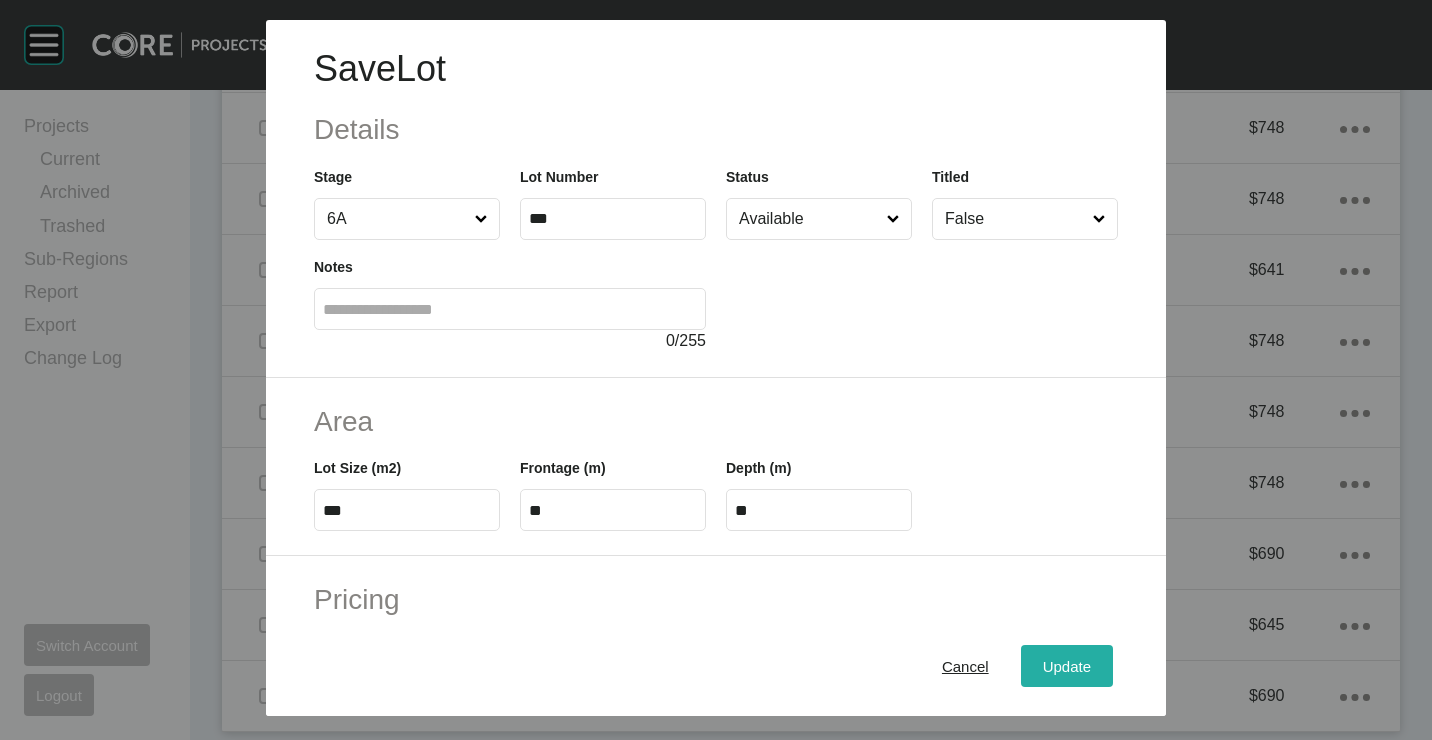 click on "Update" at bounding box center [1067, 665] 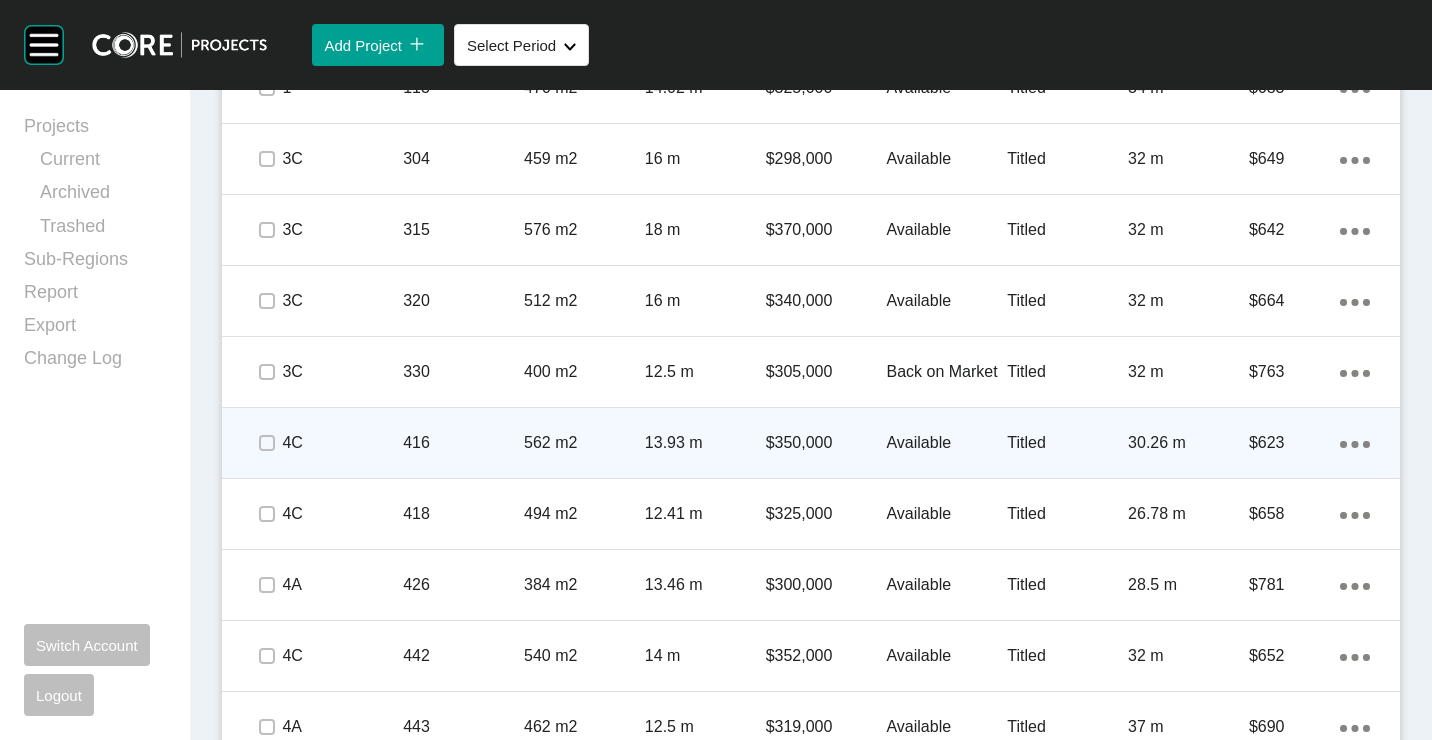 scroll, scrollTop: 1100, scrollLeft: 0, axis: vertical 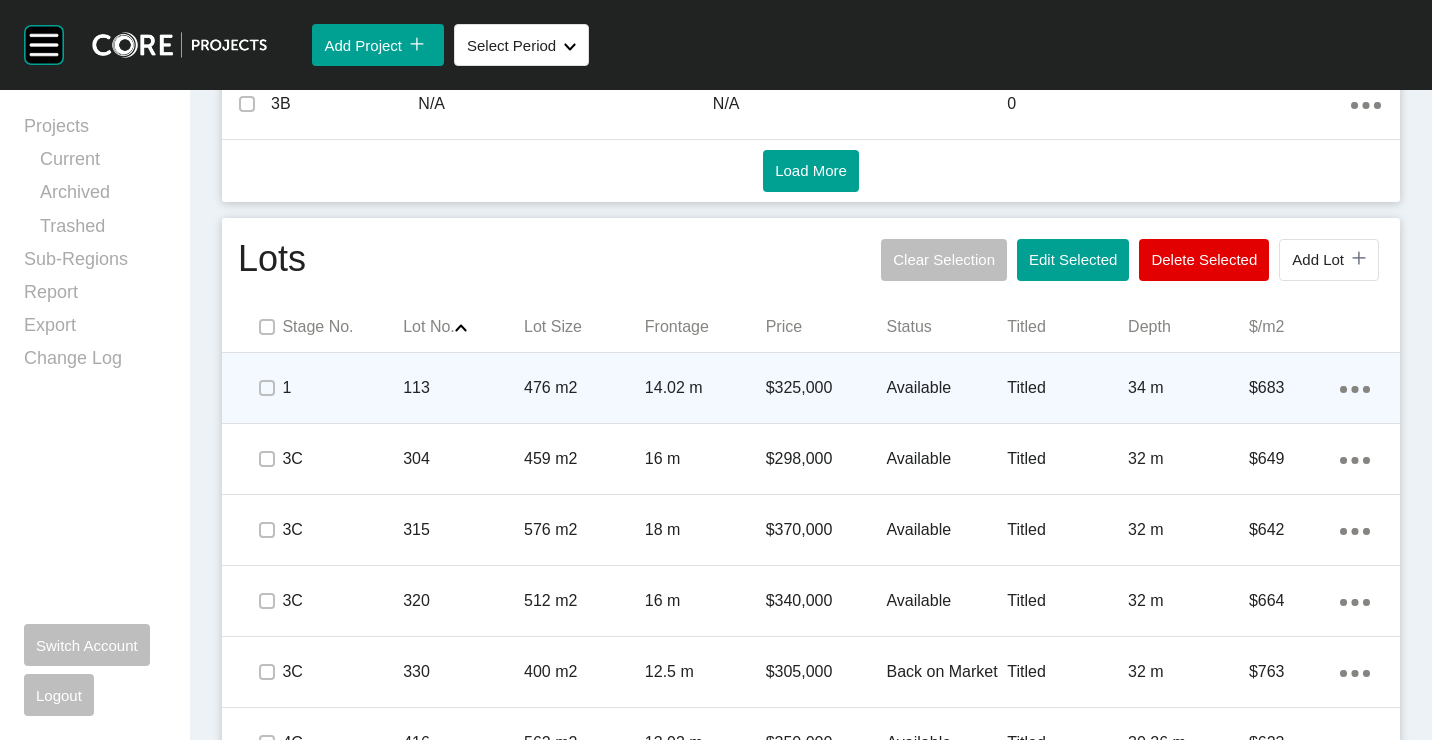 click on "14.02 m" at bounding box center (705, 388) 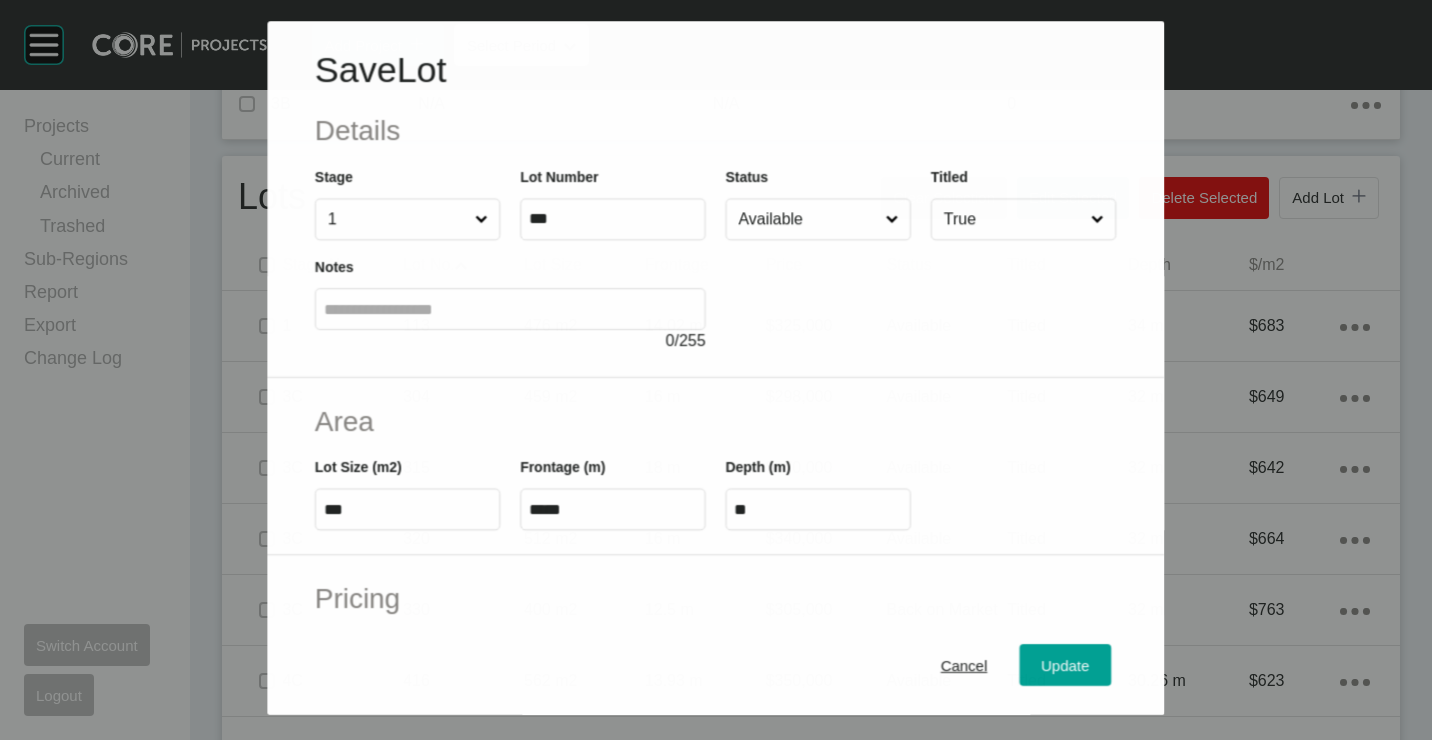 click on "Available" at bounding box center (808, 219) 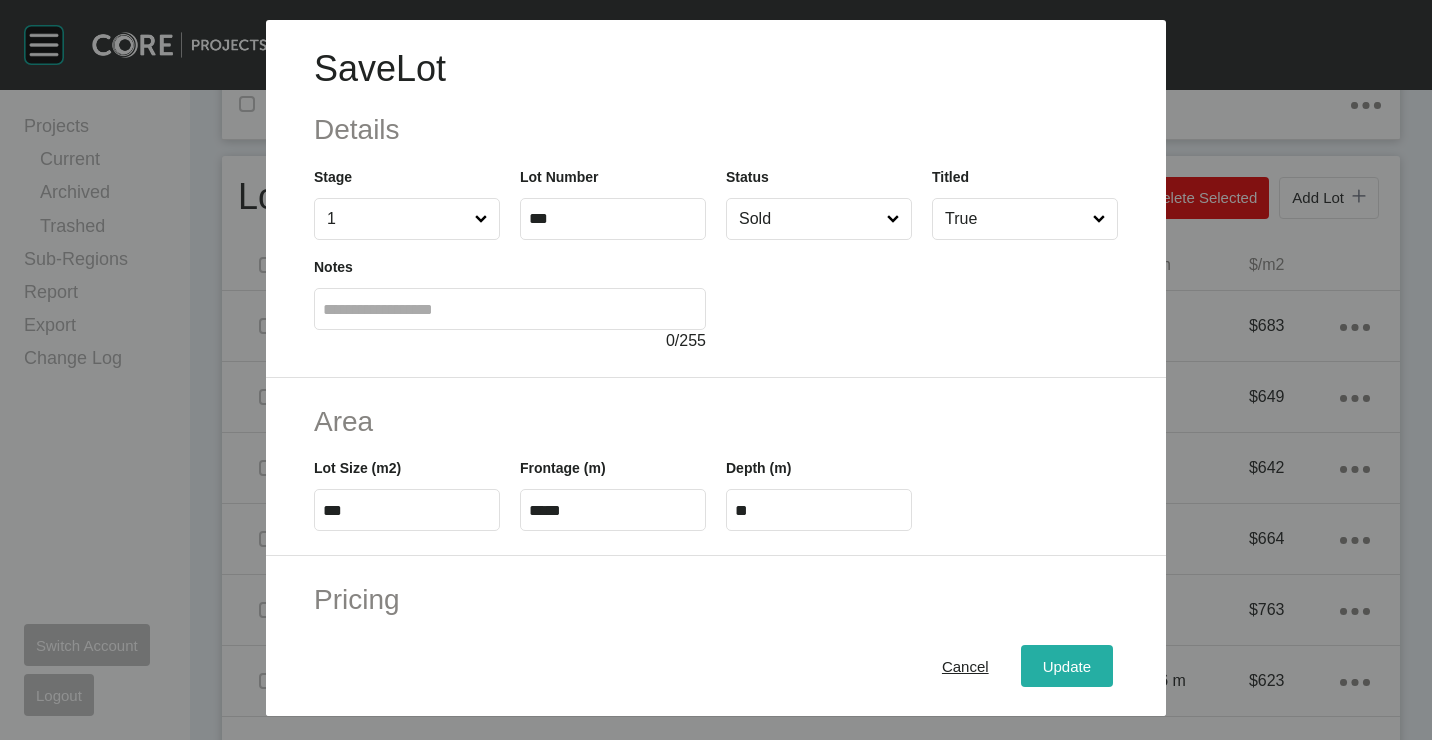 click on "Update" at bounding box center (1067, 665) 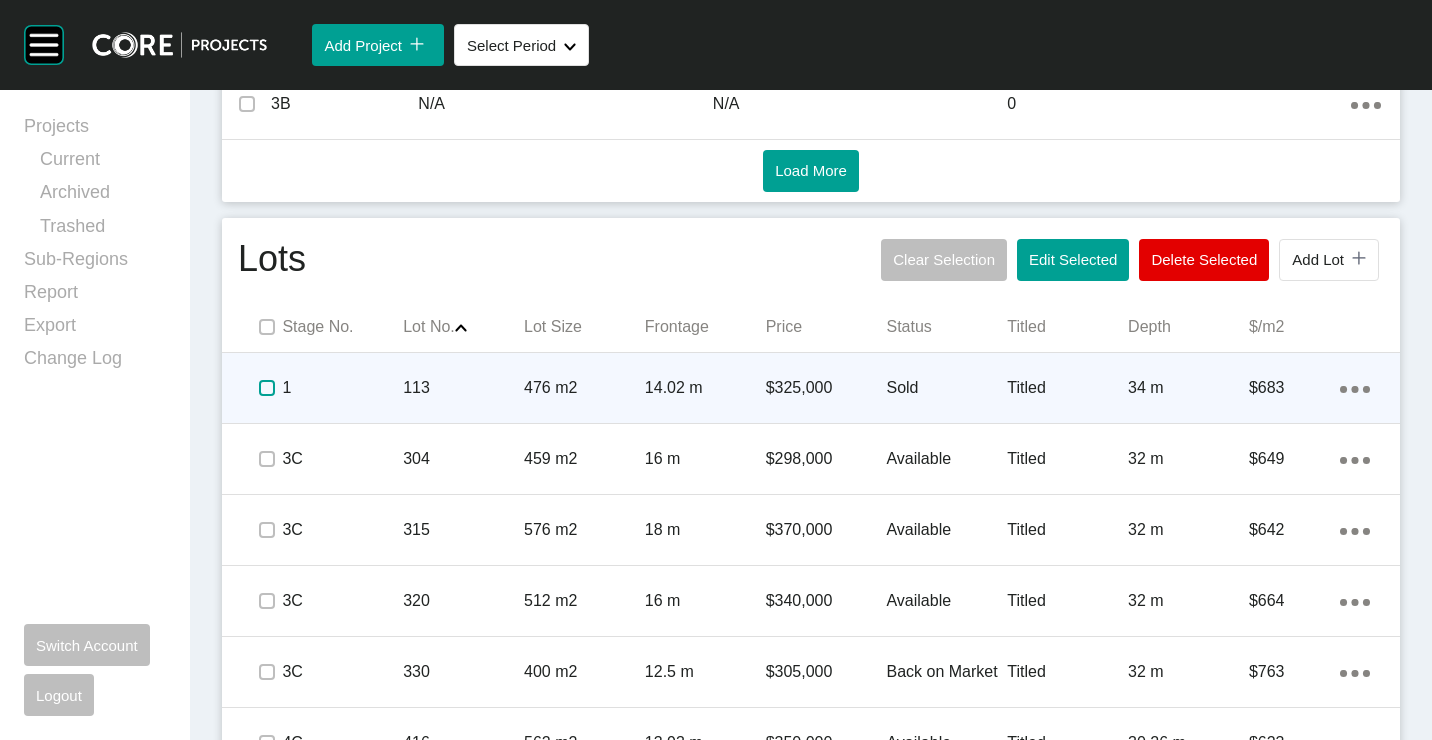 click at bounding box center [267, 388] 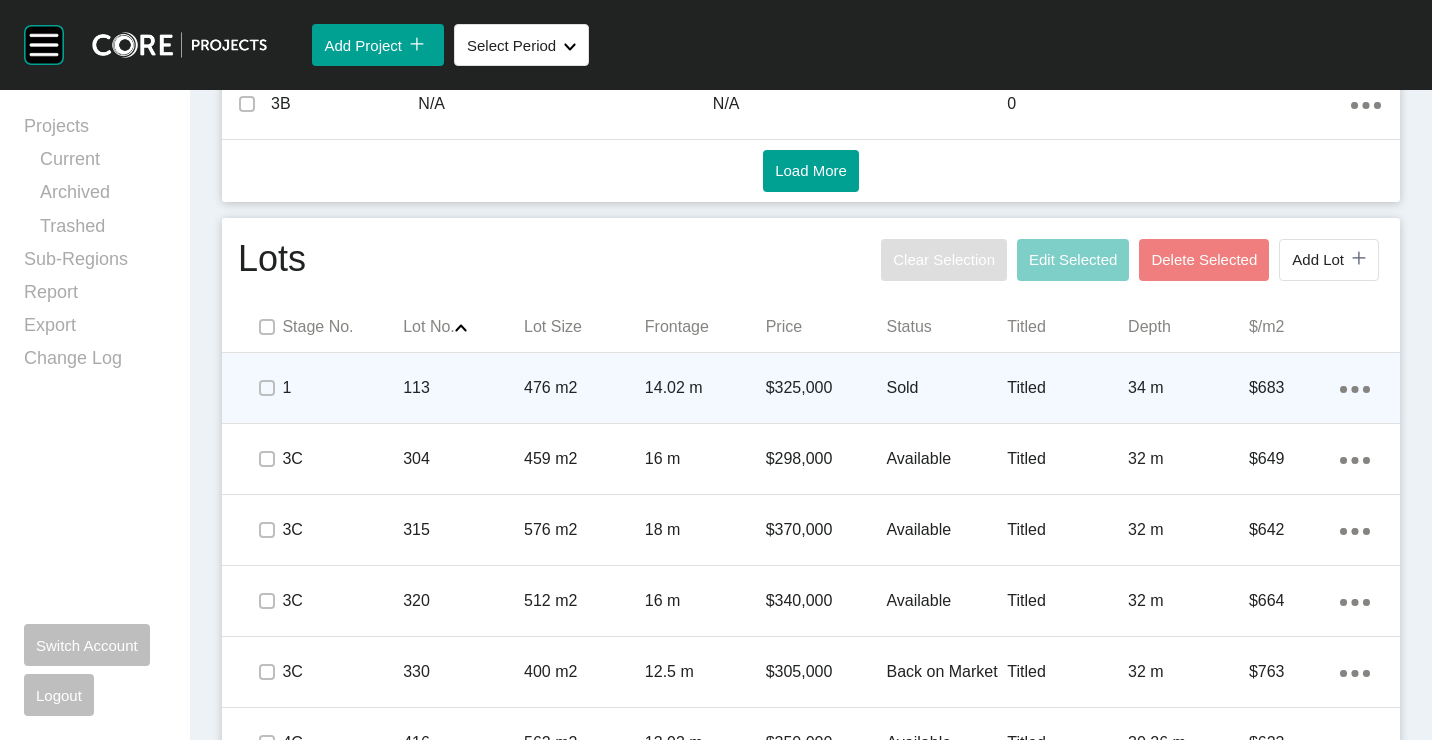 click on "14.02 m" at bounding box center (705, 388) 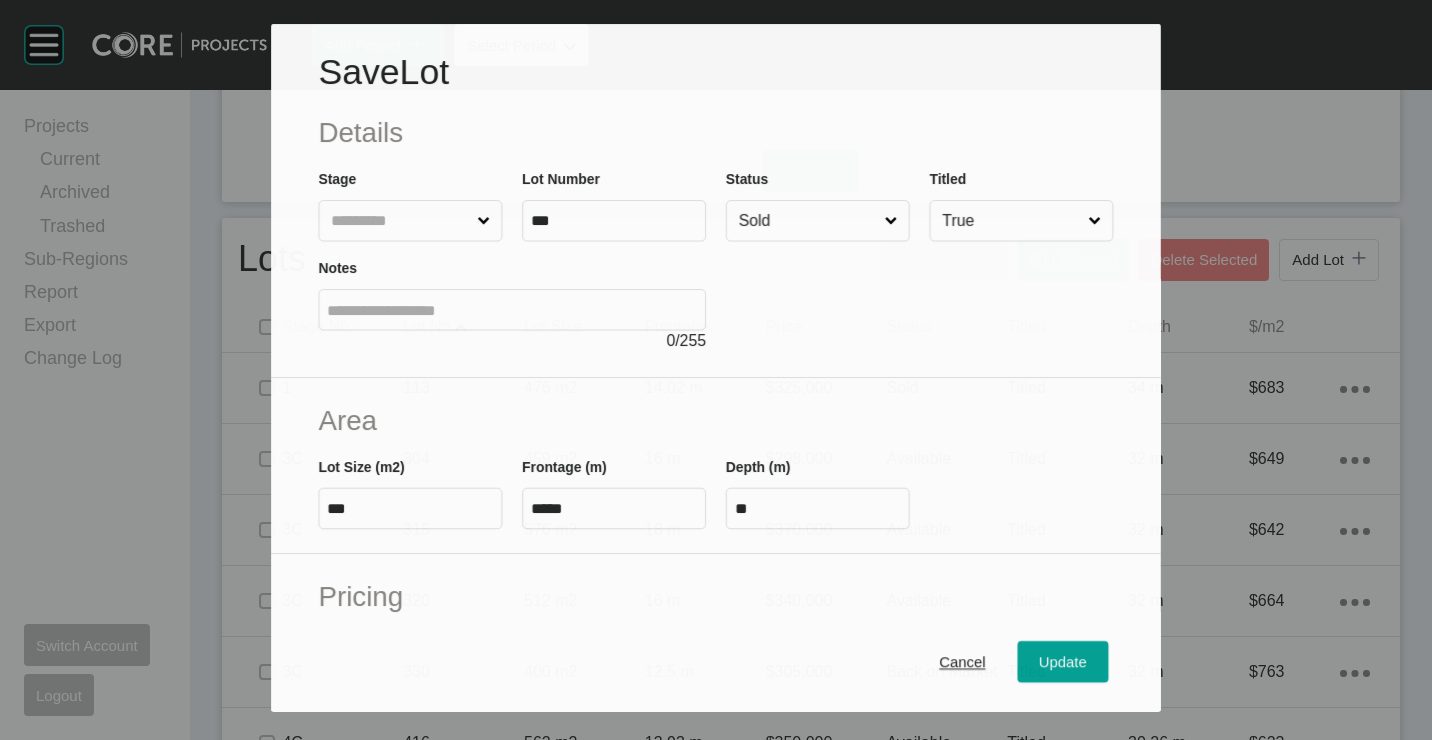 drag, startPoint x: 869, startPoint y: 213, endPoint x: 859, endPoint y: 243, distance: 31.622776 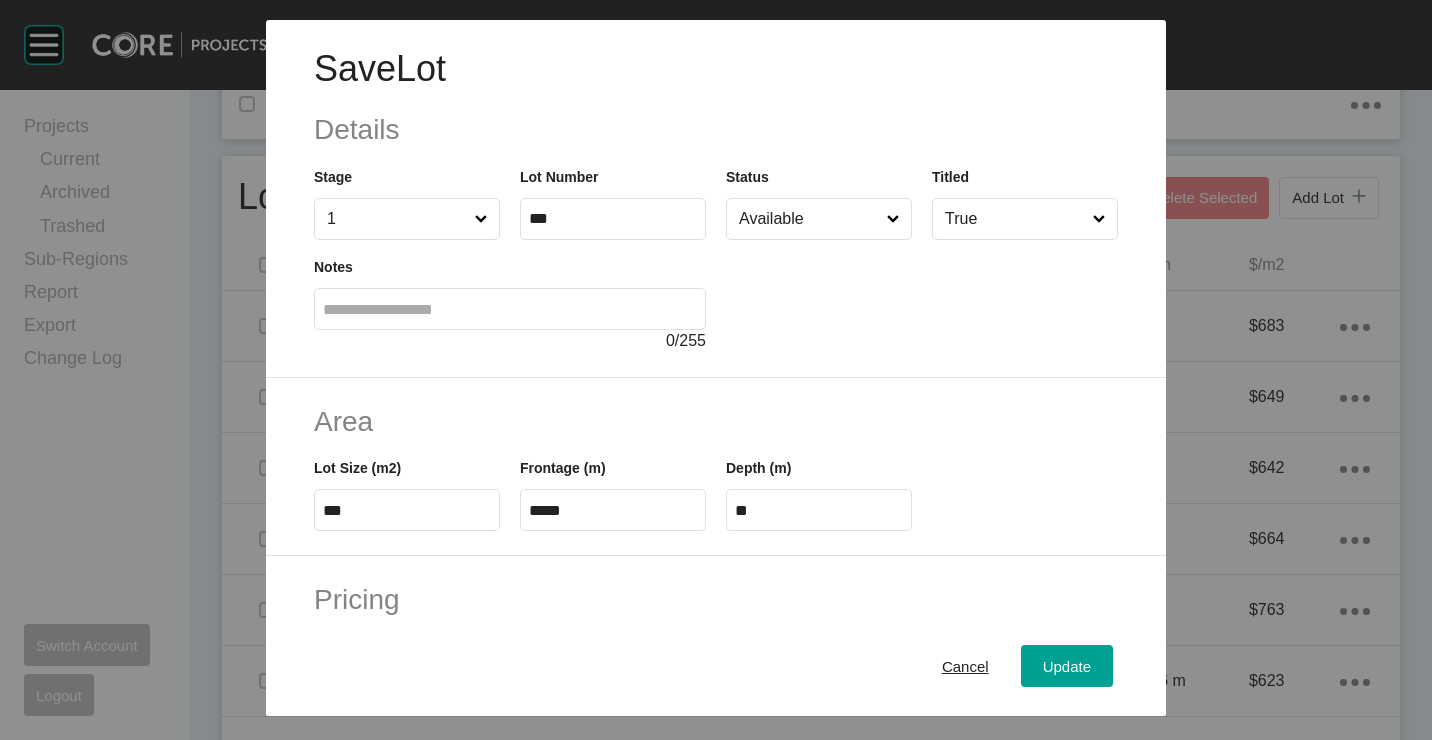 drag, startPoint x: 846, startPoint y: 281, endPoint x: 941, endPoint y: 503, distance: 241.47256 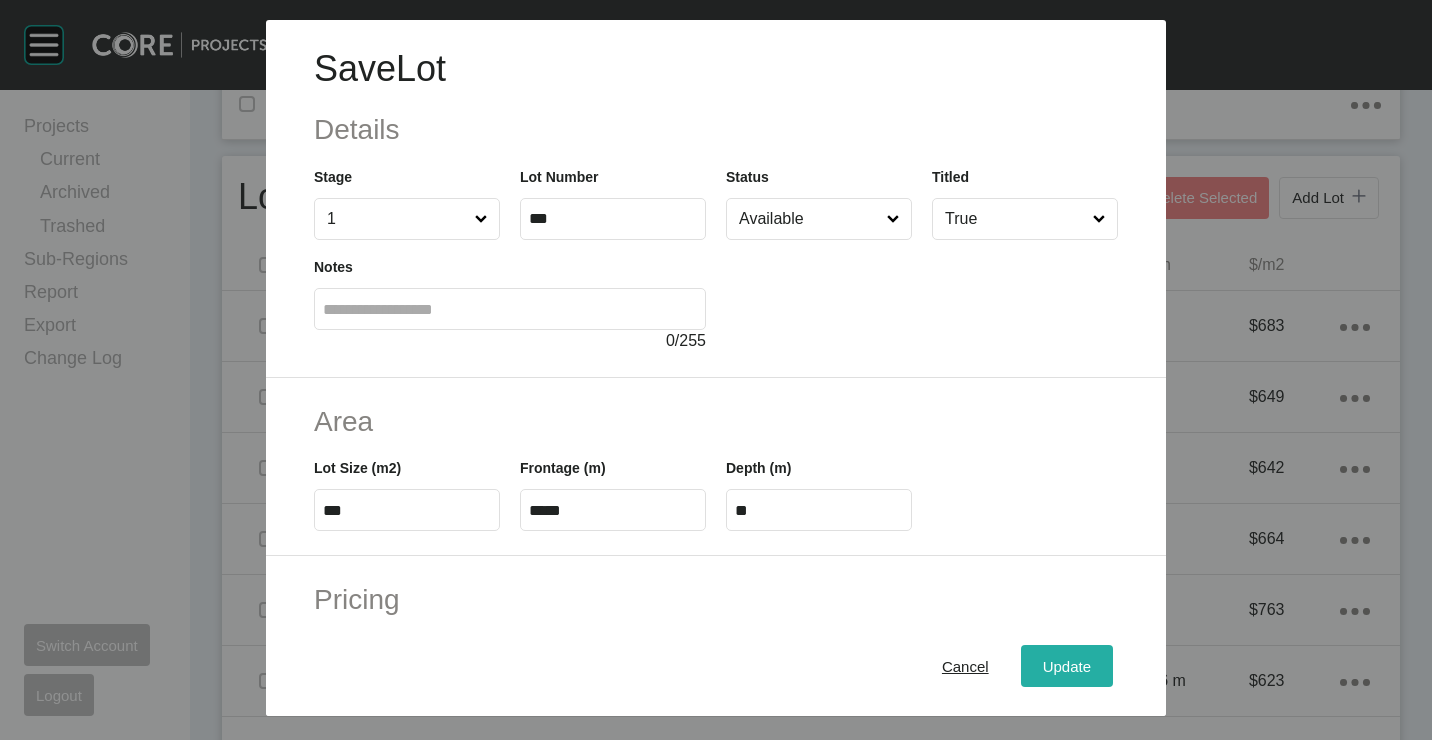 click on "Update" at bounding box center [1067, 665] 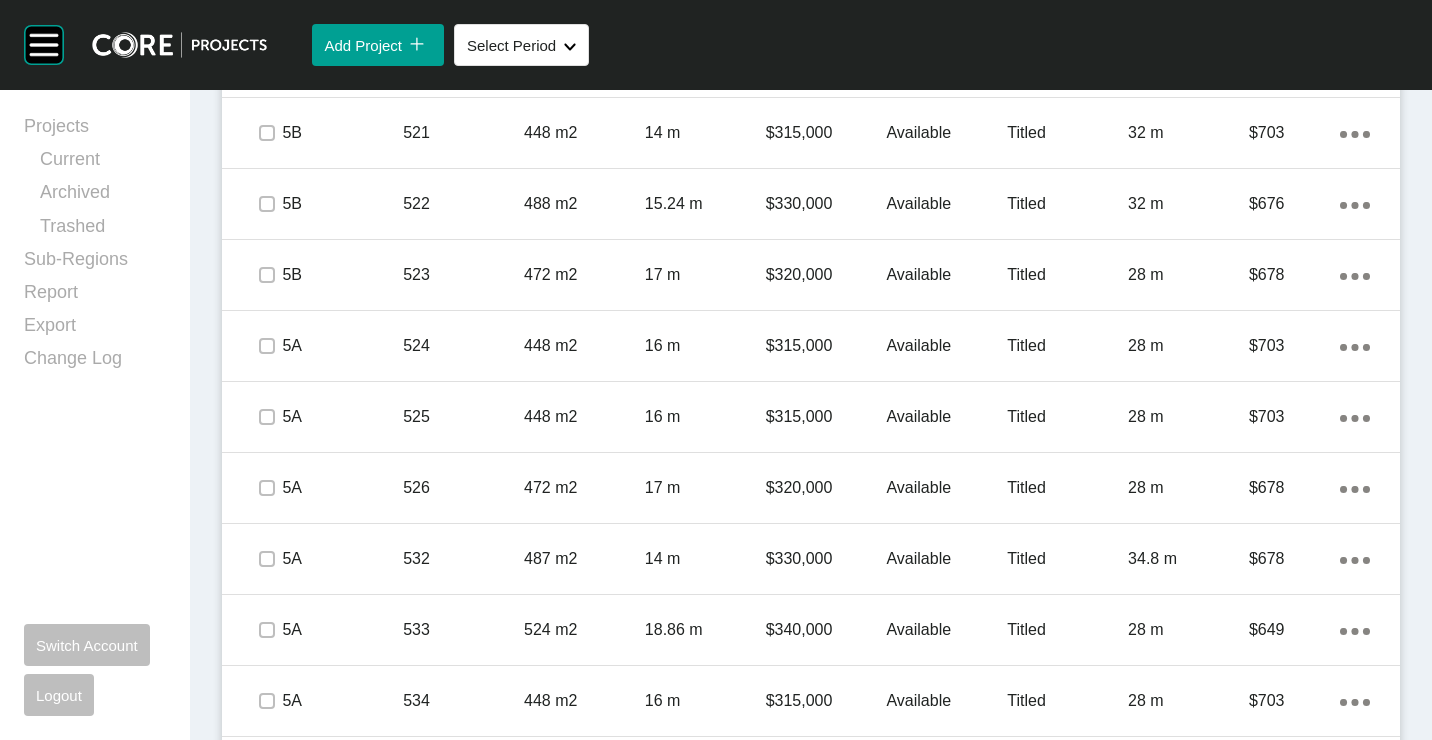 scroll, scrollTop: 3100, scrollLeft: 0, axis: vertical 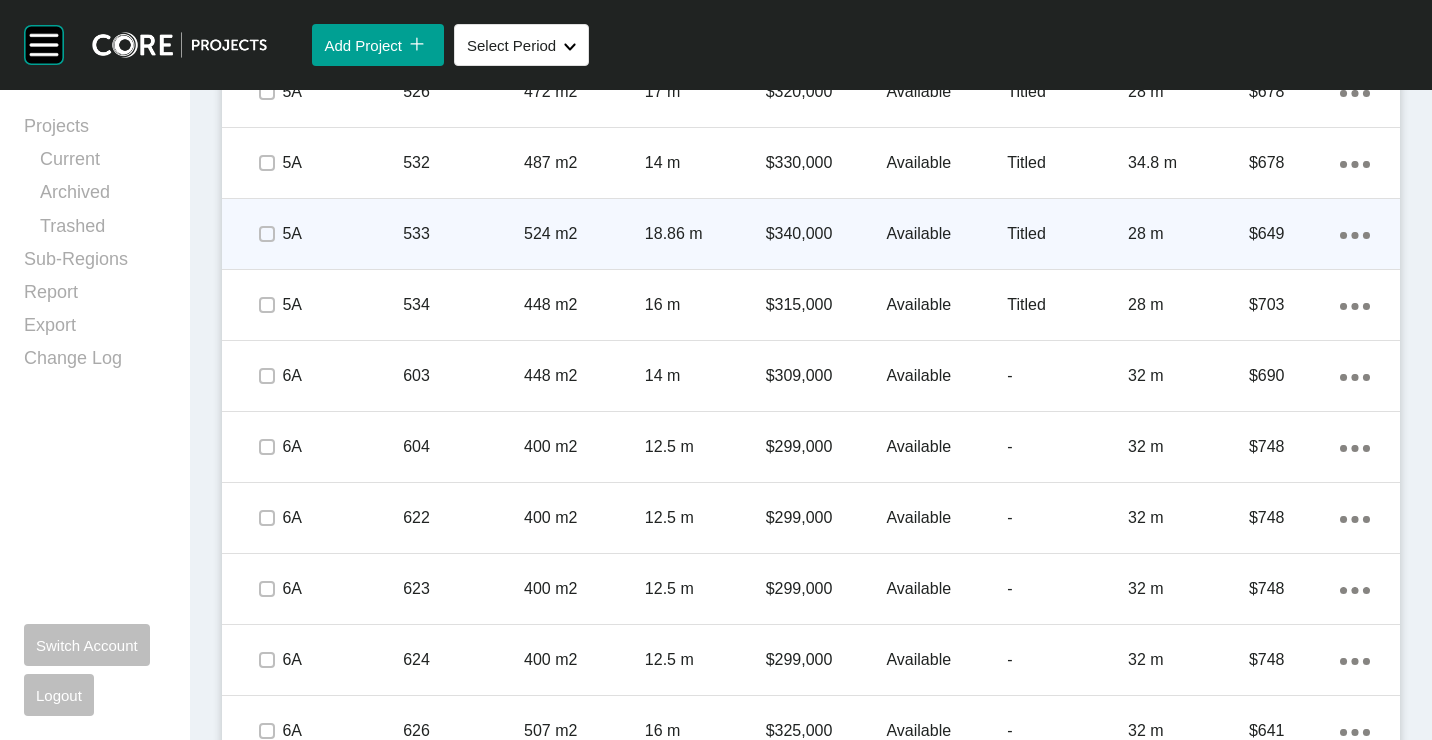 click on "533" at bounding box center [463, 234] 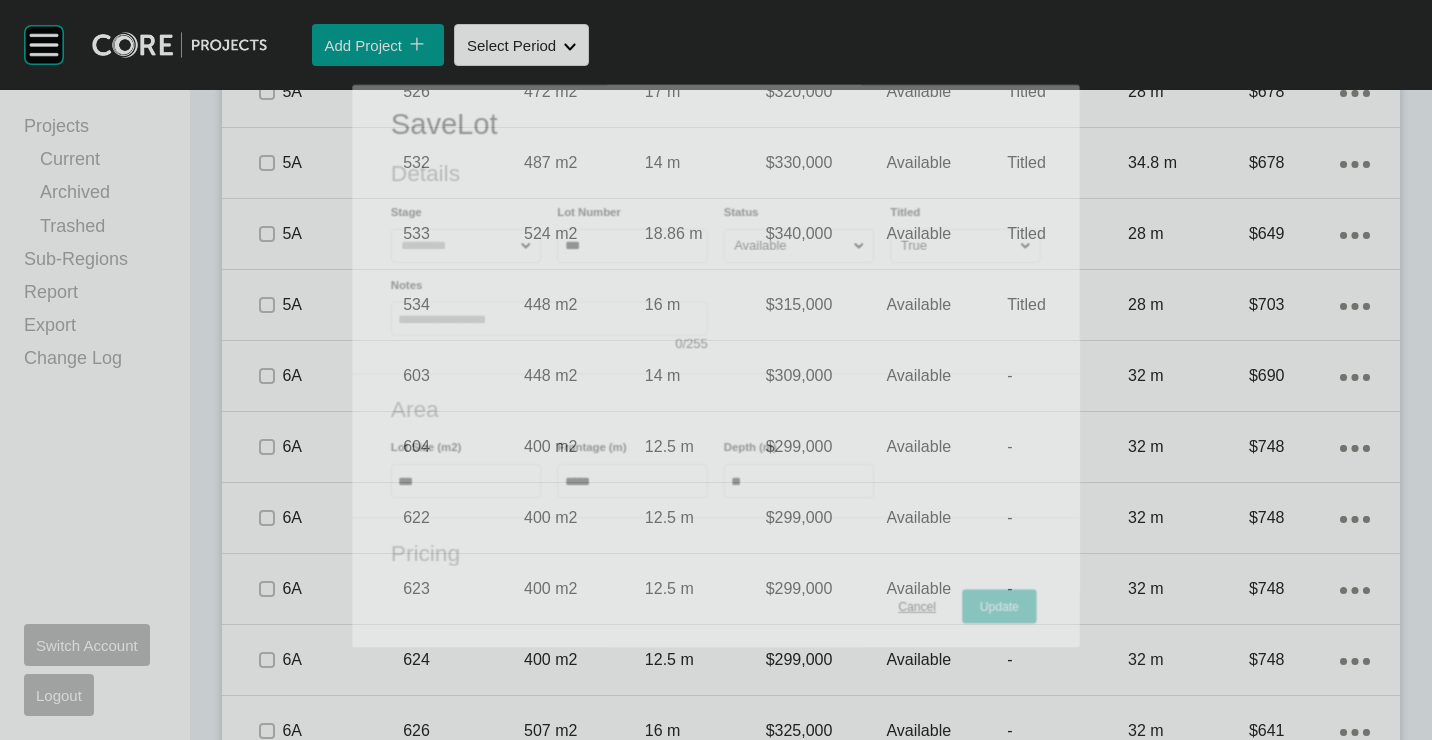 scroll, scrollTop: 3038, scrollLeft: 0, axis: vertical 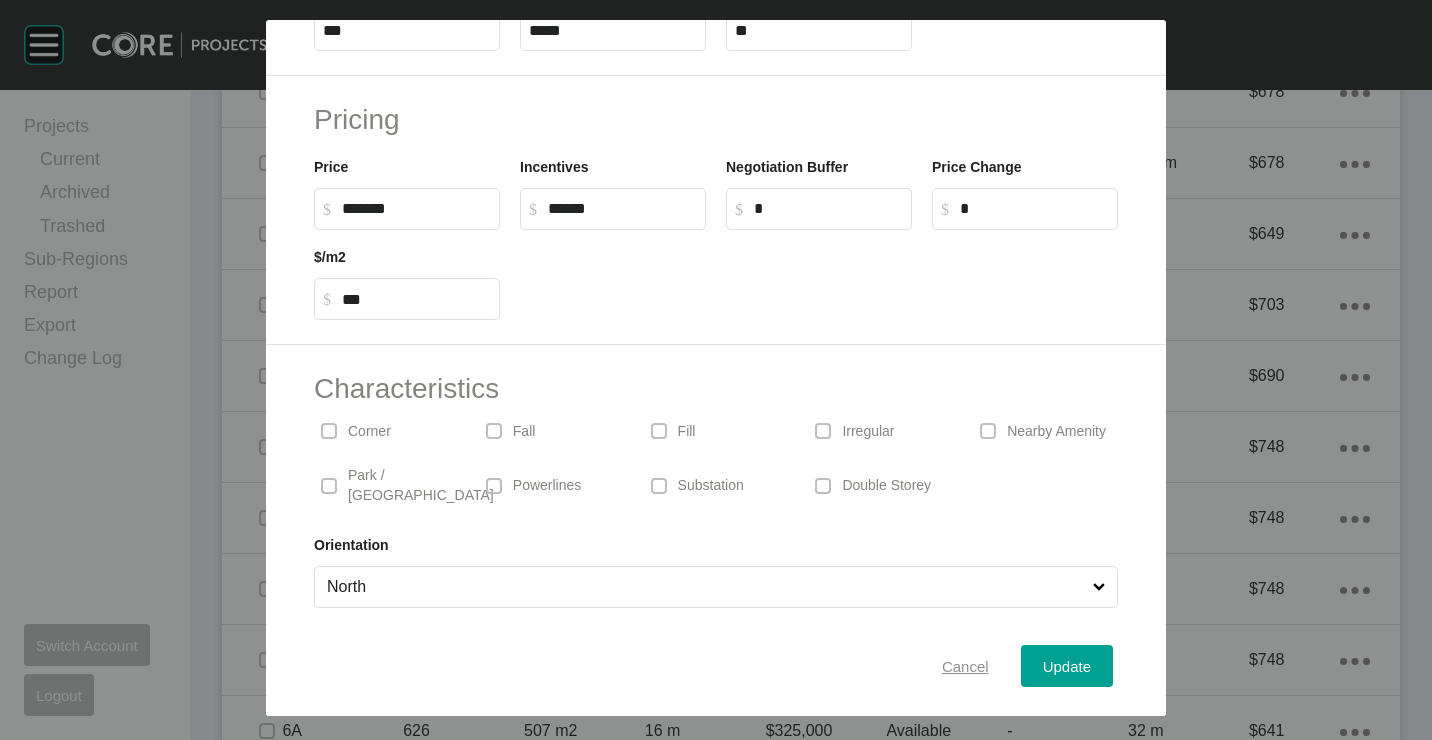 click on "Cancel" at bounding box center (965, 665) 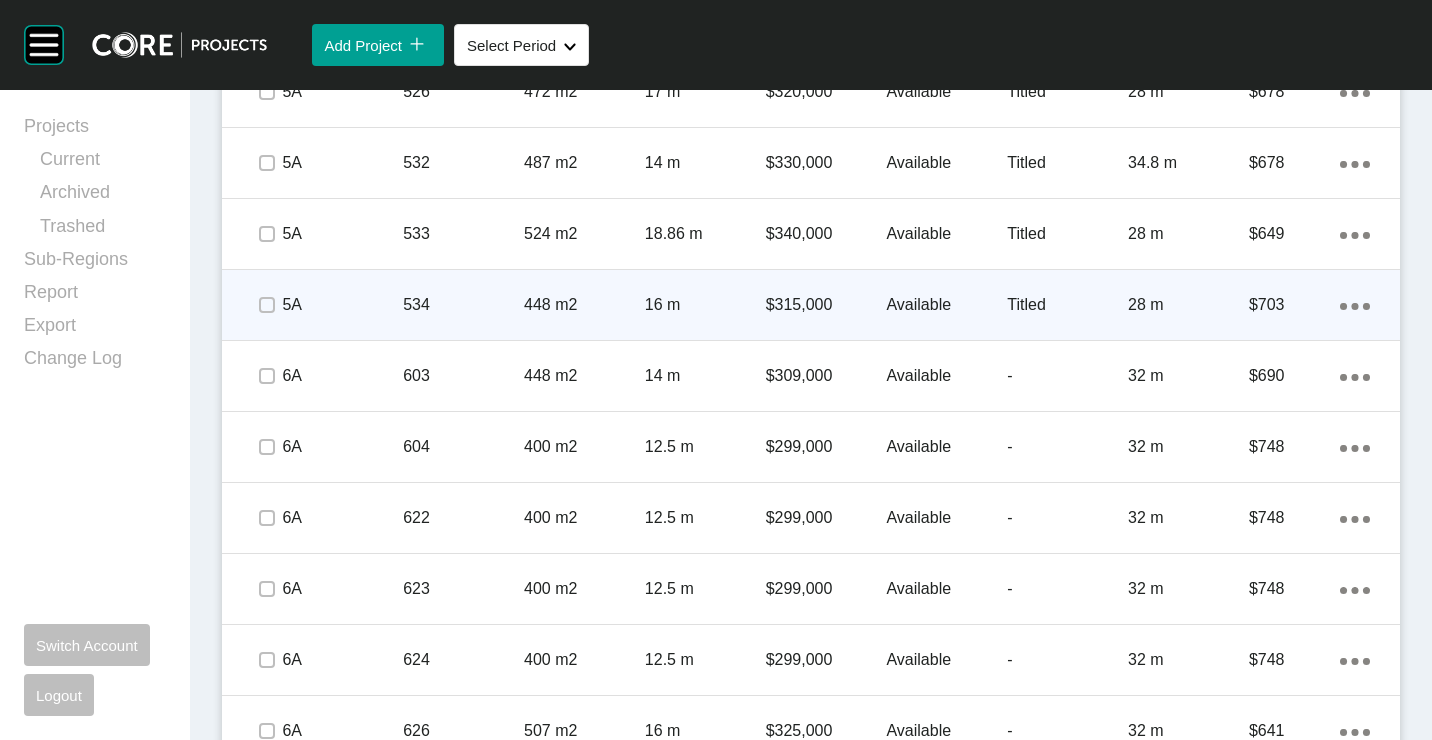 click on "534" at bounding box center (463, 305) 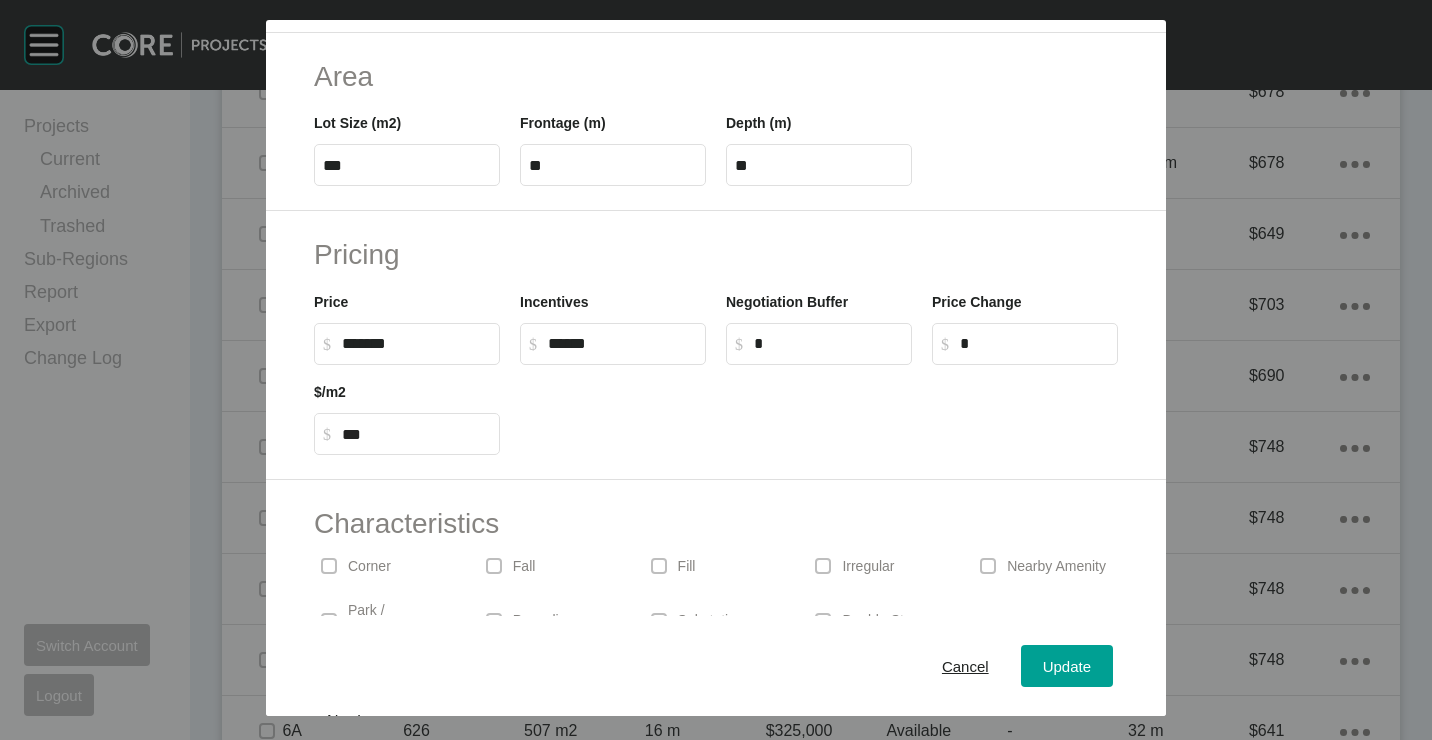 scroll, scrollTop: 480, scrollLeft: 0, axis: vertical 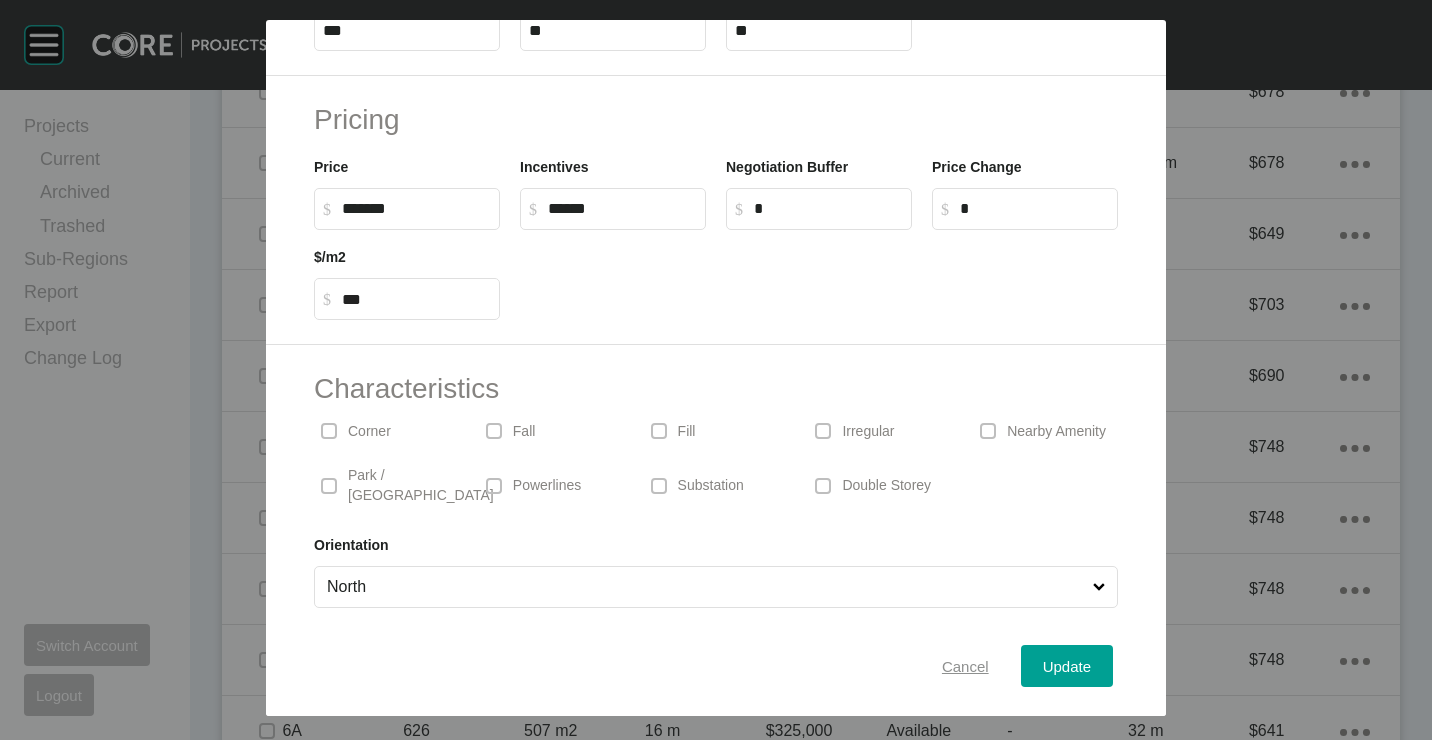 click on "Cancel" at bounding box center [965, 665] 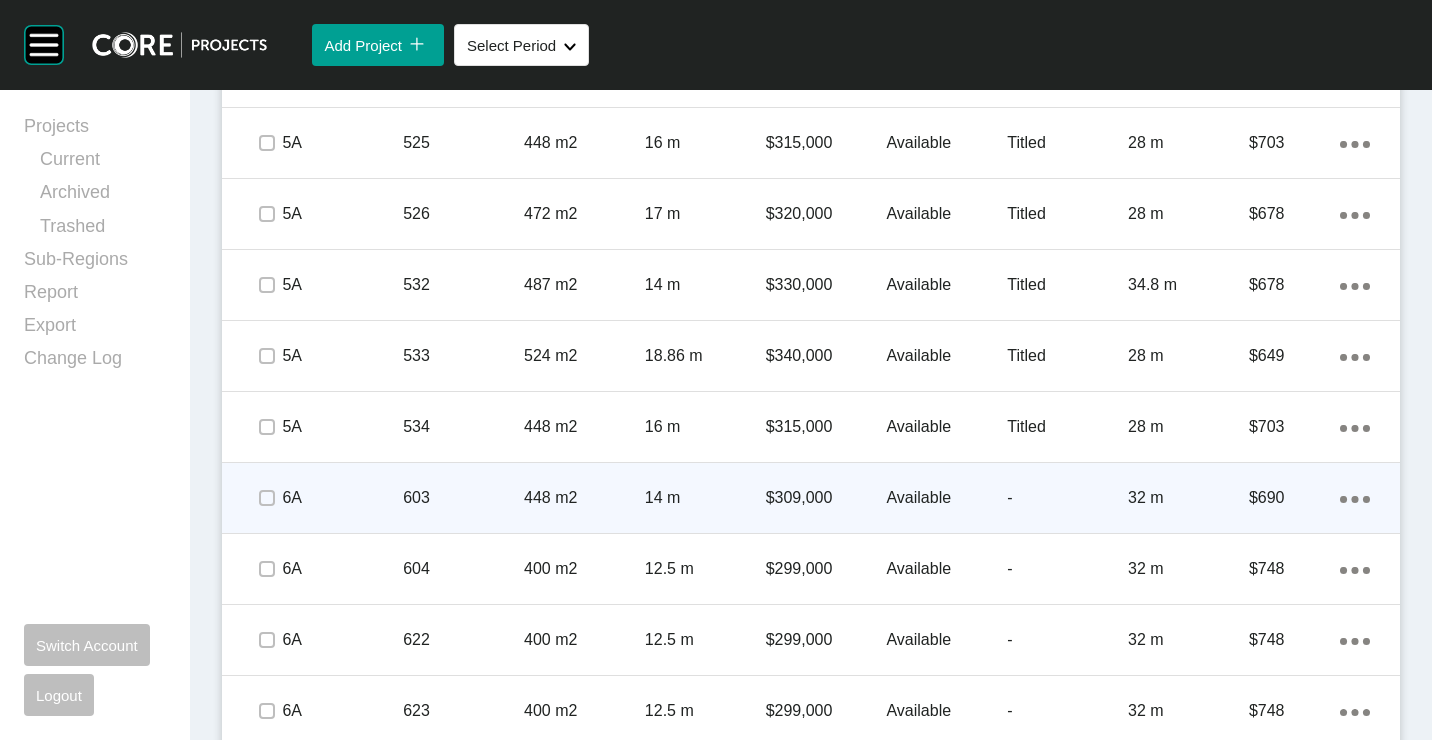 scroll, scrollTop: 2938, scrollLeft: 0, axis: vertical 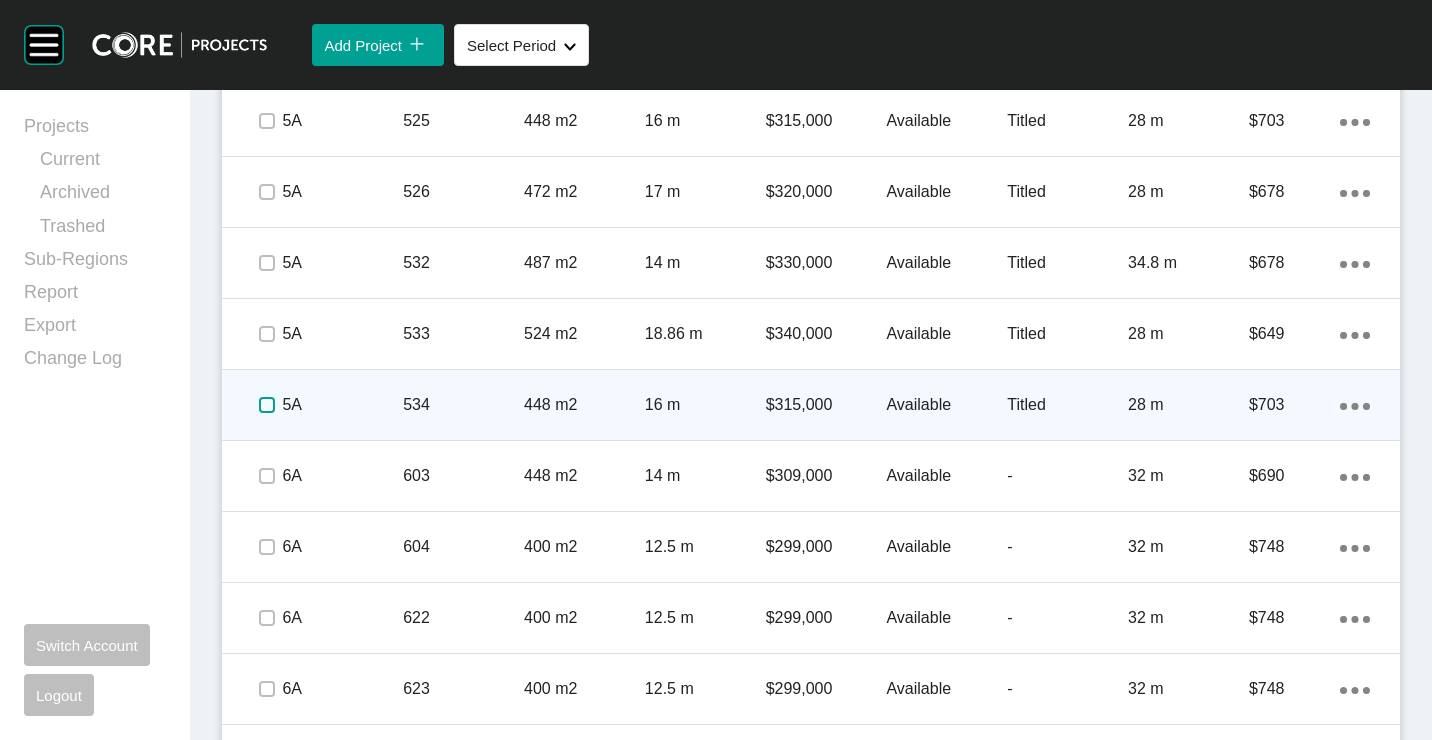 click at bounding box center (267, 405) 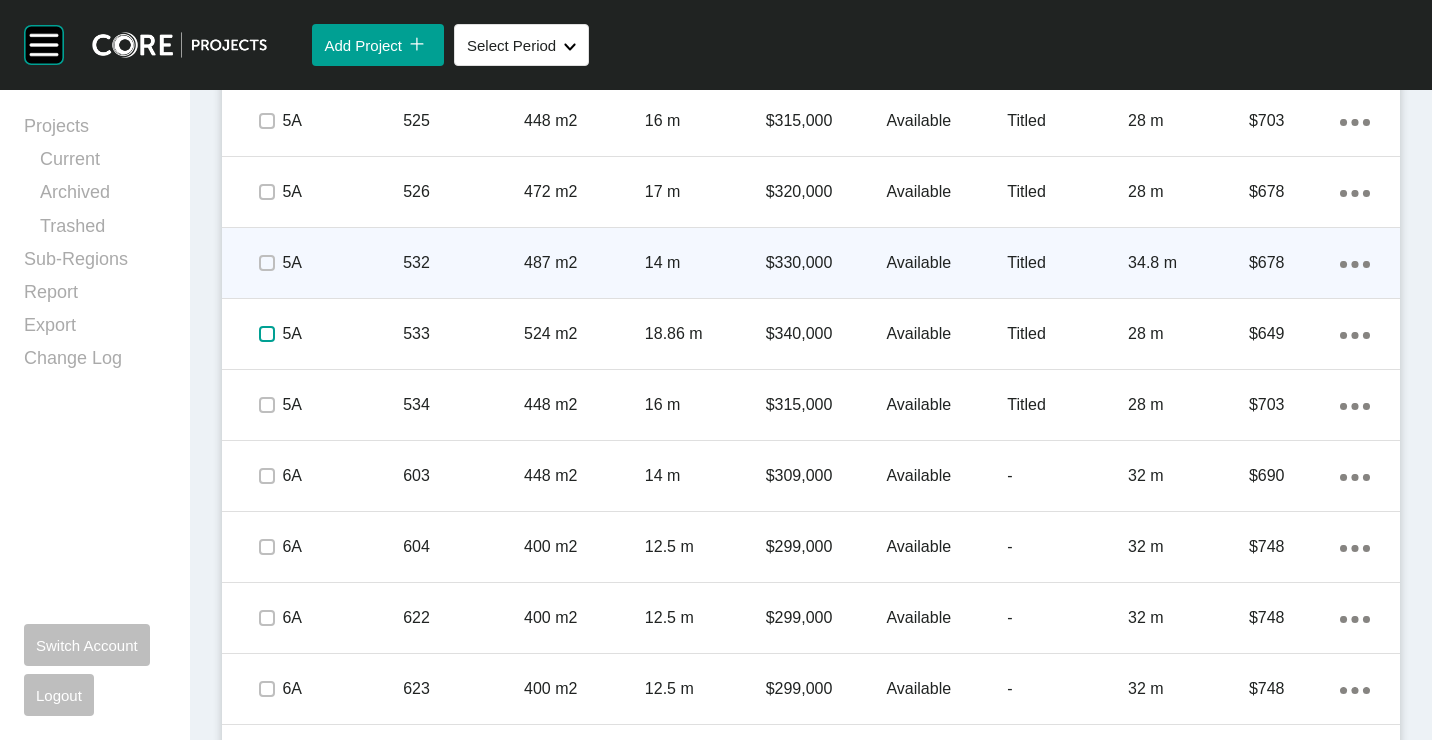 drag, startPoint x: 268, startPoint y: 339, endPoint x: 270, endPoint y: 280, distance: 59.03389 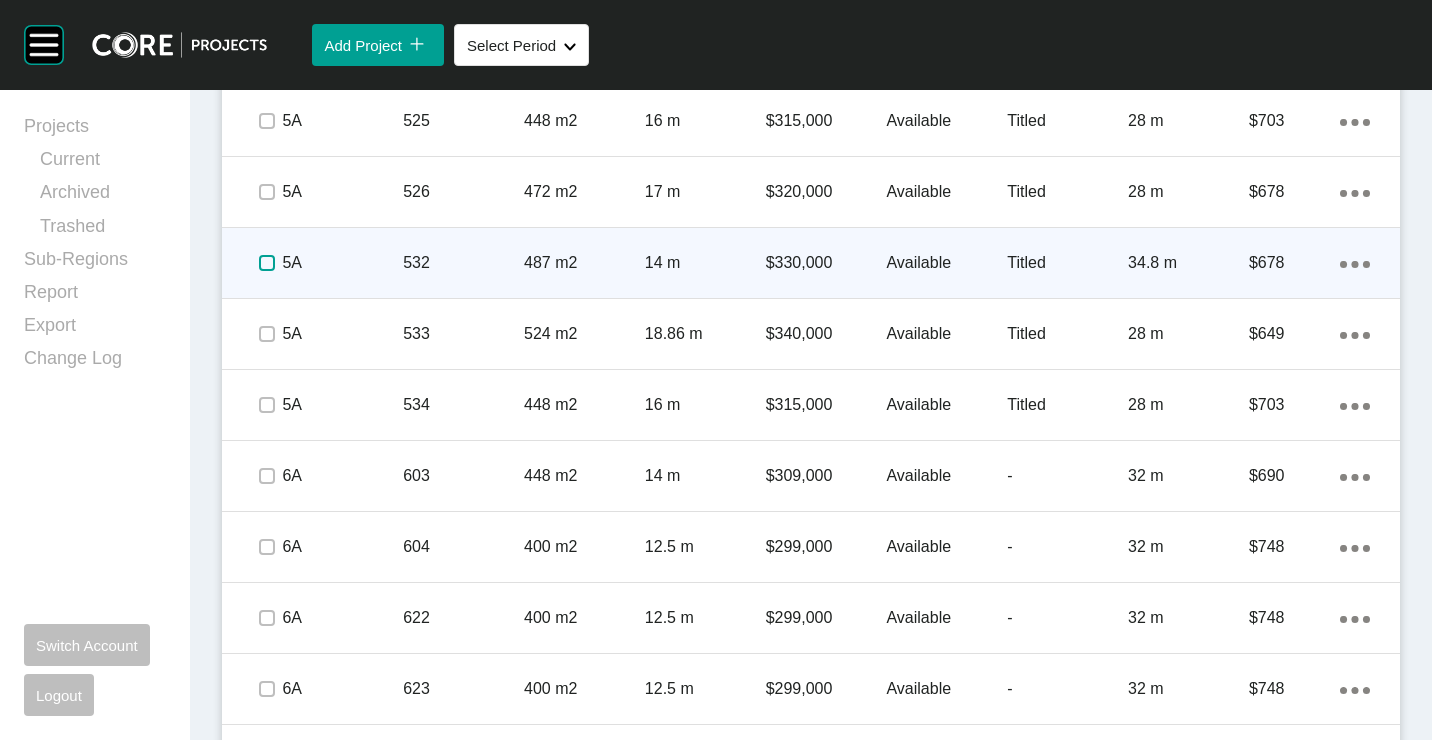 click at bounding box center (267, 263) 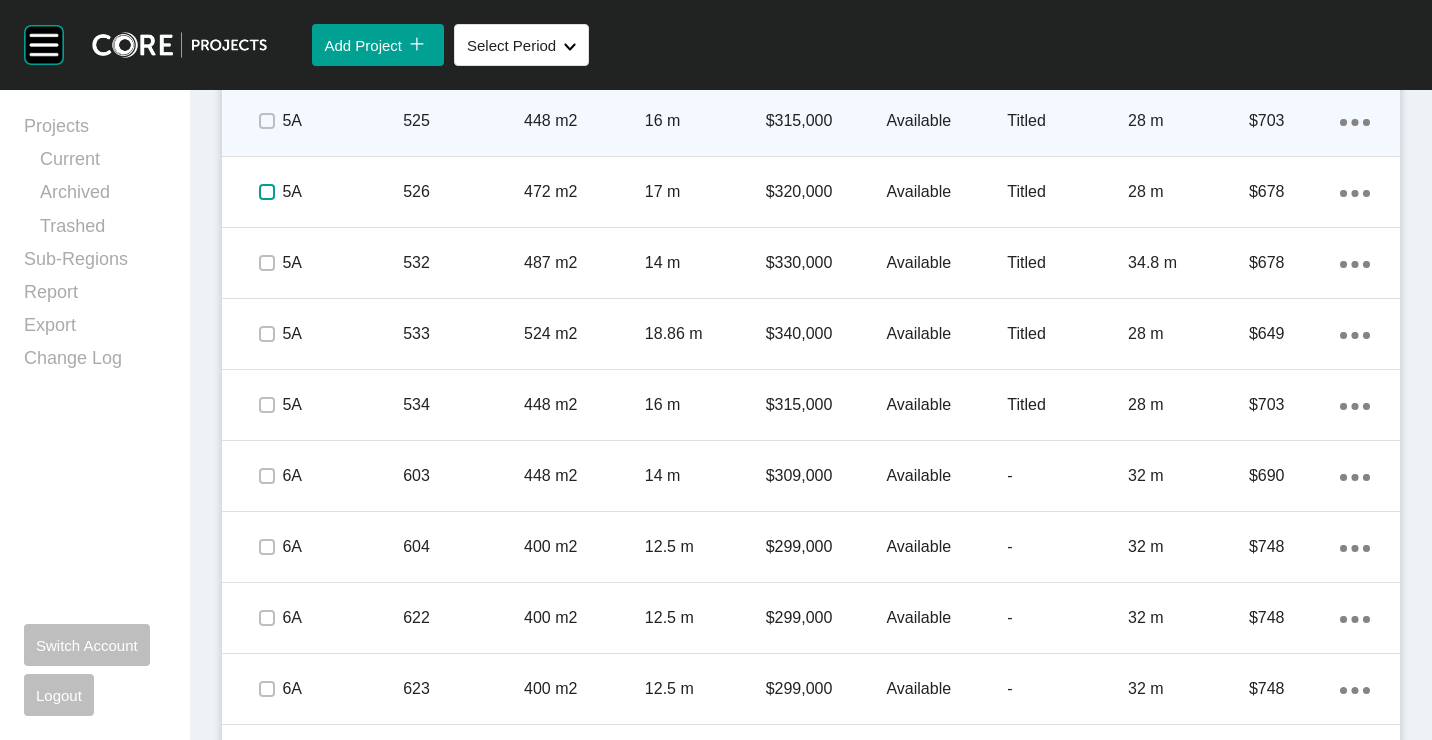 drag, startPoint x: 264, startPoint y: 191, endPoint x: 264, endPoint y: 135, distance: 56 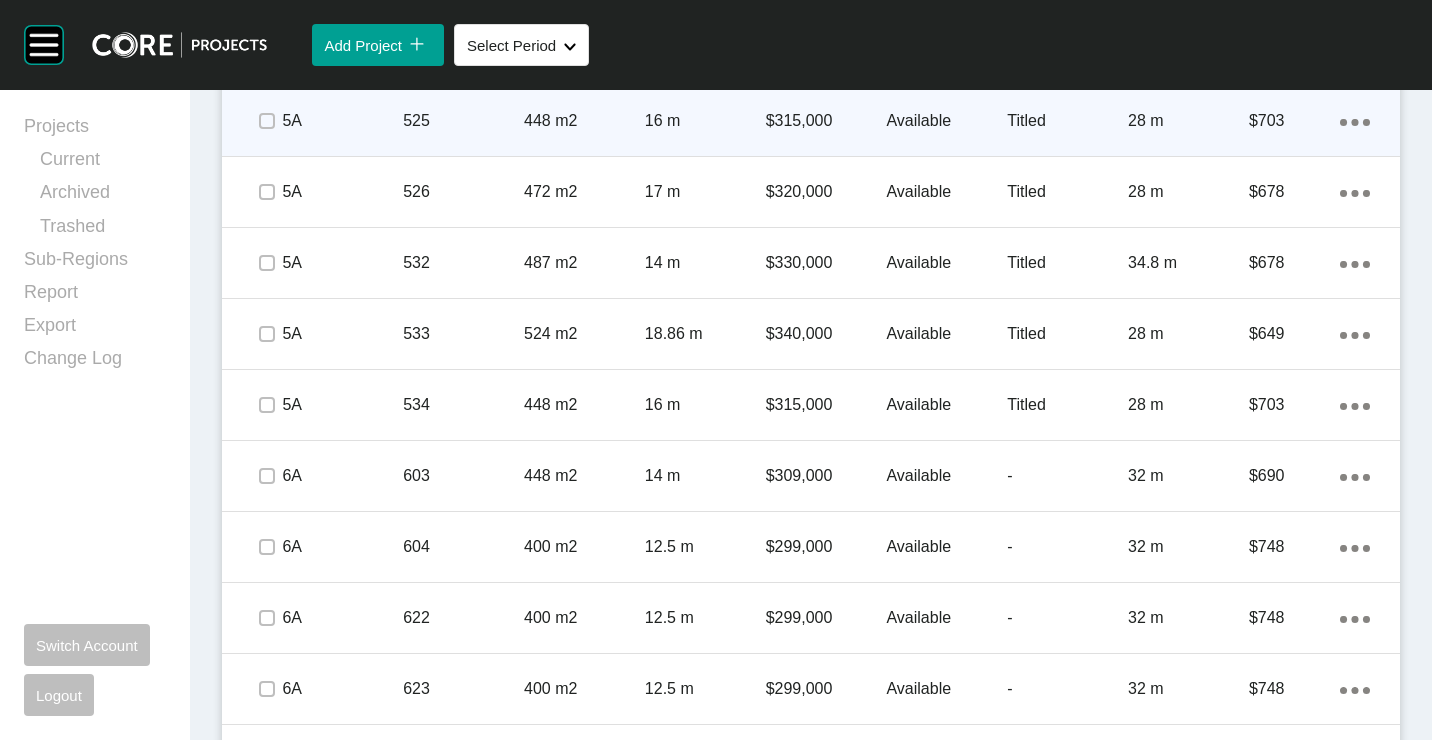 click at bounding box center (267, 121) 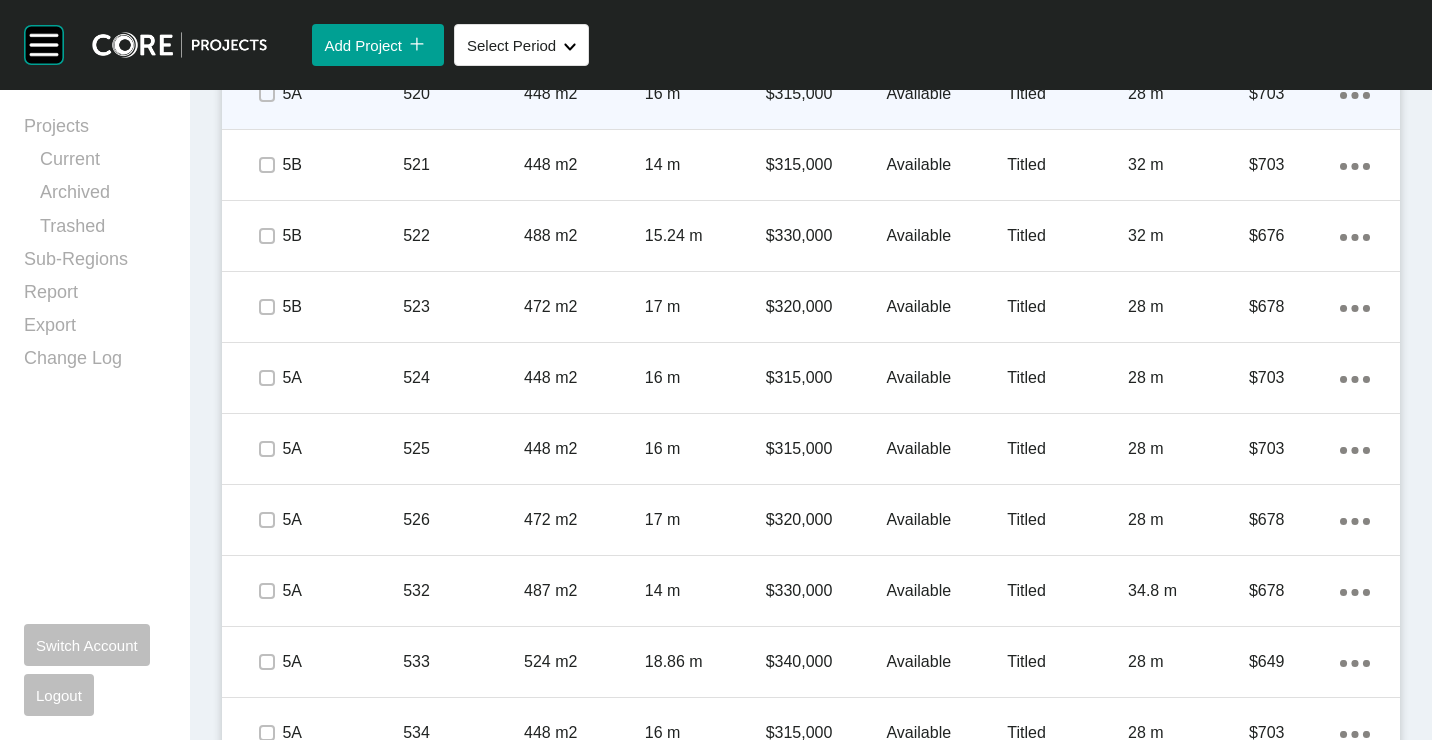 scroll, scrollTop: 2538, scrollLeft: 0, axis: vertical 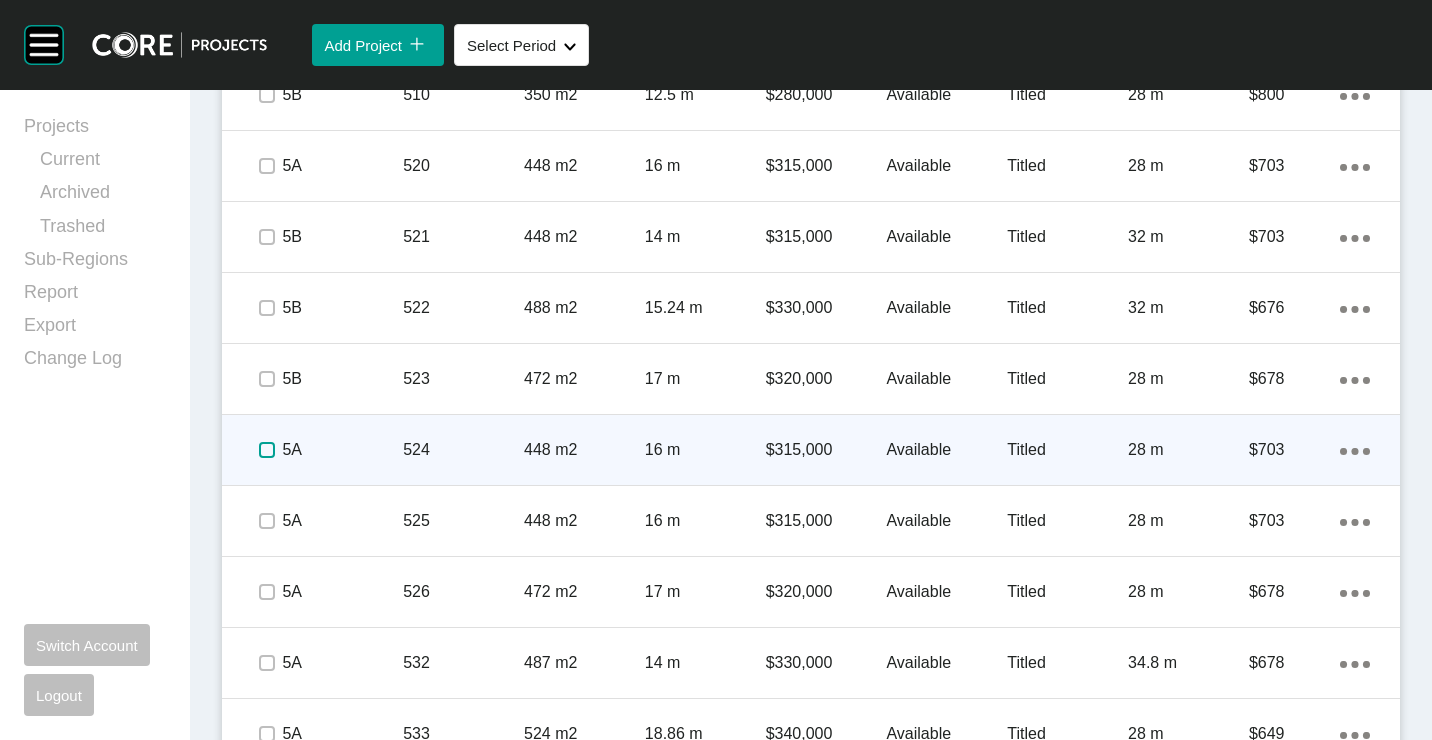 drag, startPoint x: 263, startPoint y: 453, endPoint x: 263, endPoint y: 425, distance: 28 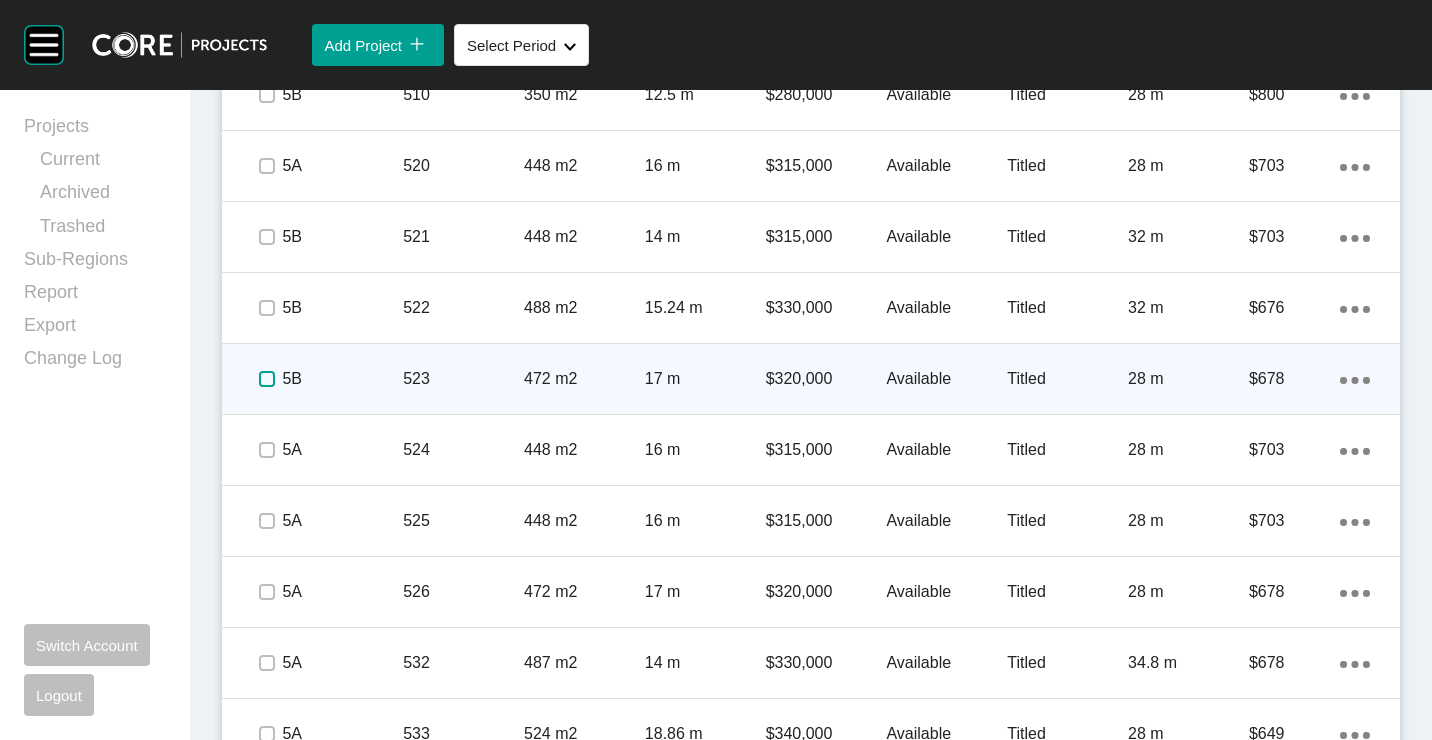 click at bounding box center (267, 379) 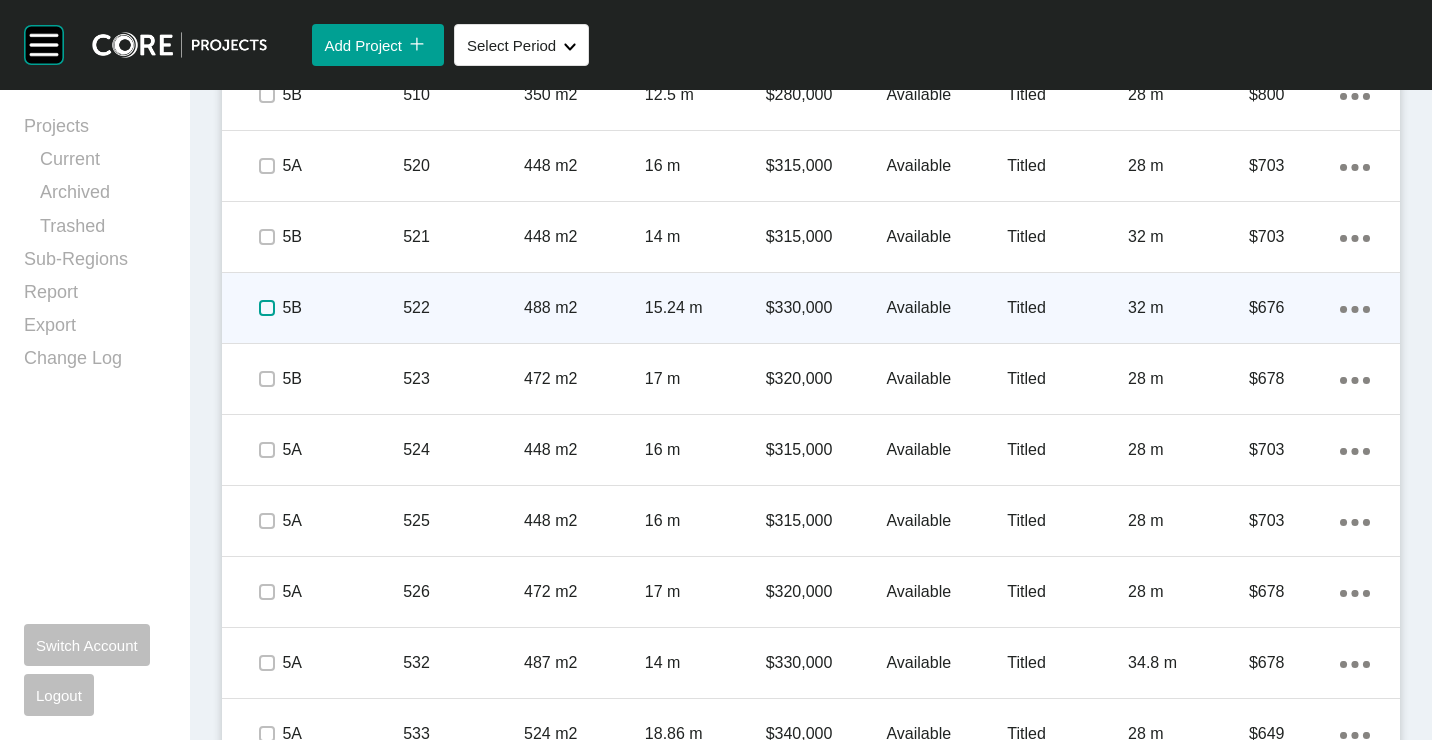 click at bounding box center [267, 308] 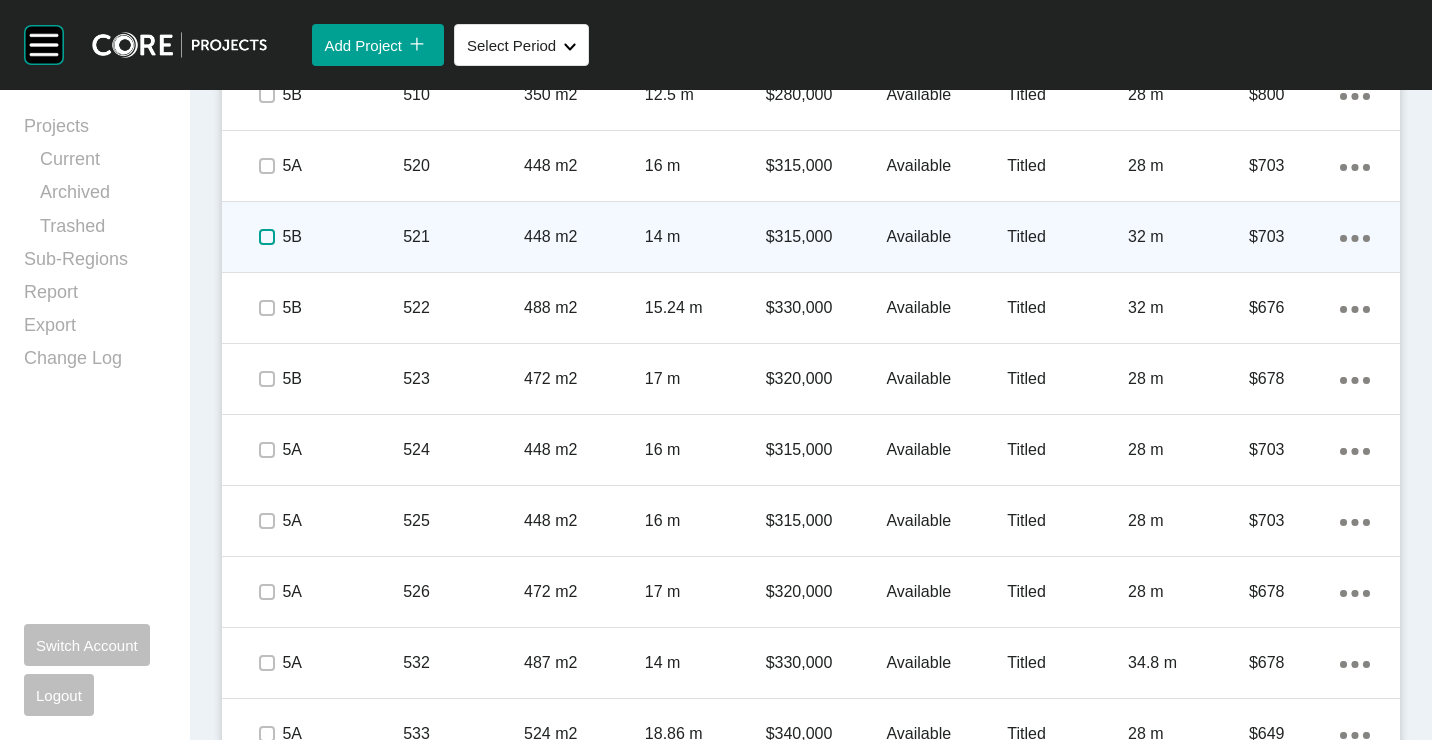 click at bounding box center [267, 237] 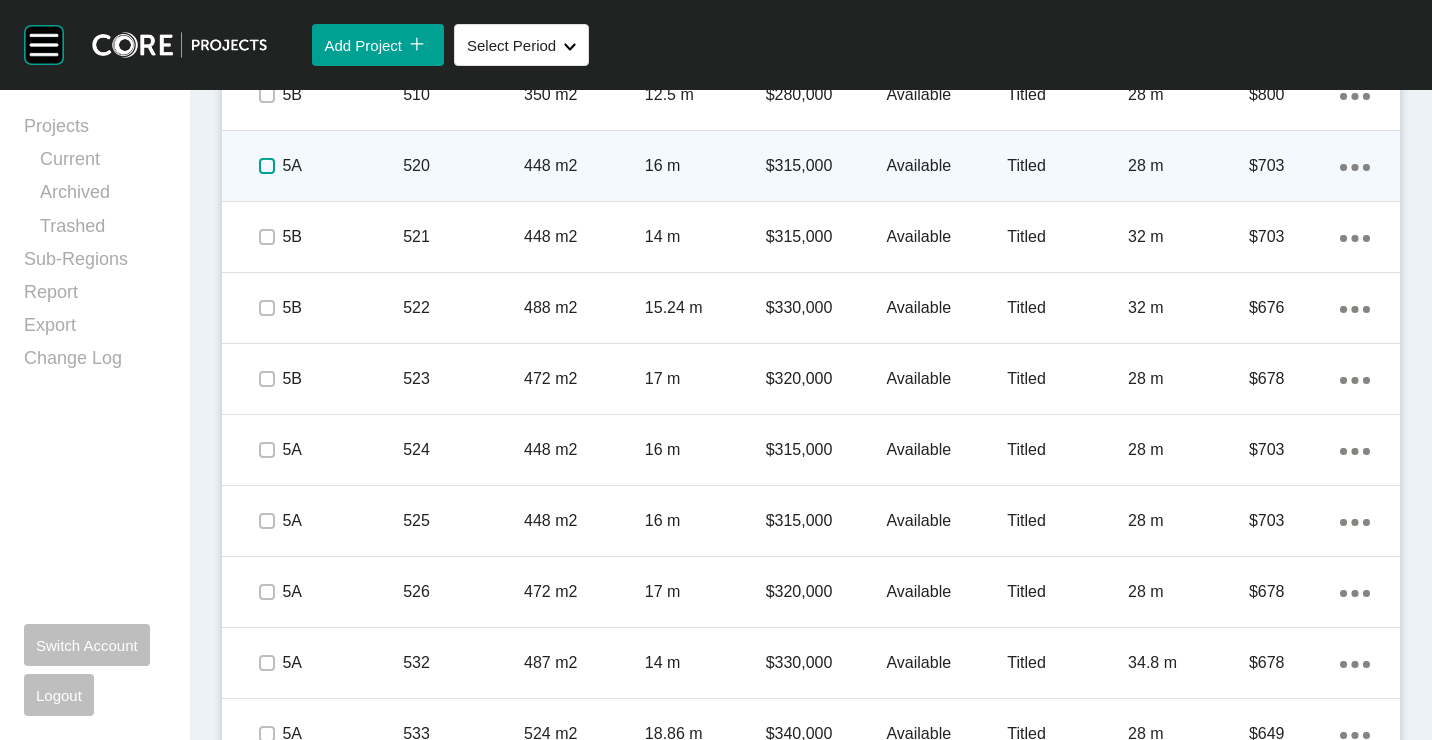 click at bounding box center [267, 166] 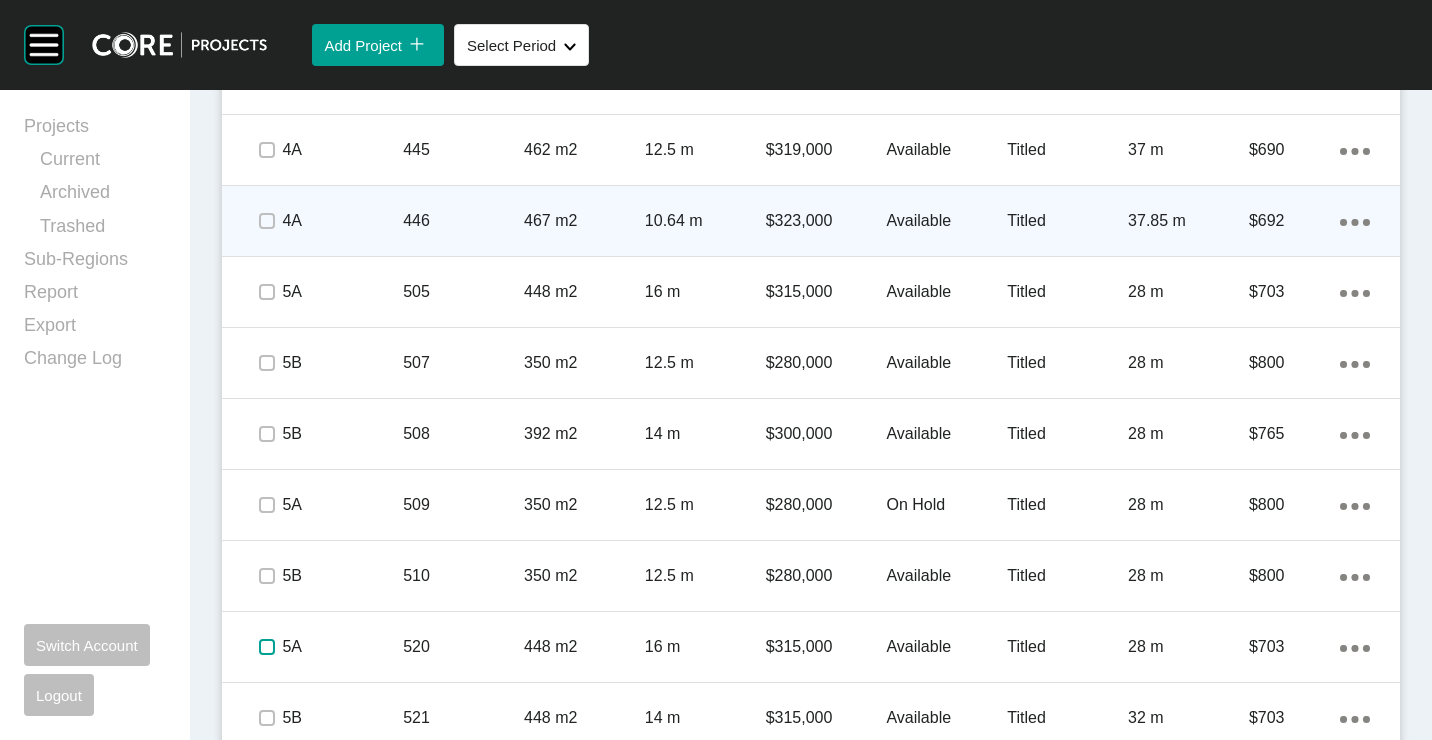 scroll, scrollTop: 2038, scrollLeft: 0, axis: vertical 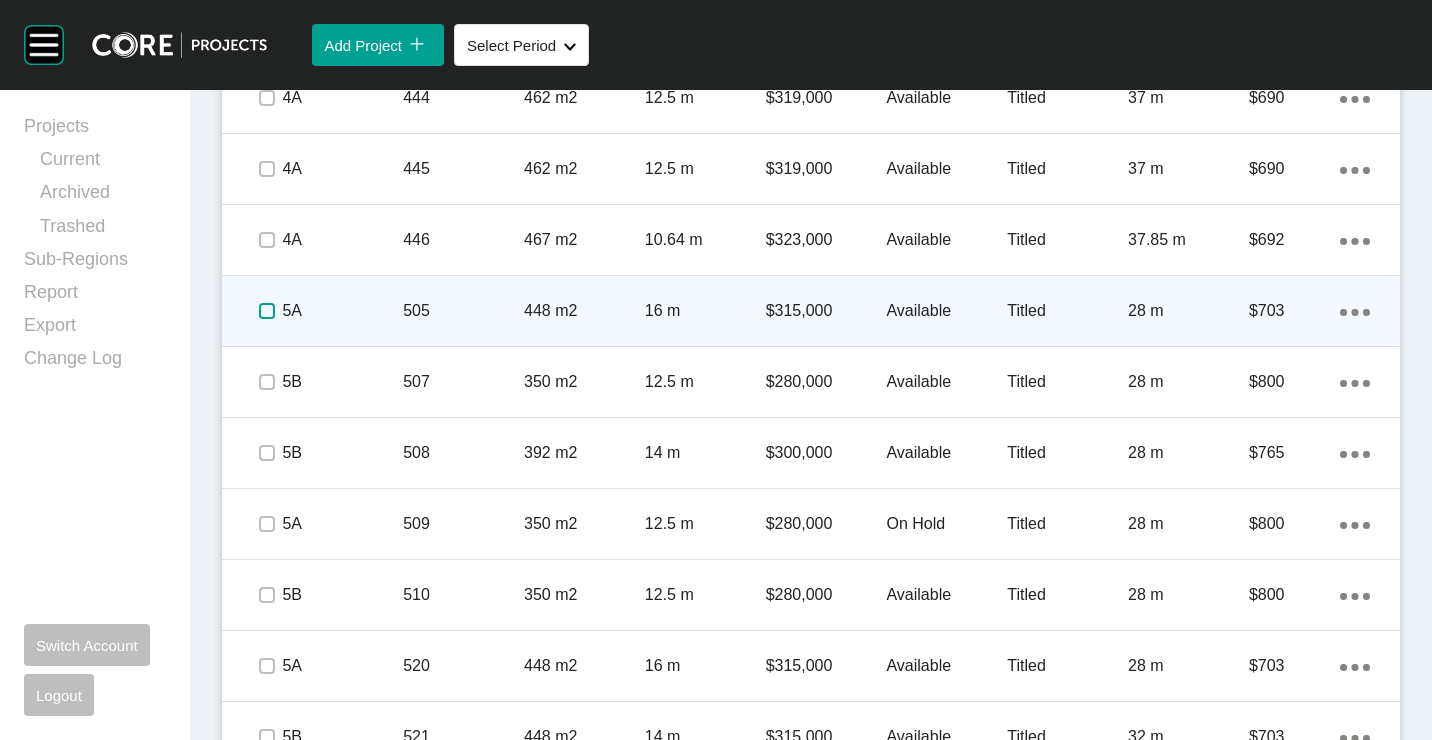 click at bounding box center (267, 311) 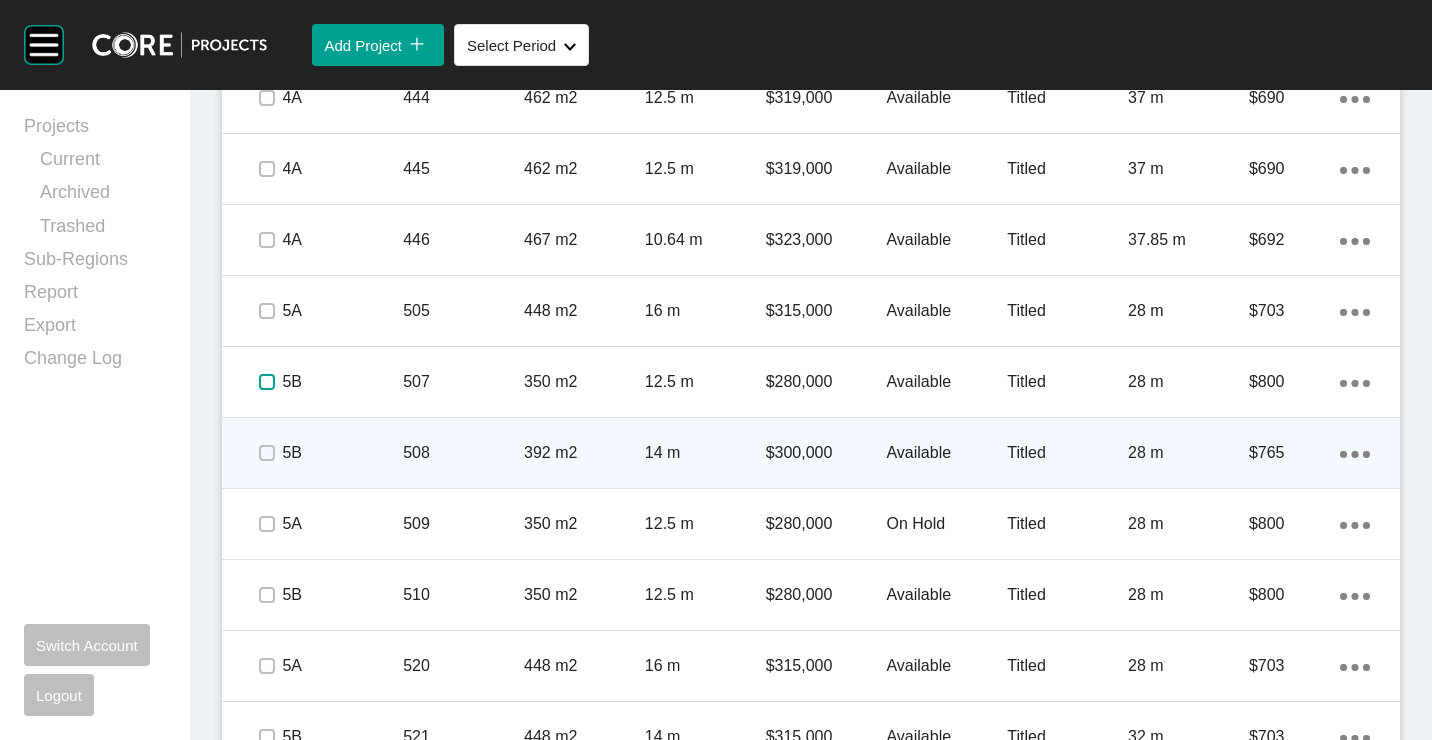 drag, startPoint x: 264, startPoint y: 381, endPoint x: 262, endPoint y: 455, distance: 74.02702 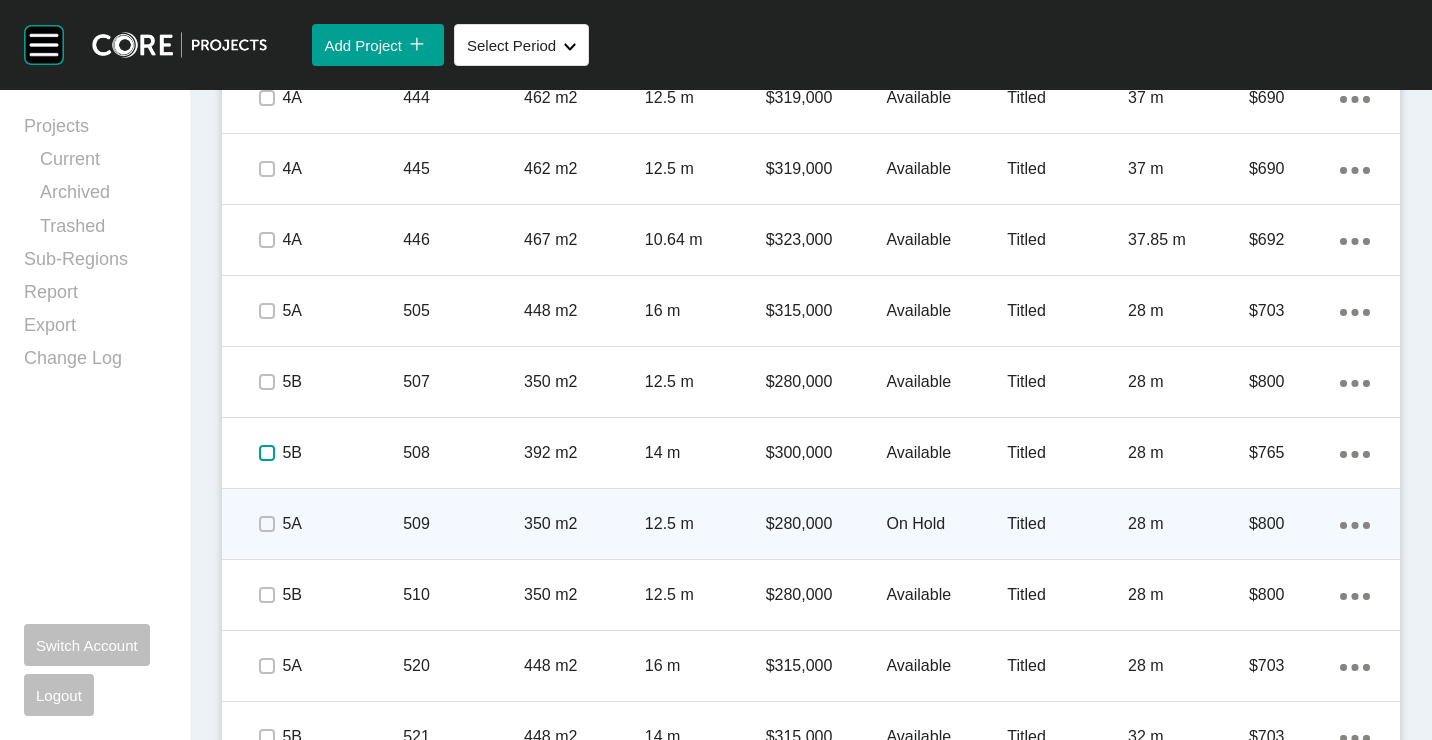 drag, startPoint x: 262, startPoint y: 457, endPoint x: 262, endPoint y: 491, distance: 34 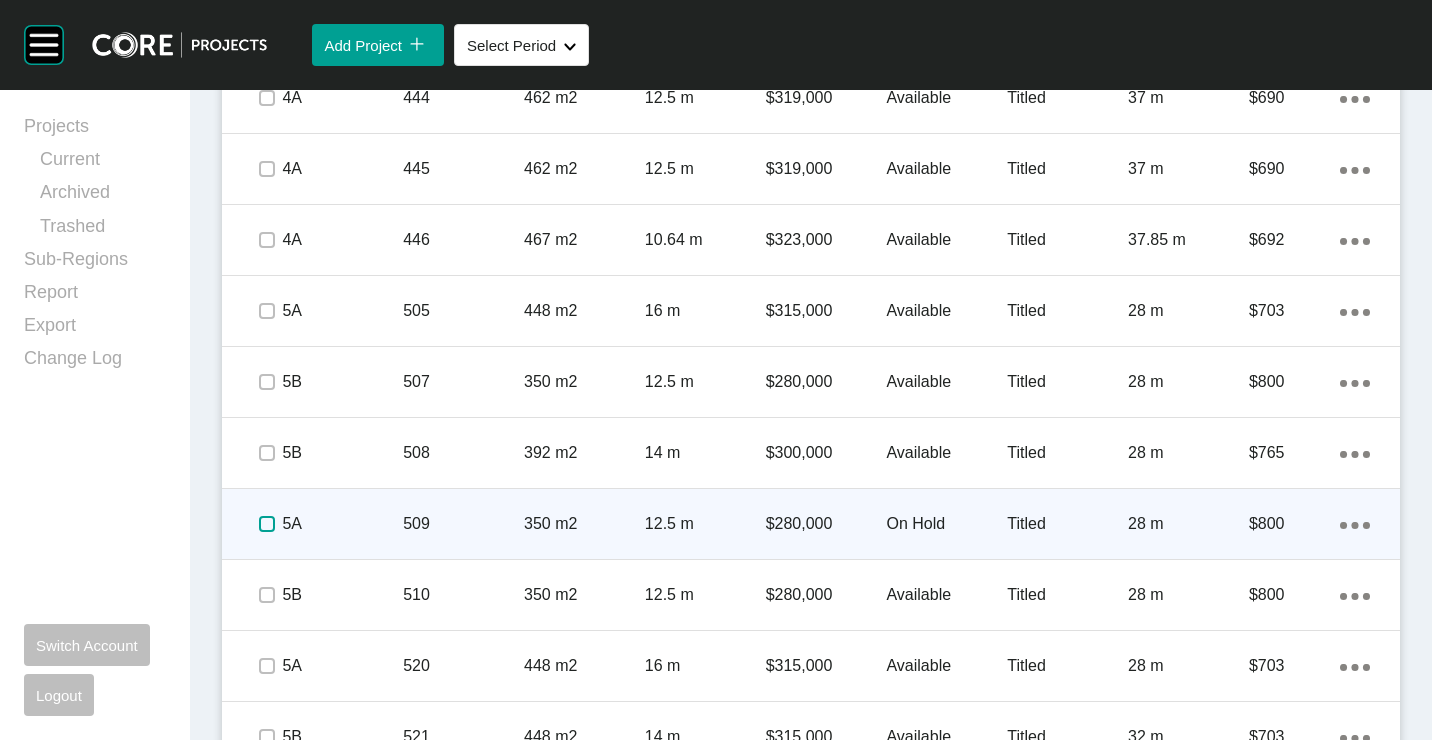 drag, startPoint x: 261, startPoint y: 518, endPoint x: 269, endPoint y: 558, distance: 40.792156 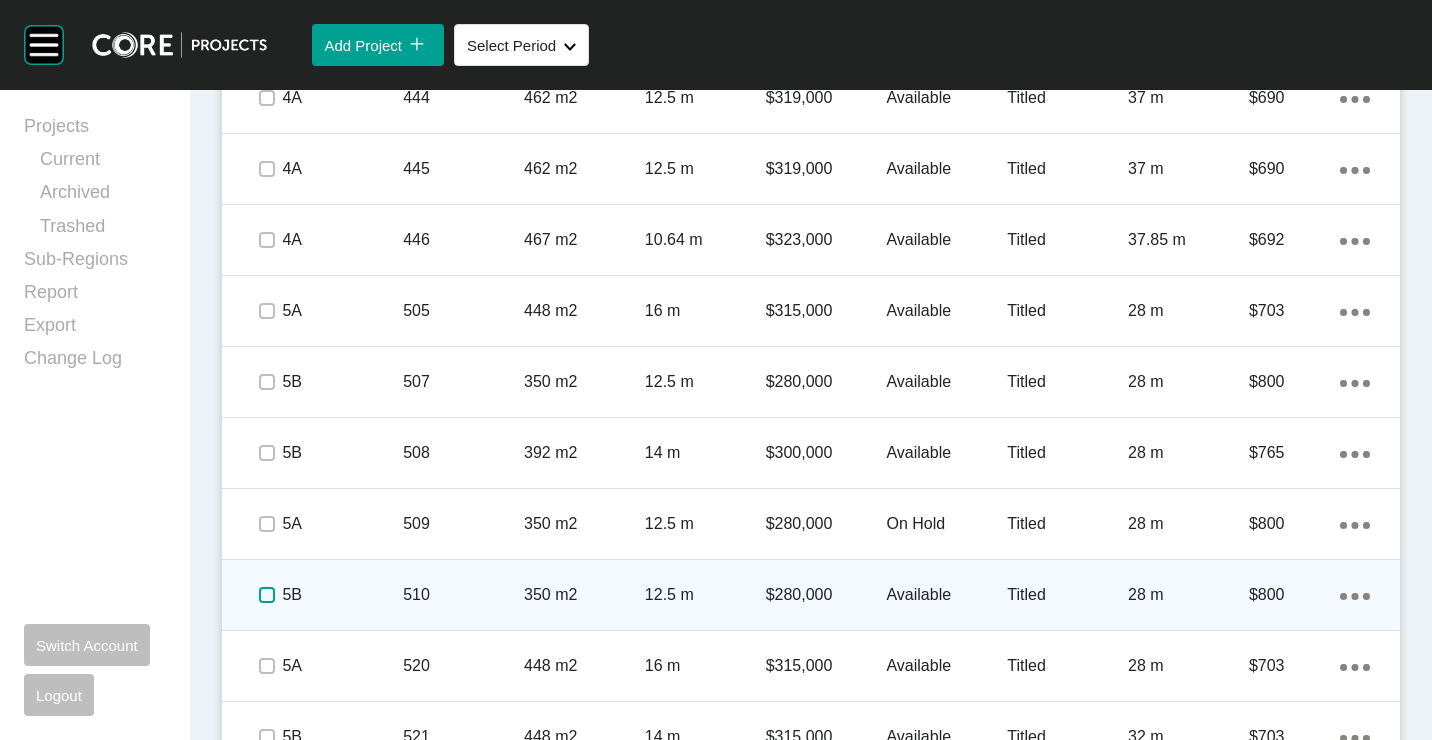 click at bounding box center (267, 595) 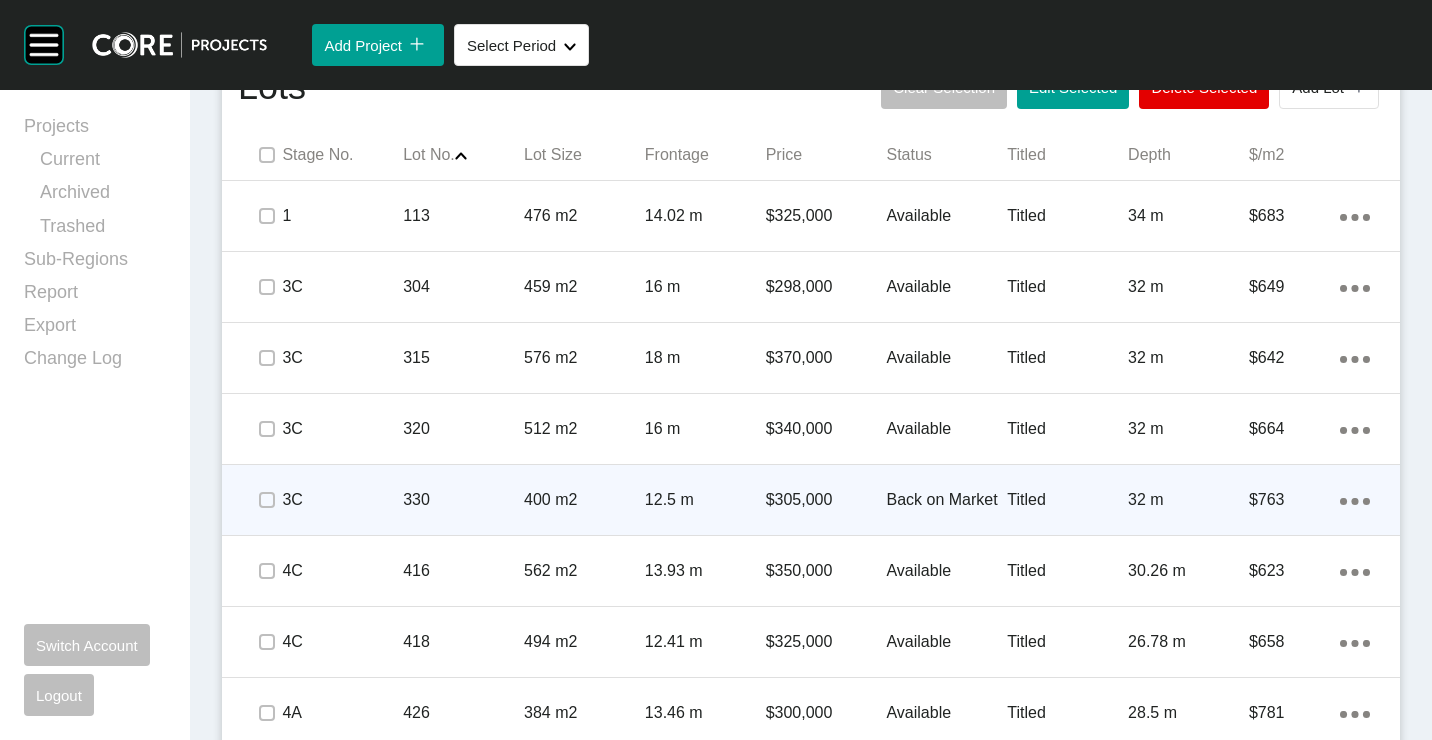 scroll, scrollTop: 1138, scrollLeft: 0, axis: vertical 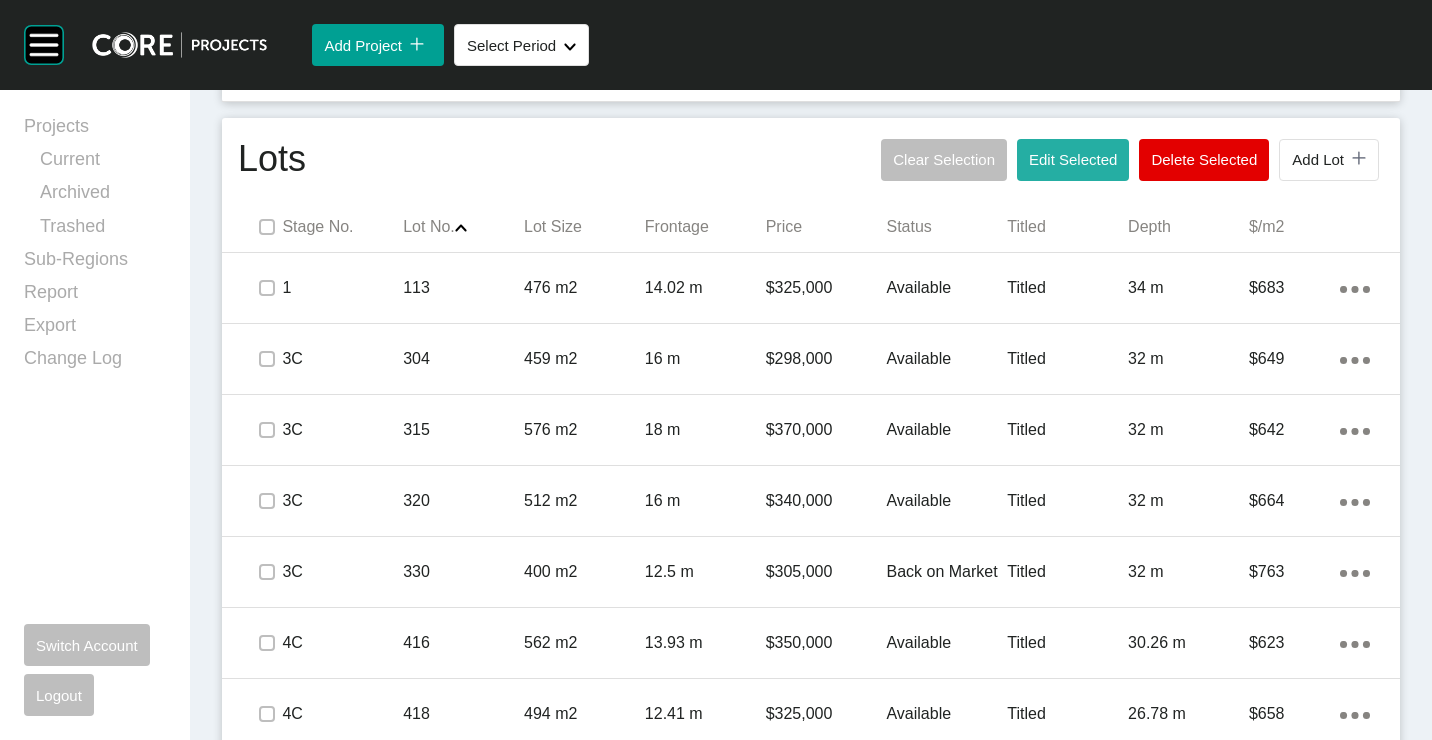 click on "Edit Selected" at bounding box center (1073, 159) 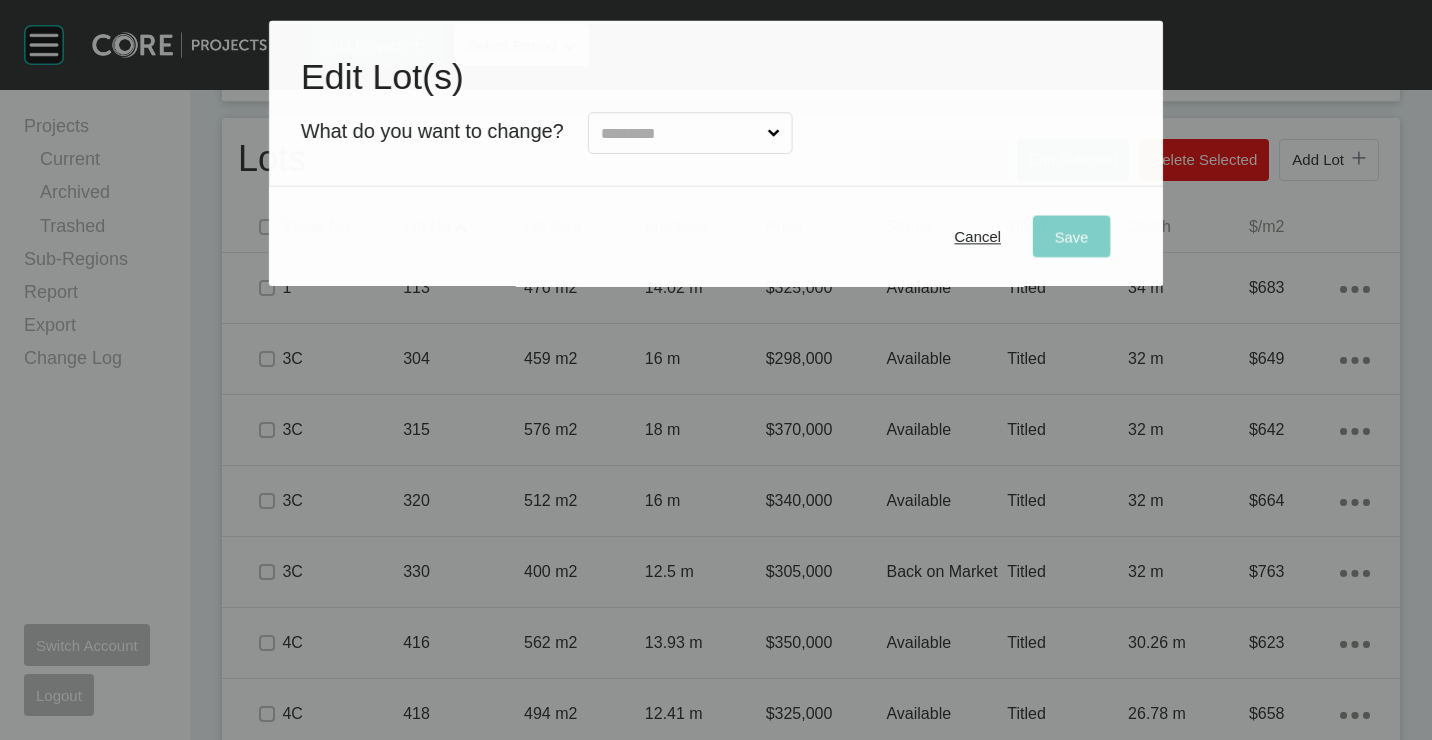 drag, startPoint x: 718, startPoint y: 123, endPoint x: 704, endPoint y: 162, distance: 41.4367 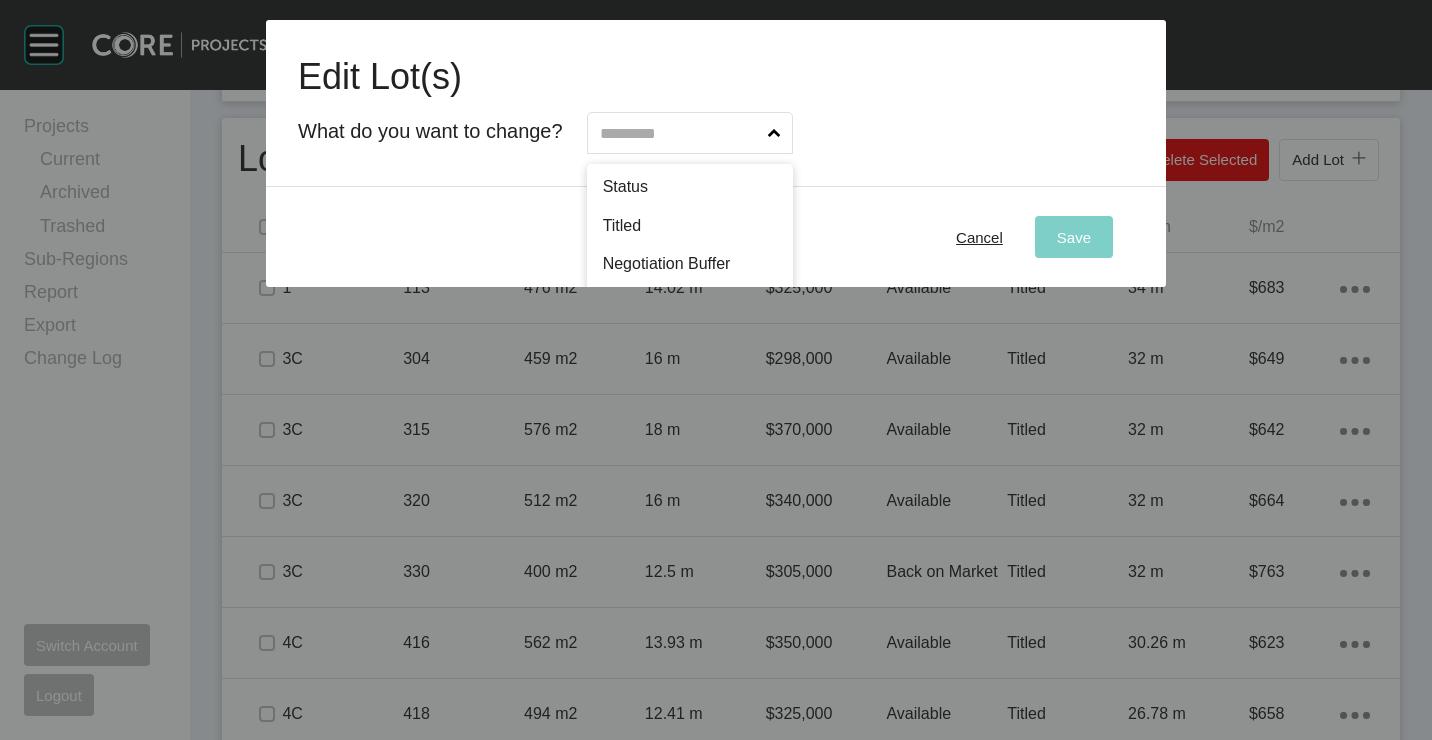scroll, scrollTop: 99, scrollLeft: 0, axis: vertical 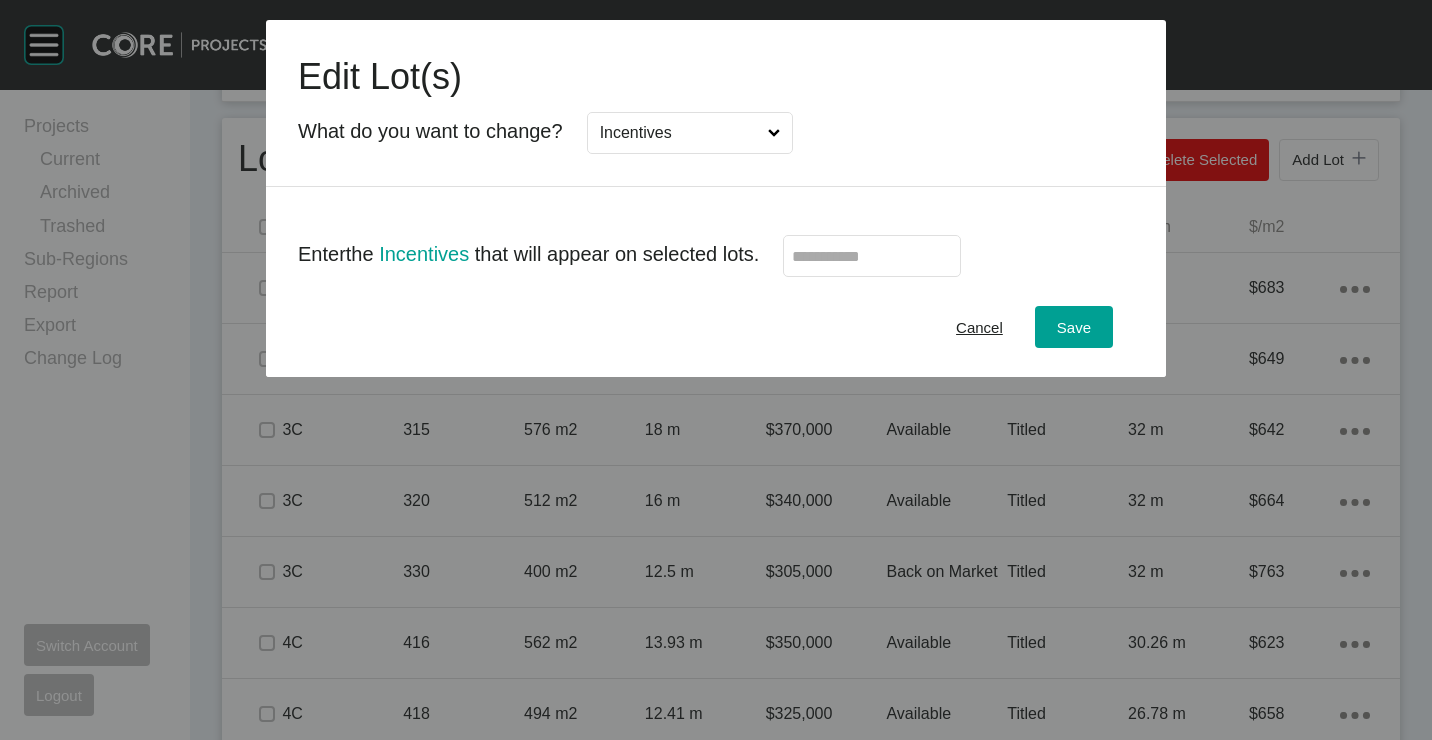 click at bounding box center (872, 256) 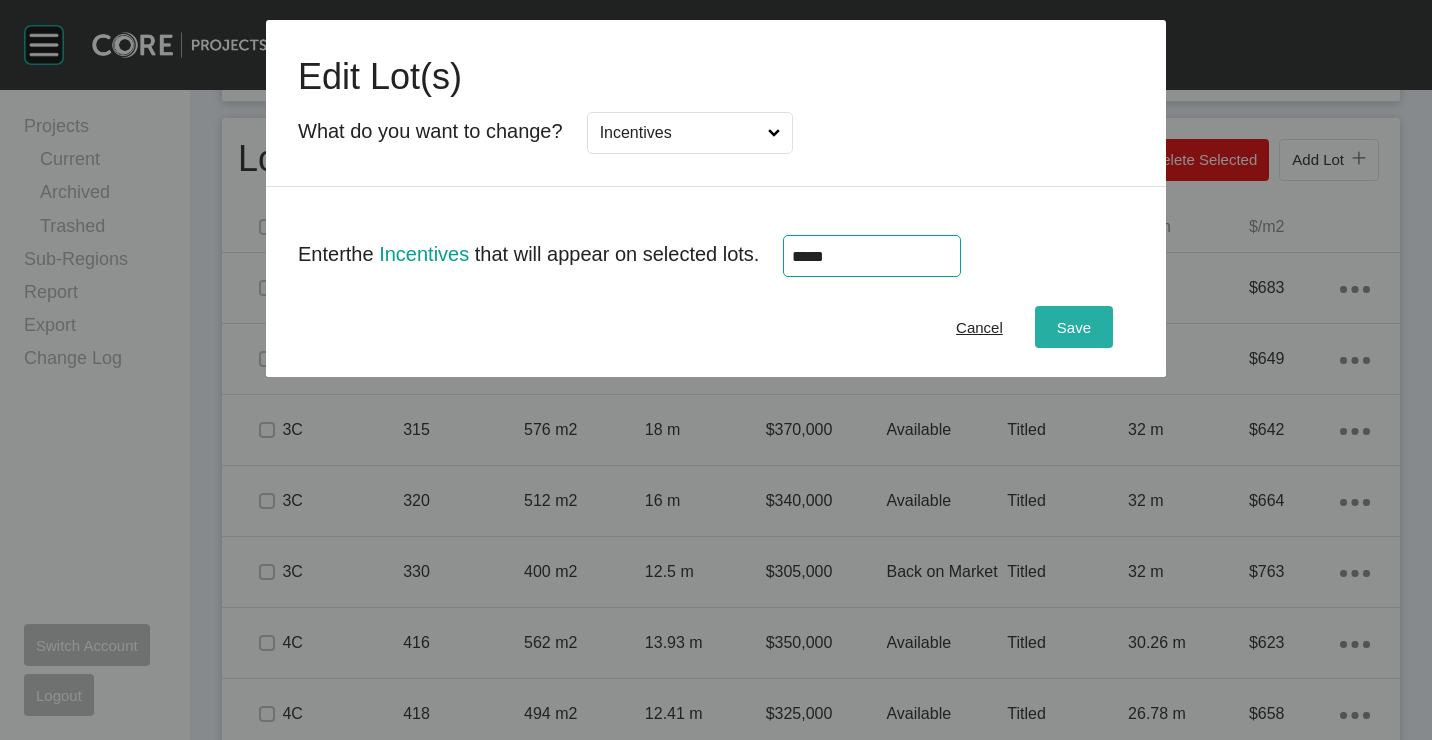type on "******" 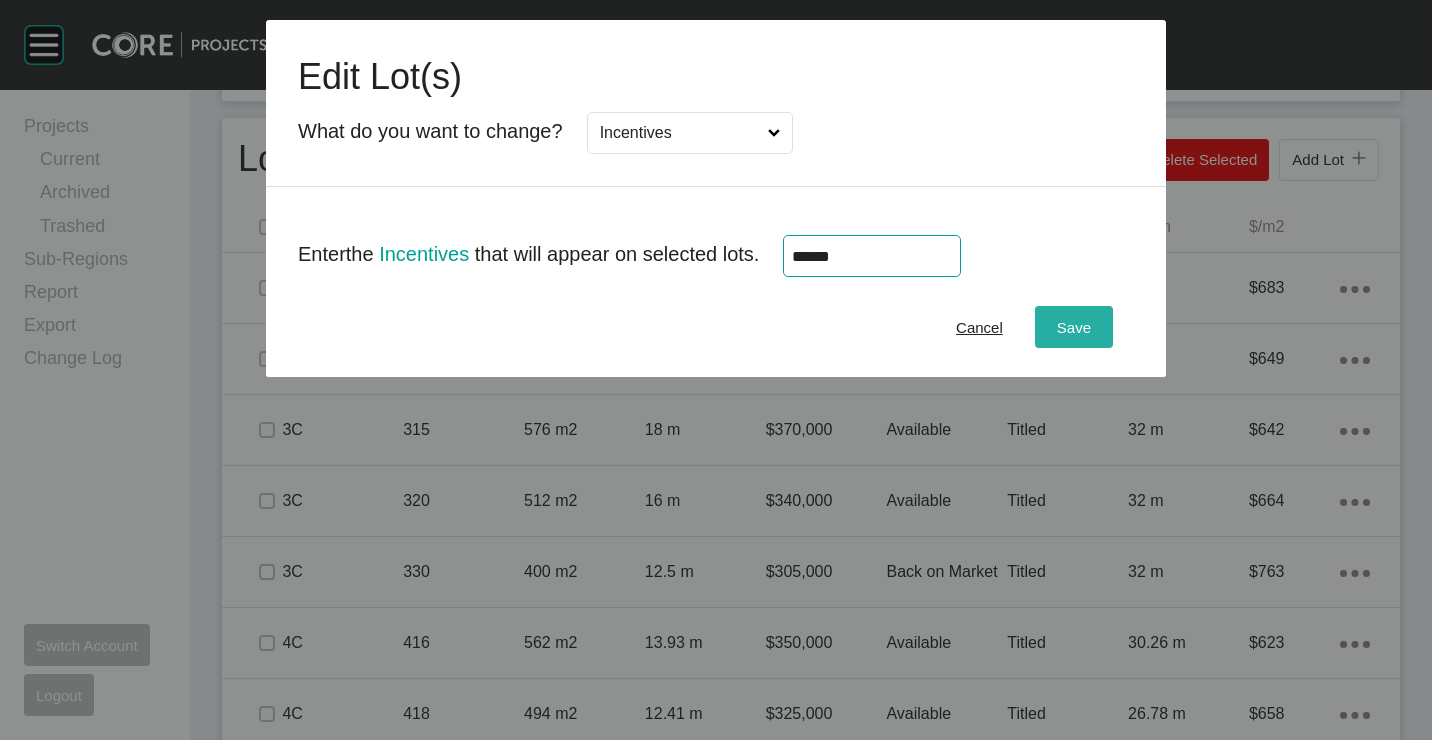 click on "Save" at bounding box center [1074, 327] 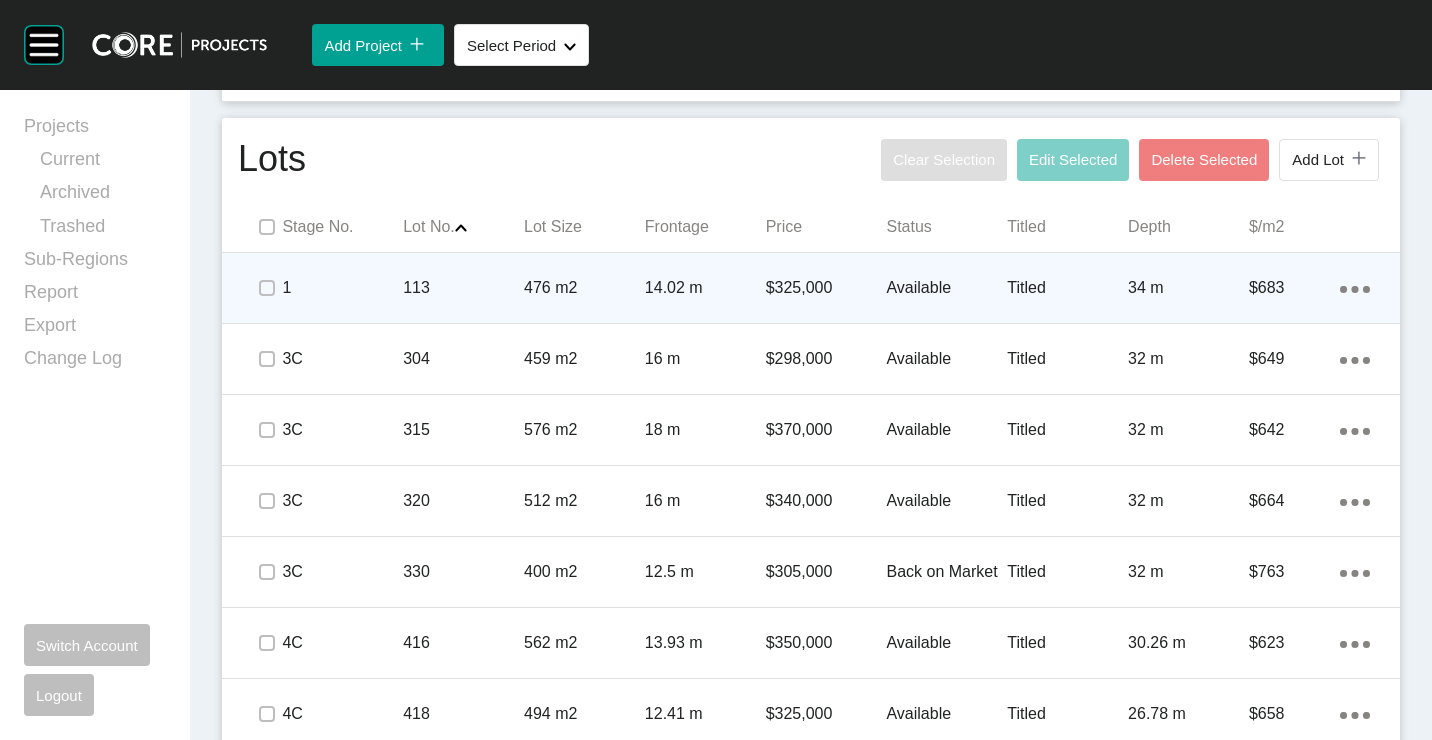 scroll, scrollTop: 1838, scrollLeft: 0, axis: vertical 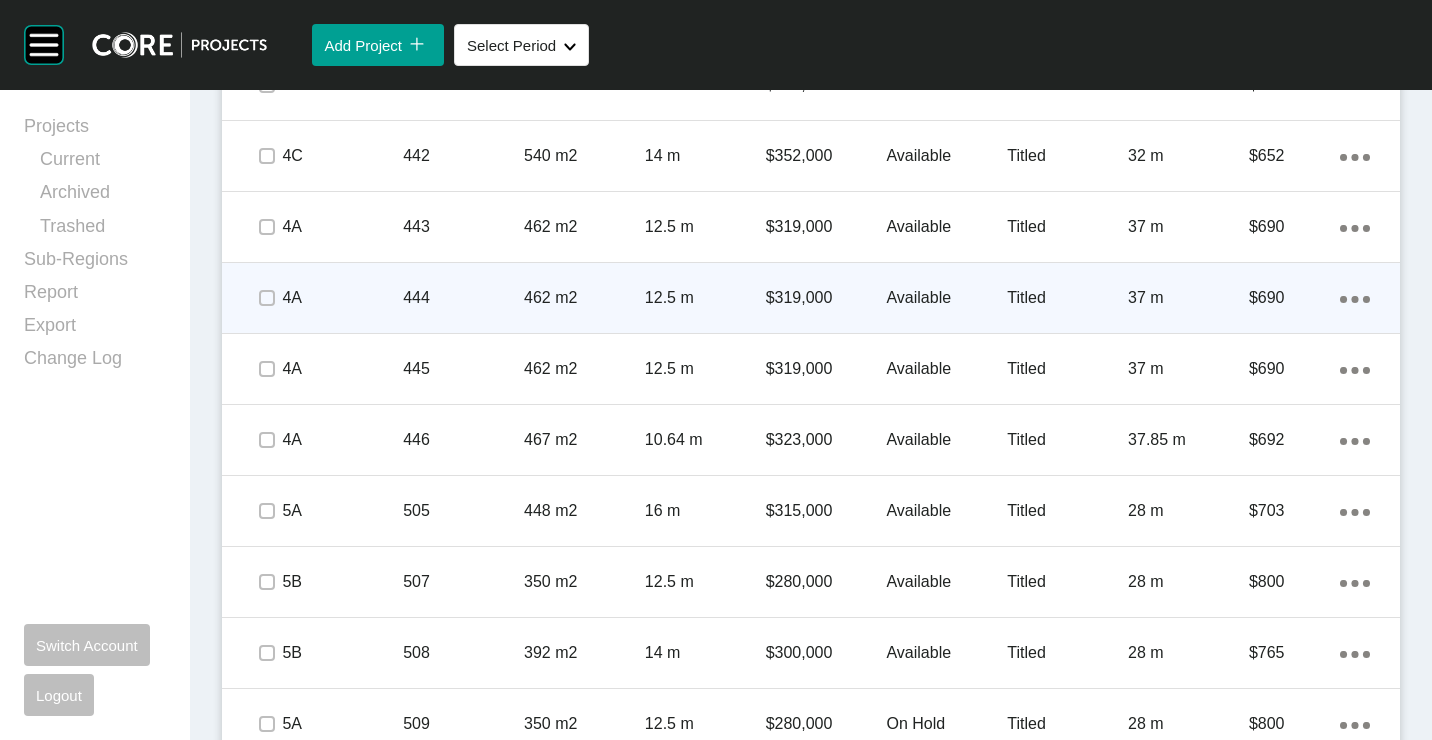 click on "444" at bounding box center [463, 298] 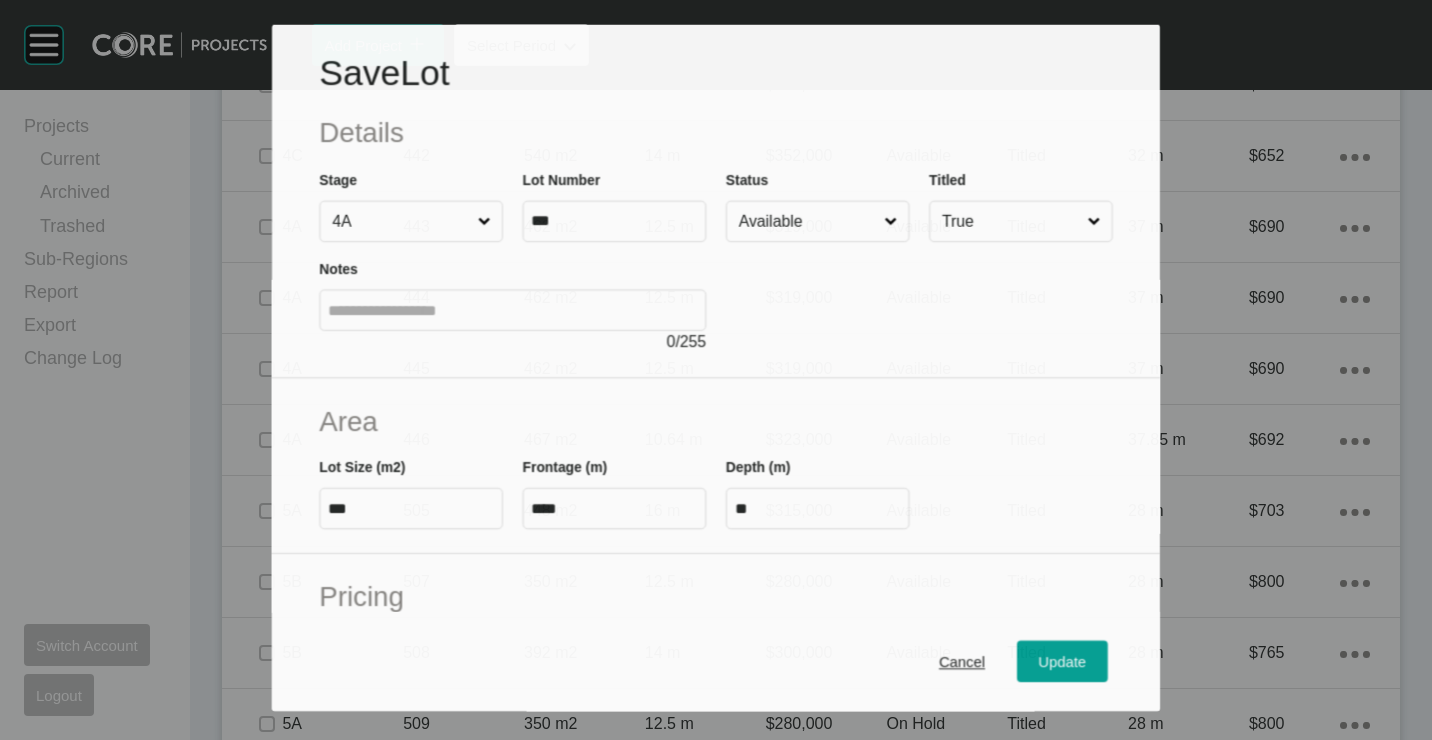scroll, scrollTop: 480, scrollLeft: 0, axis: vertical 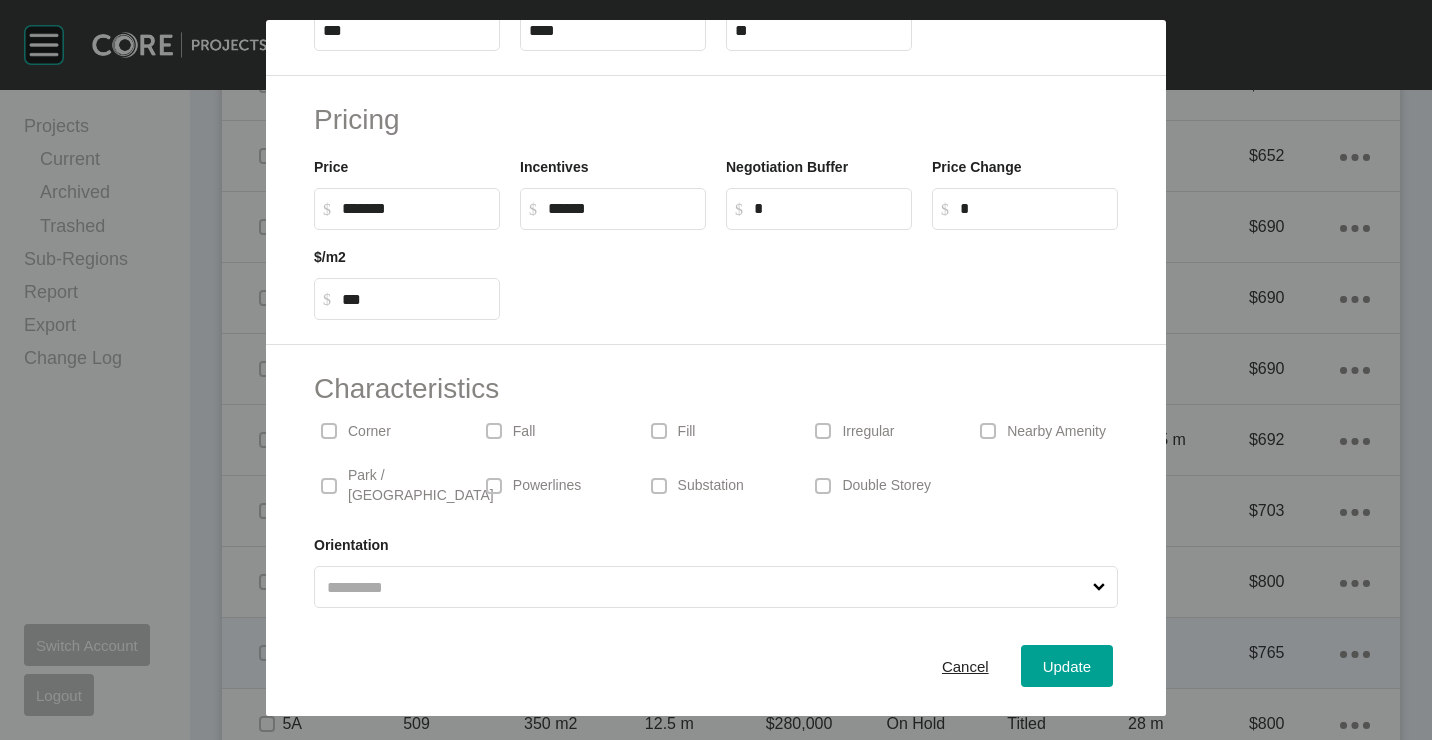drag, startPoint x: 975, startPoint y: 665, endPoint x: 952, endPoint y: 657, distance: 24.351591 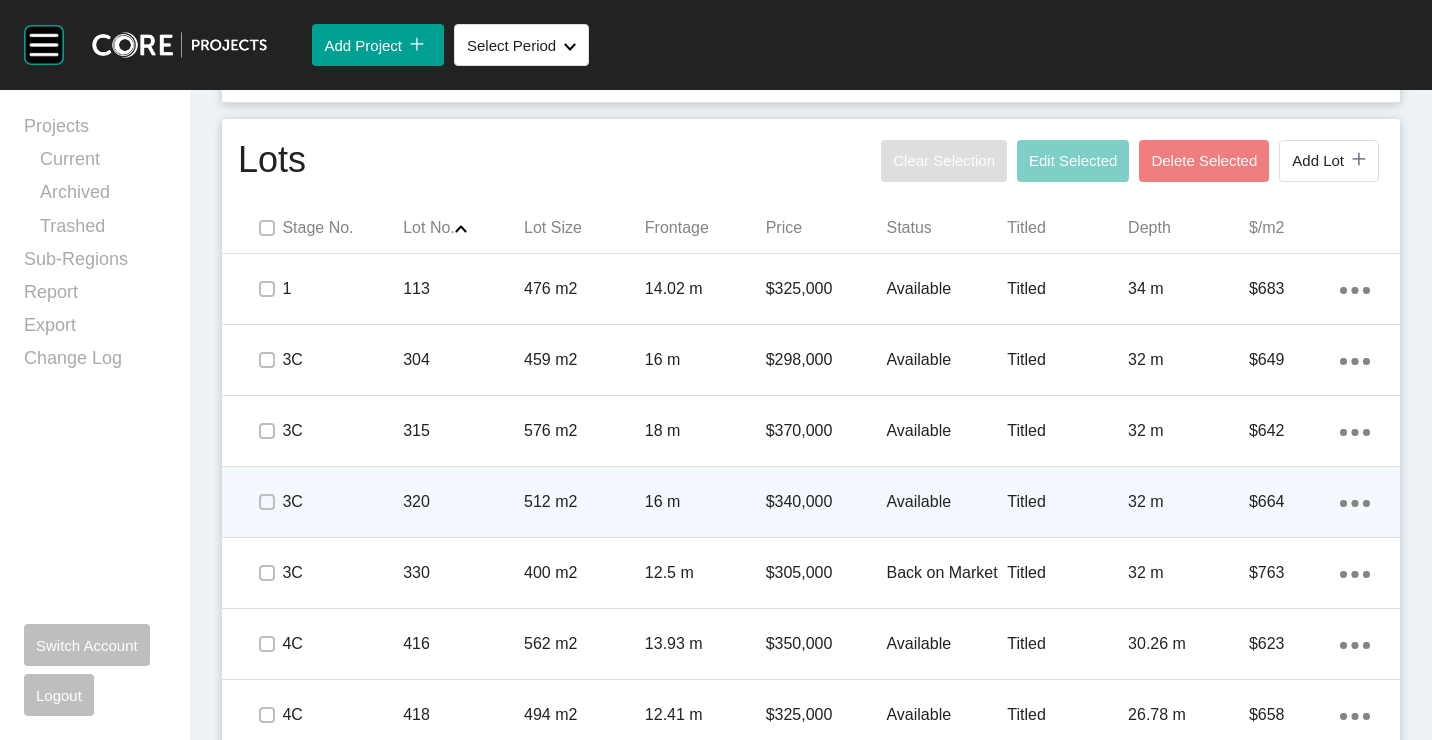 scroll, scrollTop: 1338, scrollLeft: 0, axis: vertical 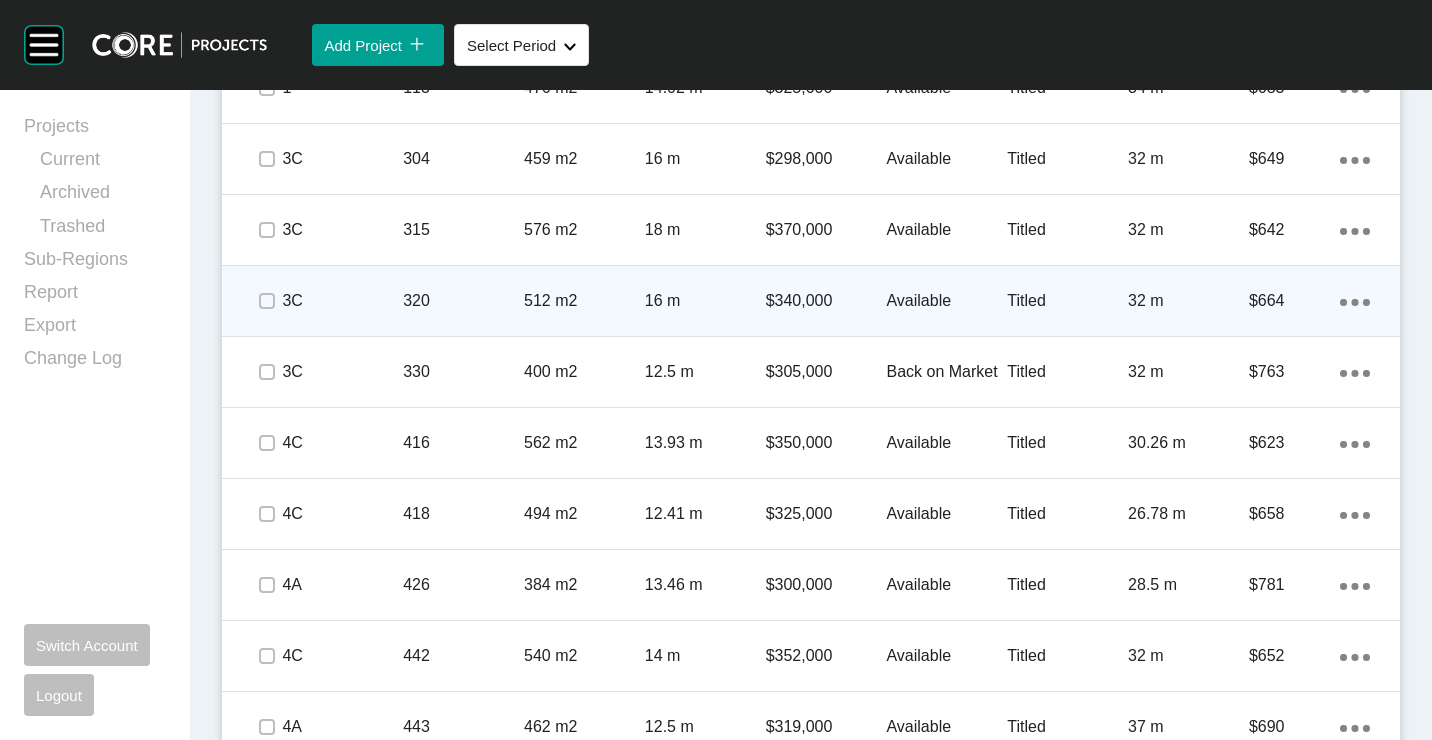 click on "512 m2" at bounding box center (584, 301) 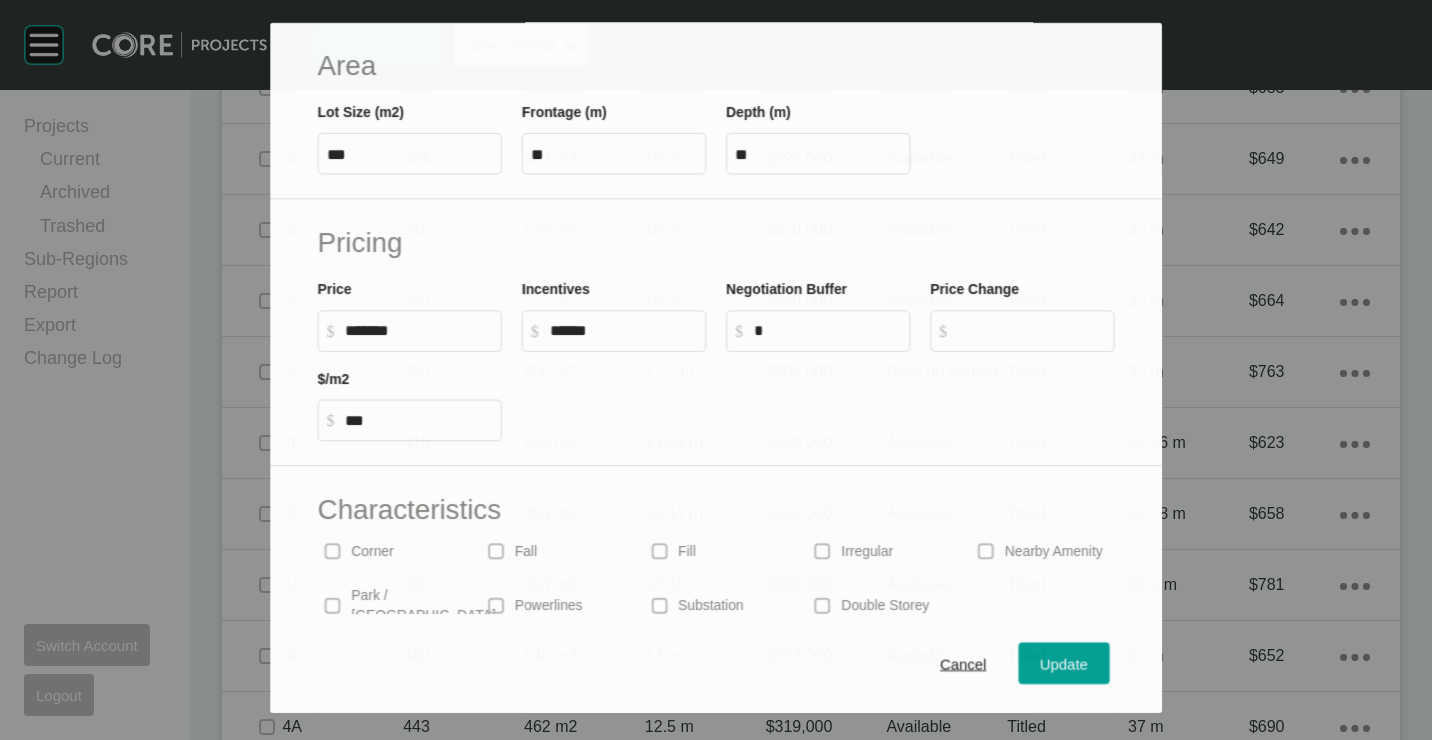 scroll, scrollTop: 480, scrollLeft: 0, axis: vertical 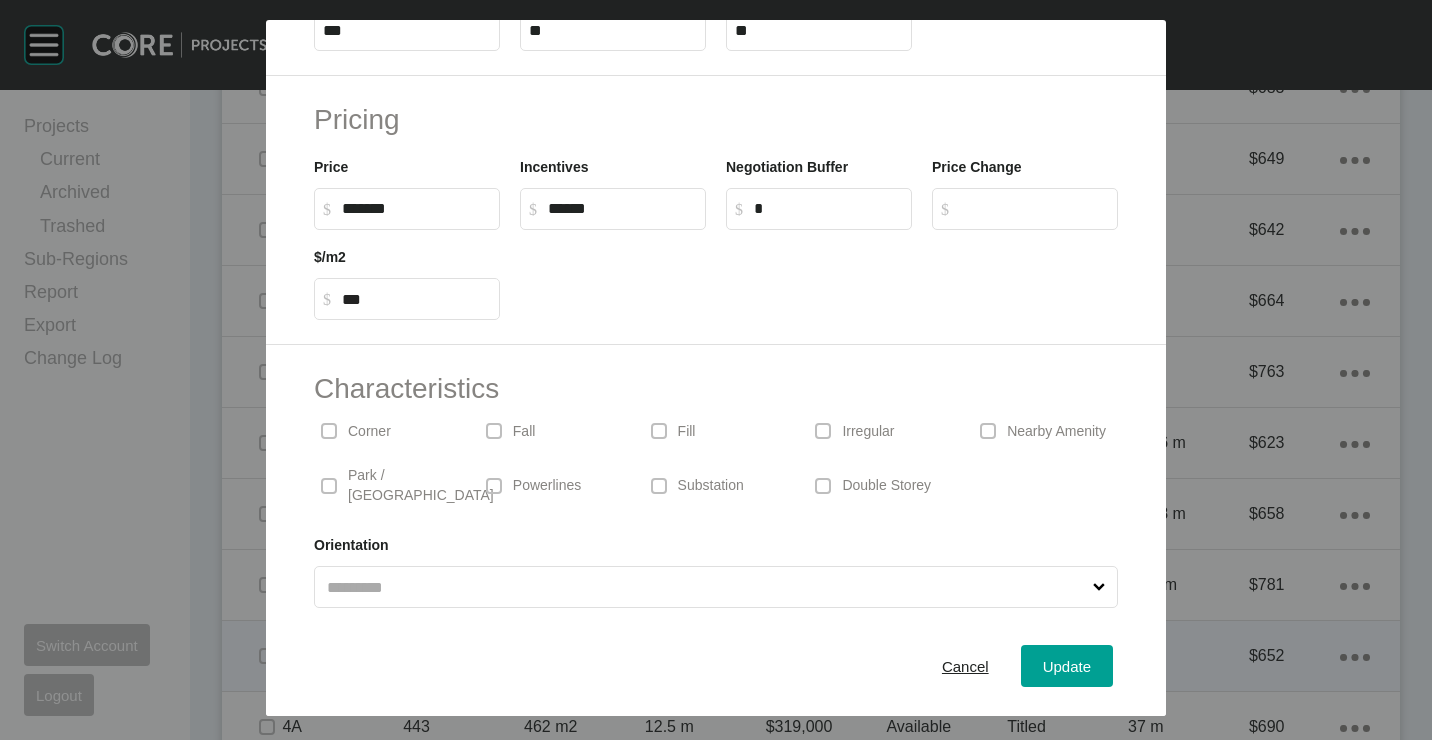 click on "Cancel" at bounding box center (965, 665) 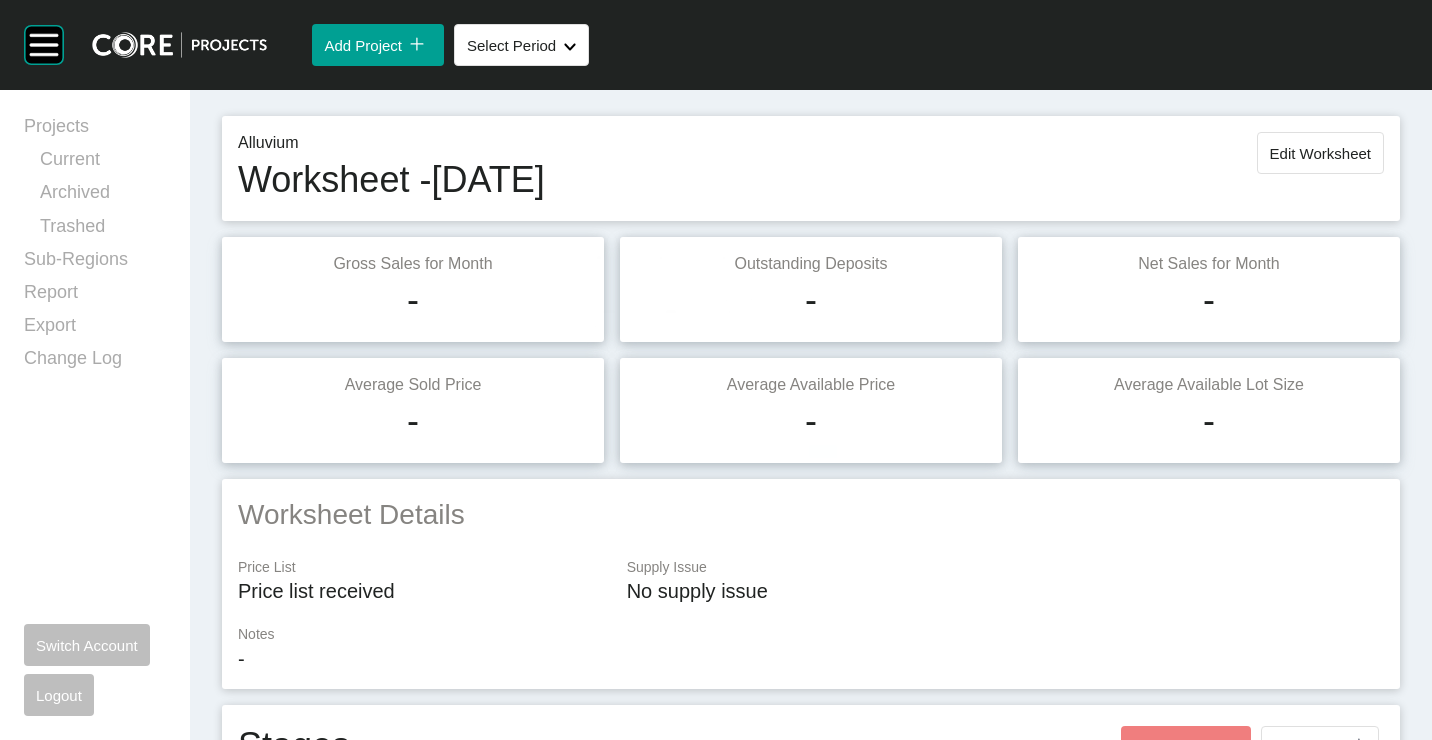 scroll, scrollTop: 0, scrollLeft: 0, axis: both 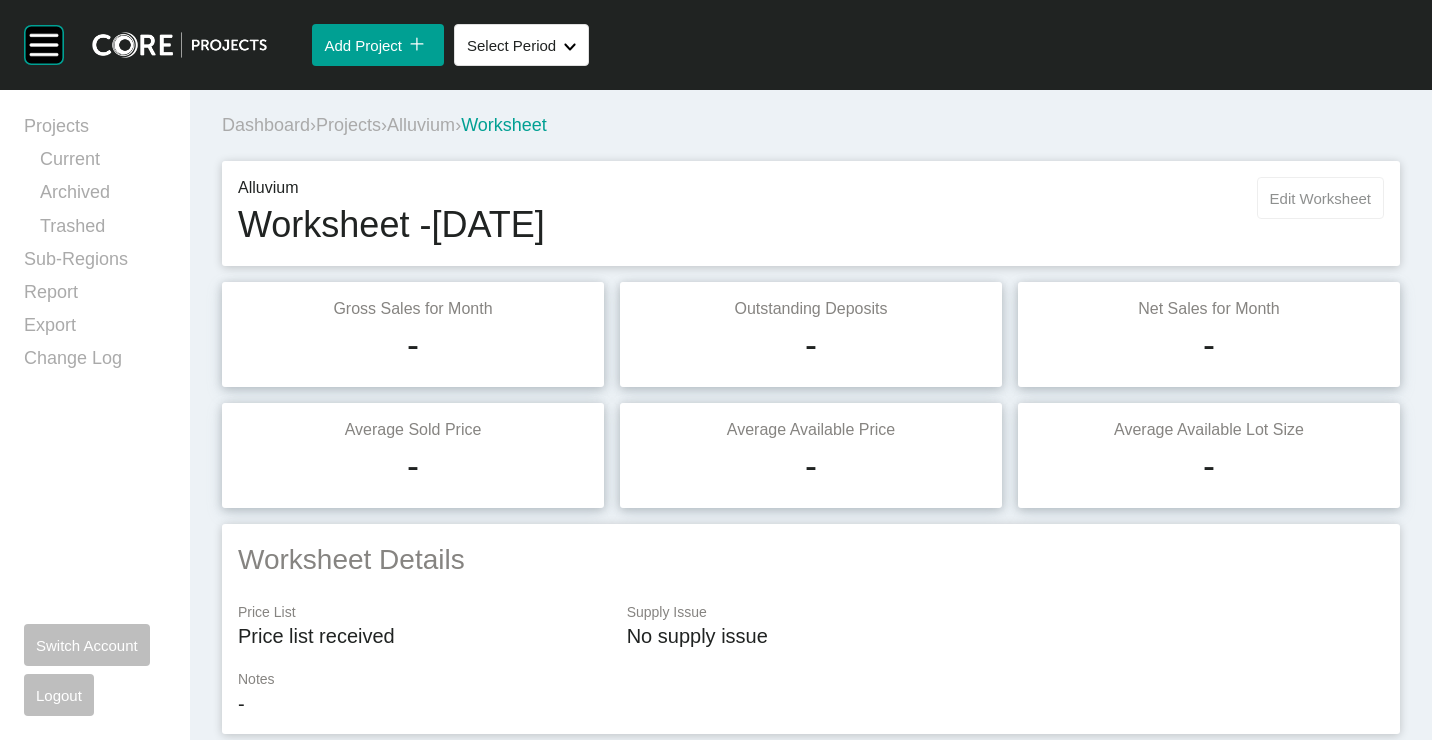 drag, startPoint x: 1272, startPoint y: 183, endPoint x: 1253, endPoint y: 213, distance: 35.510563 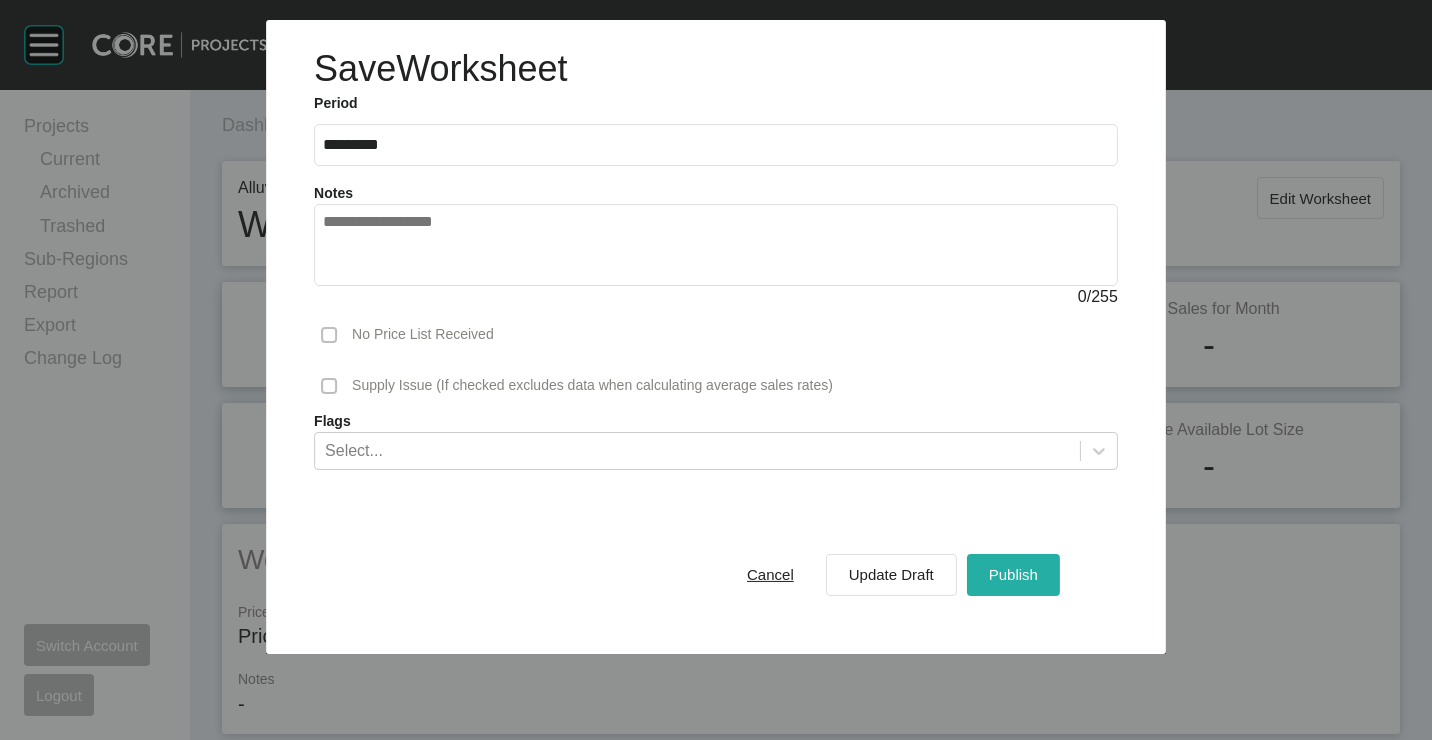 click on "Publish" at bounding box center (1013, 574) 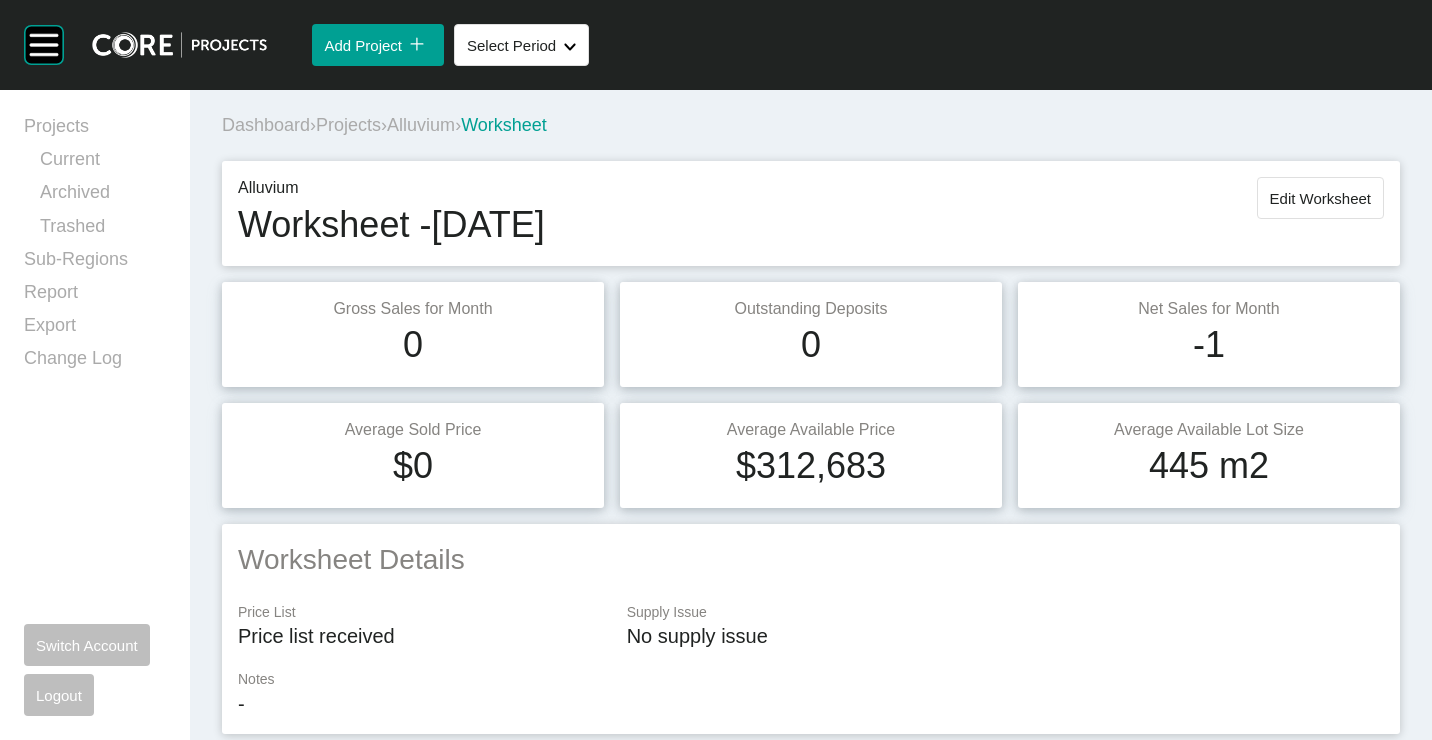 click on "Projects" at bounding box center (348, 125) 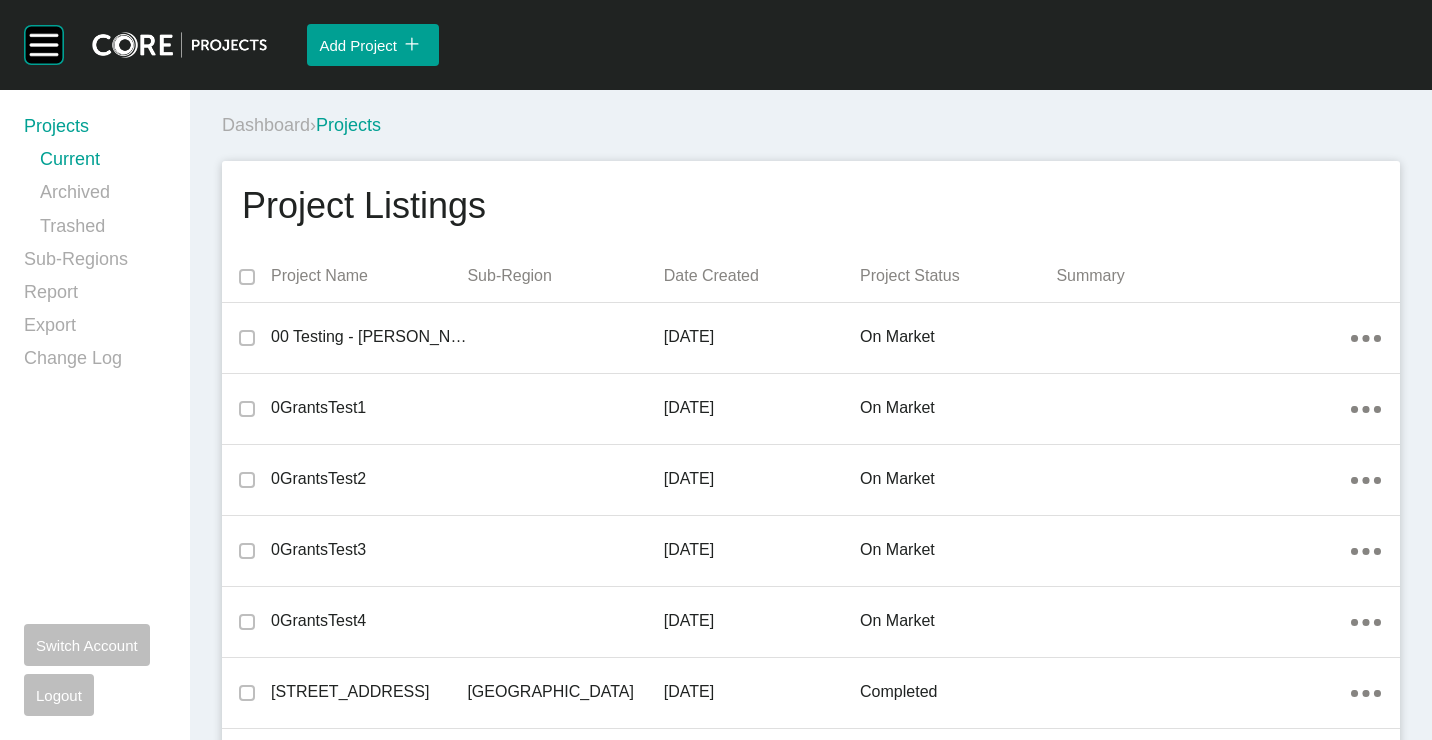 scroll, scrollTop: 2878, scrollLeft: 0, axis: vertical 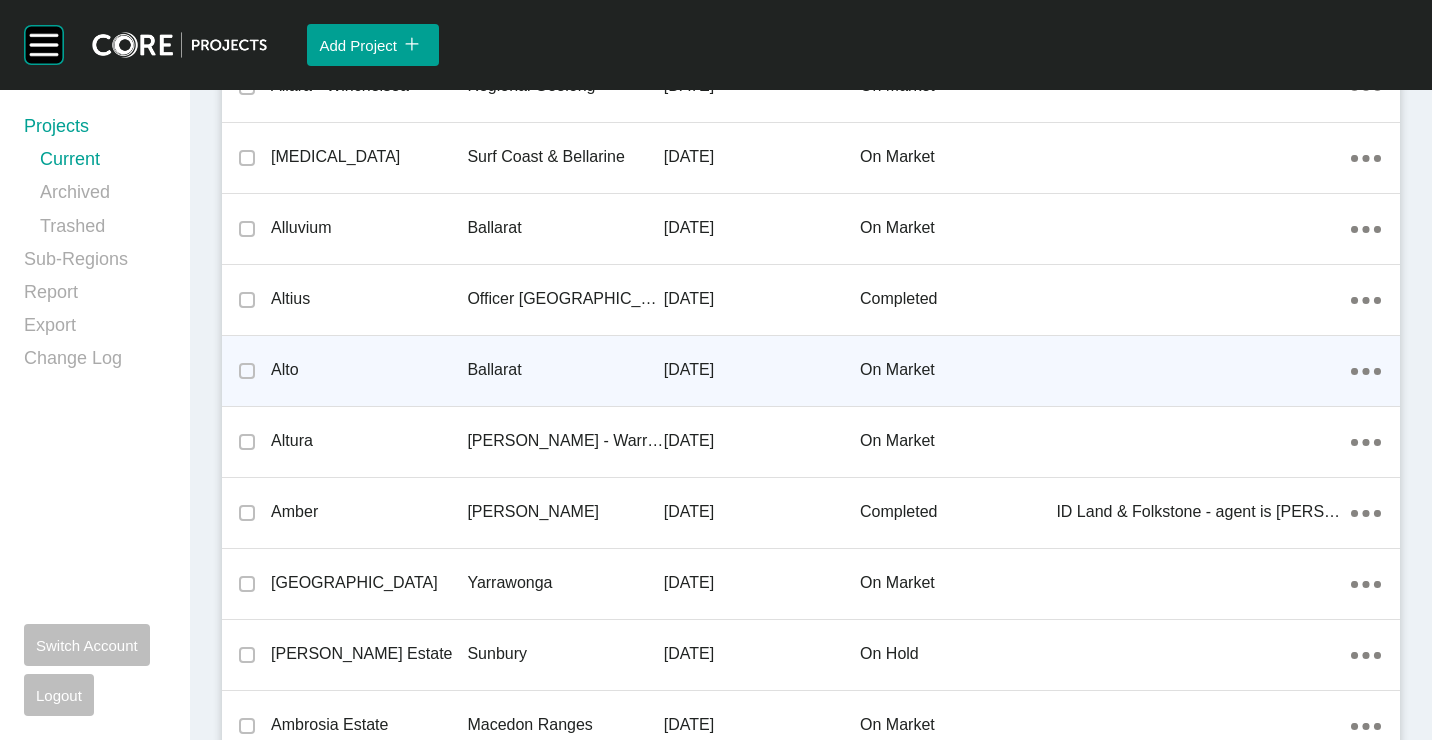click on "Ballarat" at bounding box center (565, 370) 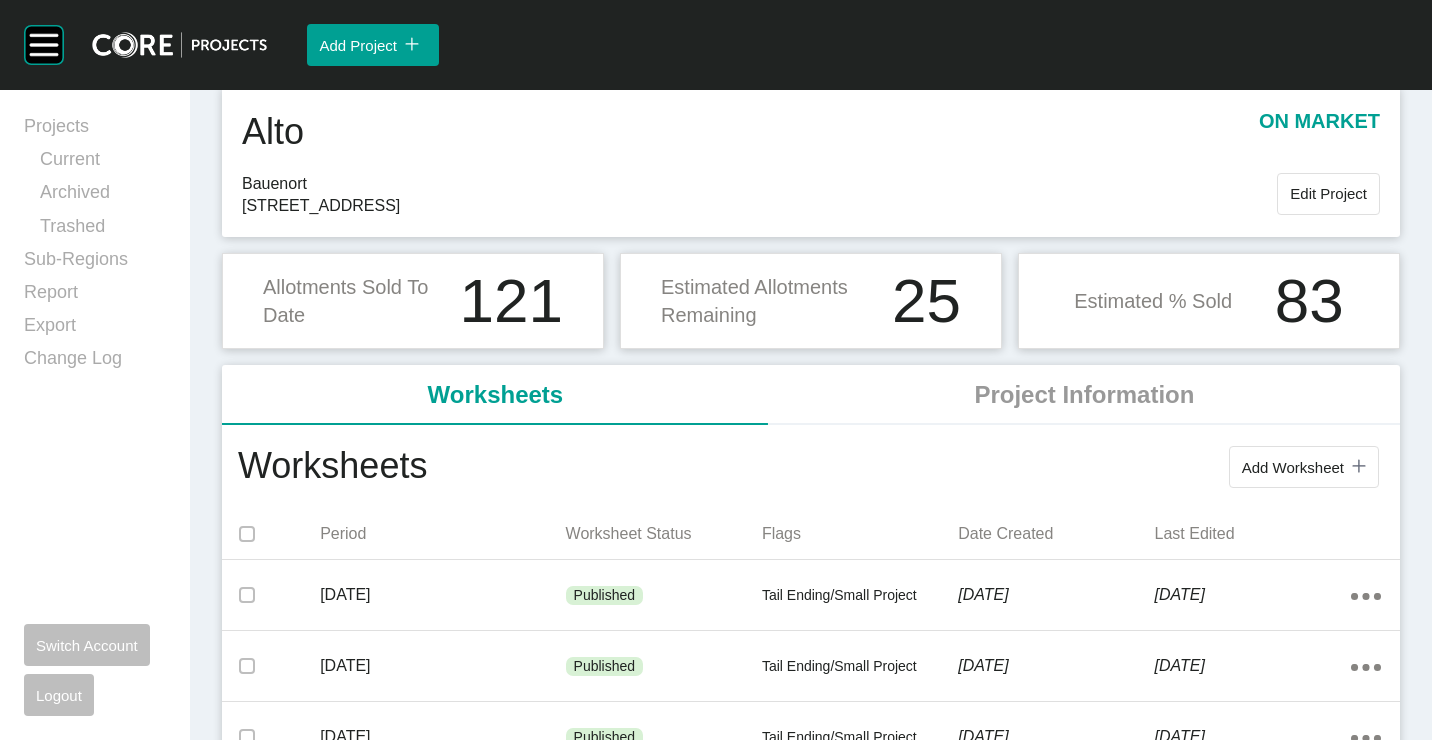 scroll, scrollTop: 200, scrollLeft: 0, axis: vertical 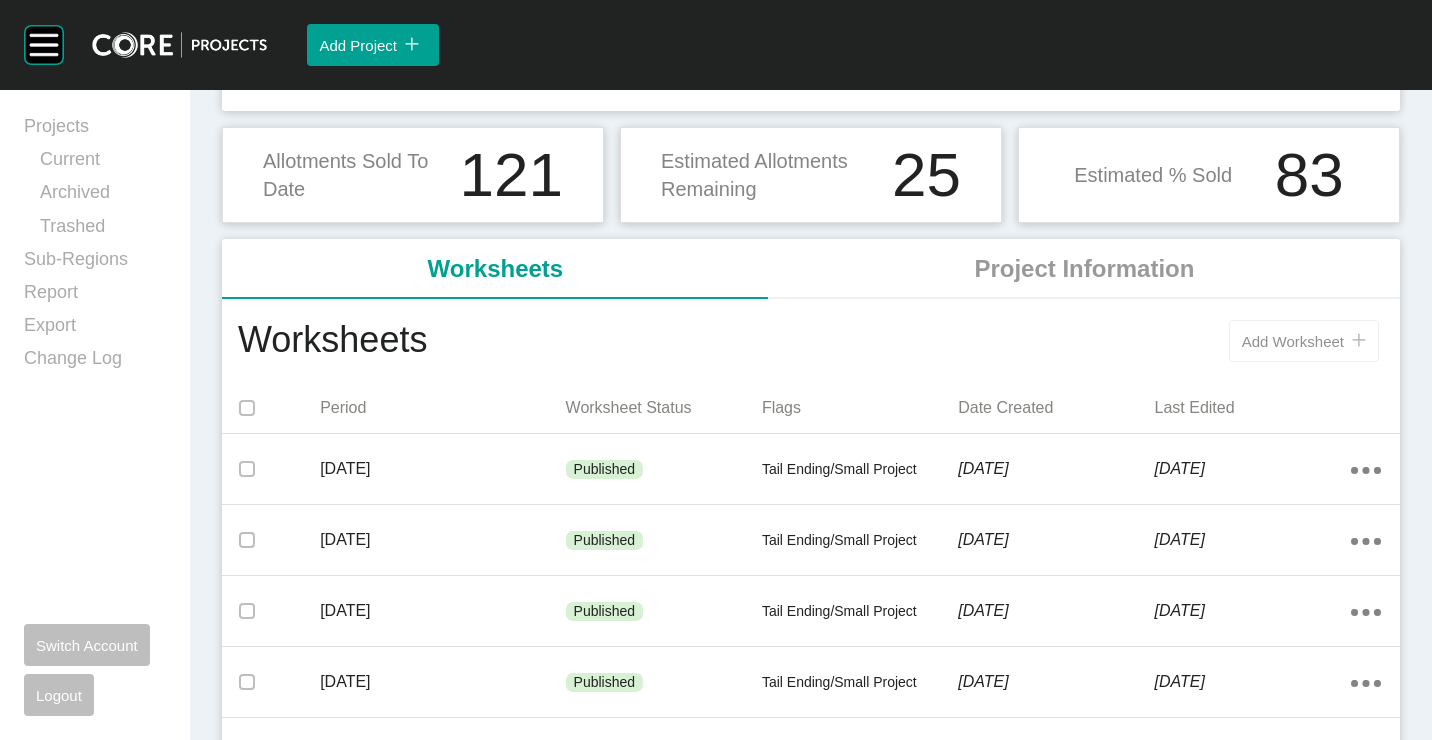 click on "Add Worksheet" at bounding box center (1293, 341) 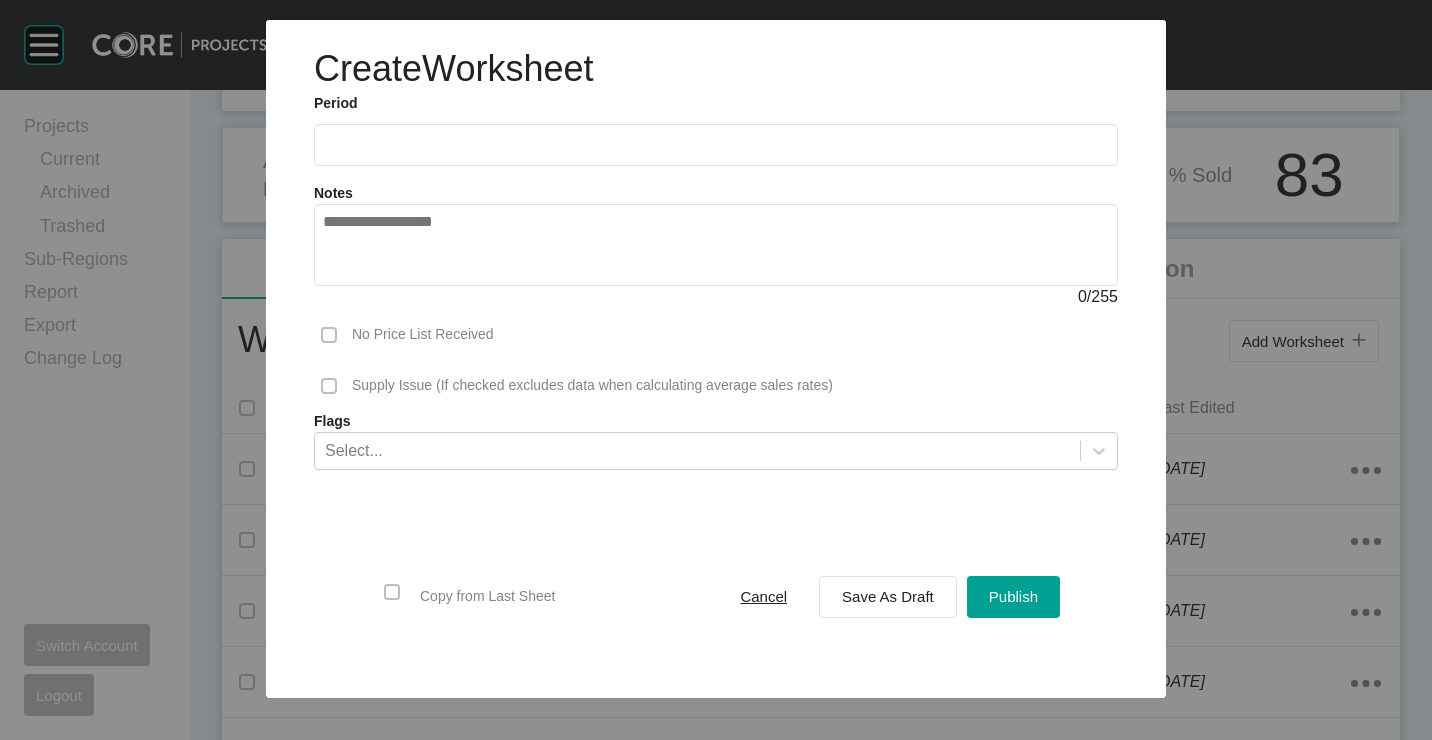 click at bounding box center [716, 144] 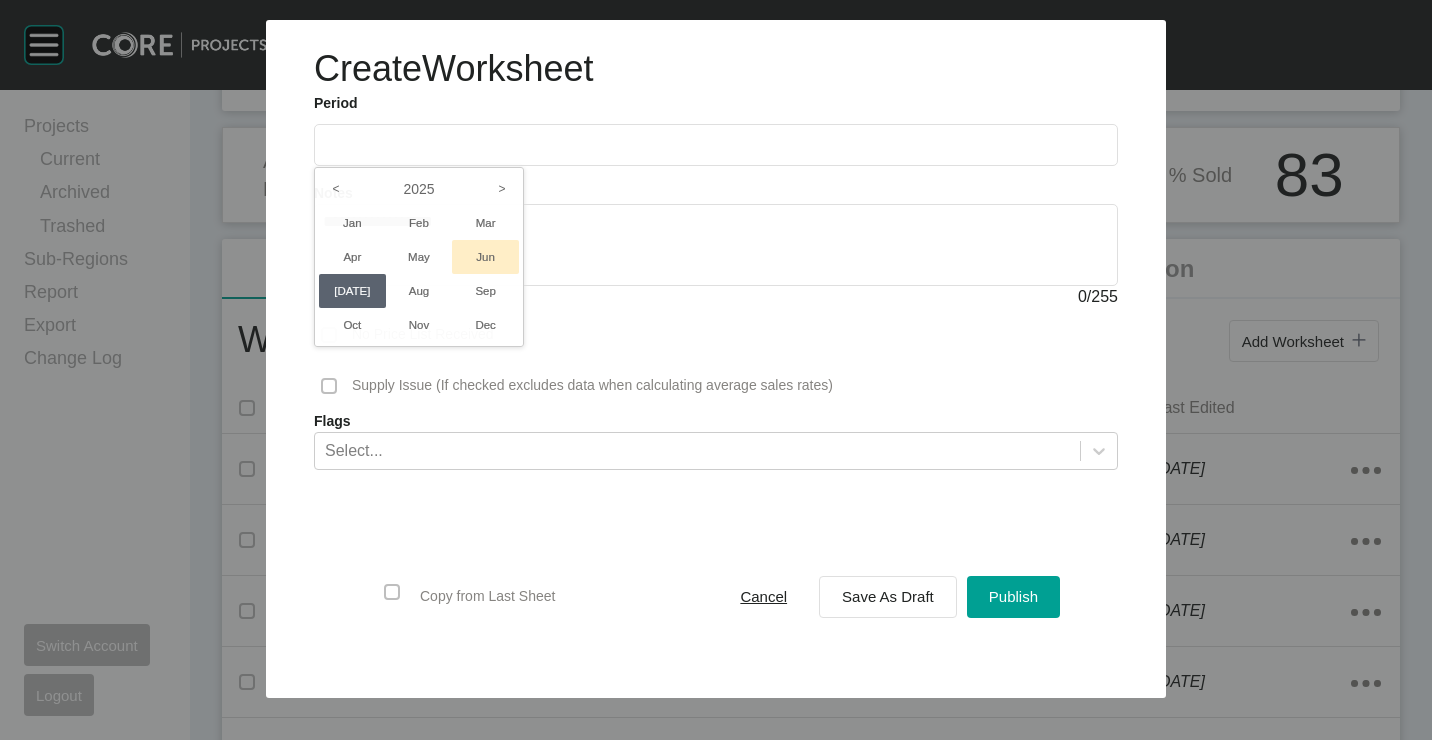 drag, startPoint x: 502, startPoint y: 251, endPoint x: 506, endPoint y: 280, distance: 29.274563 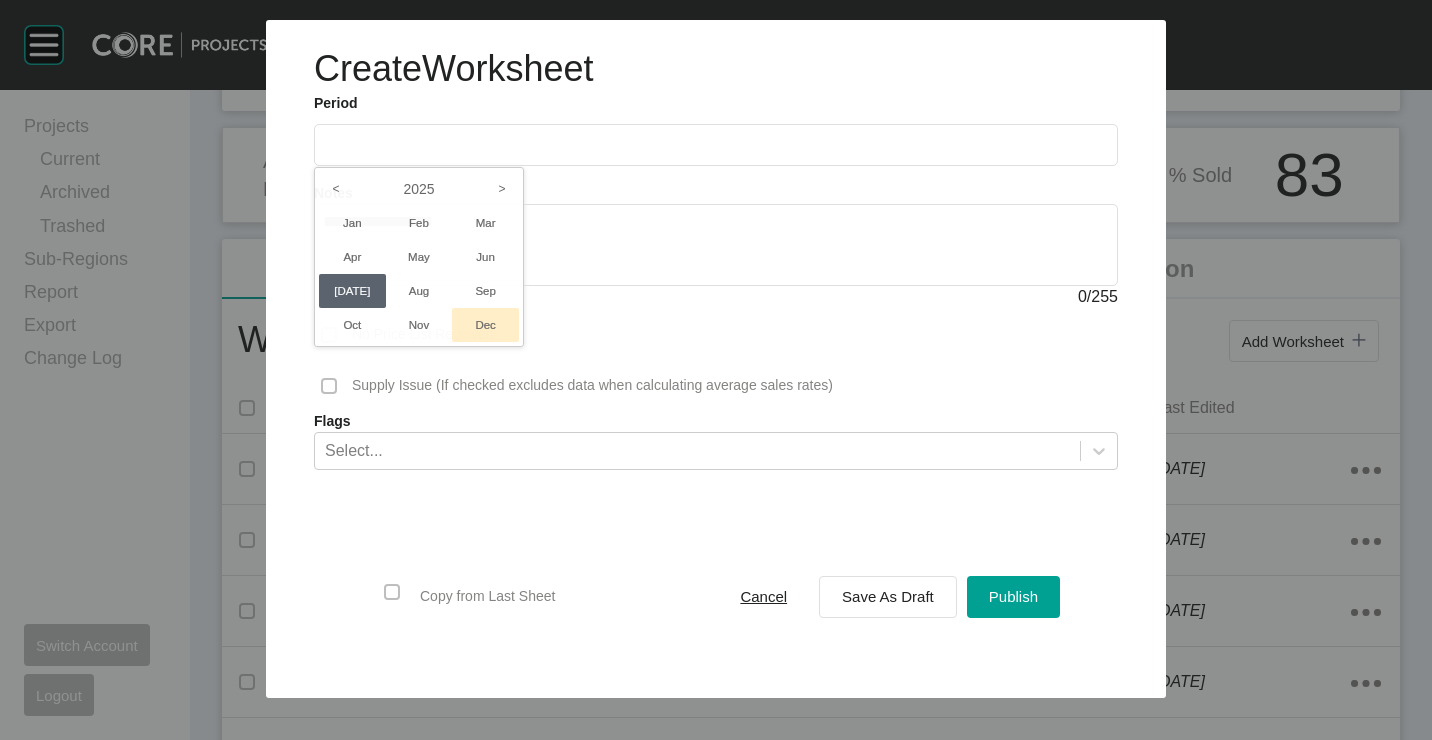 type on "*********" 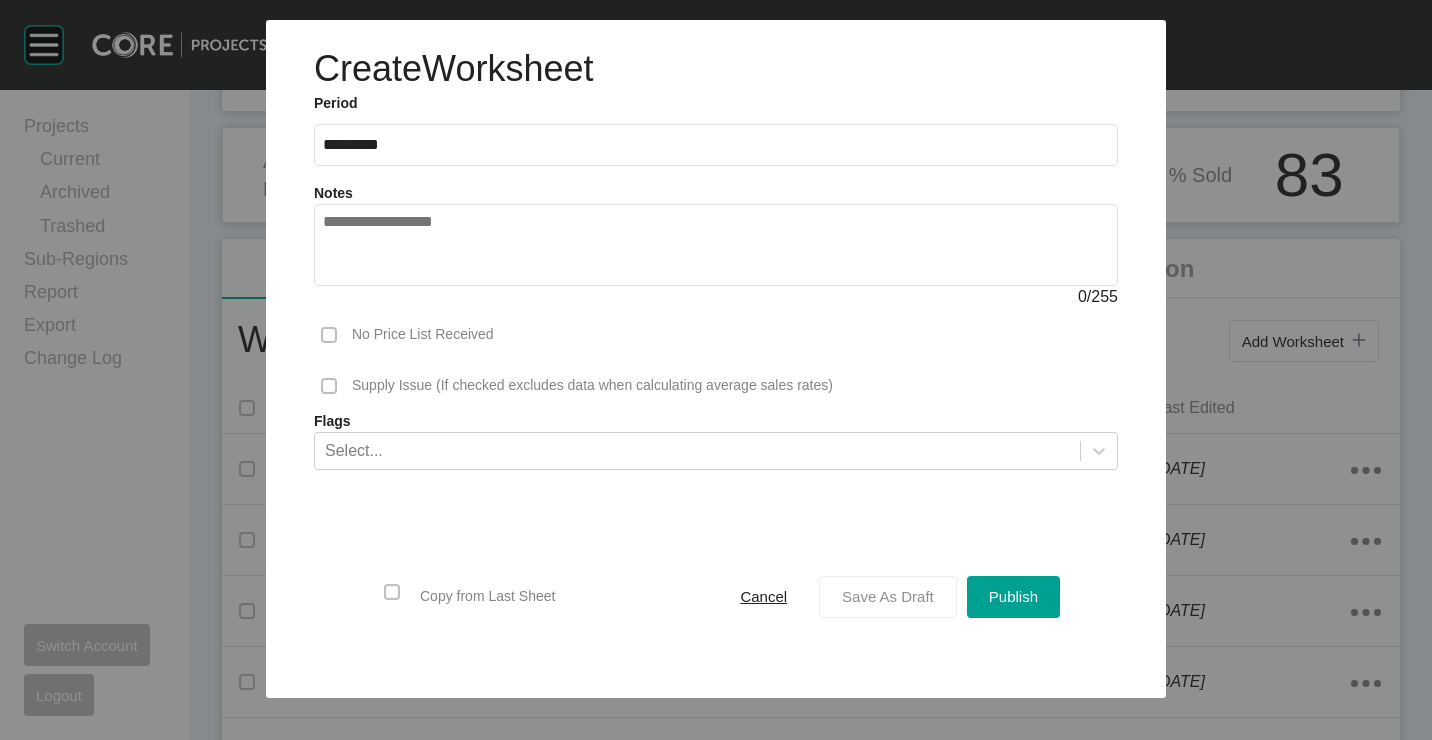 click on "Save As Draft" at bounding box center (888, 596) 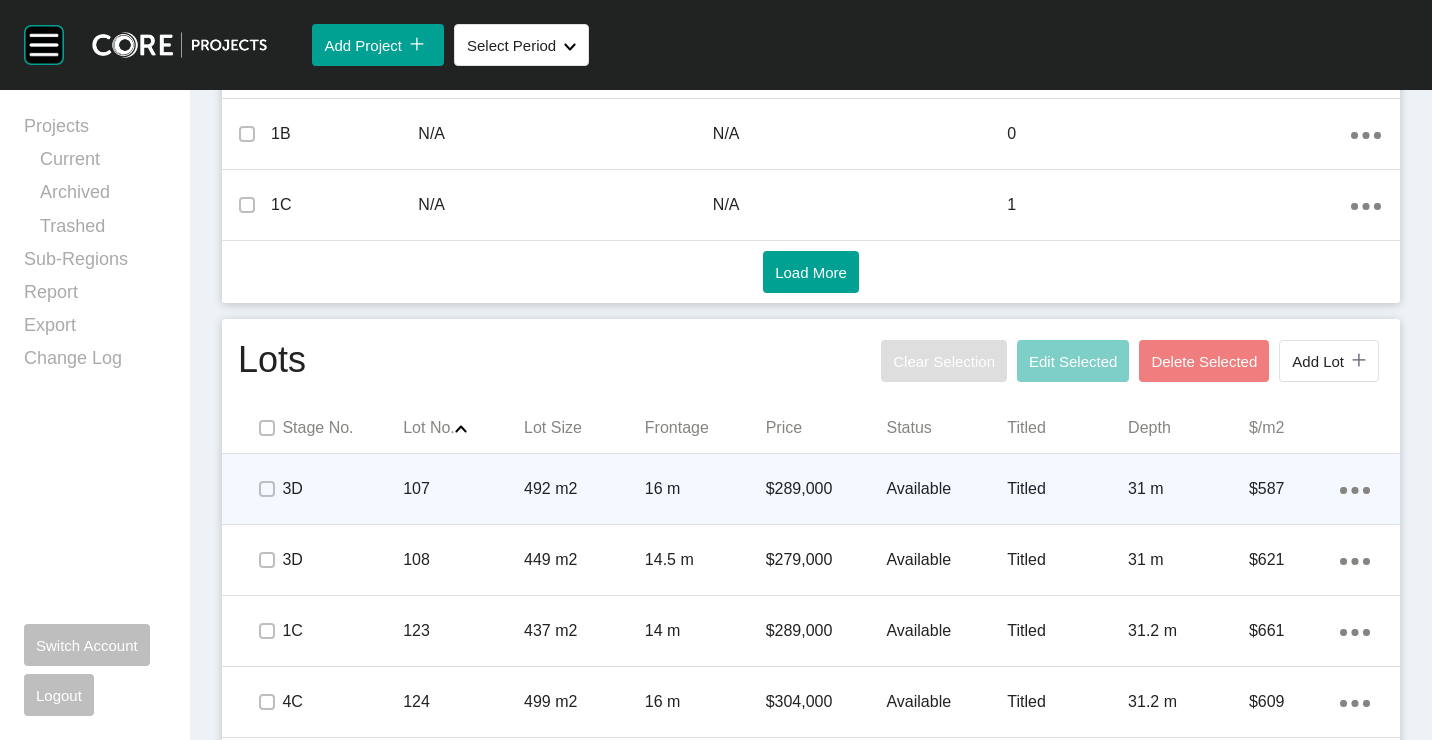 scroll, scrollTop: 1400, scrollLeft: 0, axis: vertical 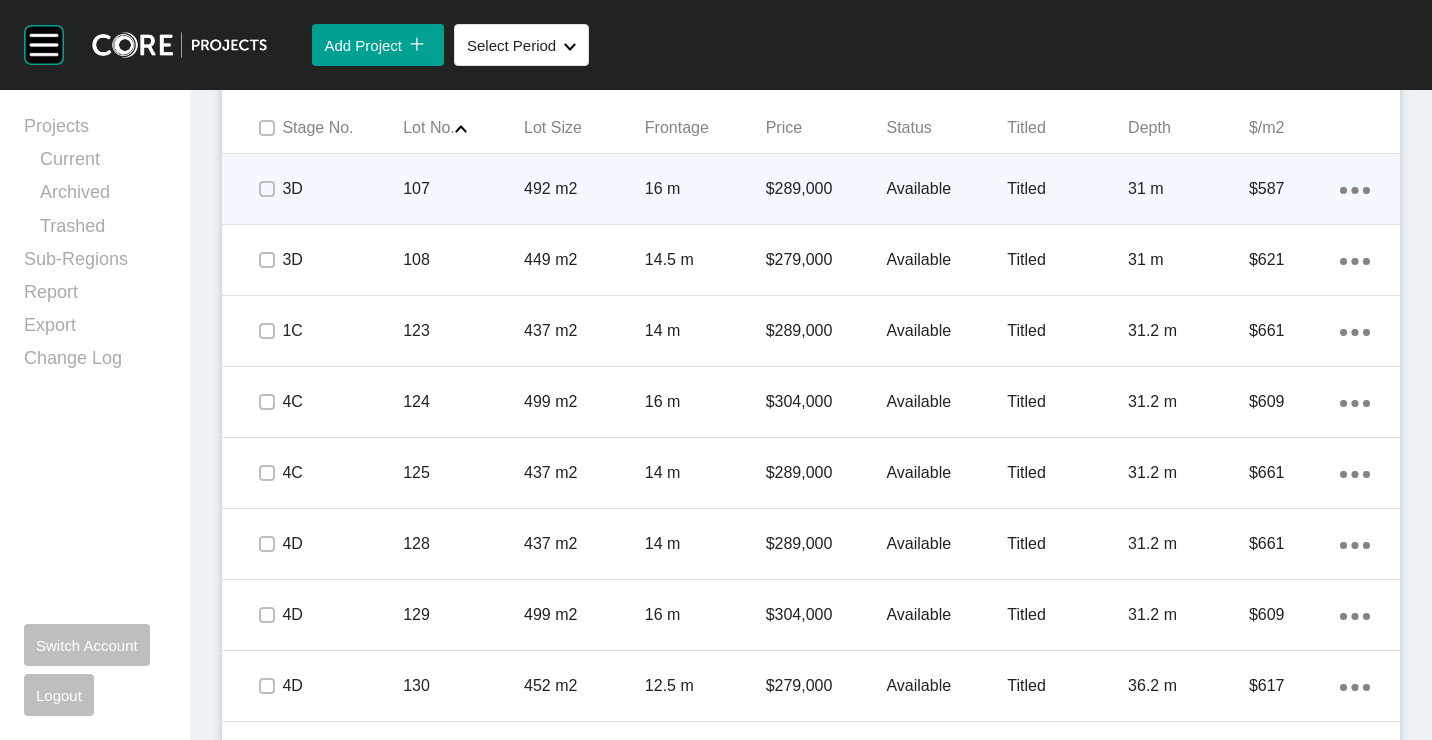 click on "492 m2" at bounding box center (584, 189) 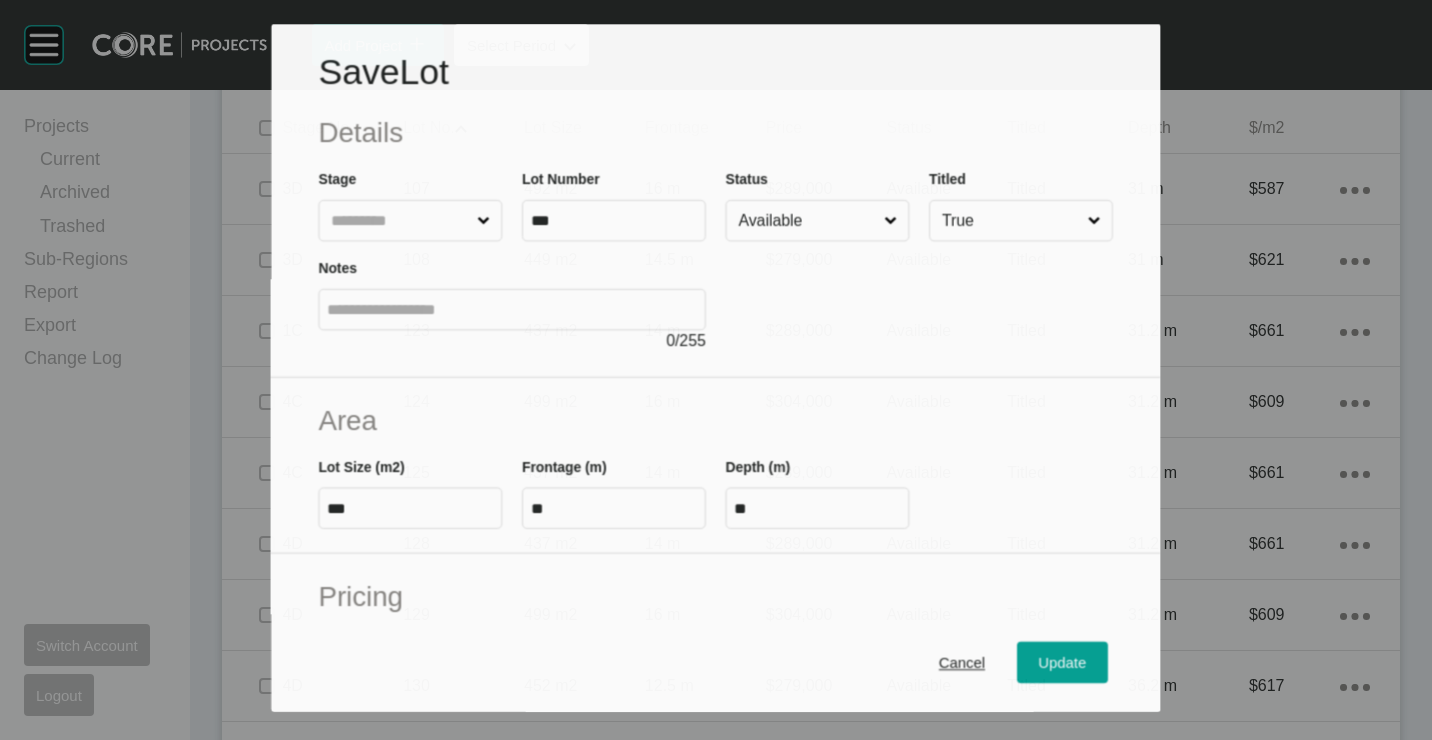 scroll, scrollTop: 480, scrollLeft: 0, axis: vertical 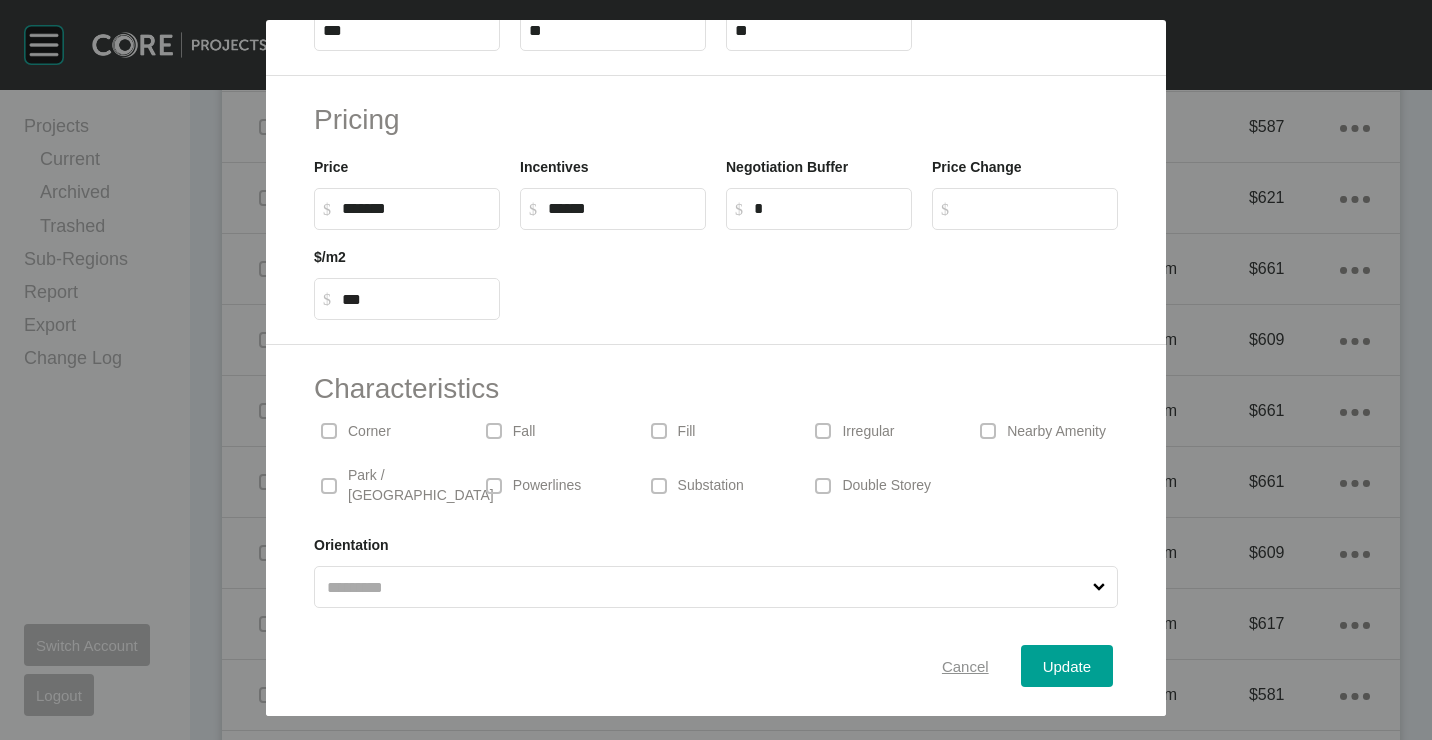 click on "Cancel" at bounding box center (965, 665) 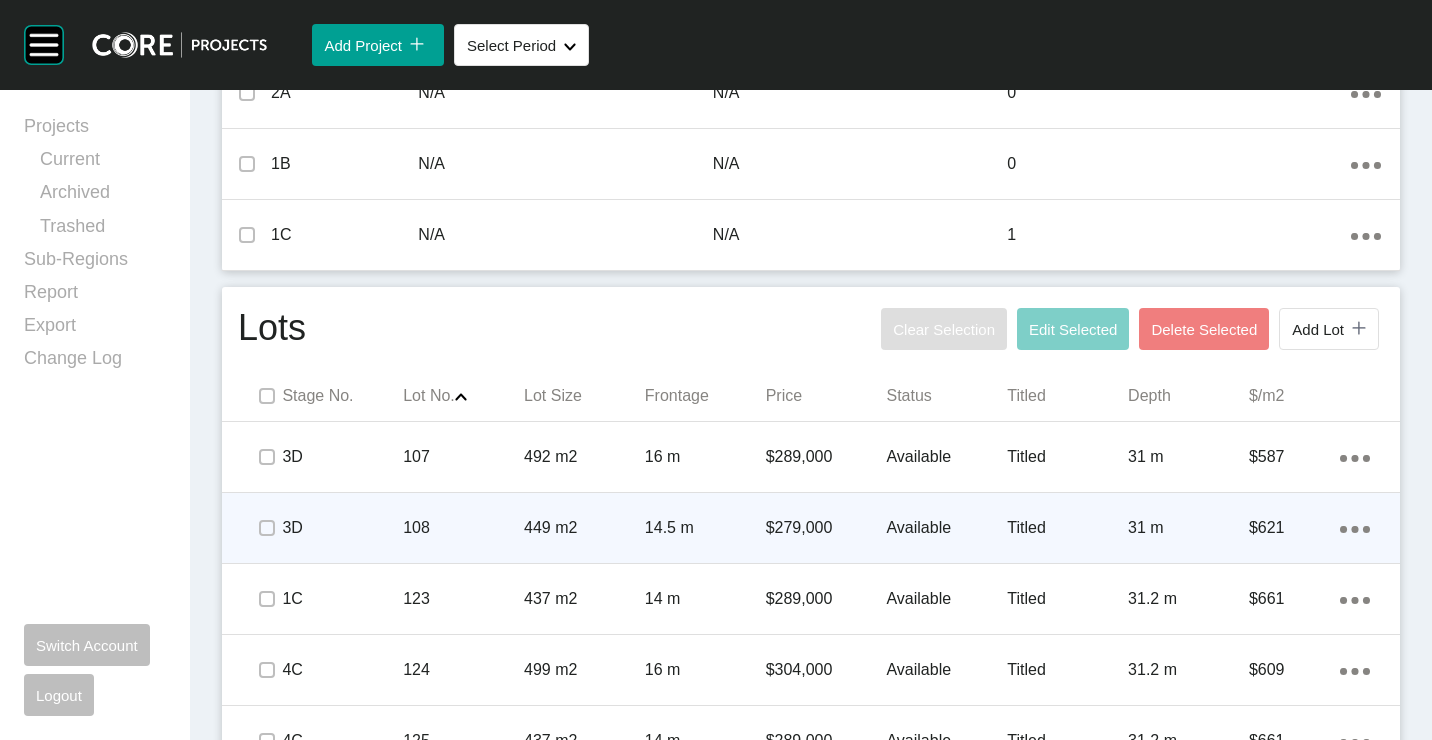 scroll, scrollTop: 1170, scrollLeft: 0, axis: vertical 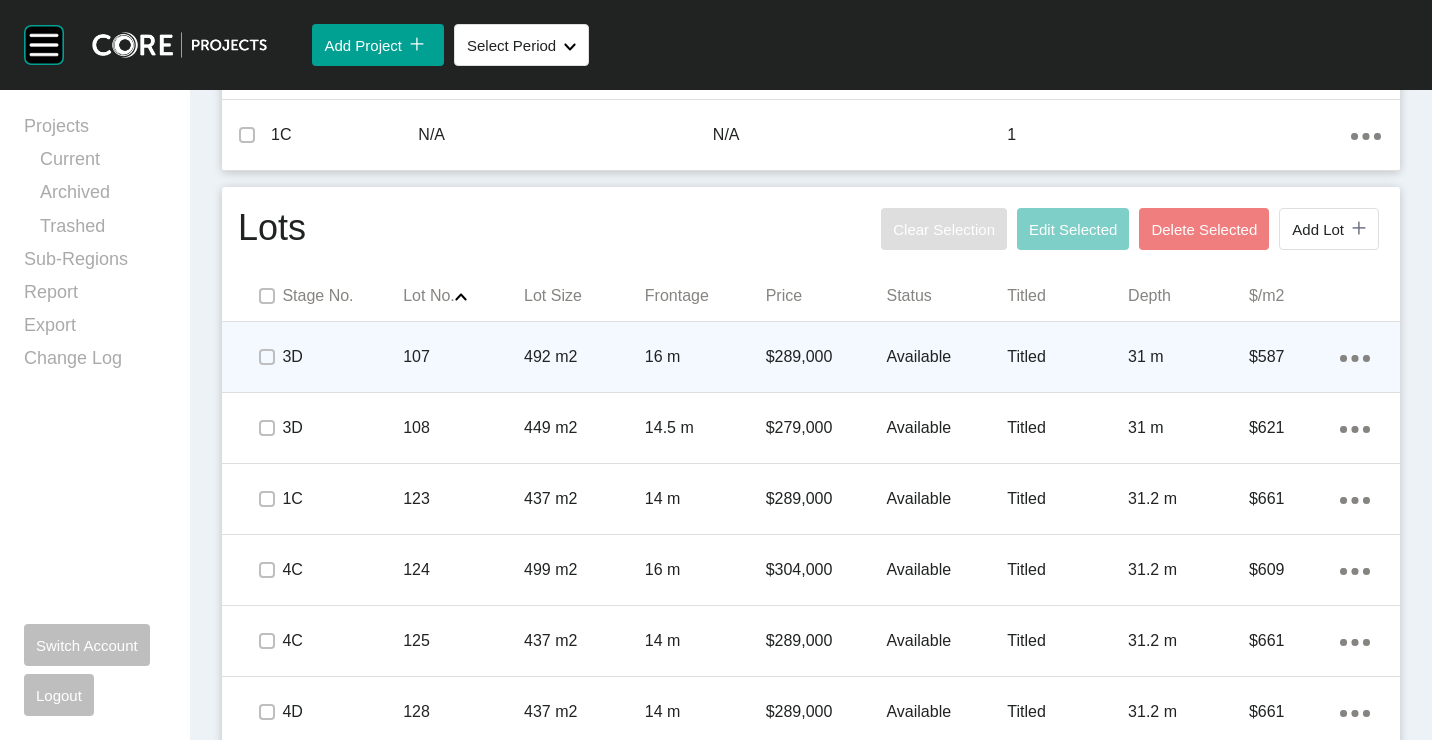 click 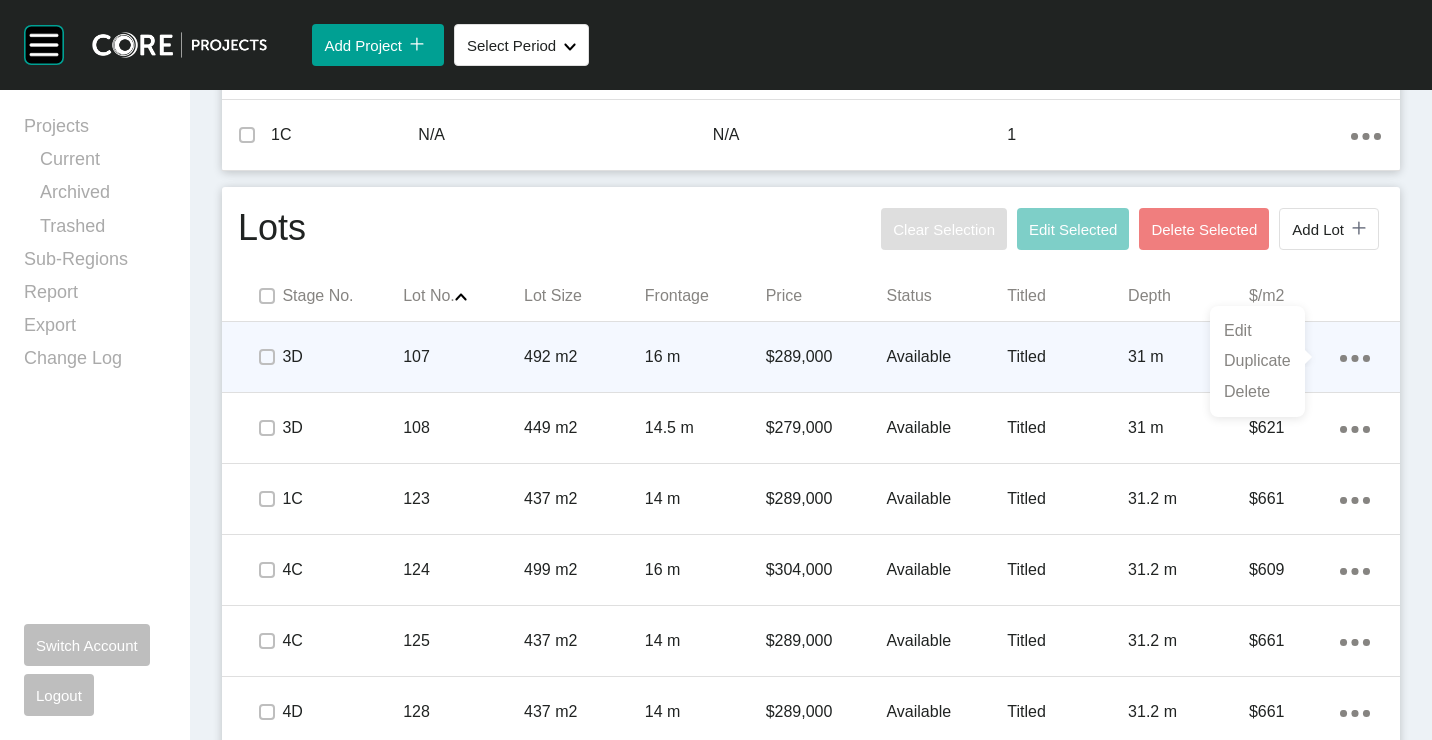 click on "Edit Duplicate Delete" at bounding box center [1257, 361] 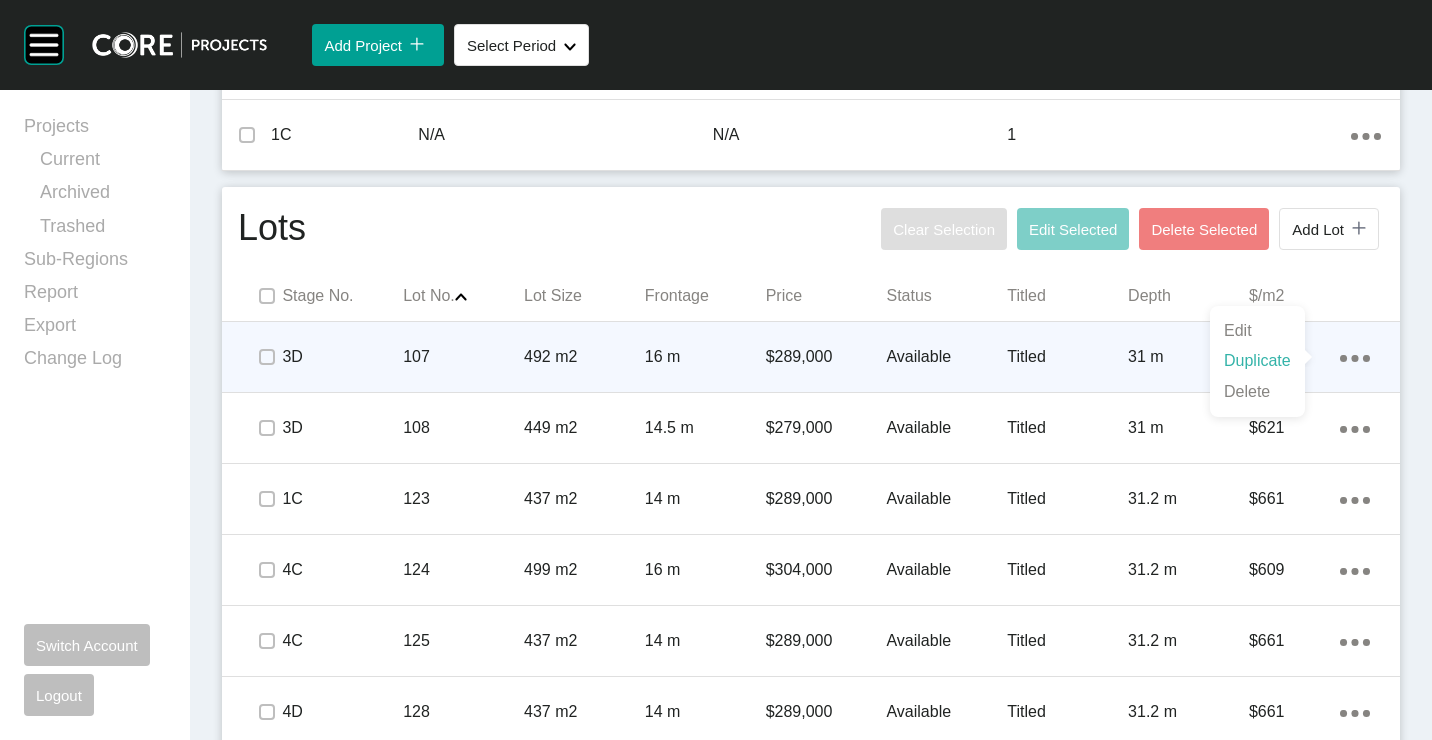 click on "Duplicate" at bounding box center [1257, 361] 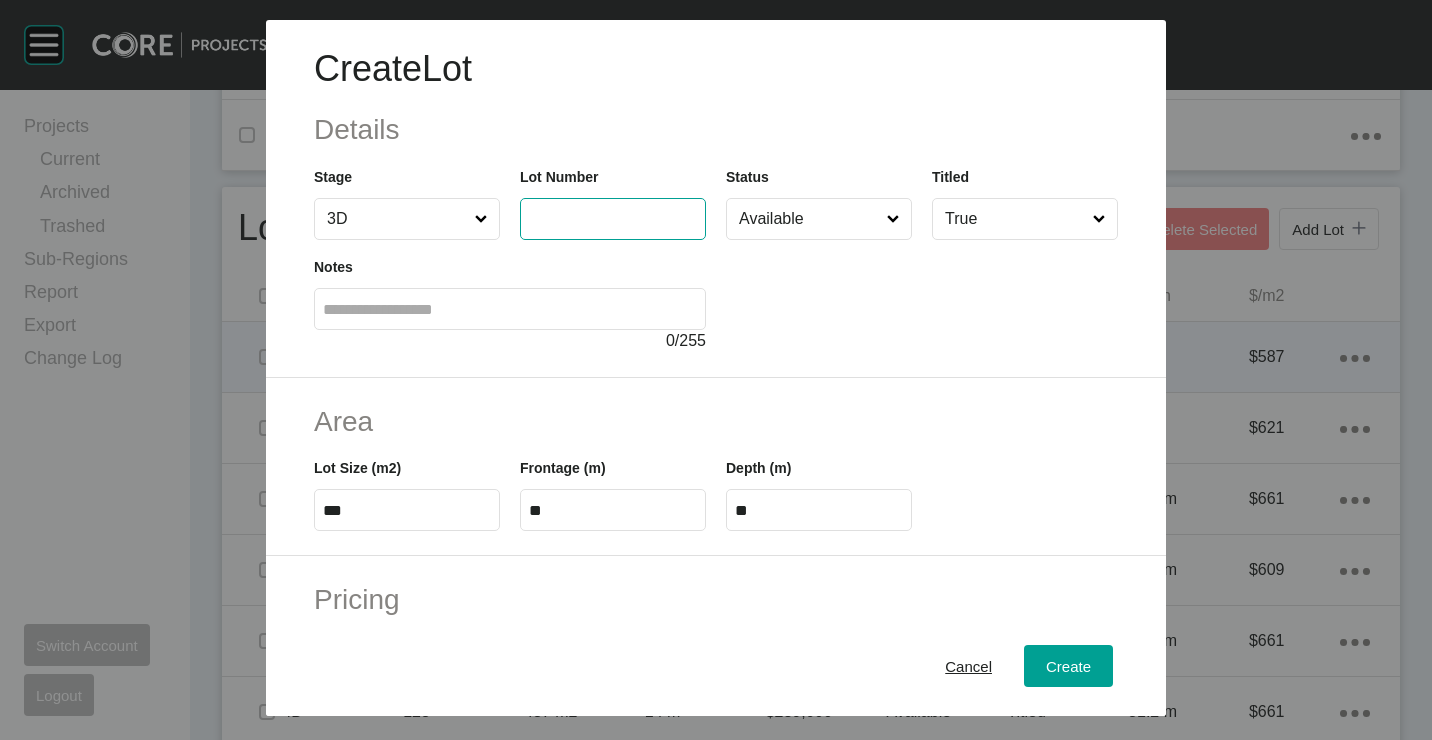 click at bounding box center [613, 218] 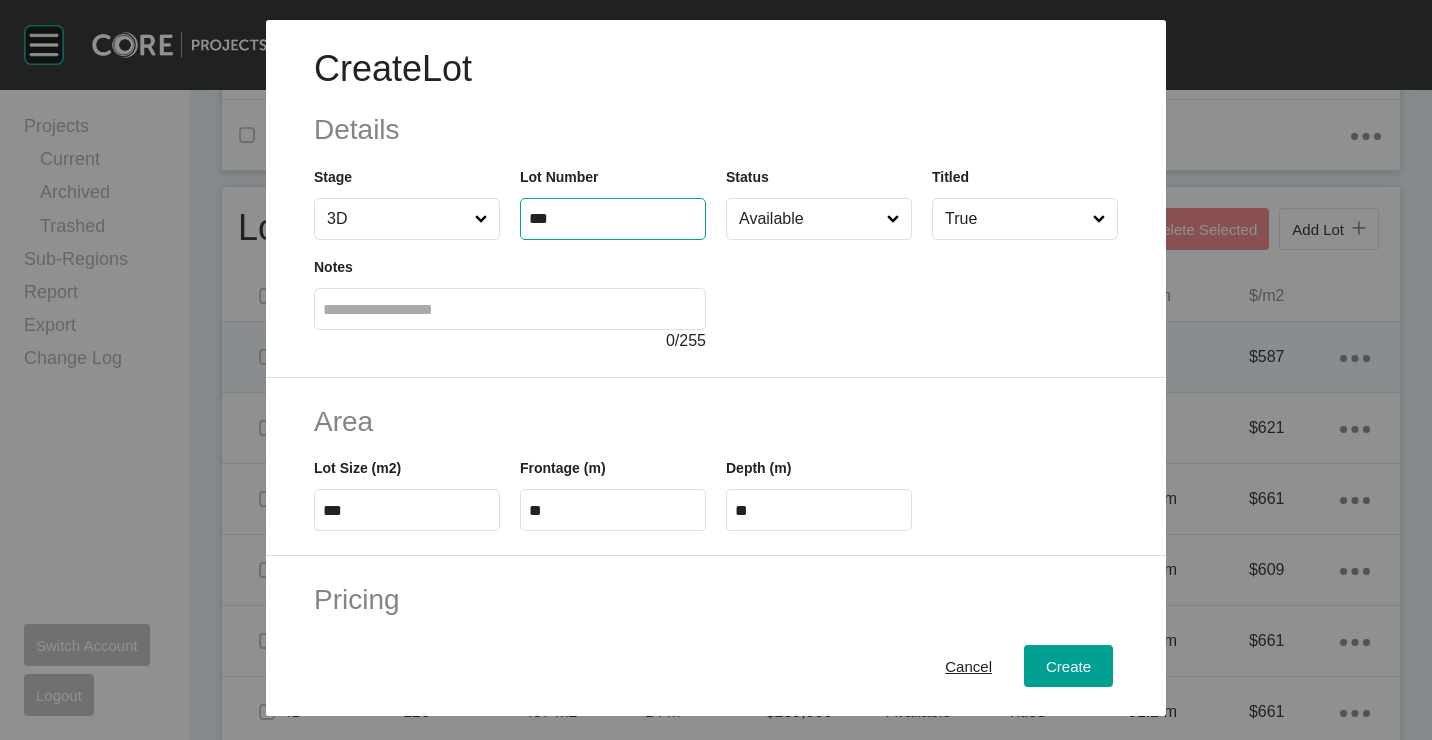 type on "***" 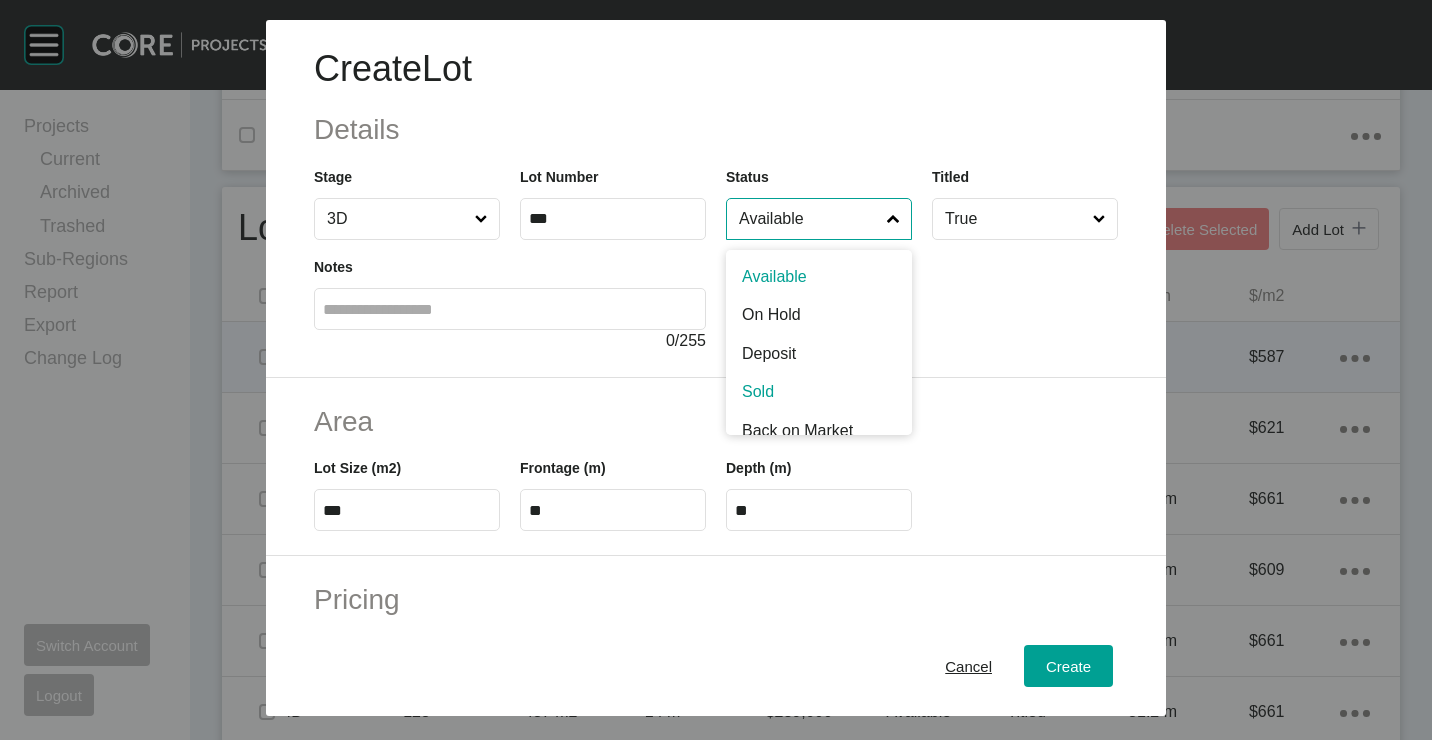 scroll, scrollTop: 15, scrollLeft: 0, axis: vertical 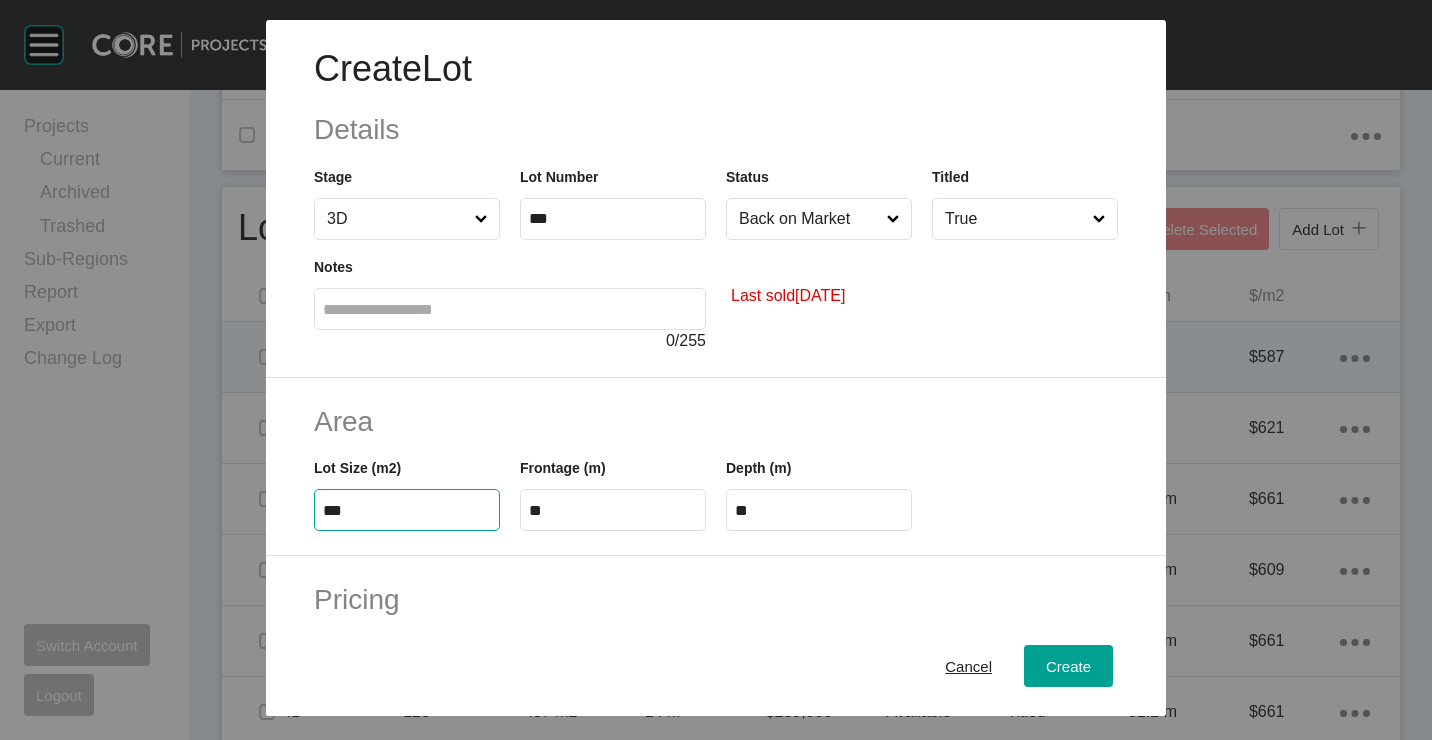 type on "***" 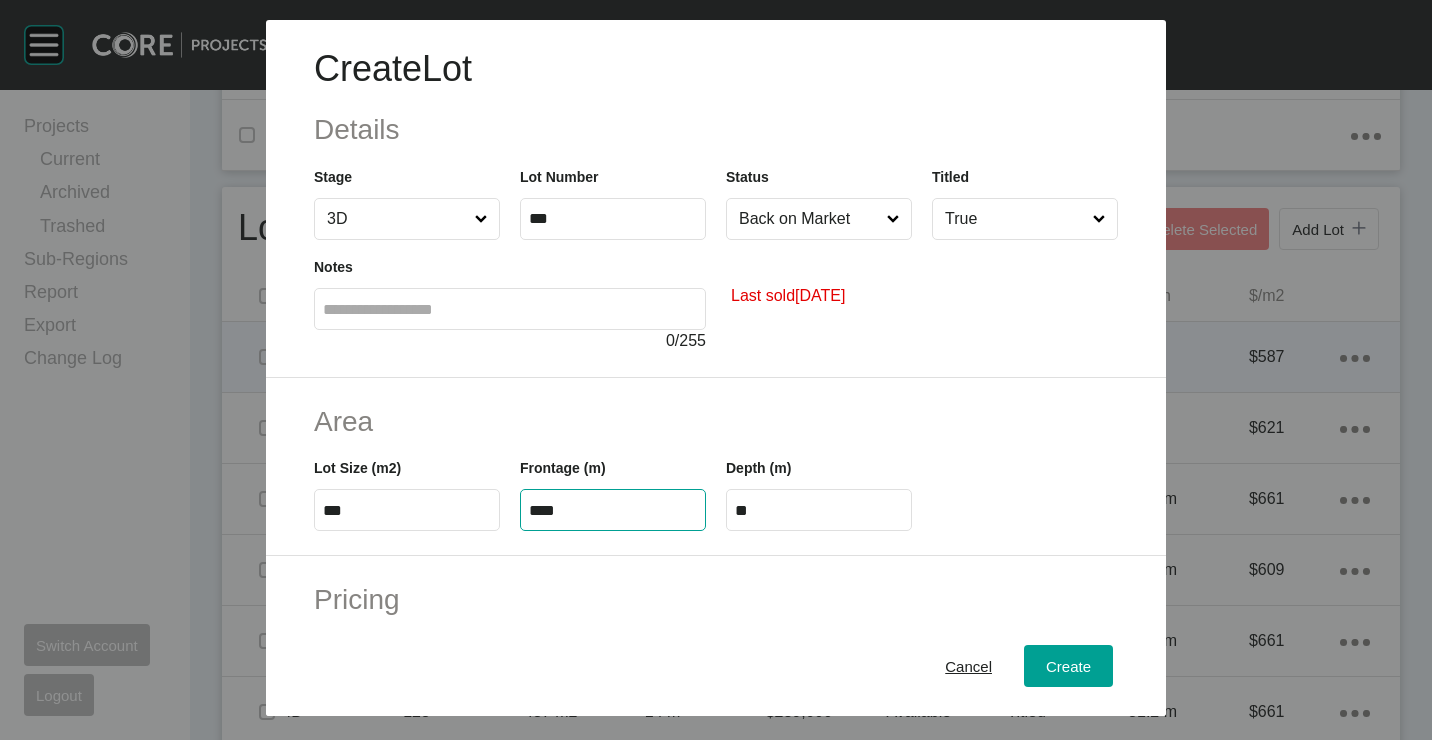 type on "****" 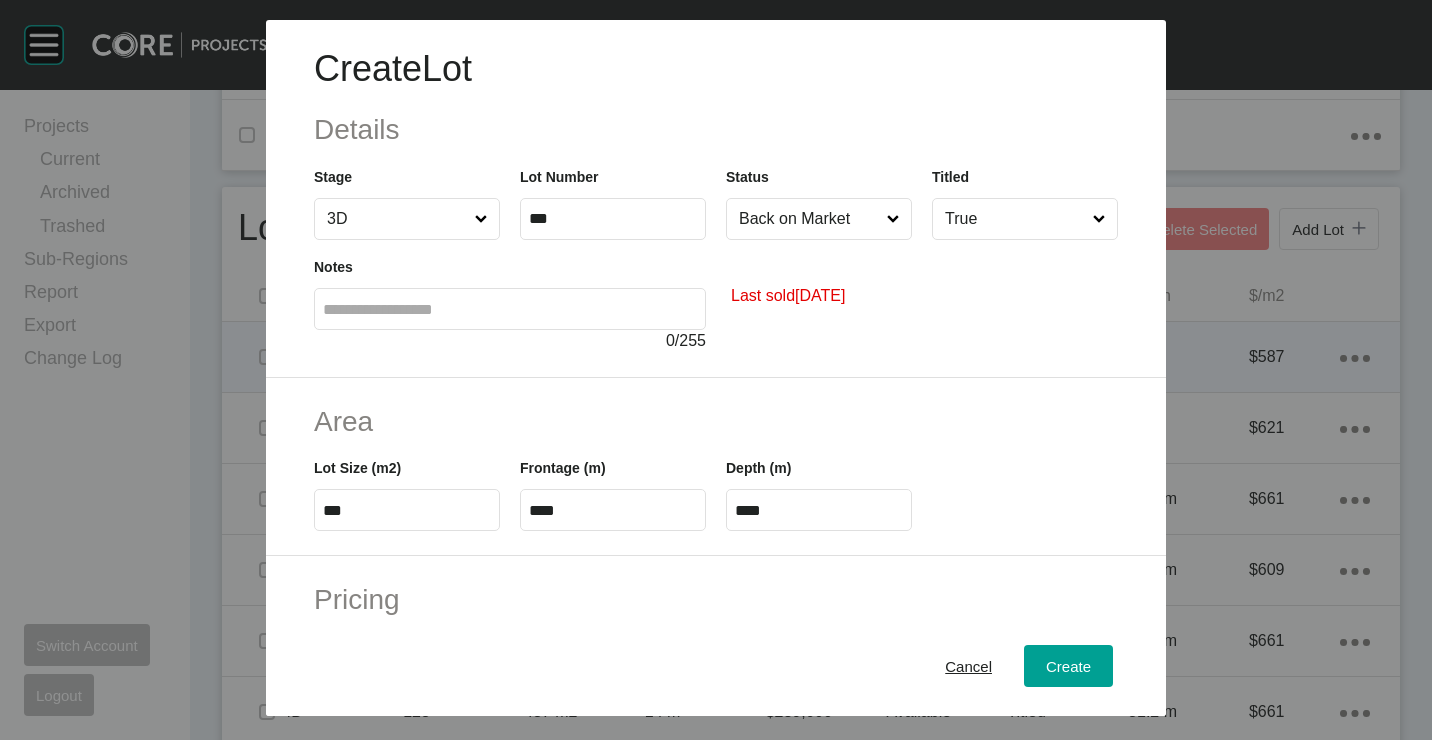 type on "*" 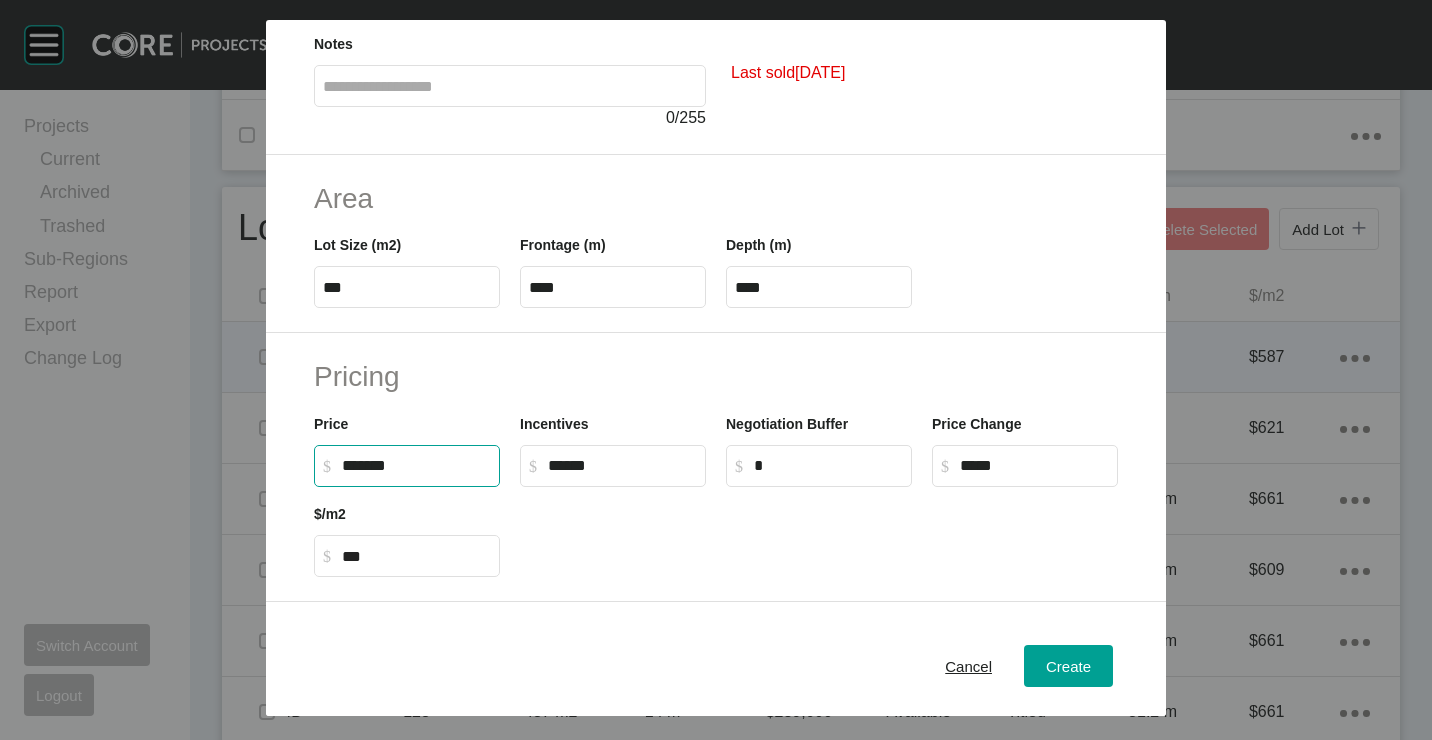 scroll, scrollTop: 400, scrollLeft: 0, axis: vertical 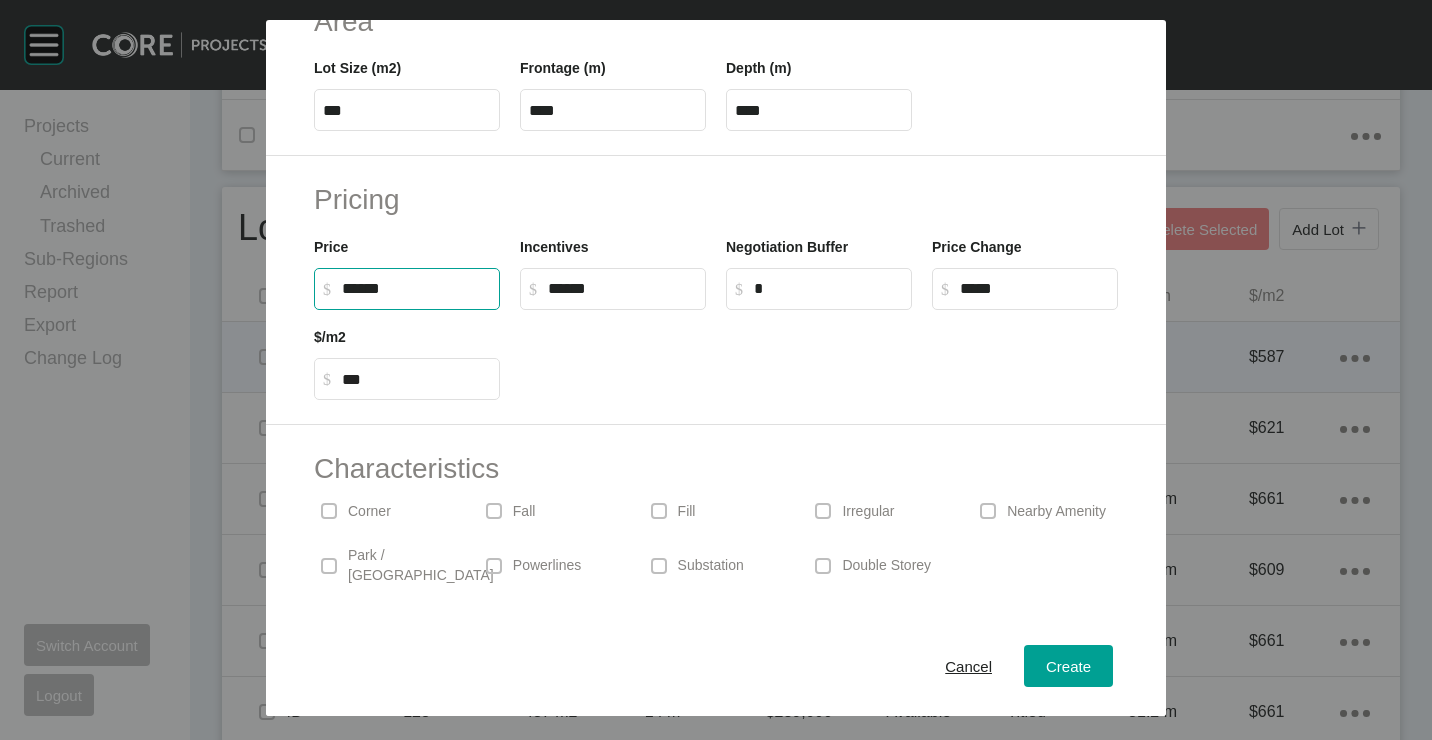 type on "*******" 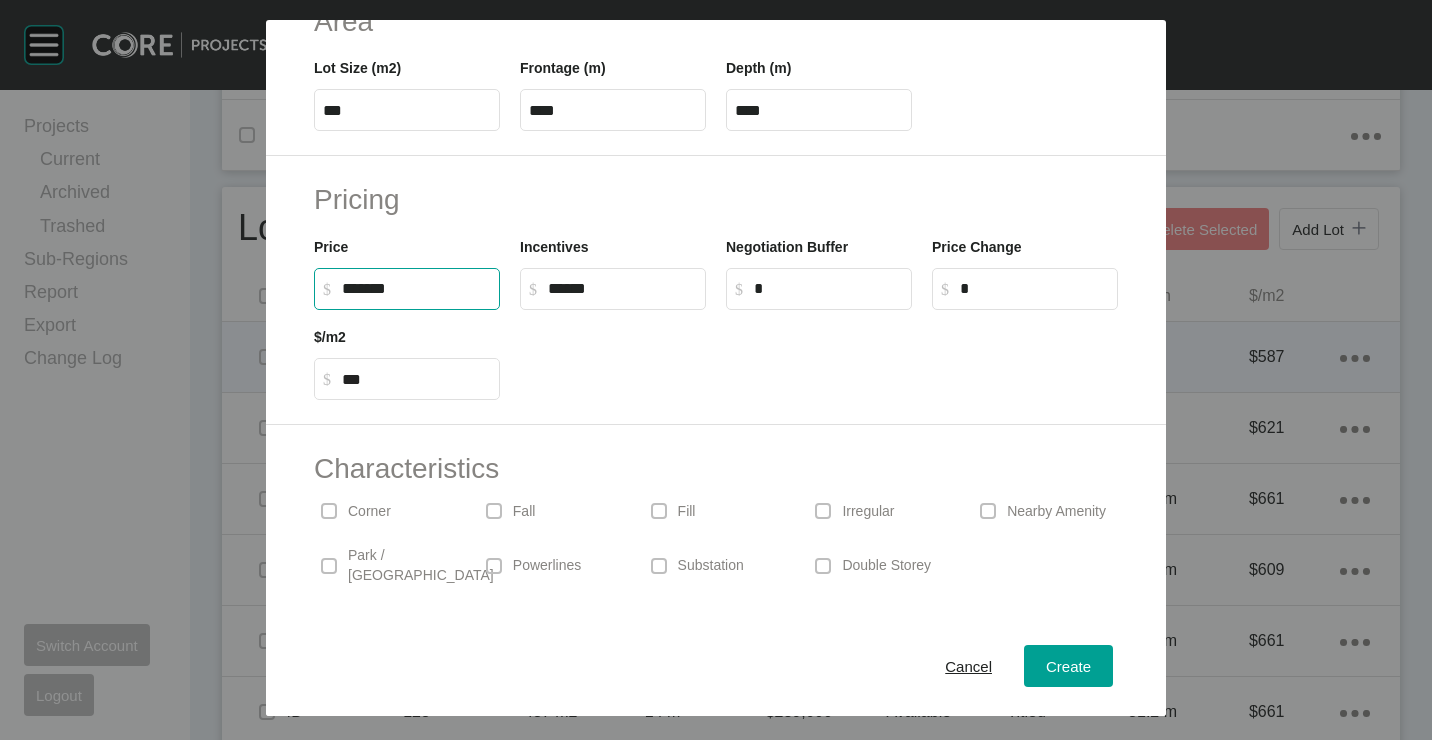 click at bounding box center (819, 355) 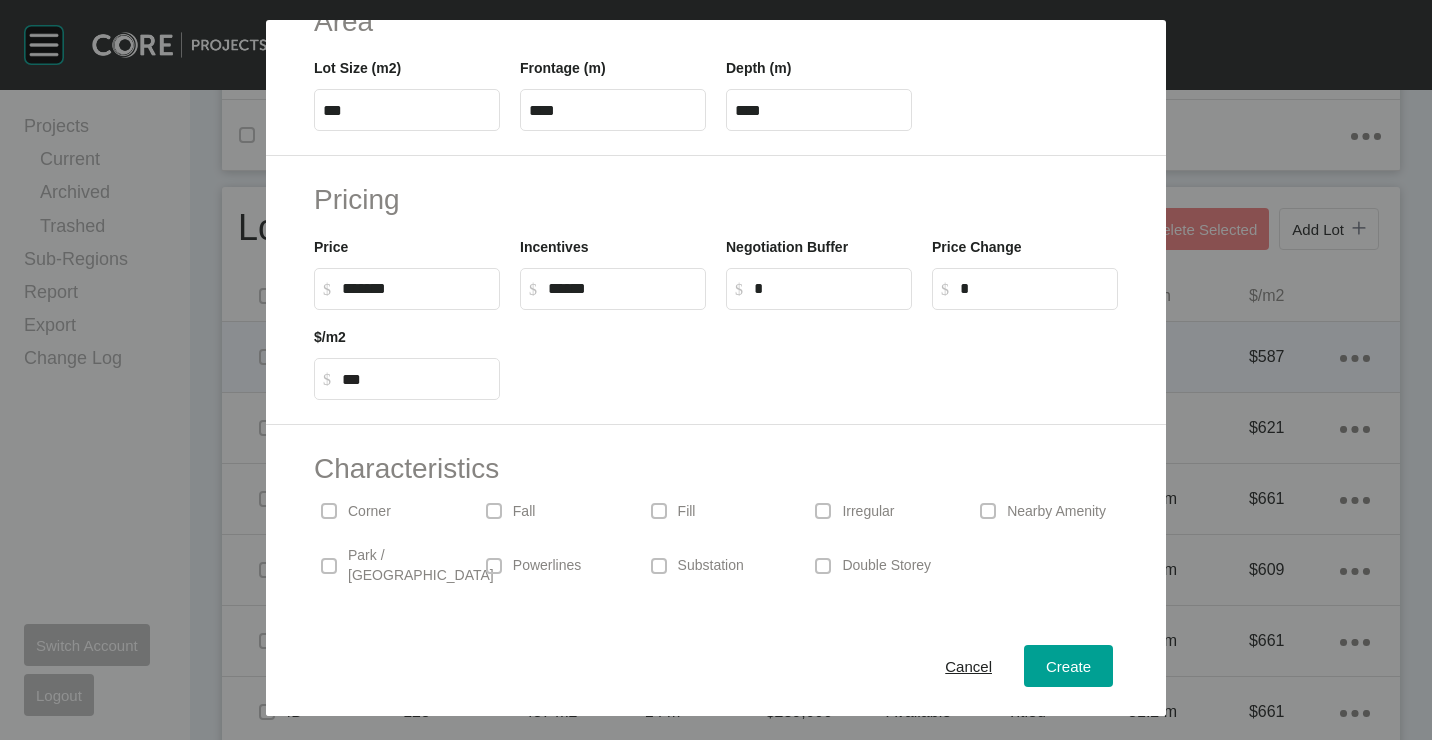 click on "Corner" at bounding box center (386, 511) 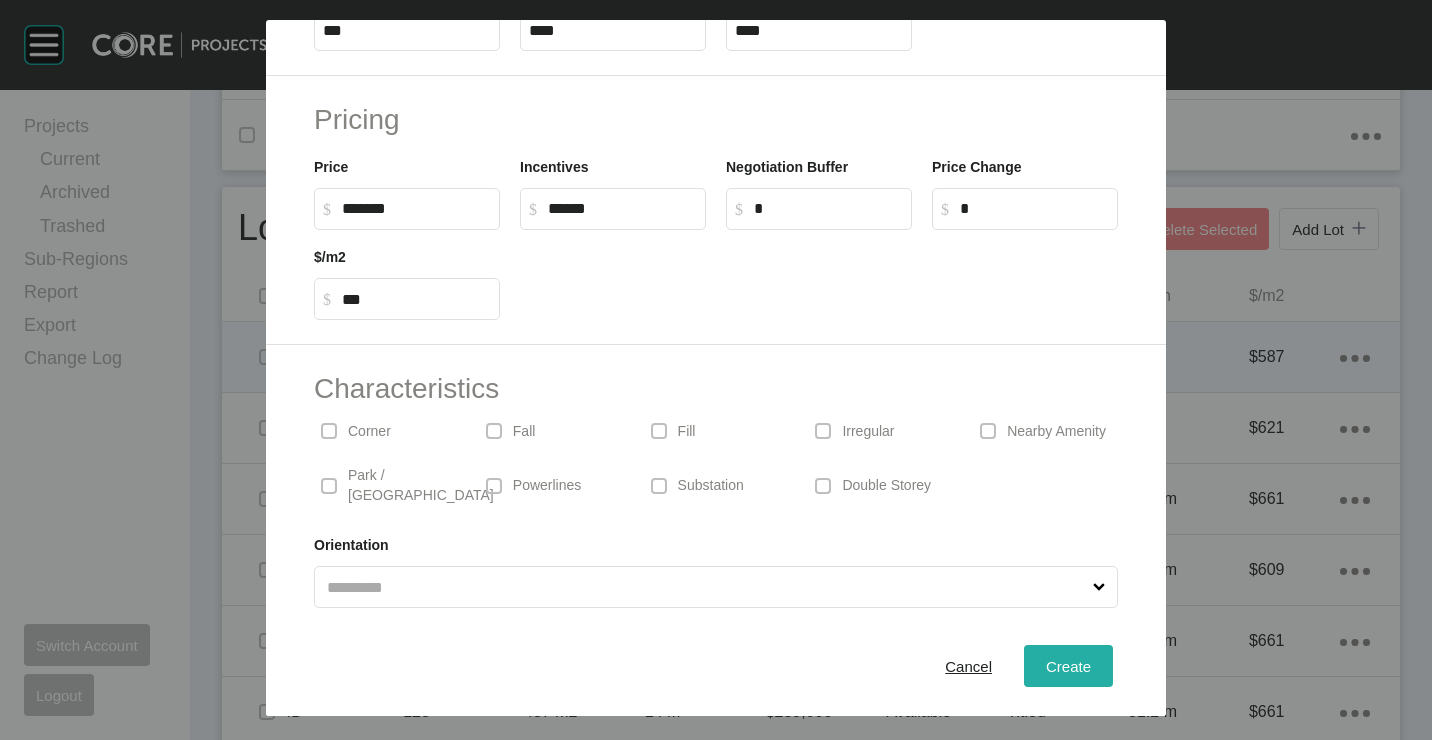 click on "Create" at bounding box center [1068, 665] 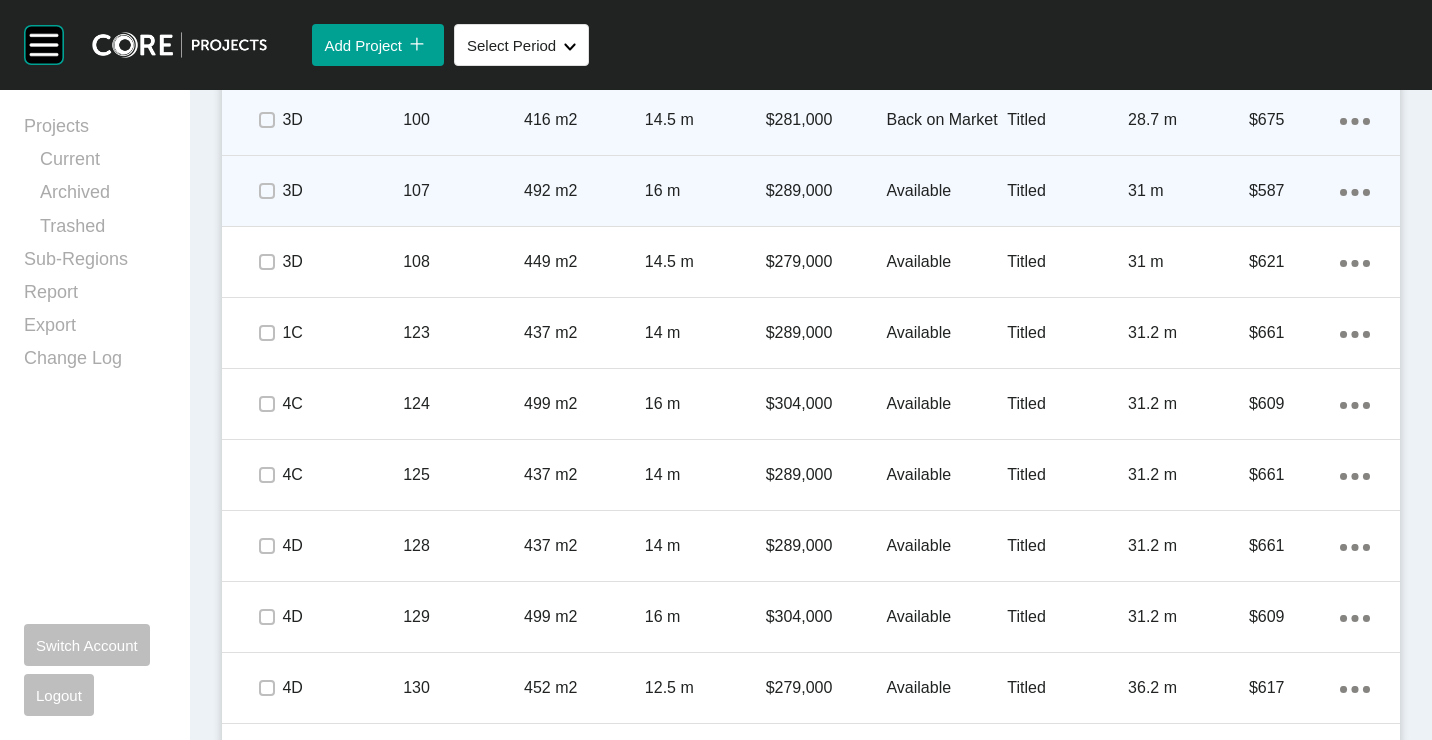 scroll, scrollTop: 1470, scrollLeft: 0, axis: vertical 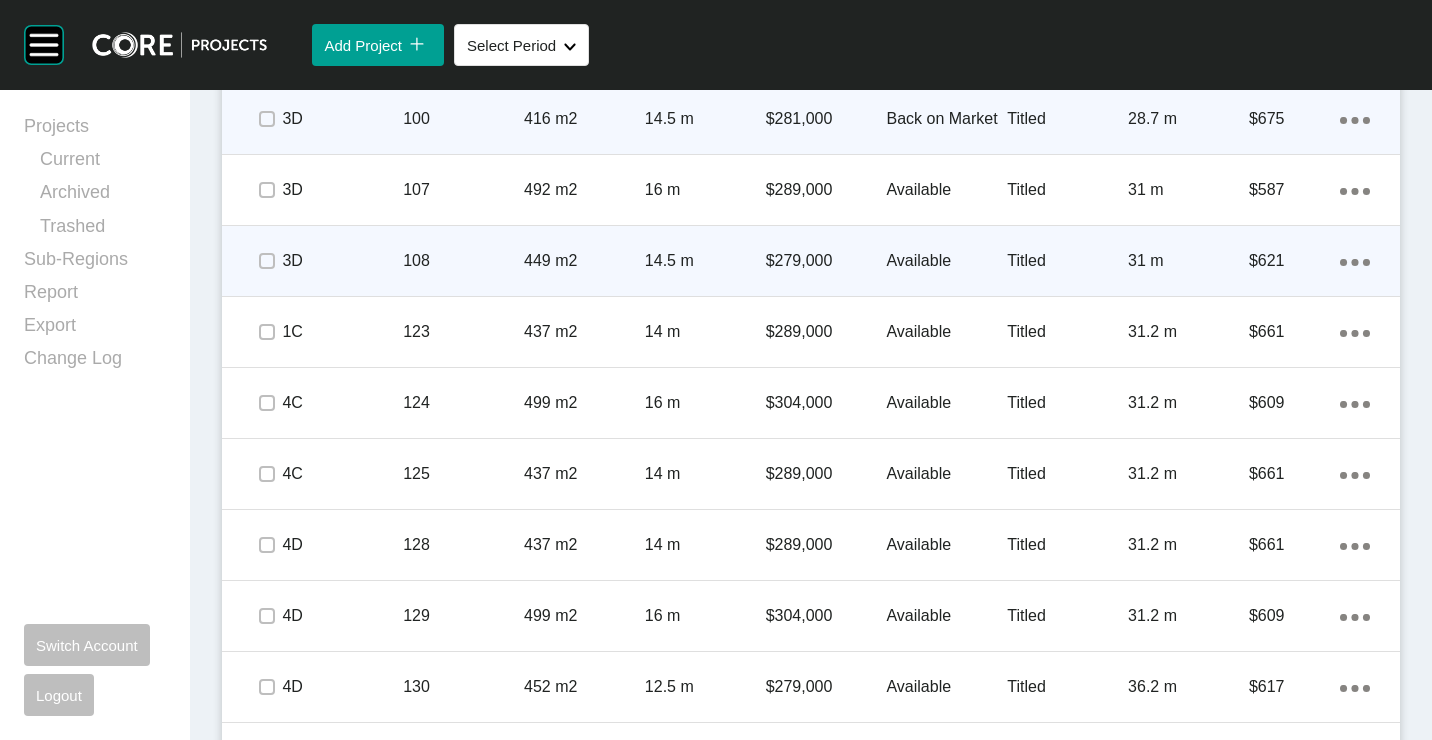 click on "Action Menu Dots Copy 6 Created with Sketch." at bounding box center (1355, 261) 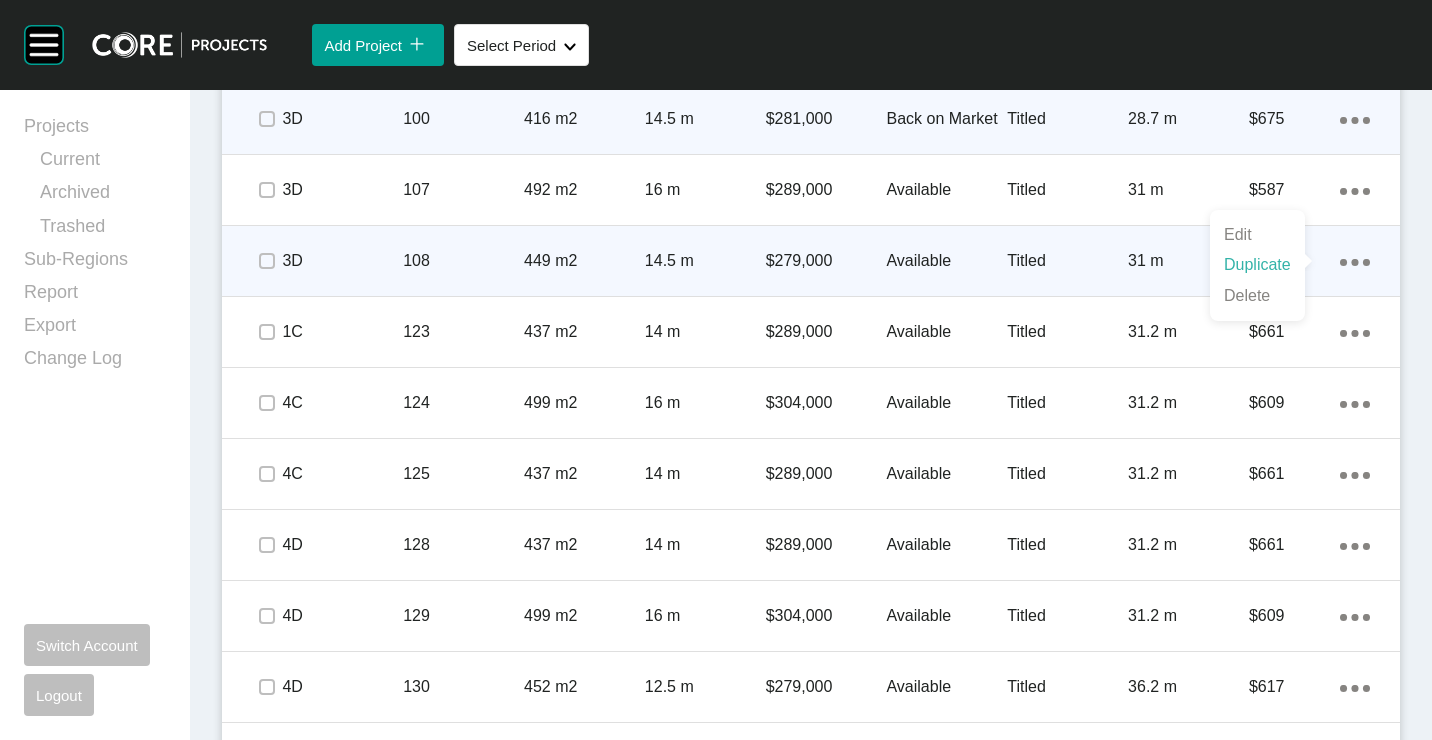 click on "Duplicate" at bounding box center (1257, 265) 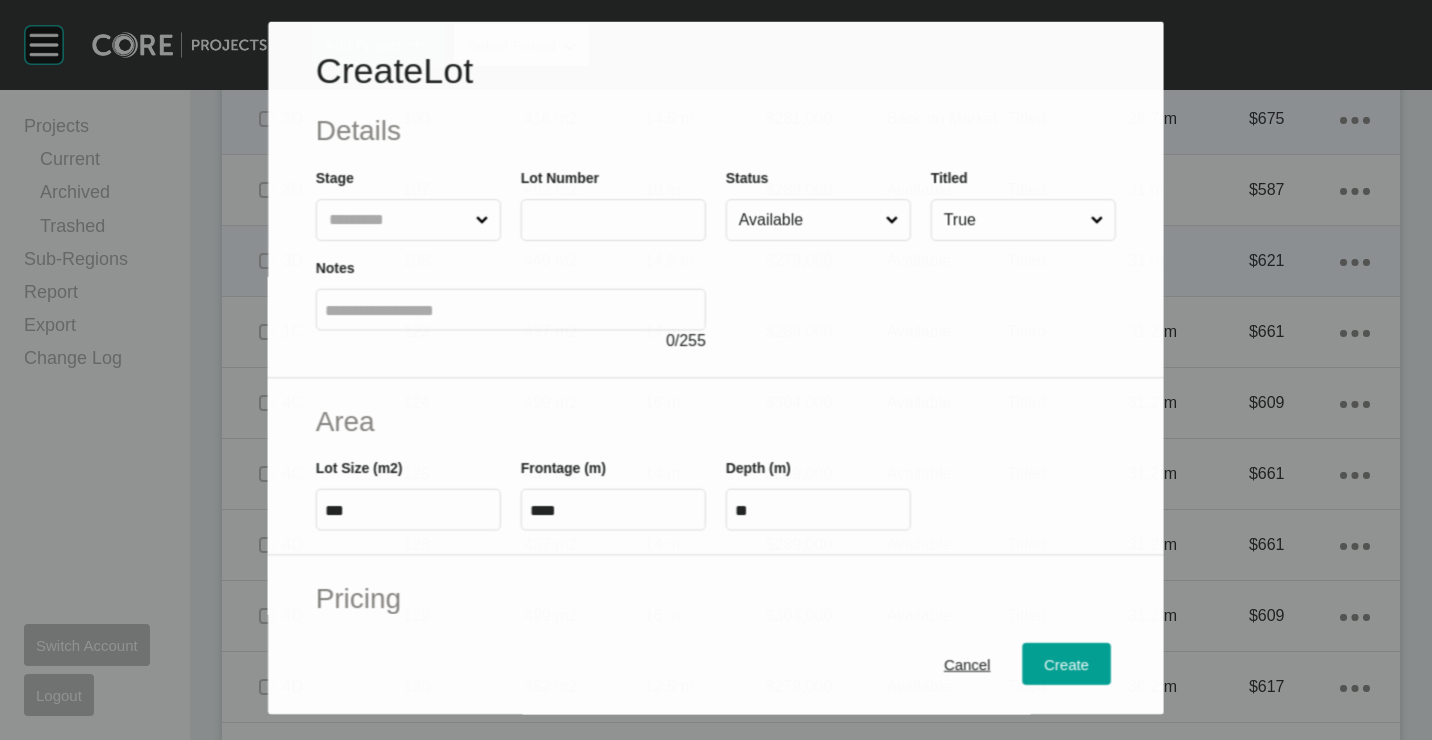 scroll, scrollTop: 1408, scrollLeft: 0, axis: vertical 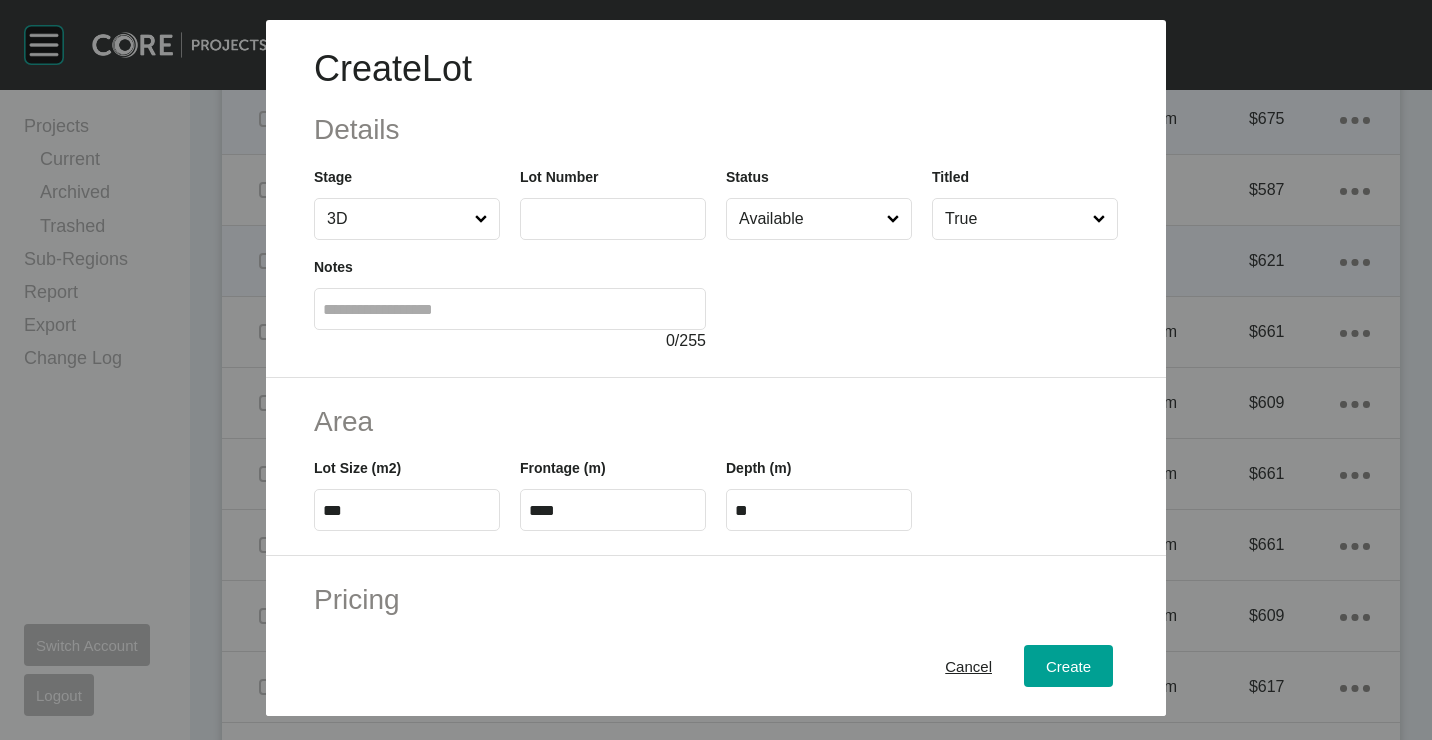 click on "Lot Number" at bounding box center (613, 203) 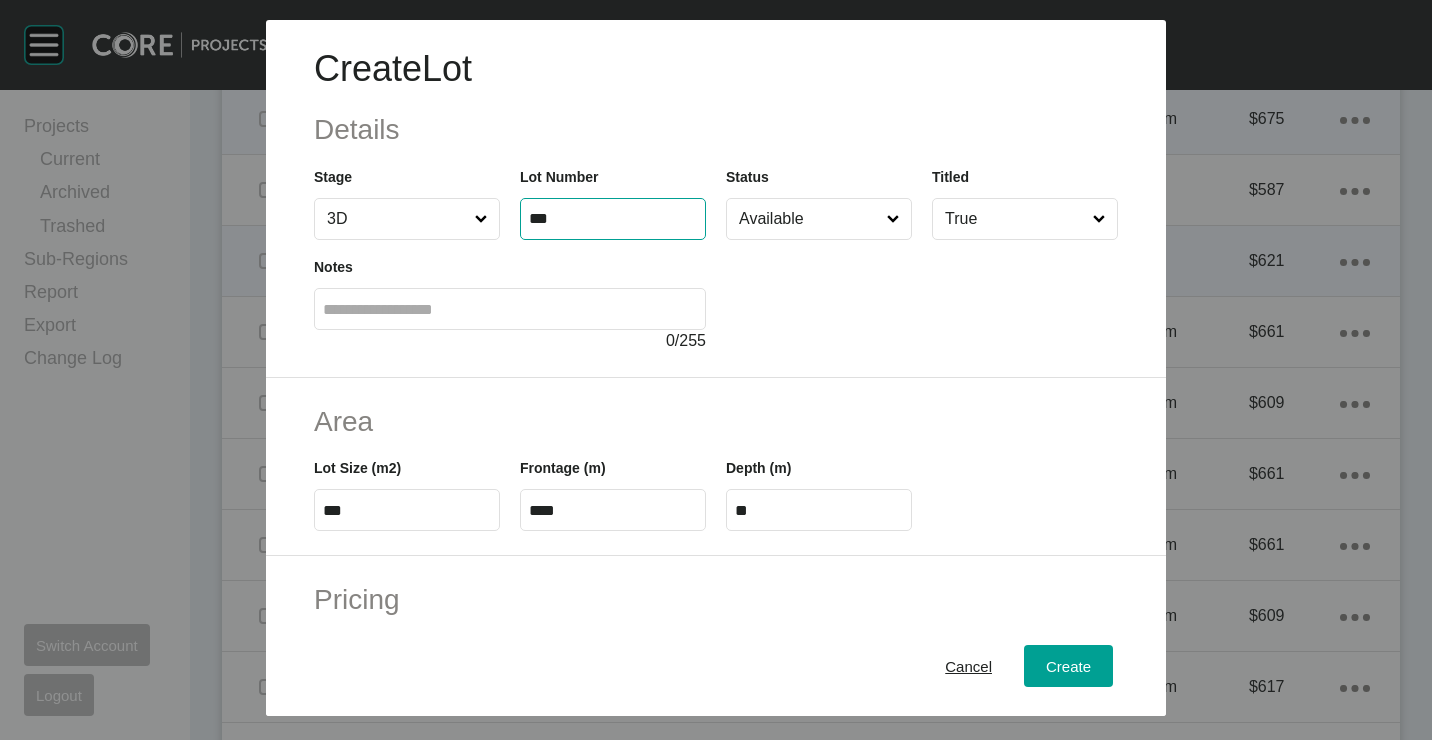 type on "***" 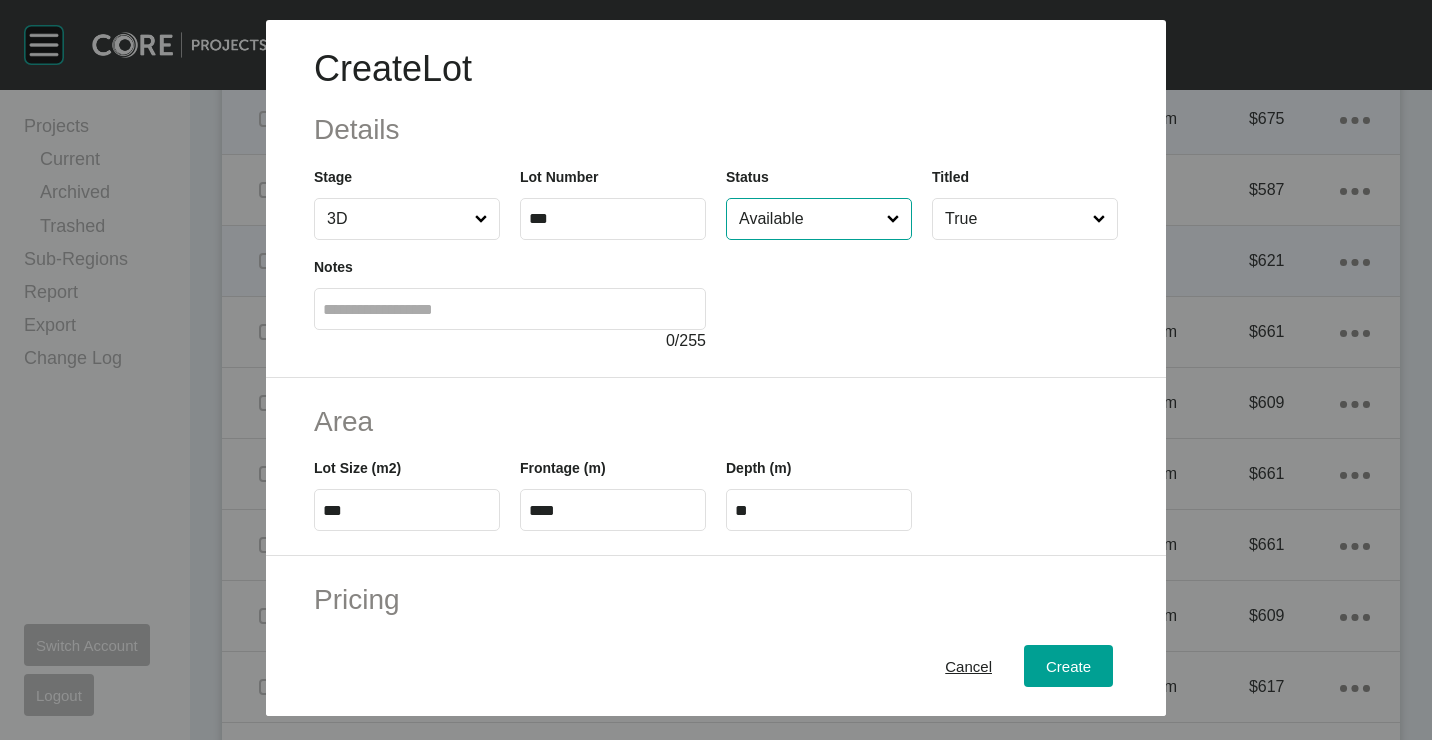 type on "*" 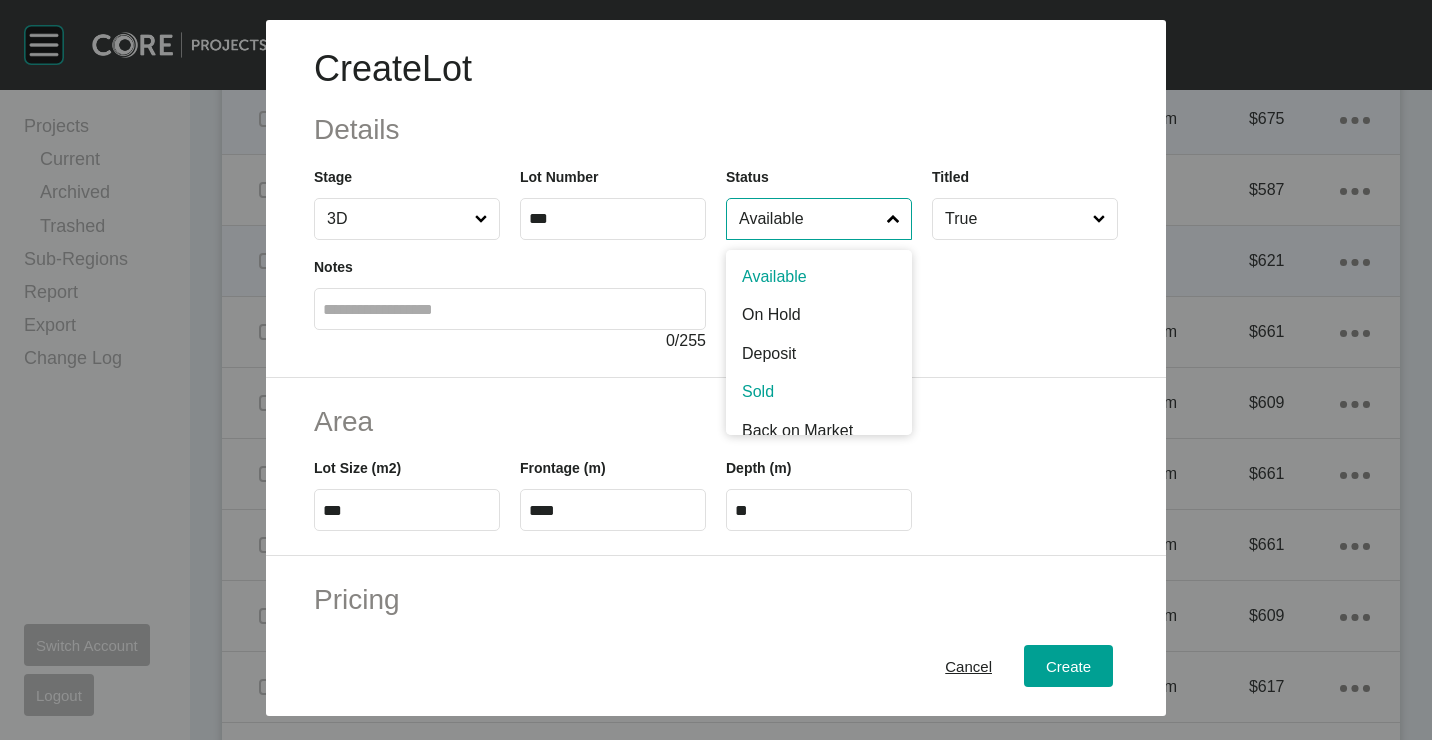 scroll, scrollTop: 15, scrollLeft: 0, axis: vertical 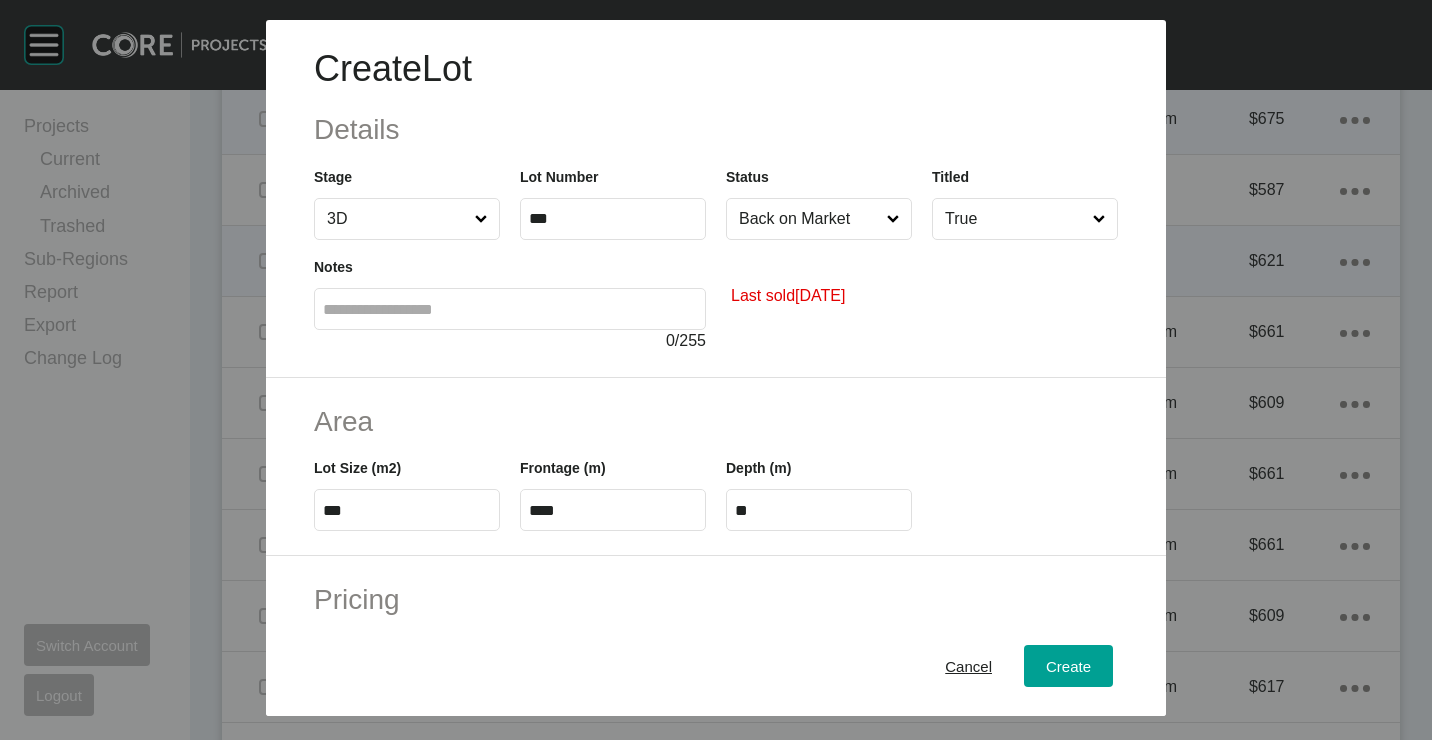 click on "***" at bounding box center [407, 510] 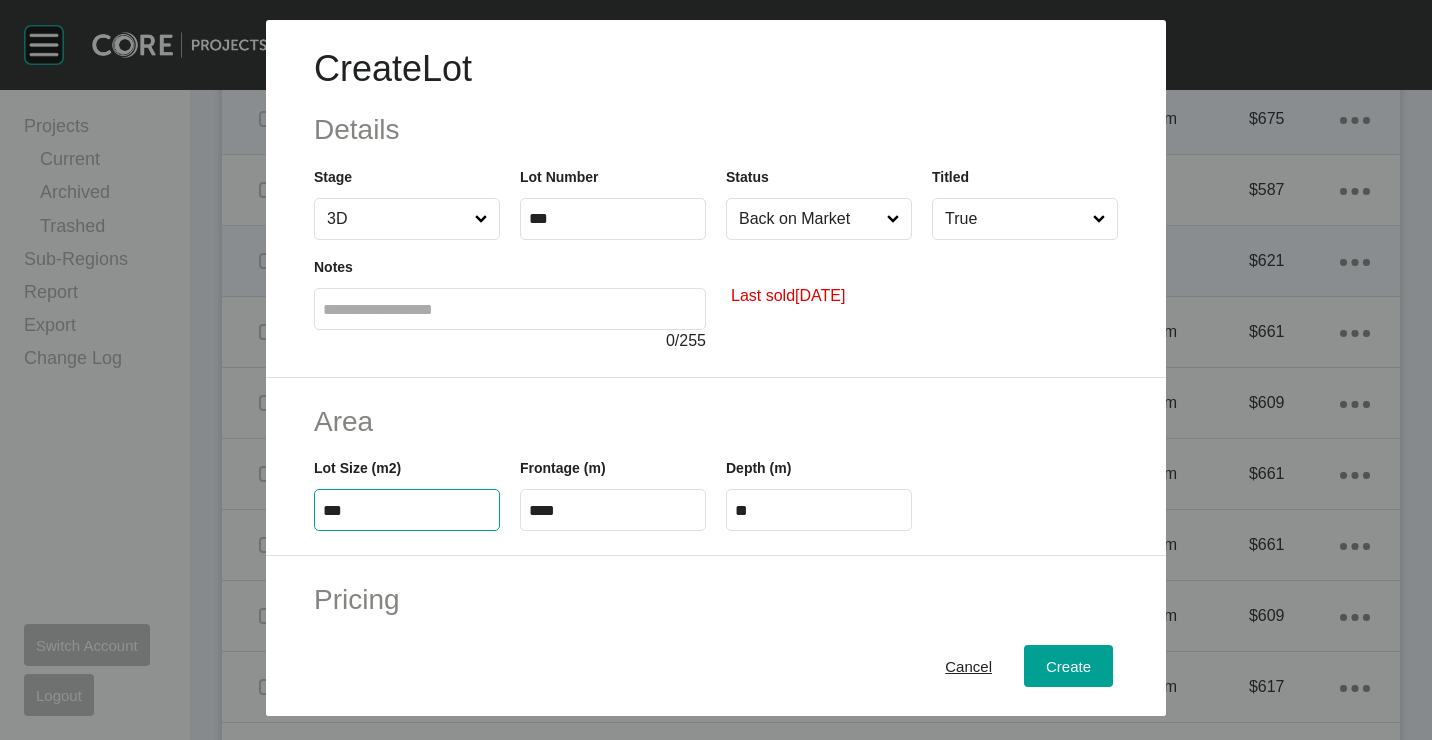 type on "***" 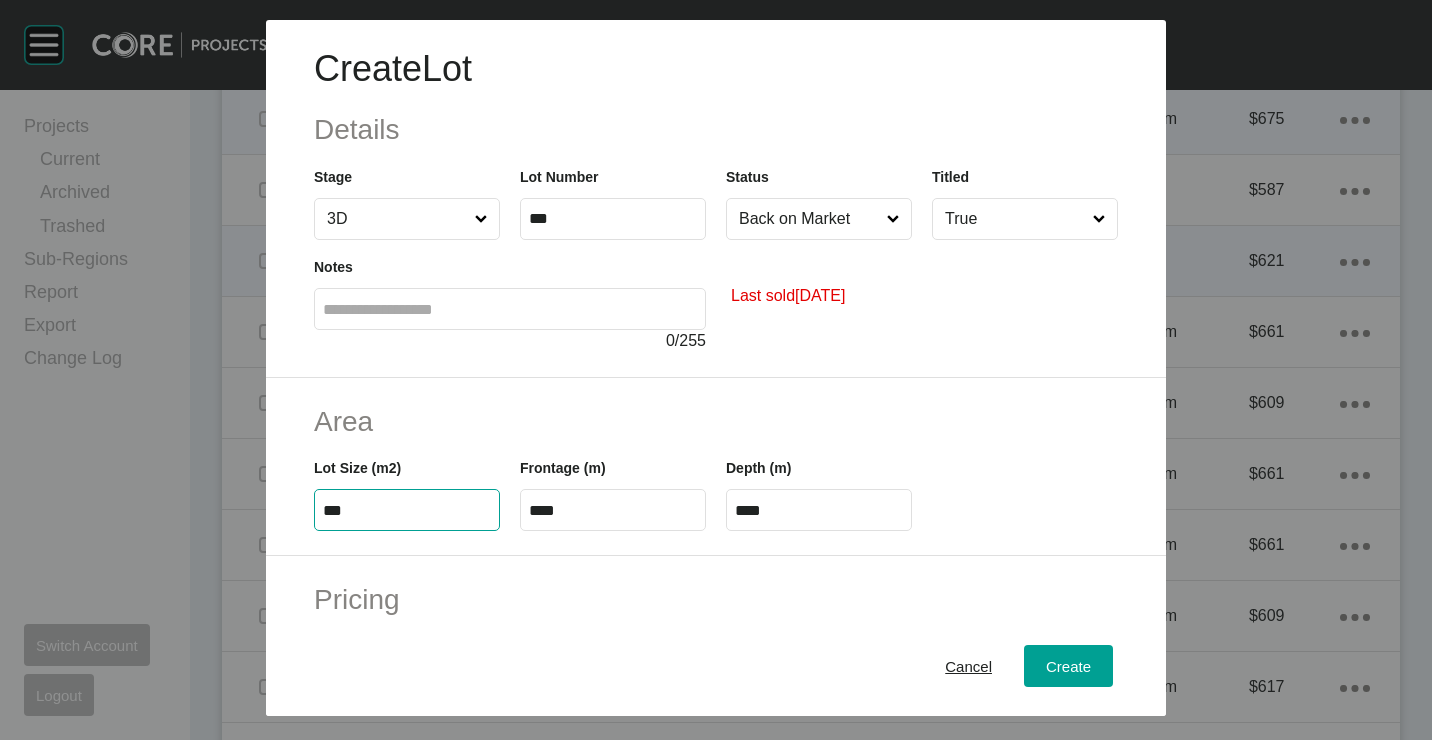 type on "***" 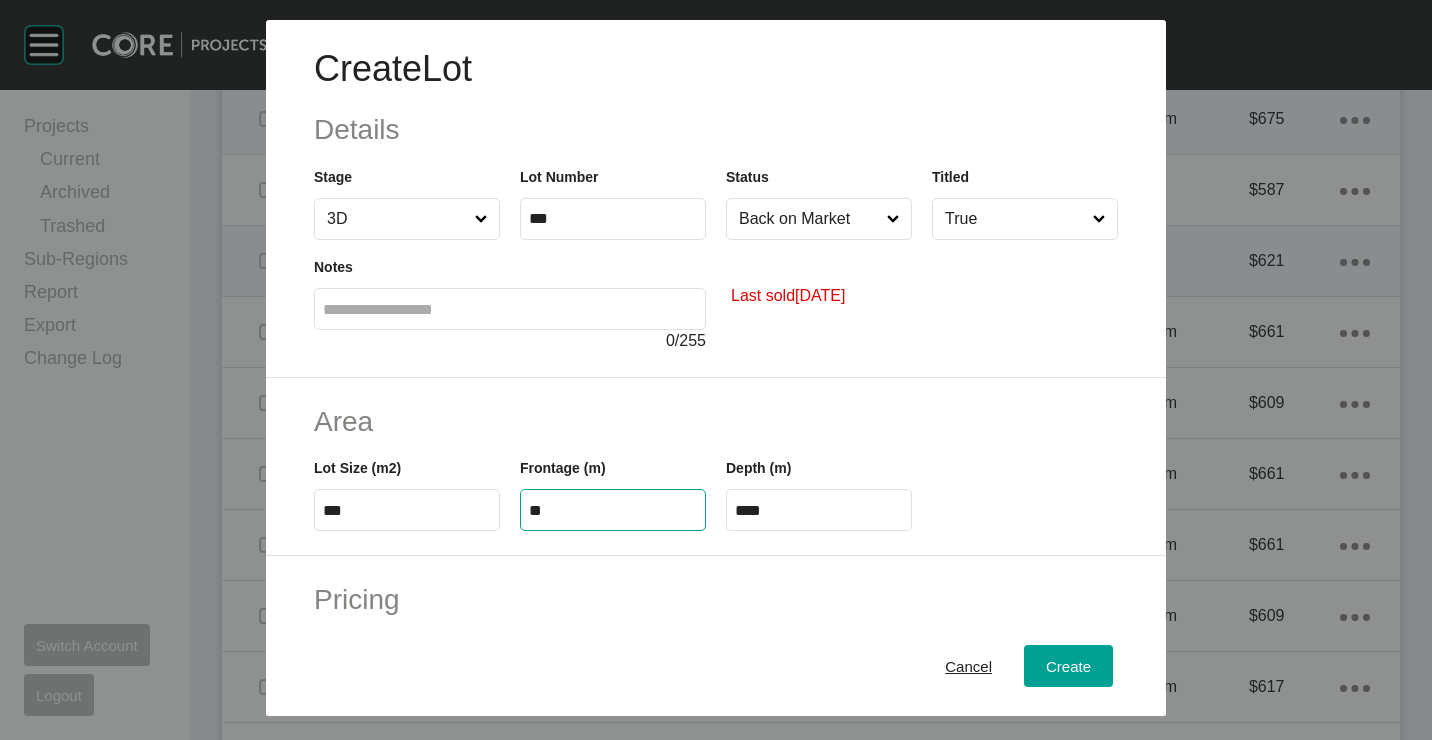 type on "**" 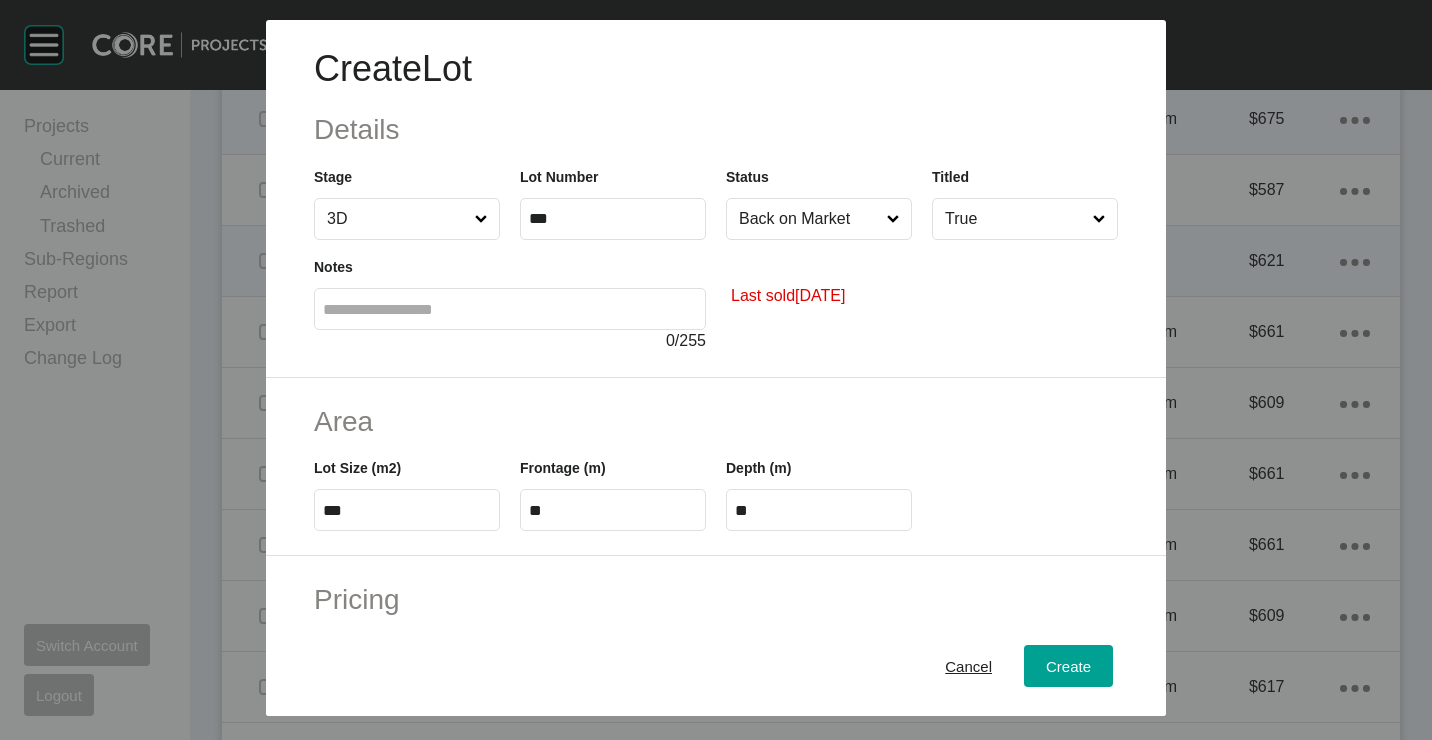 type on "*" 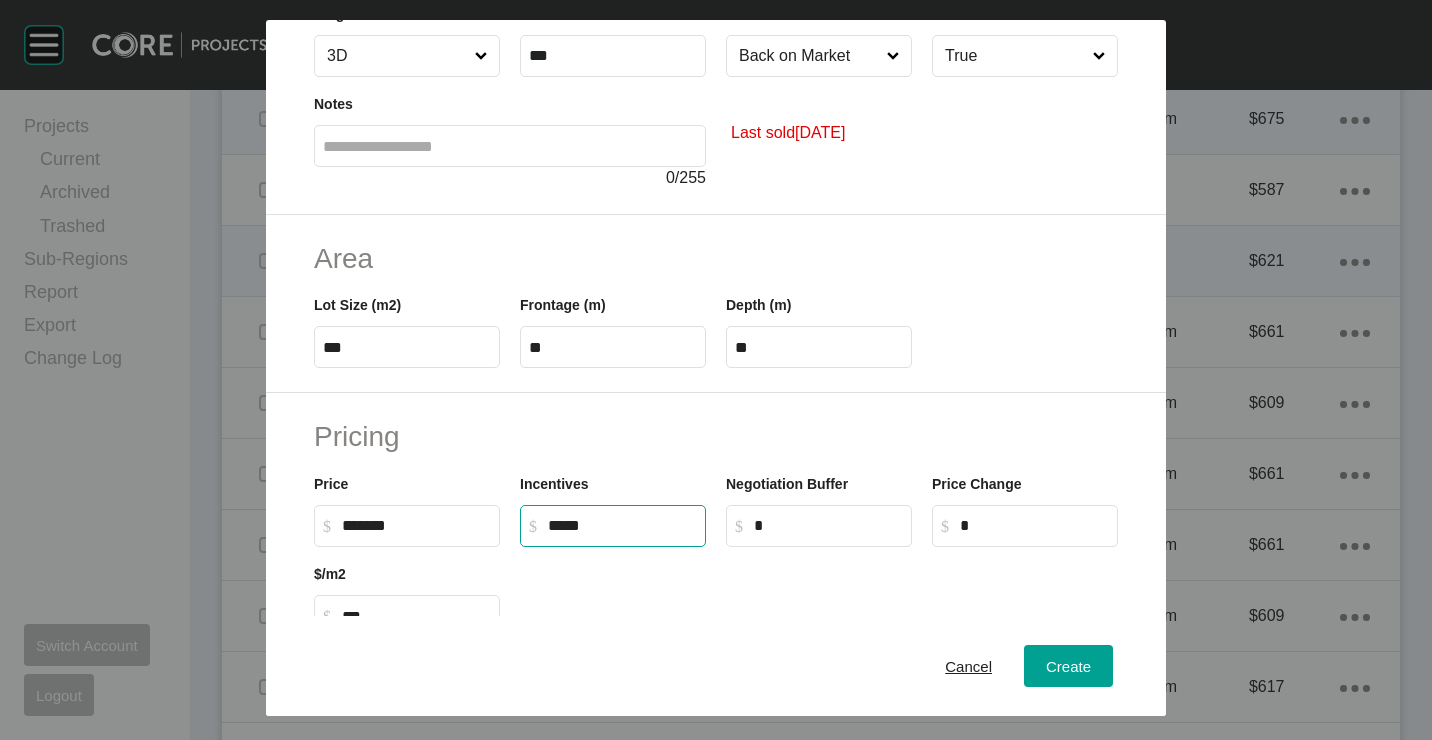 scroll, scrollTop: 200, scrollLeft: 0, axis: vertical 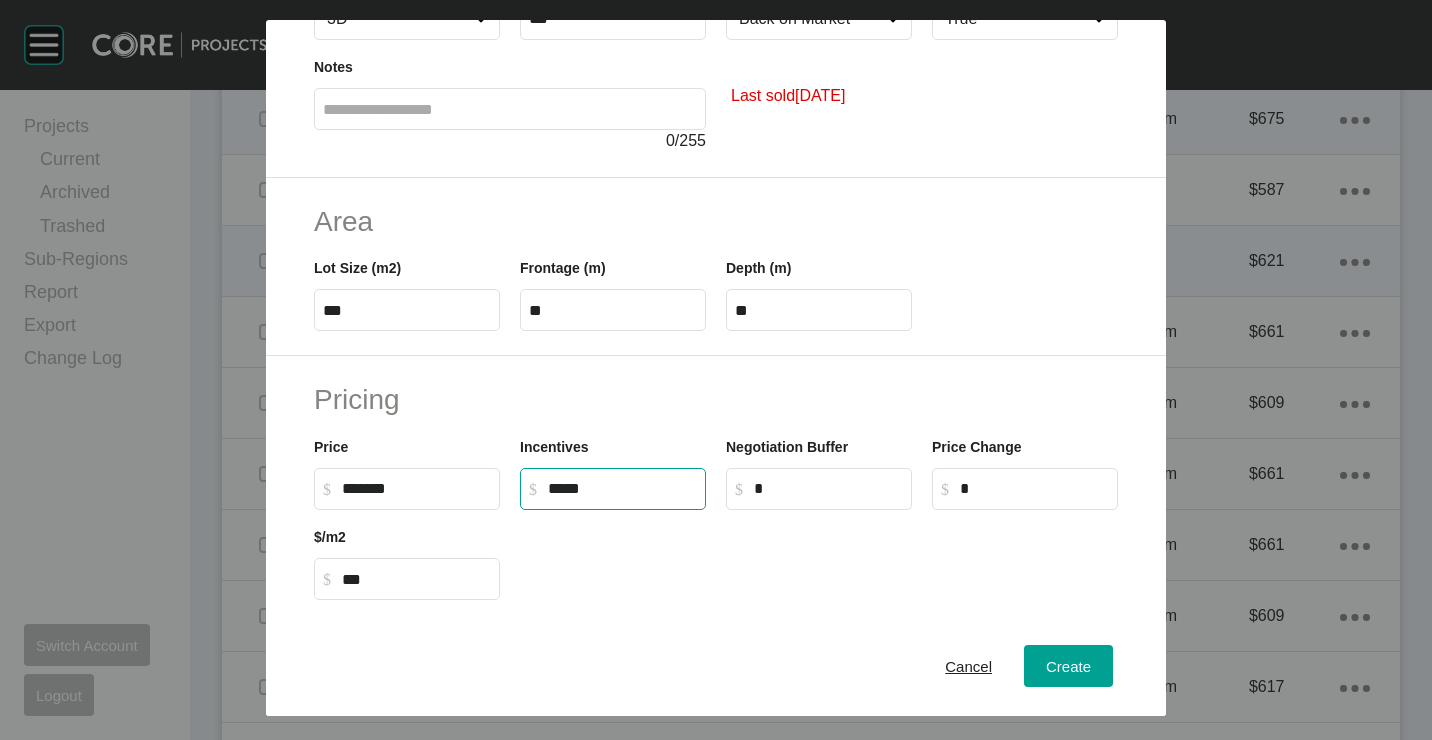 type on "******" 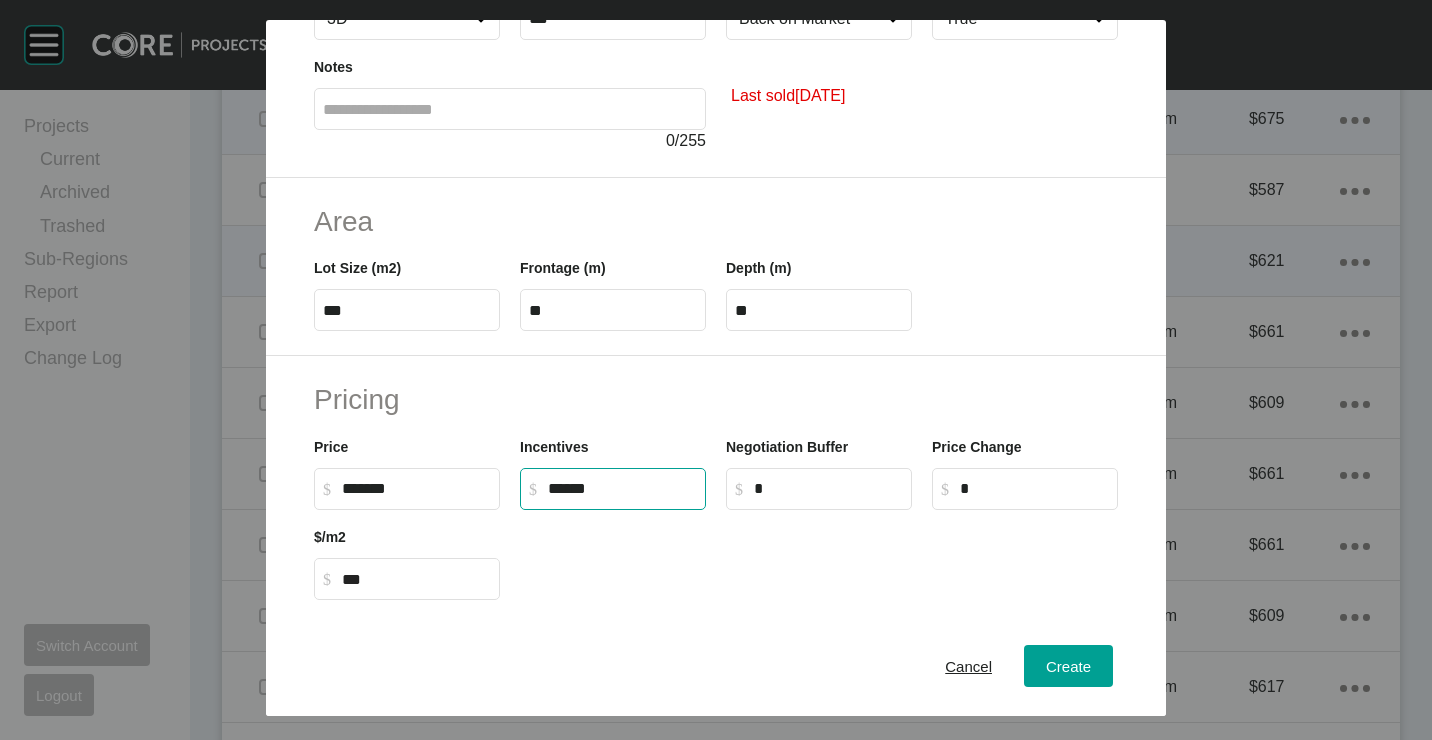 click at bounding box center [819, 555] 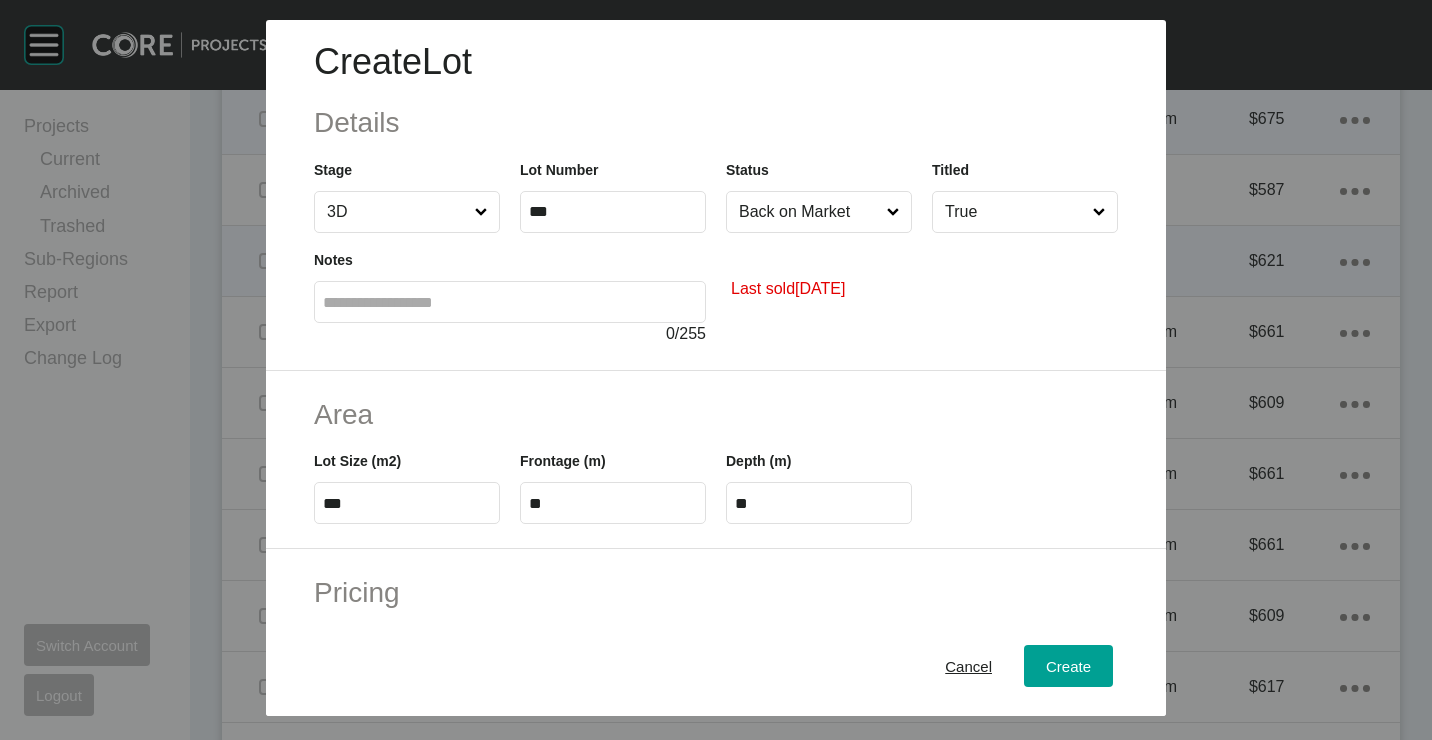 scroll, scrollTop: 0, scrollLeft: 0, axis: both 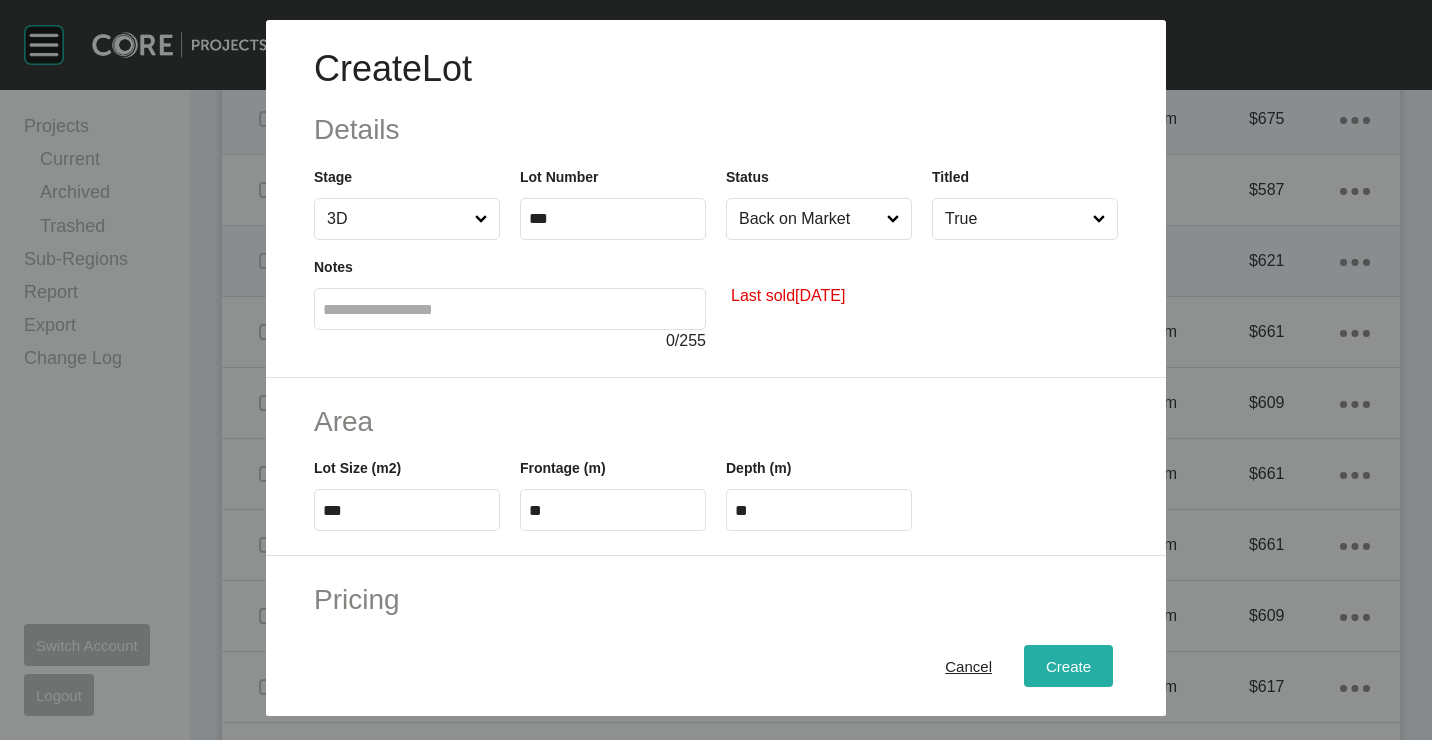 click on "Create" at bounding box center (1068, 666) 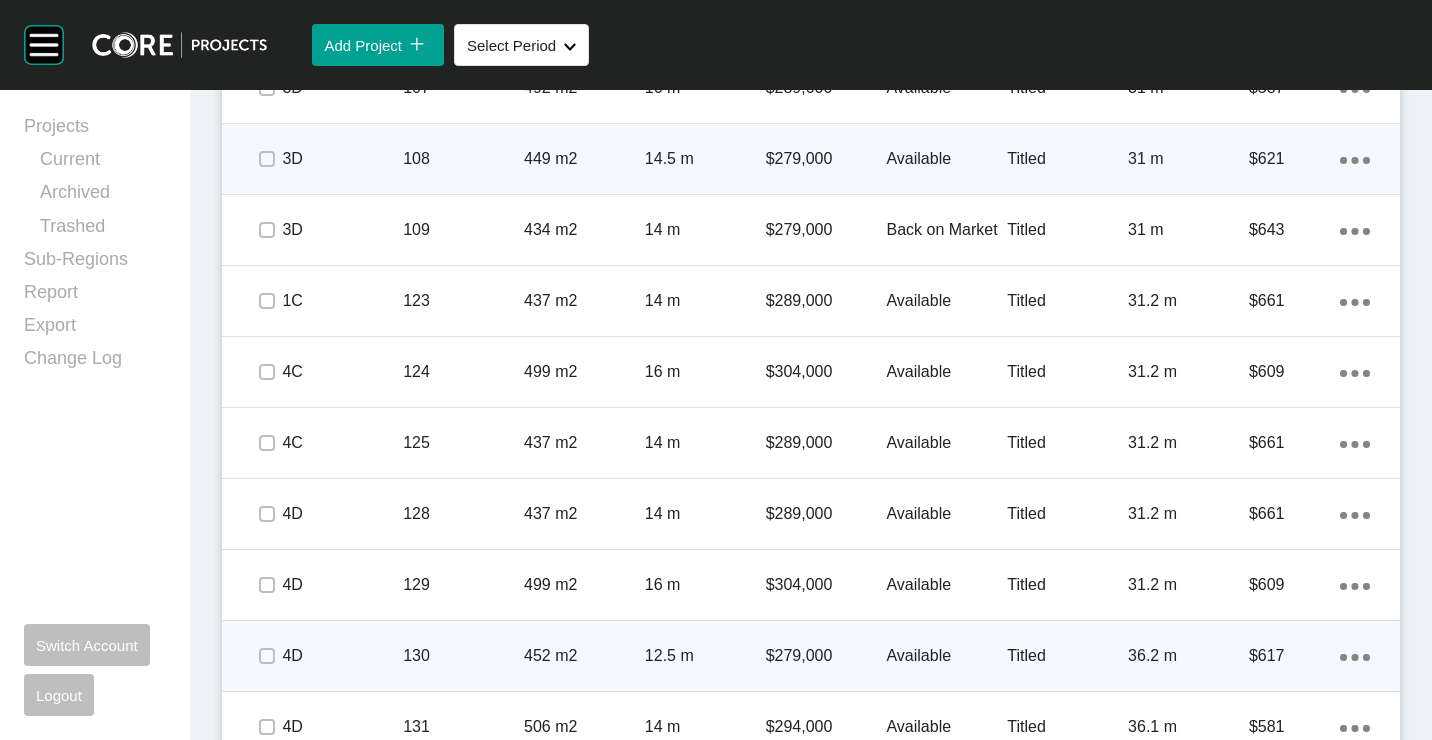scroll, scrollTop: 1670, scrollLeft: 0, axis: vertical 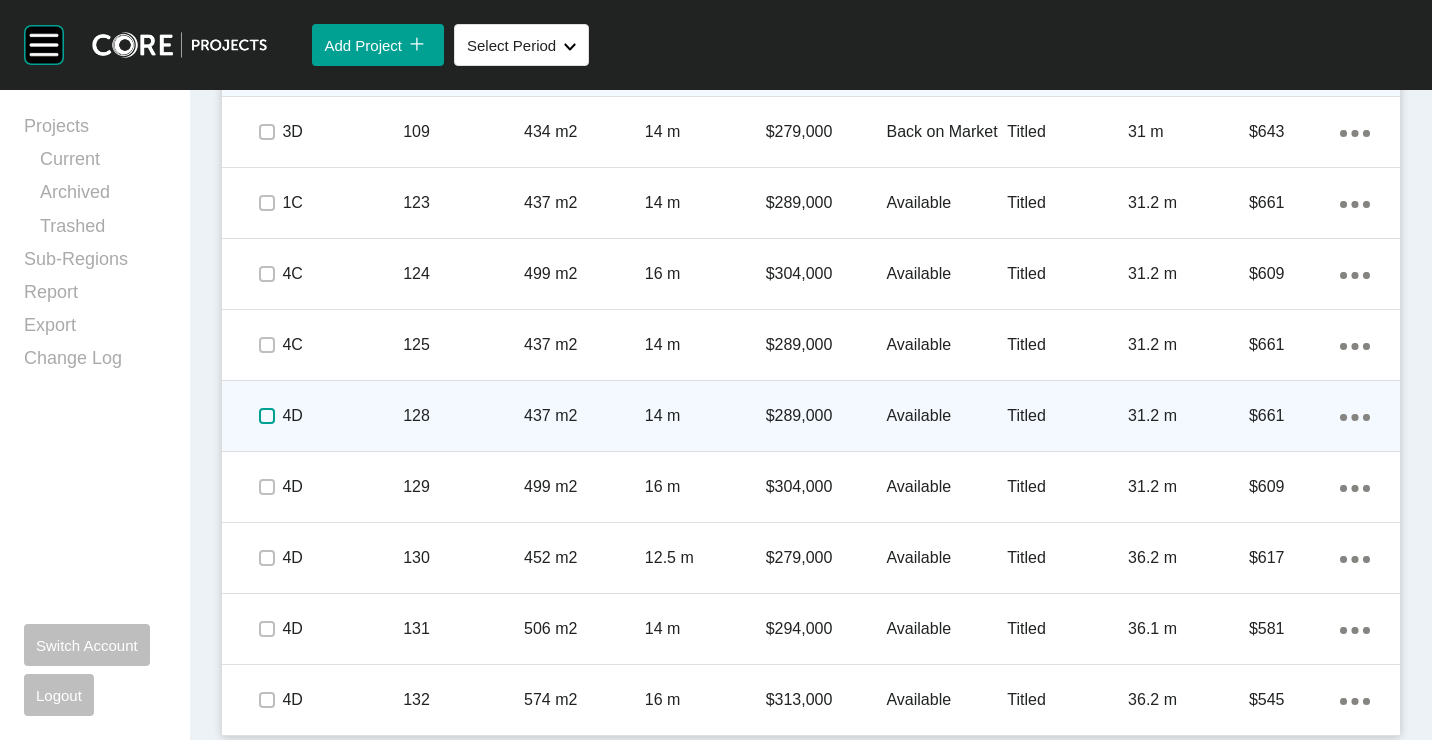 drag, startPoint x: 272, startPoint y: 411, endPoint x: 287, endPoint y: 419, distance: 17 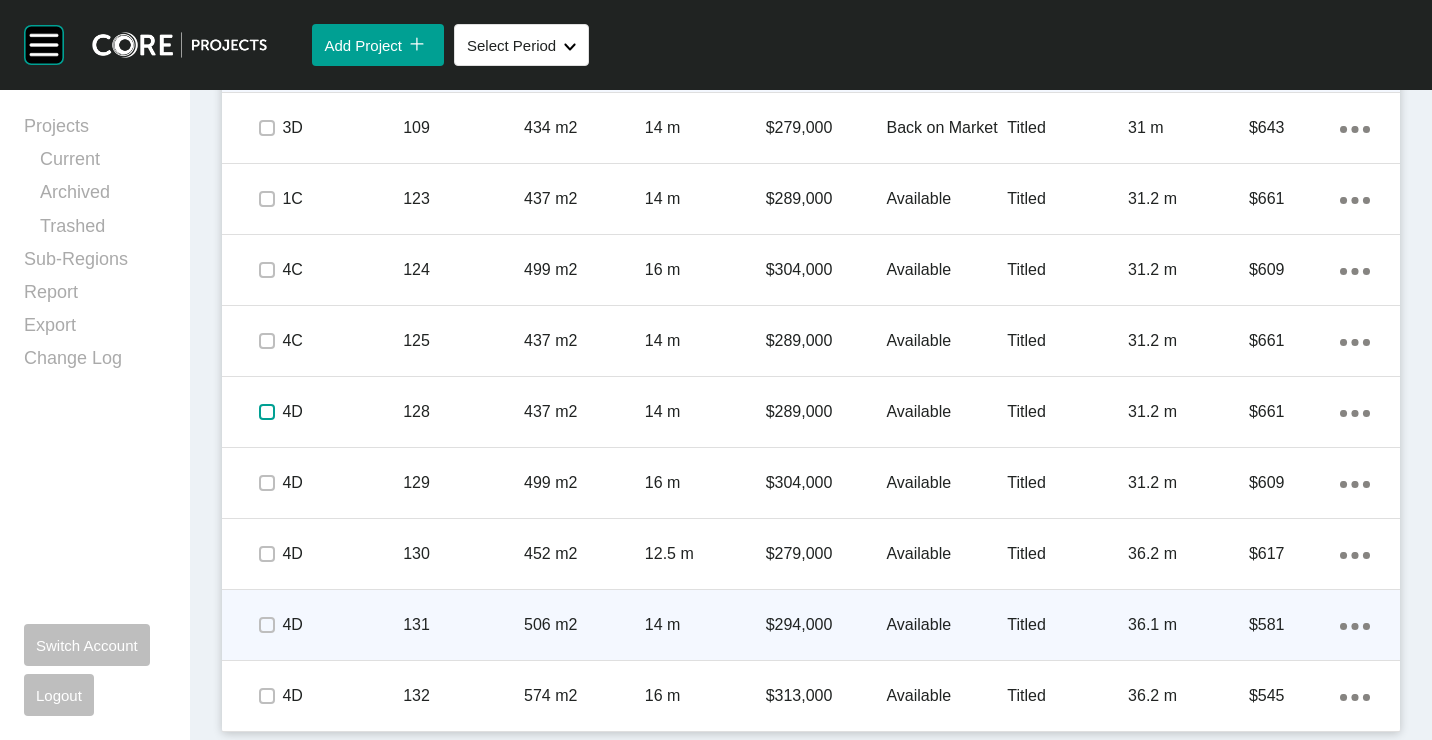 scroll, scrollTop: 1674, scrollLeft: 0, axis: vertical 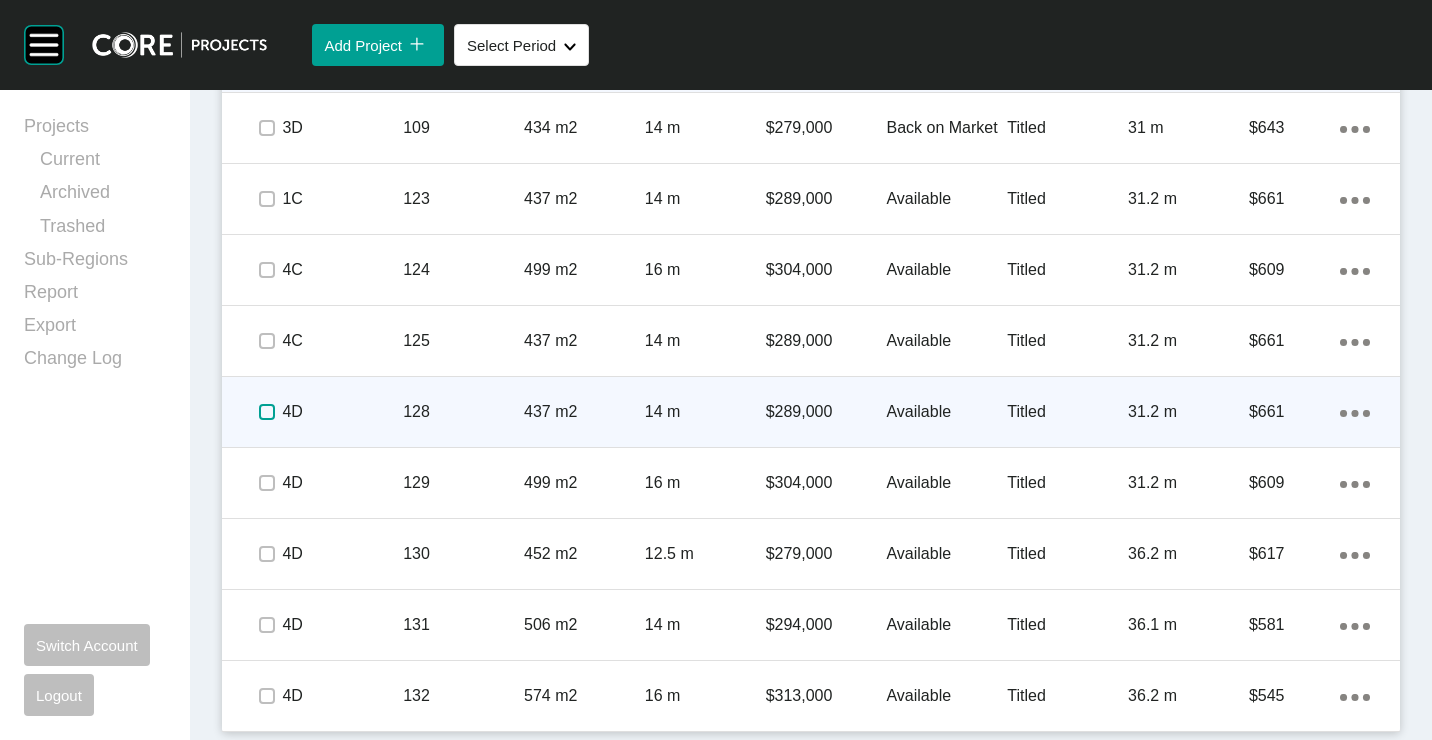 click at bounding box center [267, 412] 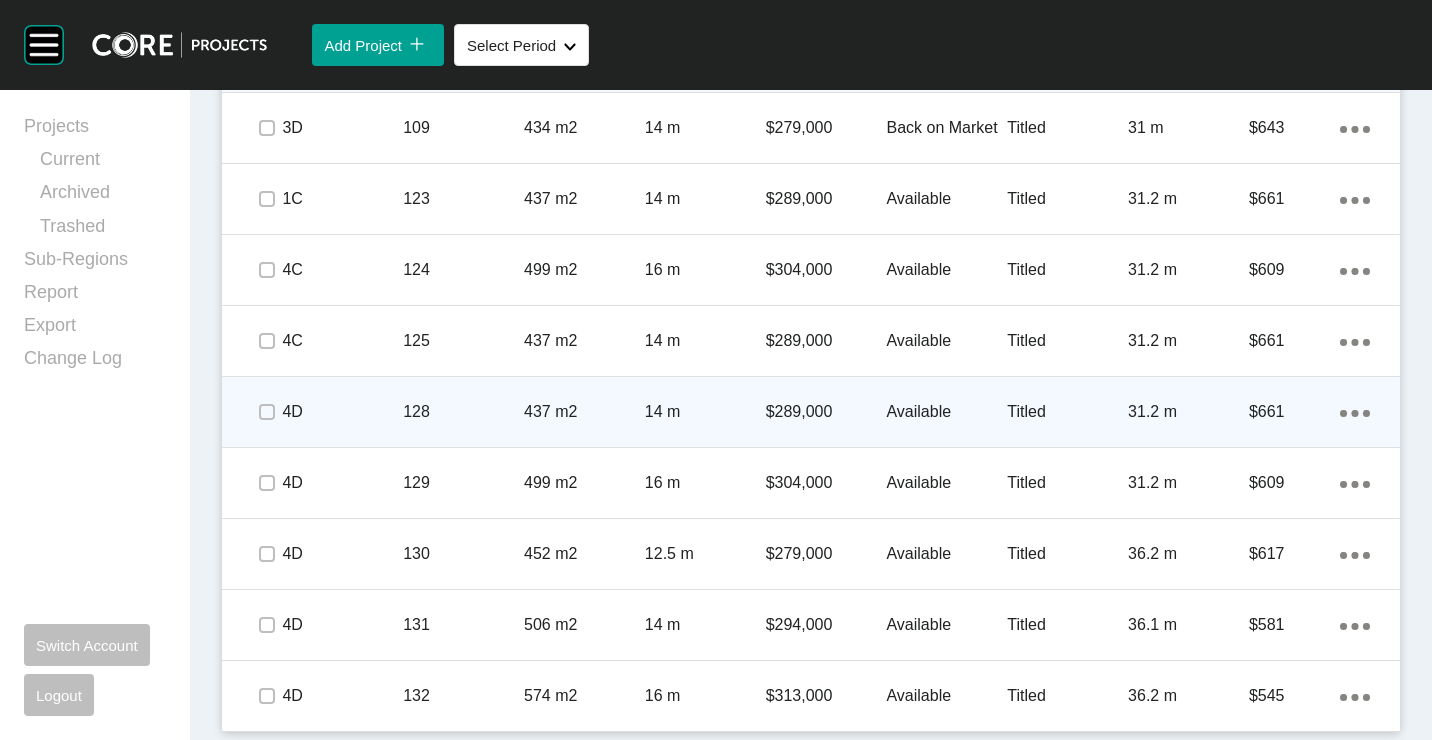 click on "128" at bounding box center (463, 412) 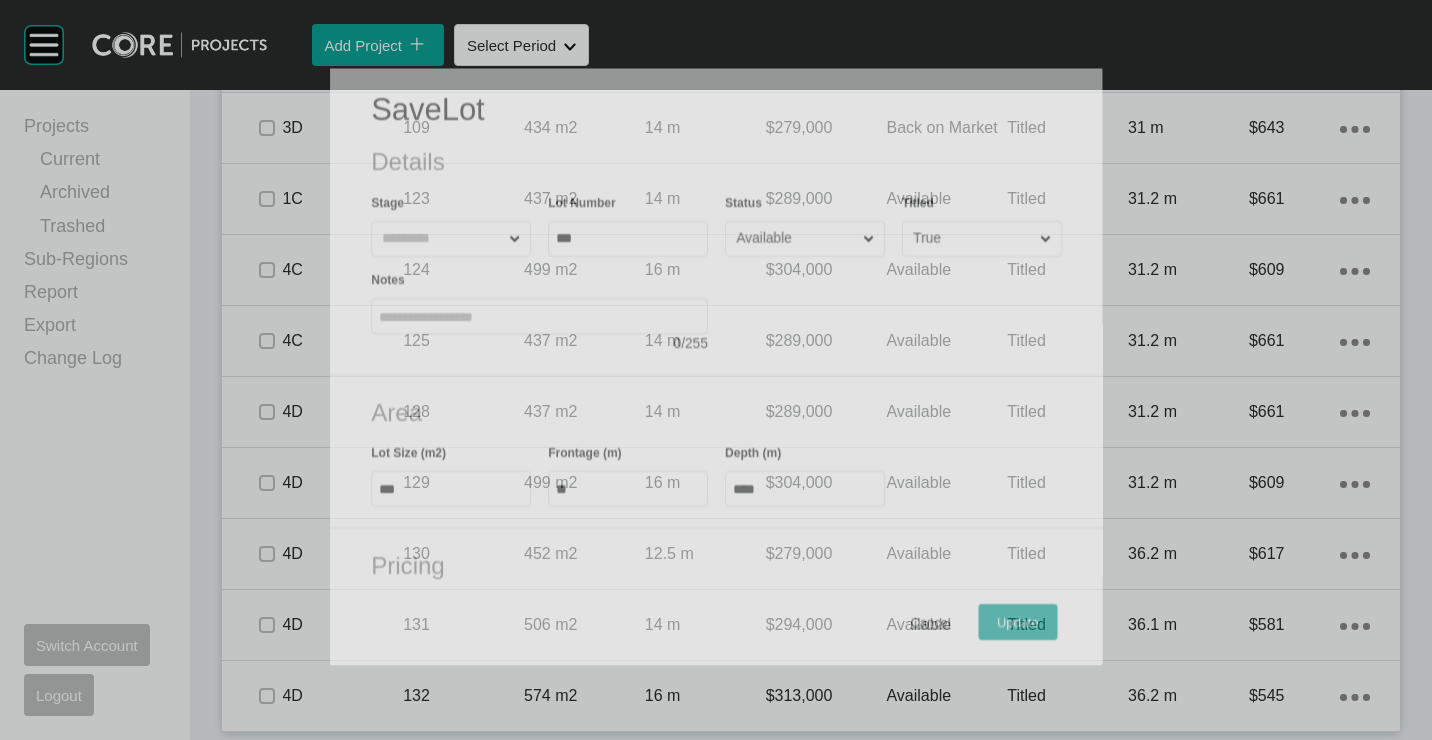 scroll, scrollTop: 1612, scrollLeft: 0, axis: vertical 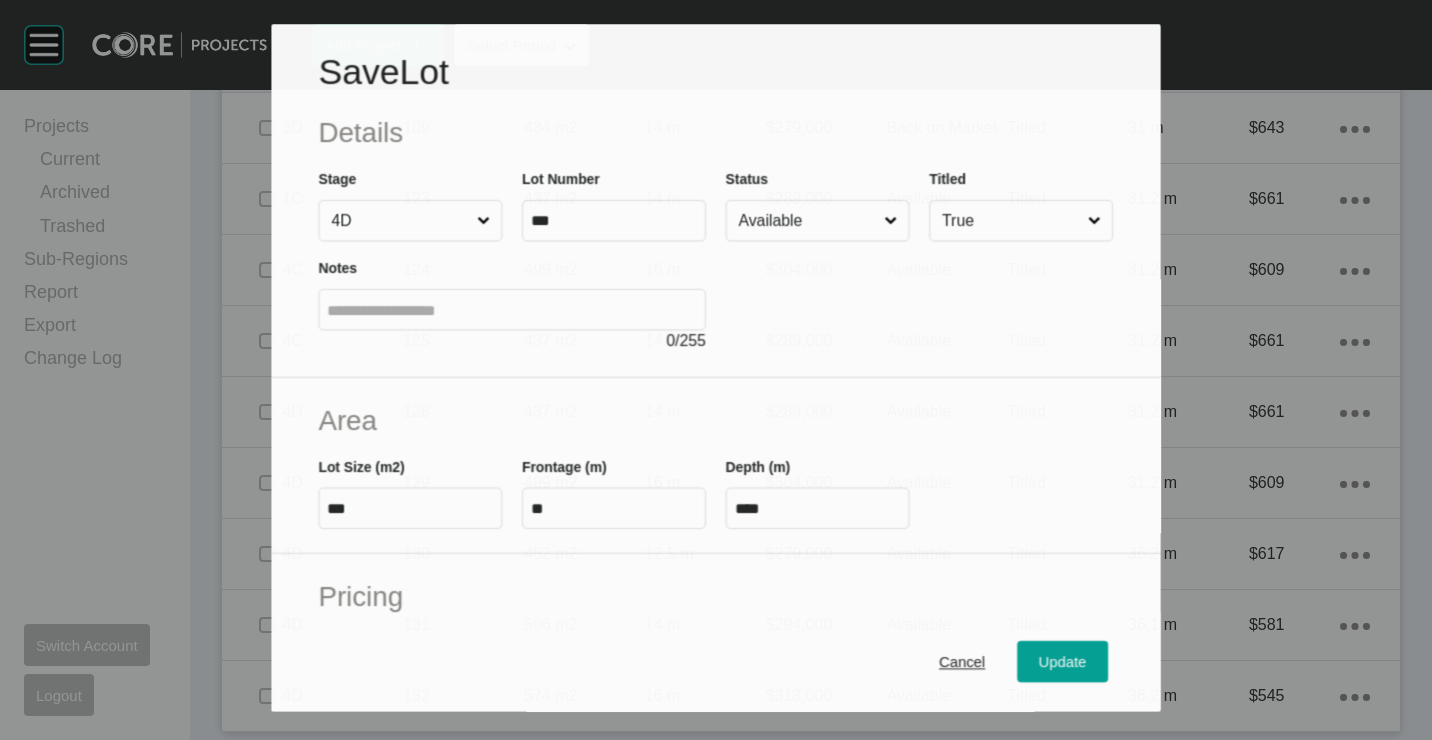 click on "Available" at bounding box center [808, 221] 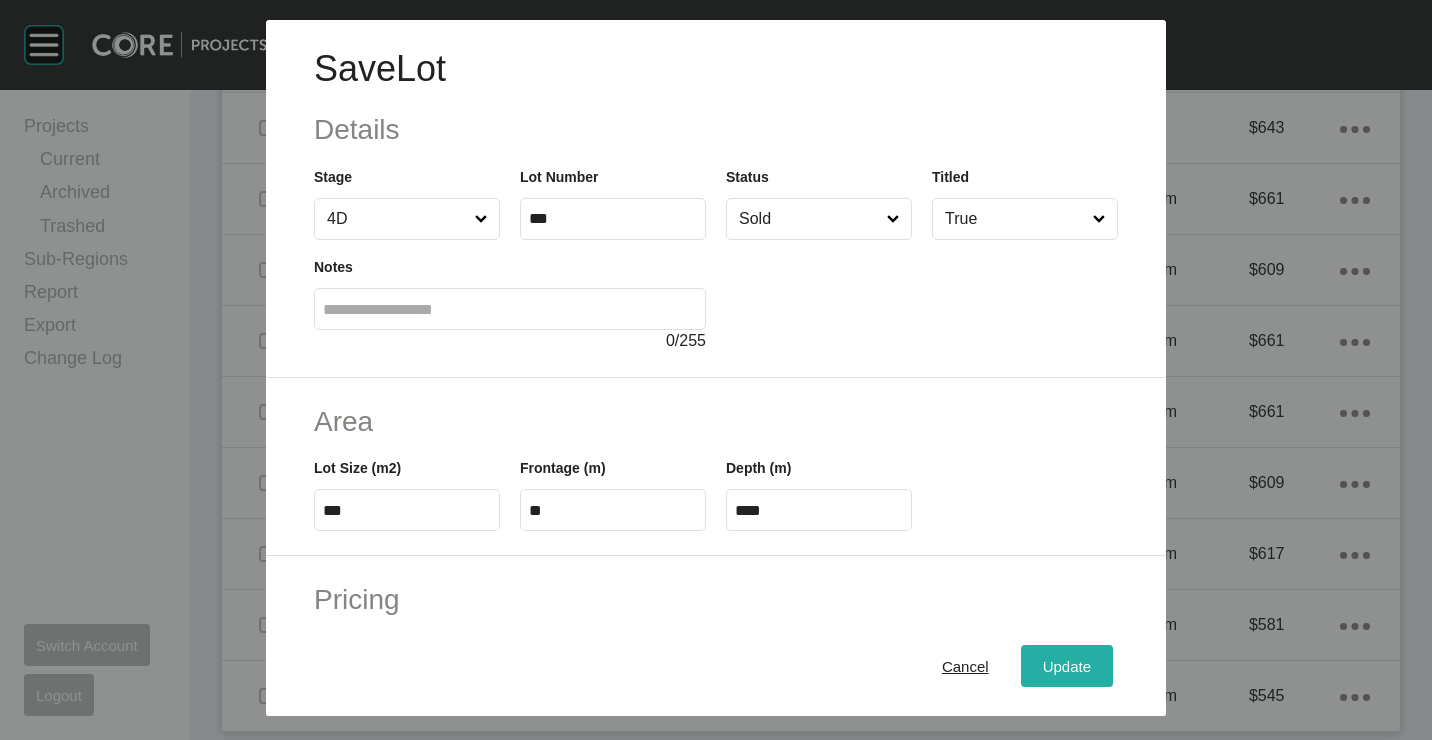 click on "Update" at bounding box center (1067, 665) 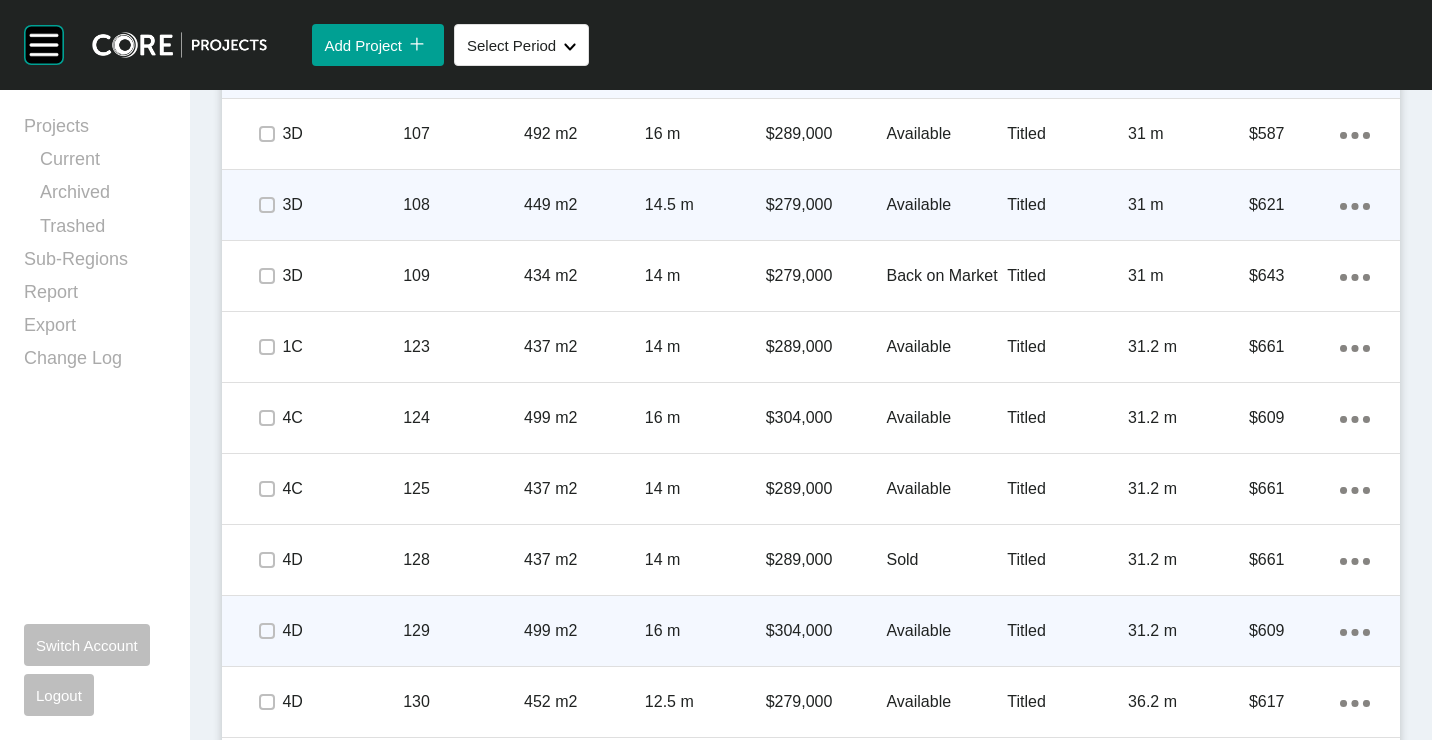 scroll, scrollTop: 1674, scrollLeft: 0, axis: vertical 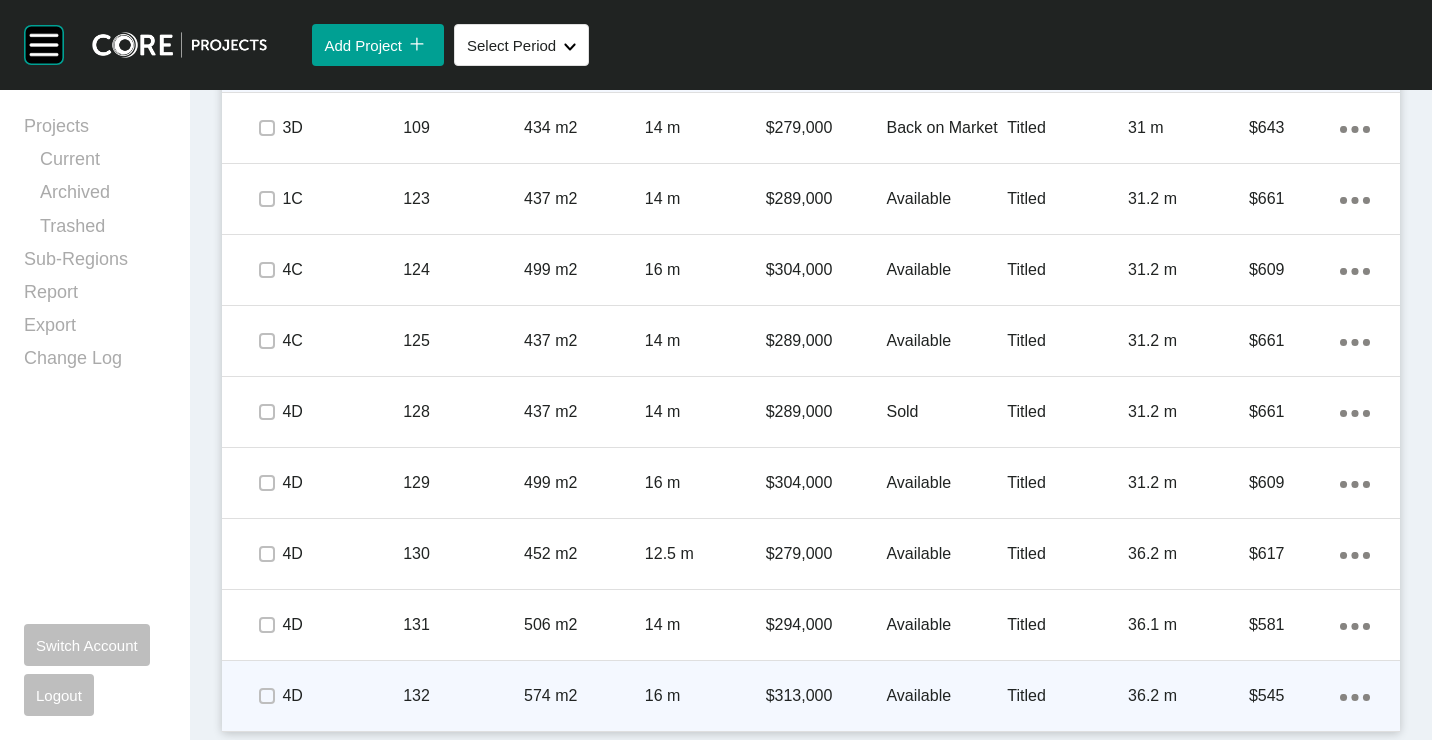 click on "Action Menu Dots Copy 6 Created with Sketch." at bounding box center (1355, 696) 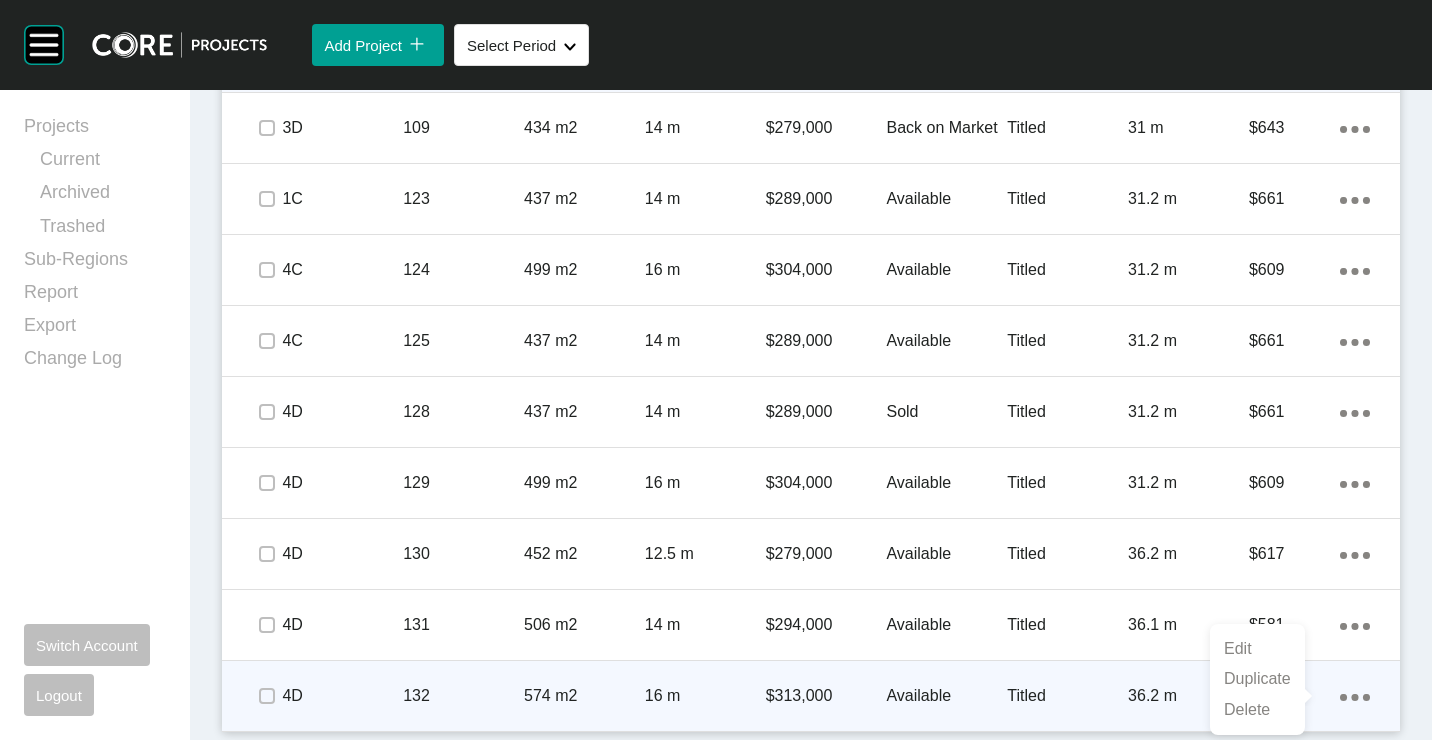 drag, startPoint x: 1266, startPoint y: 683, endPoint x: 1180, endPoint y: 638, distance: 97.06184 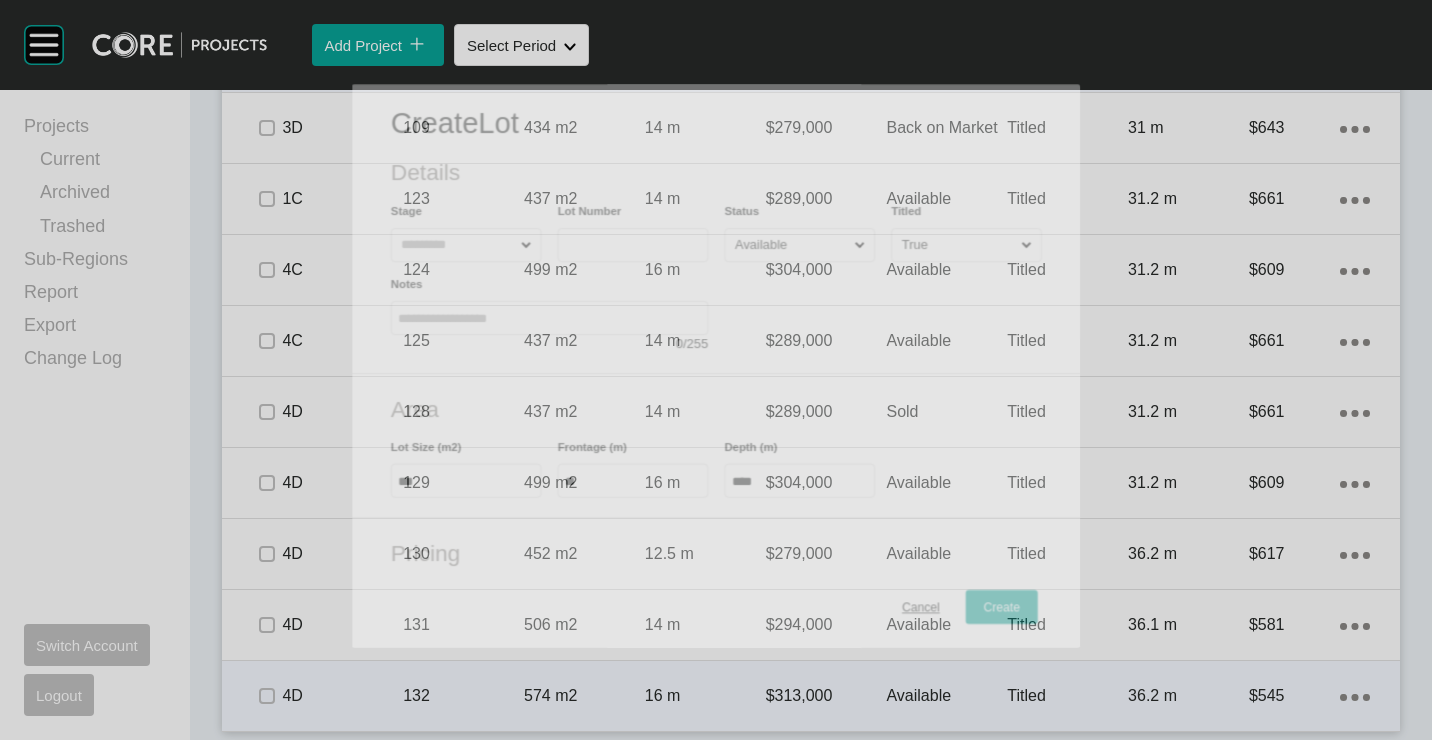 scroll, scrollTop: 1612, scrollLeft: 0, axis: vertical 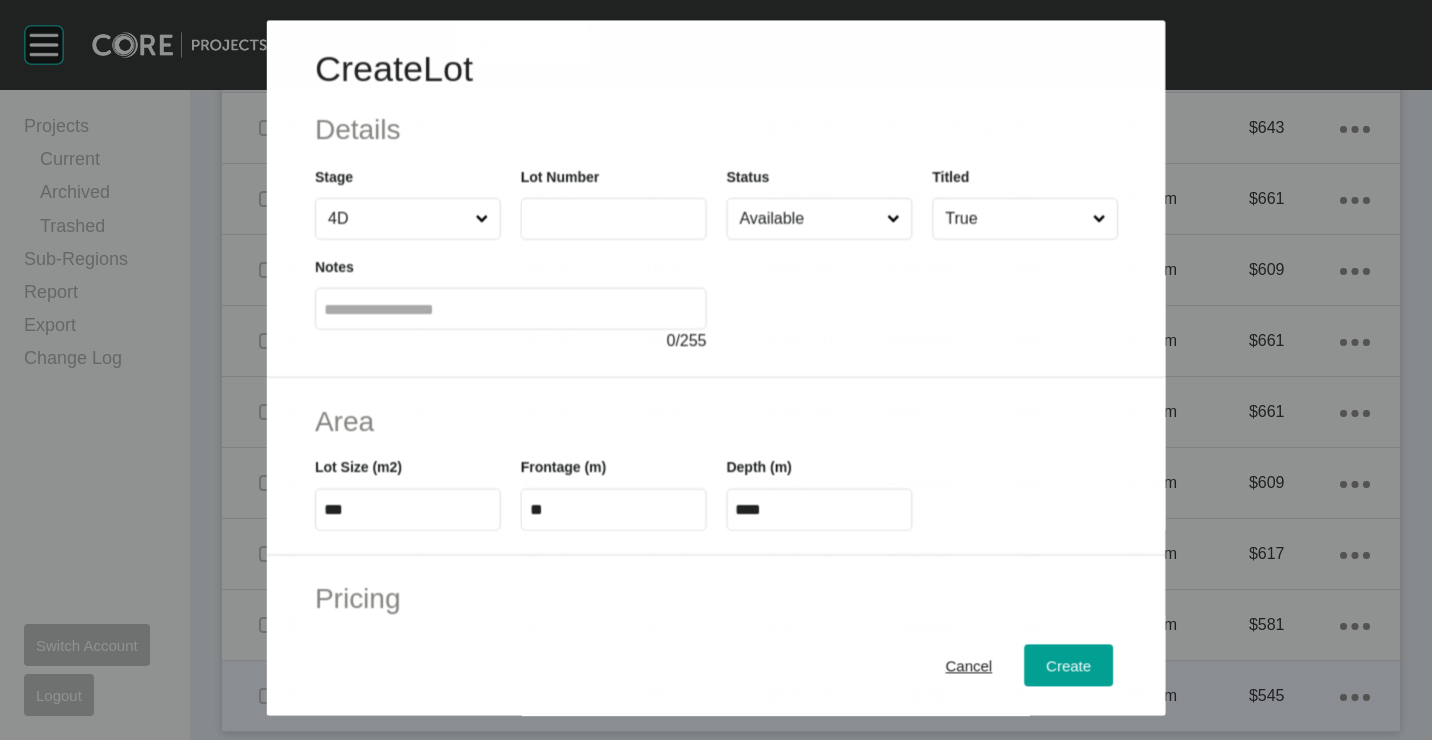 click at bounding box center [613, 219] 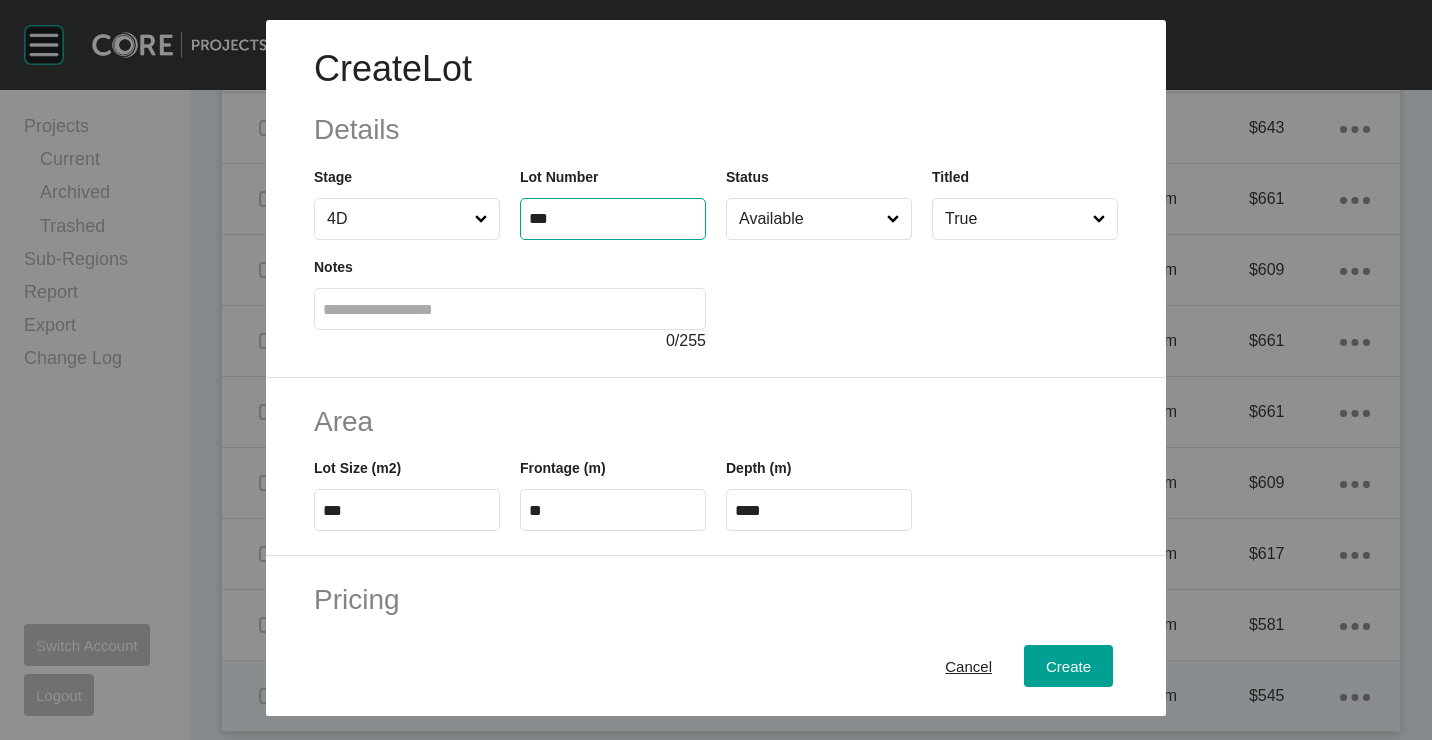 type on "***" 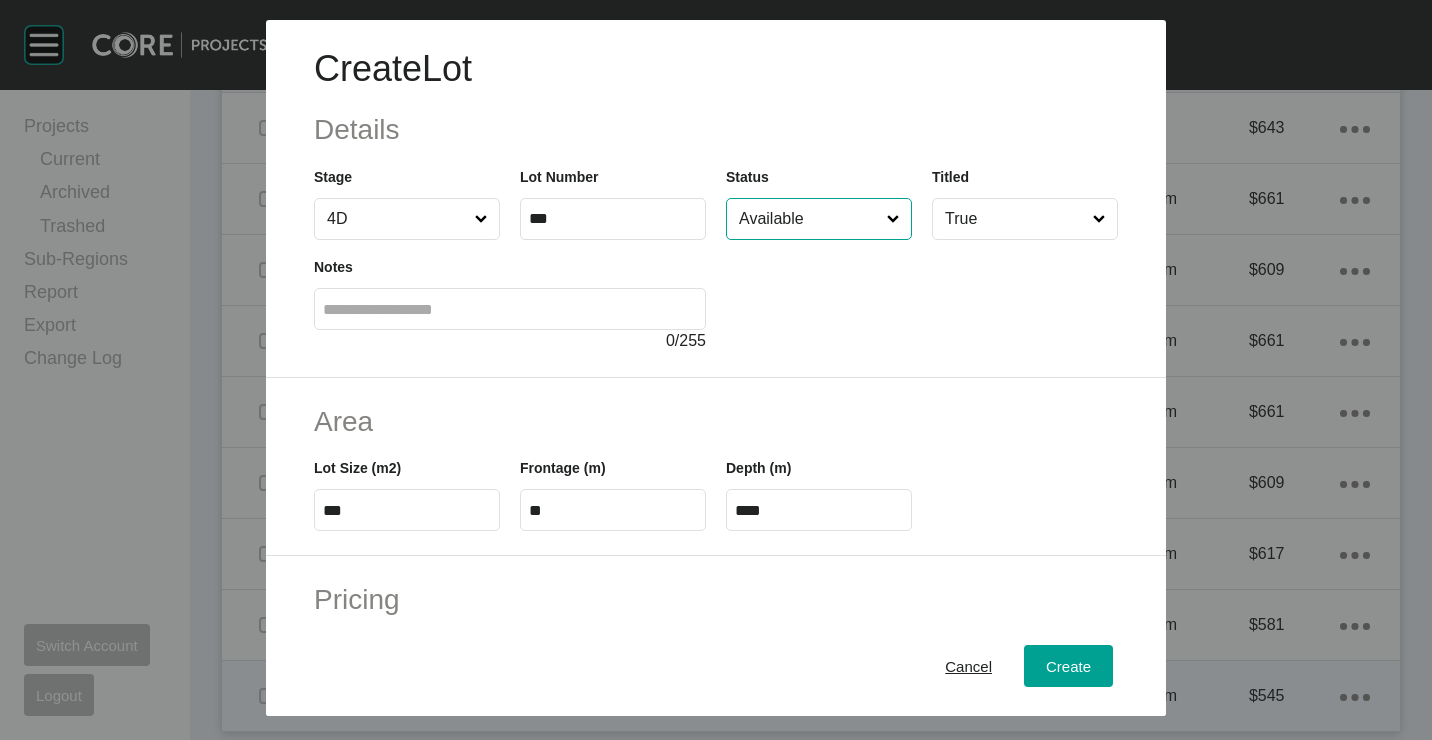 type on "******" 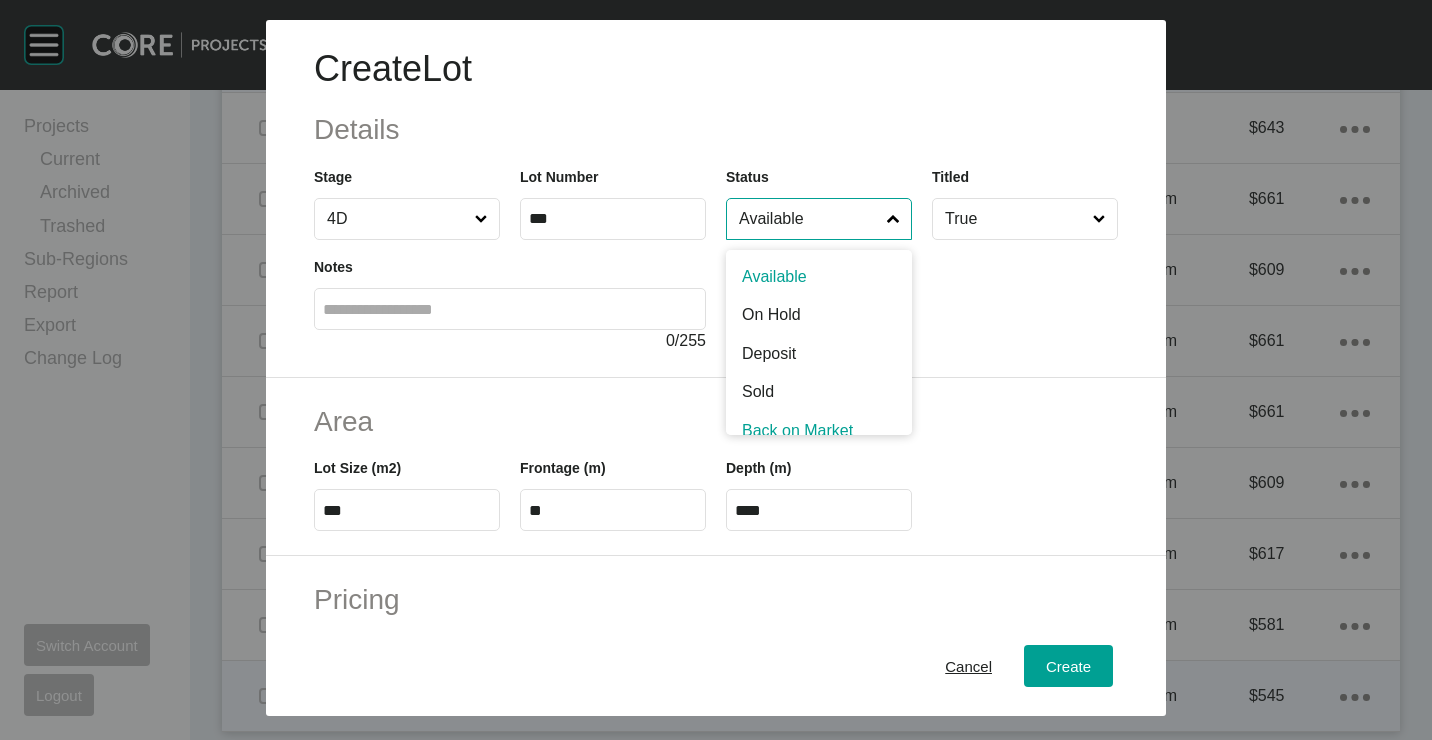 scroll, scrollTop: 0, scrollLeft: 0, axis: both 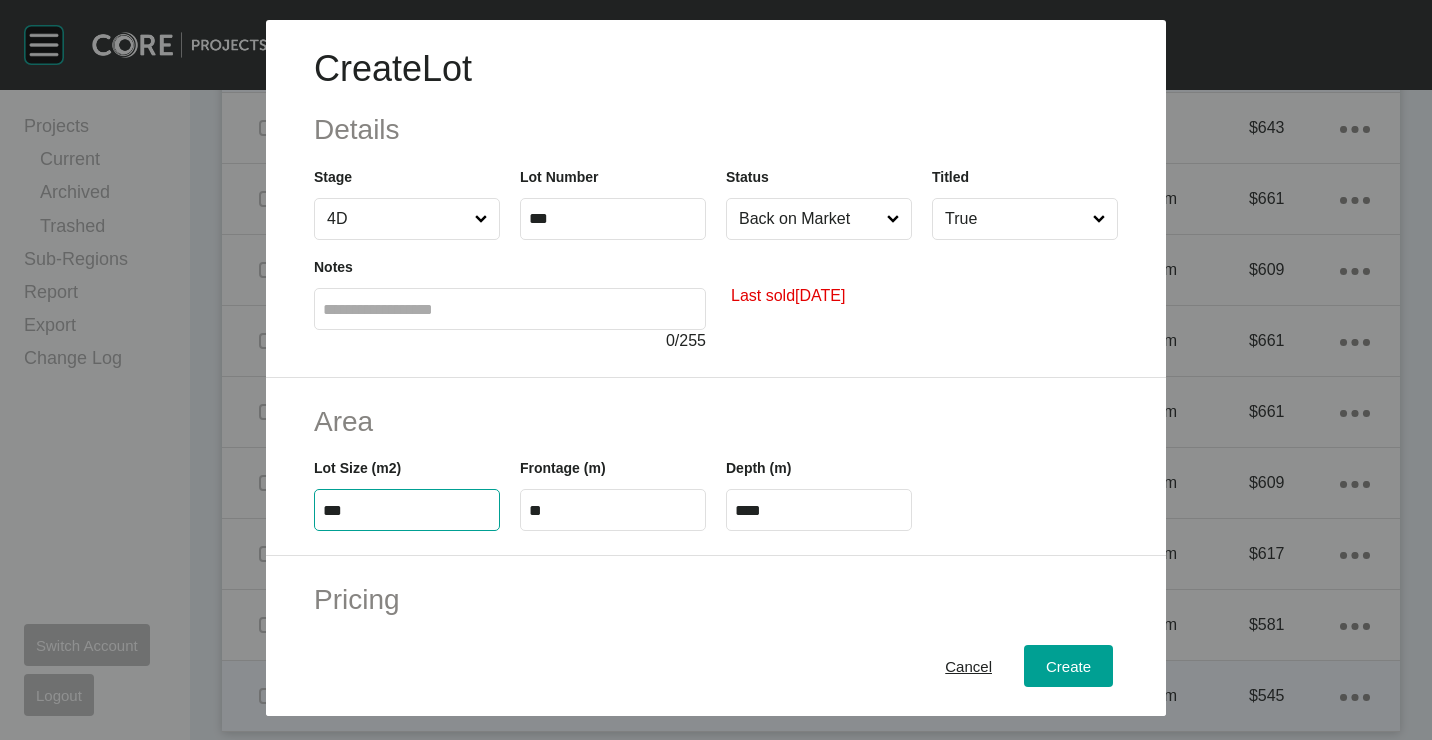 type on "***" 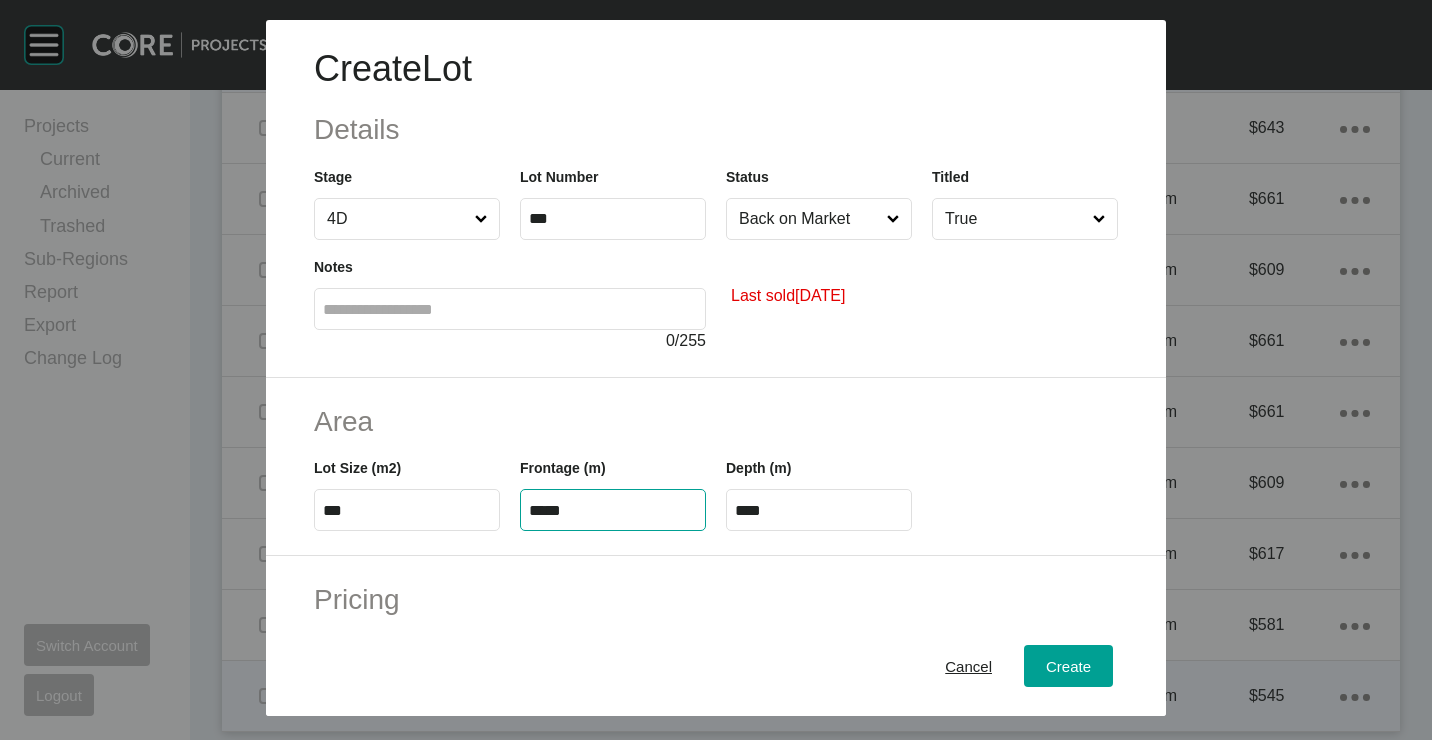 type on "*****" 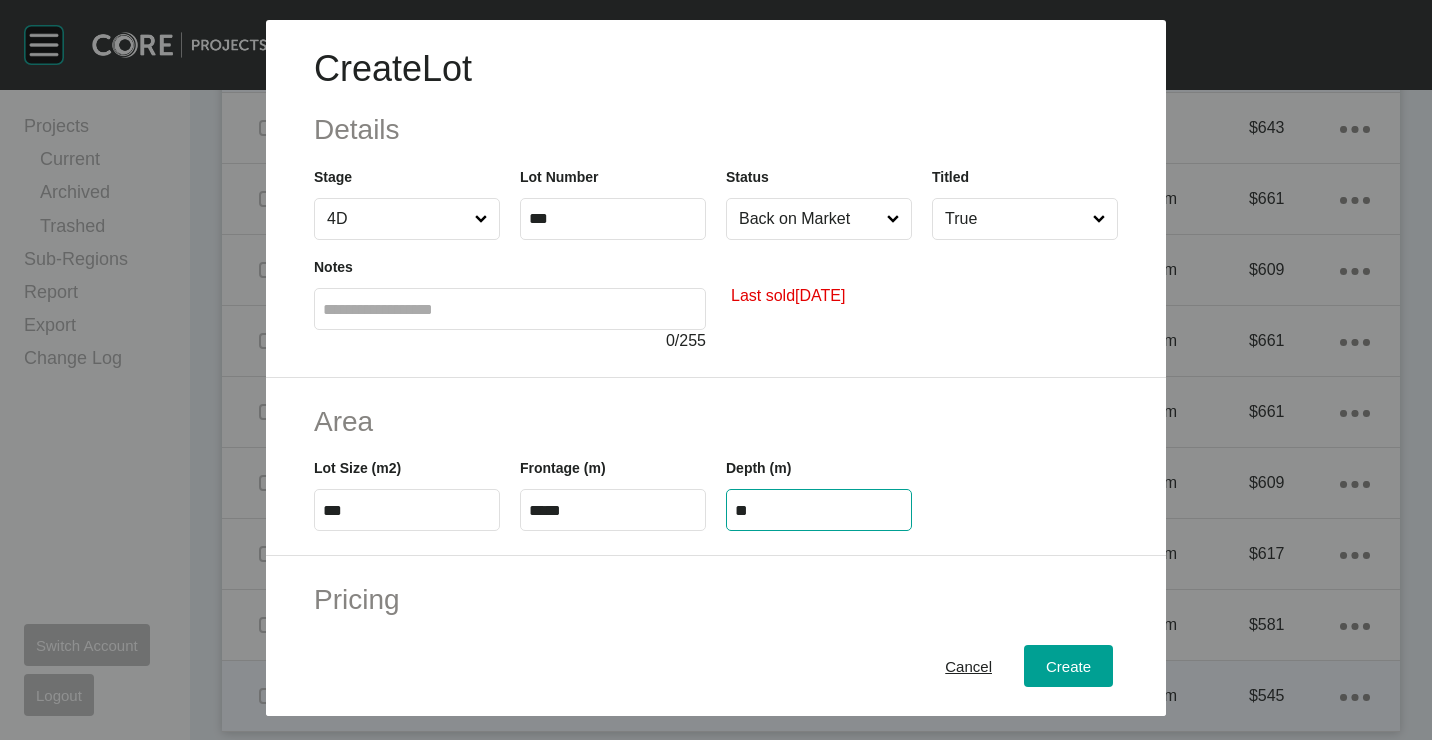 type on "**" 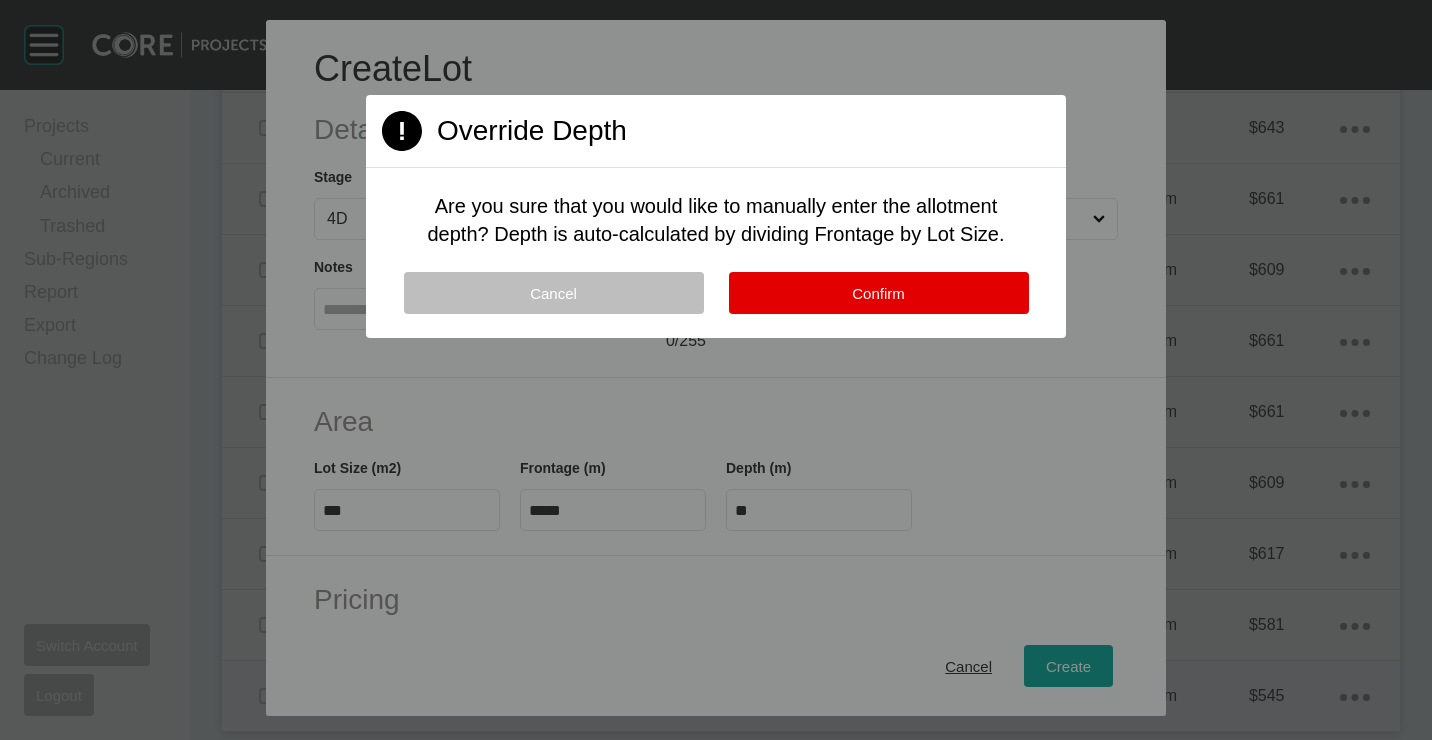 click on "Cancel Confirm" at bounding box center [716, 305] 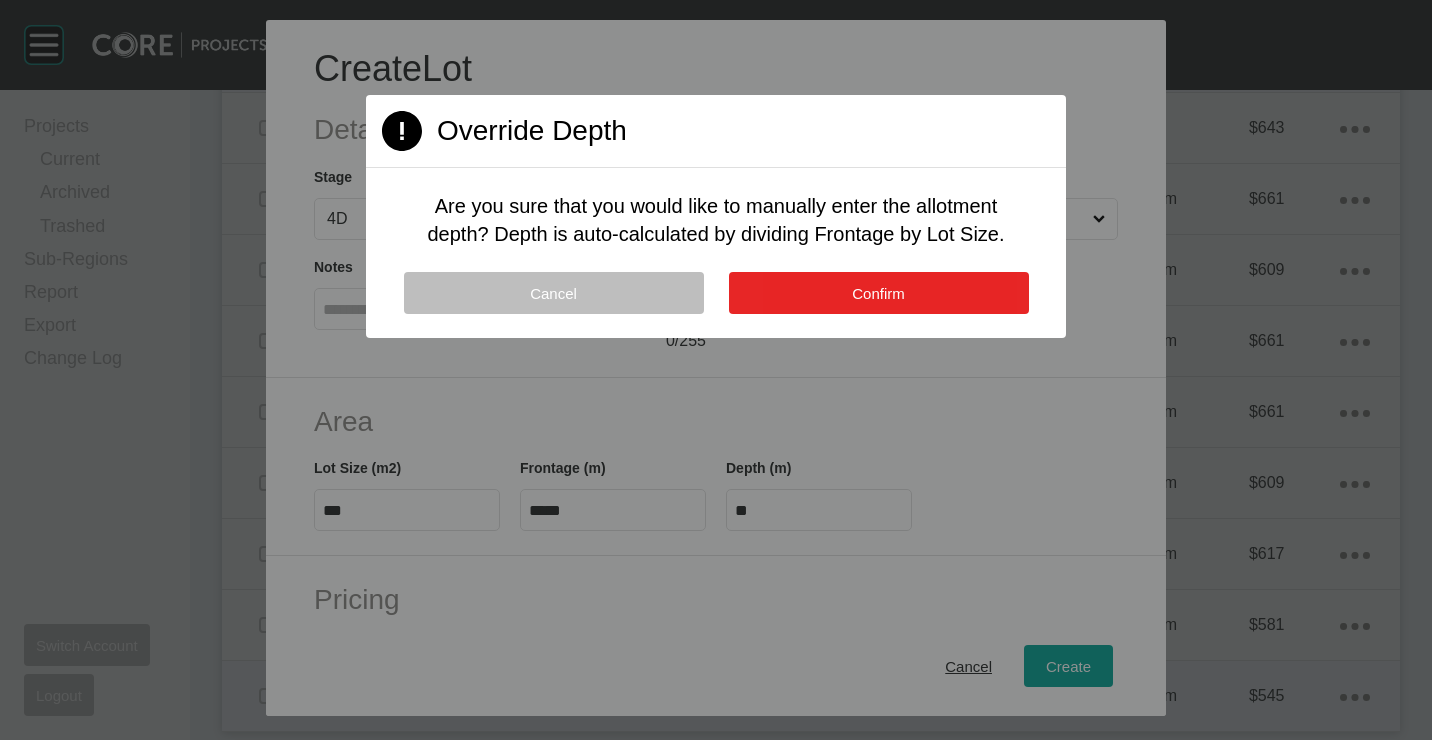 click on "Confirm" at bounding box center [879, 293] 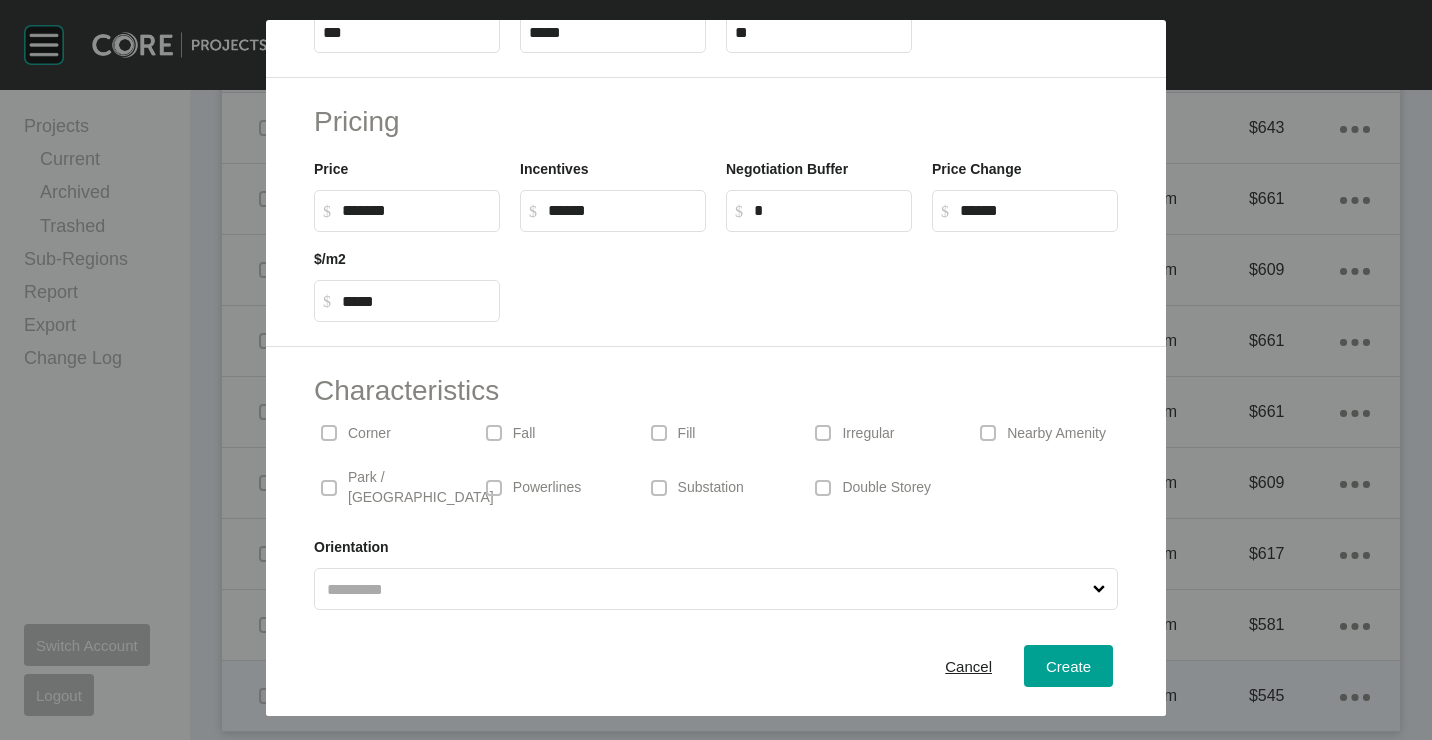 scroll, scrollTop: 480, scrollLeft: 0, axis: vertical 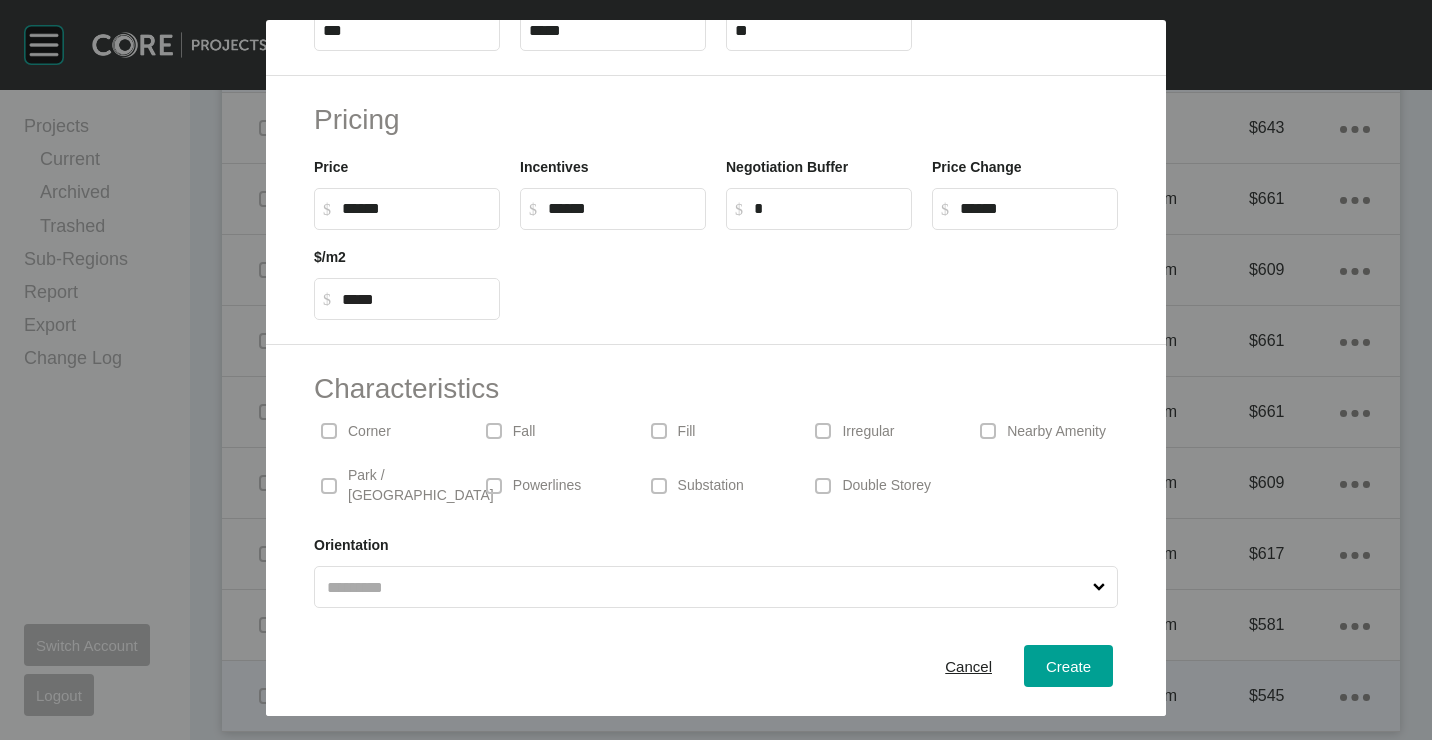 click on "******" at bounding box center (416, 208) 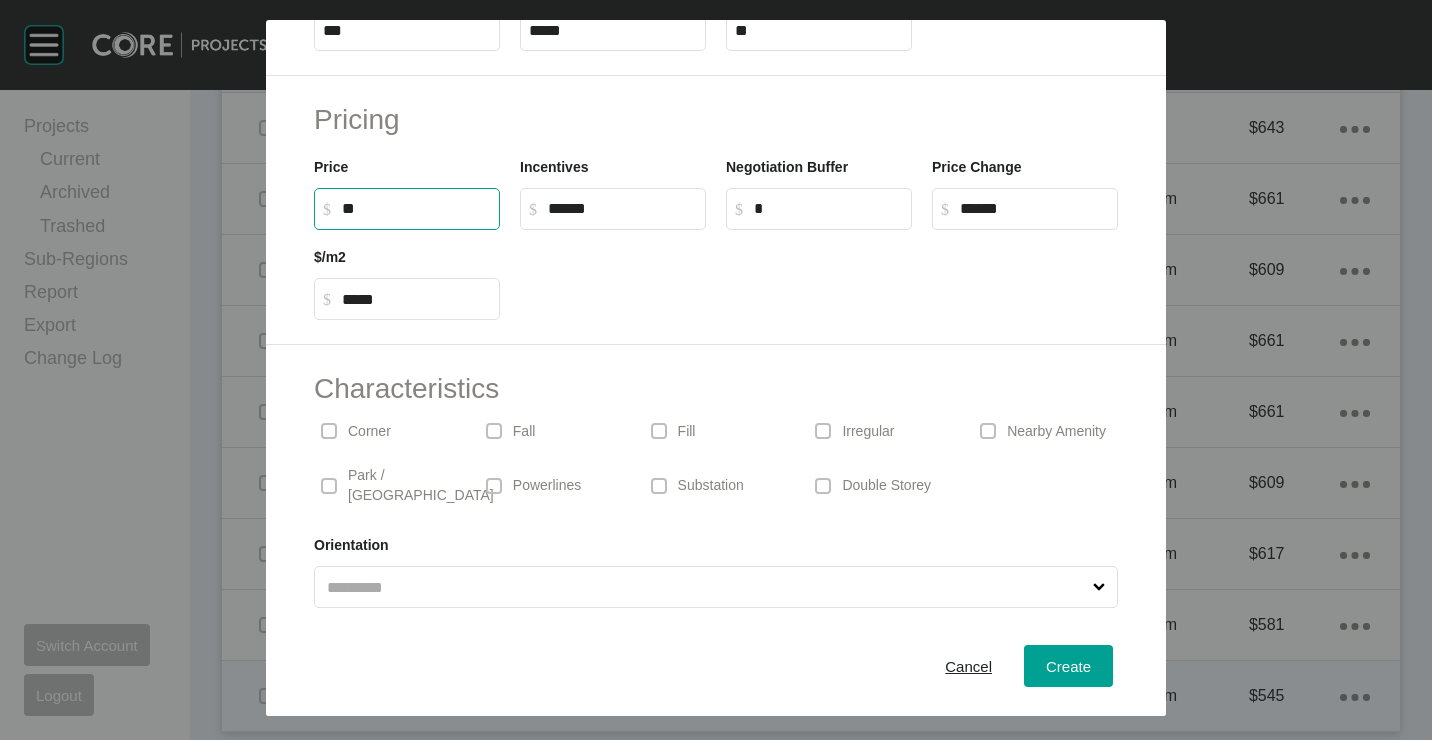 type on "*" 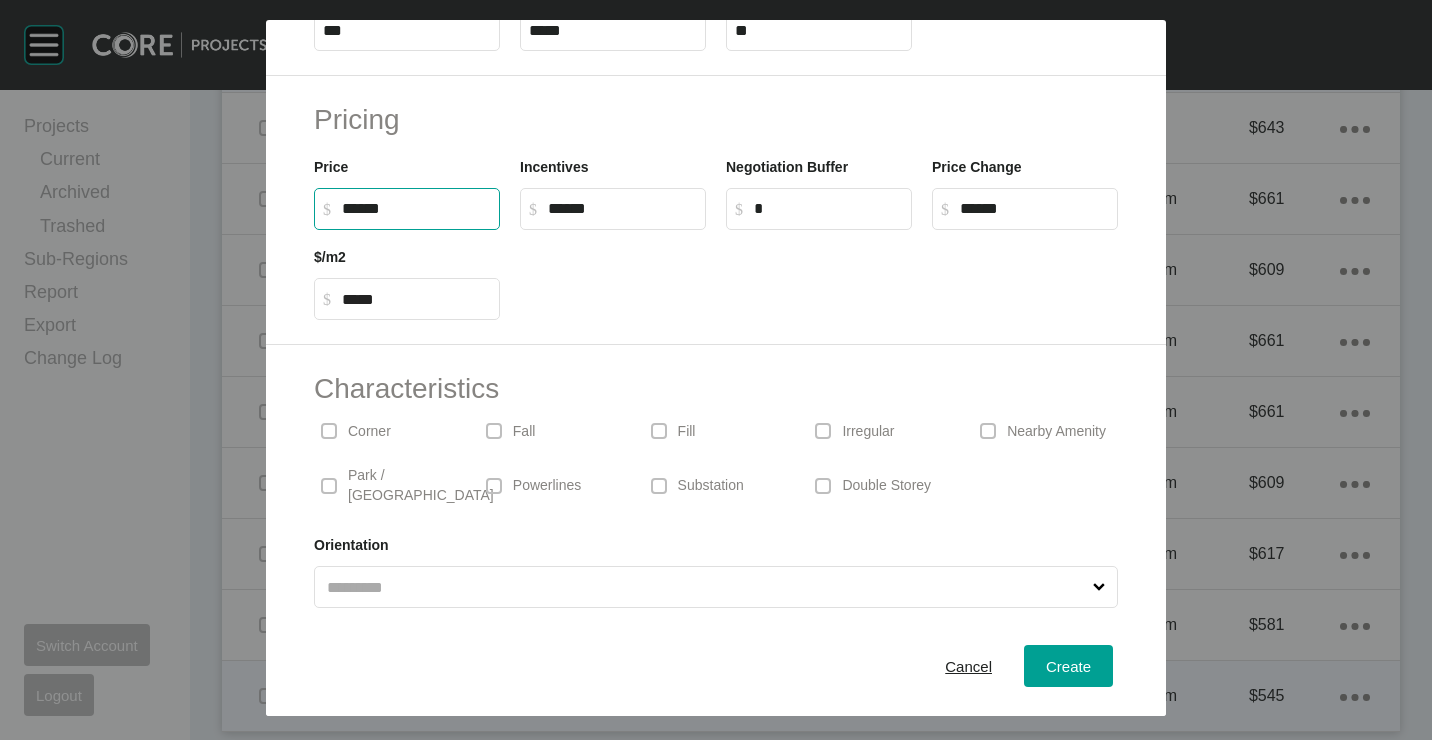 type on "*******" 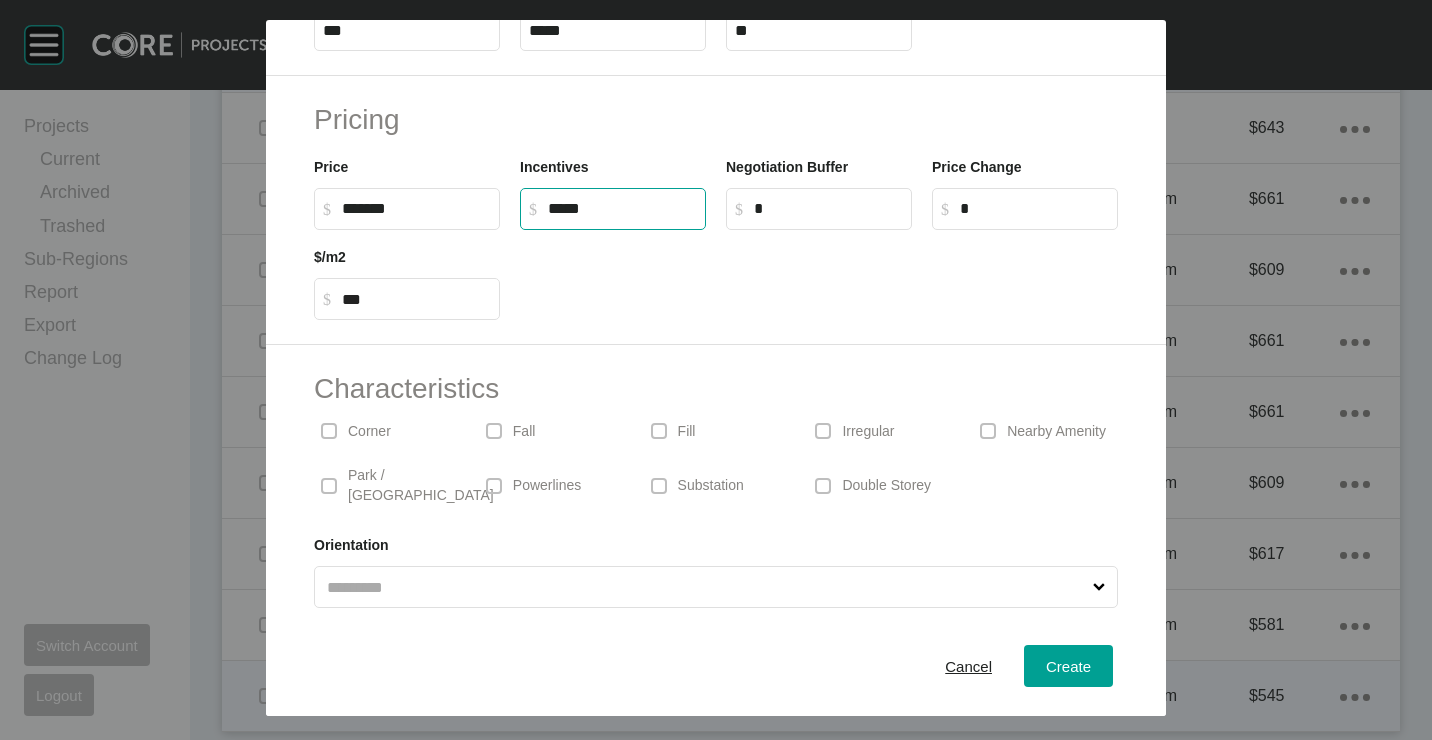 type on "******" 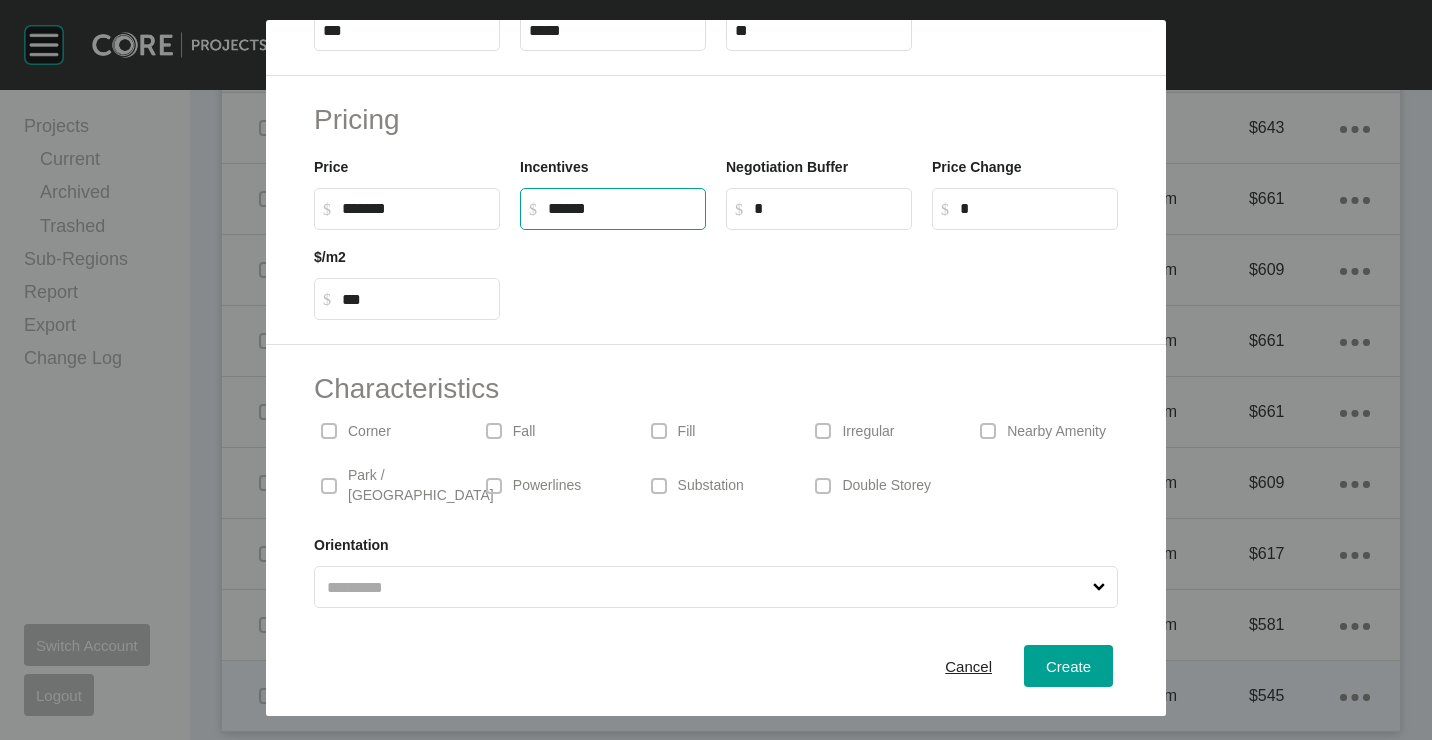 click at bounding box center [819, 275] 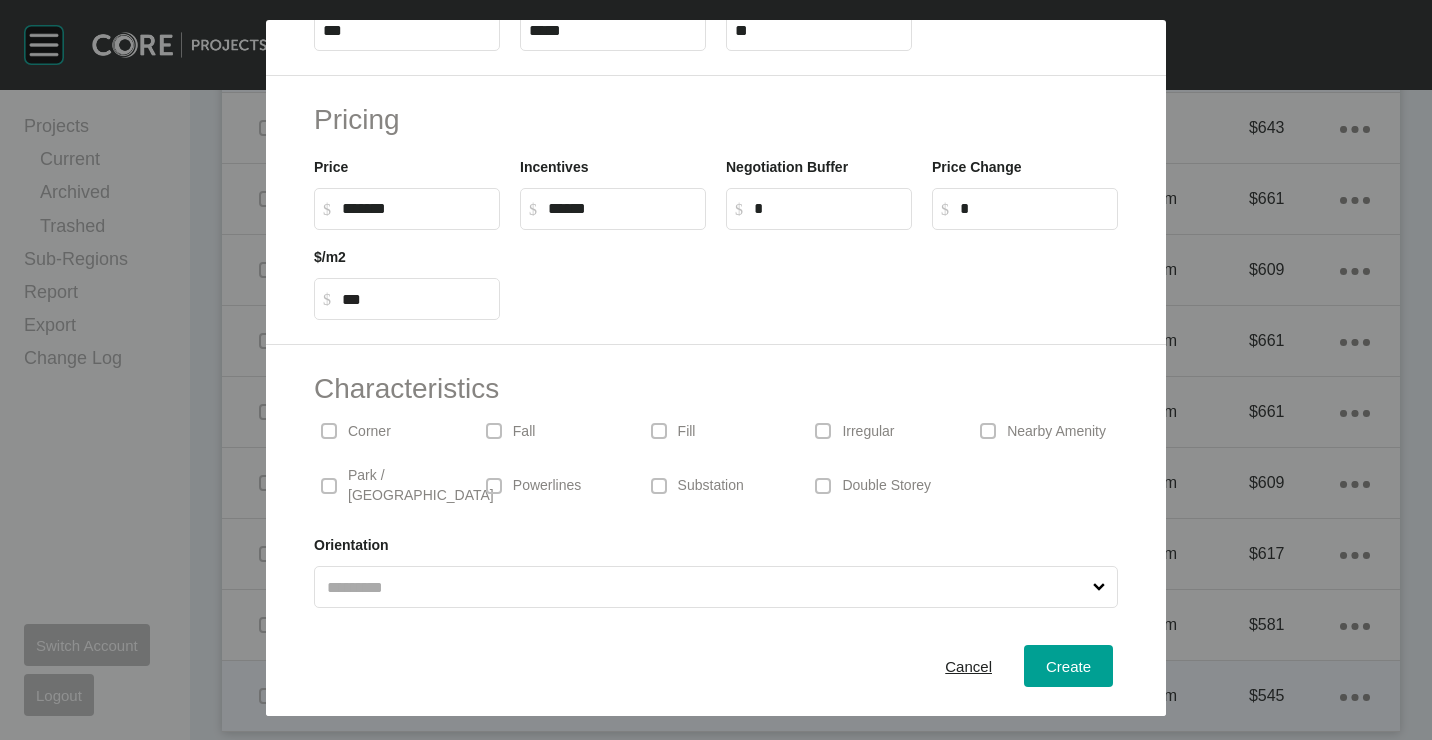 click at bounding box center (329, 431) 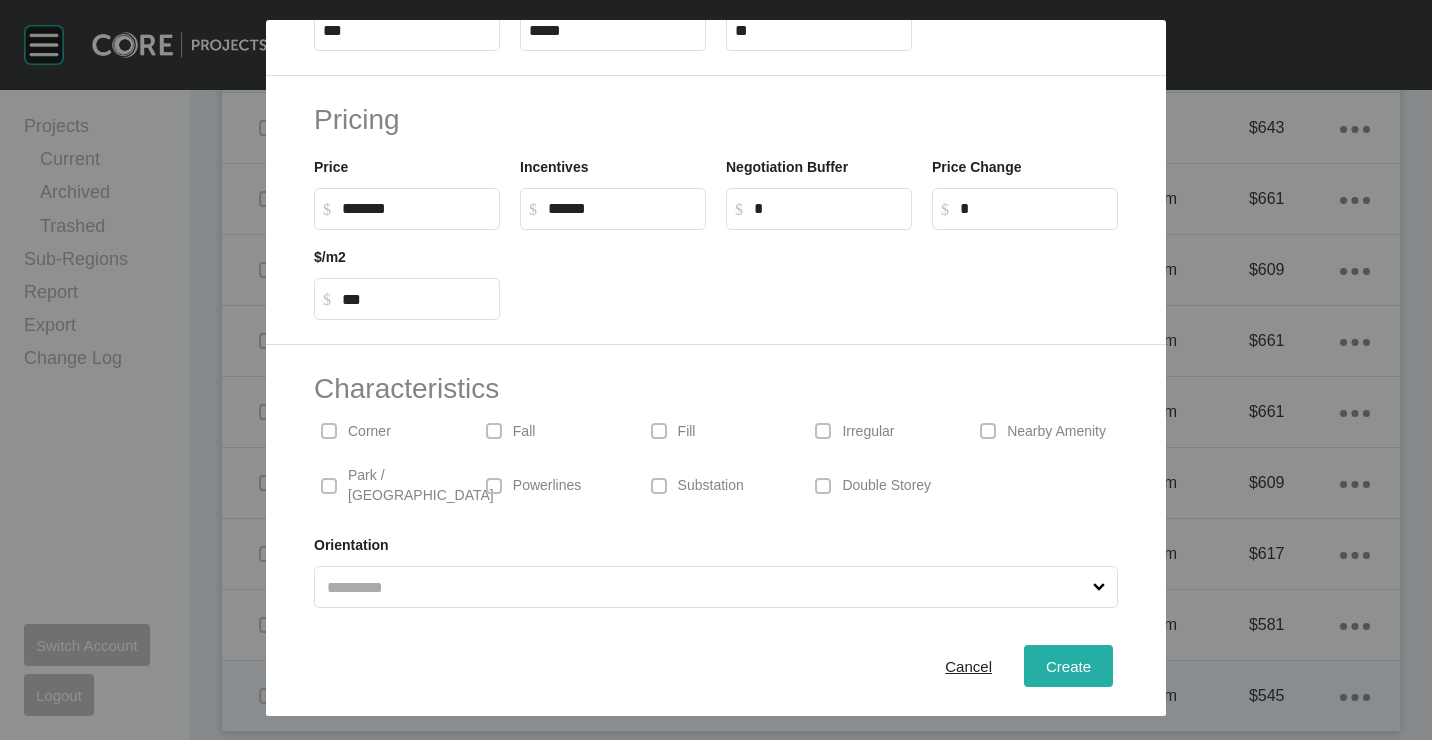 click on "Create" at bounding box center (1068, 665) 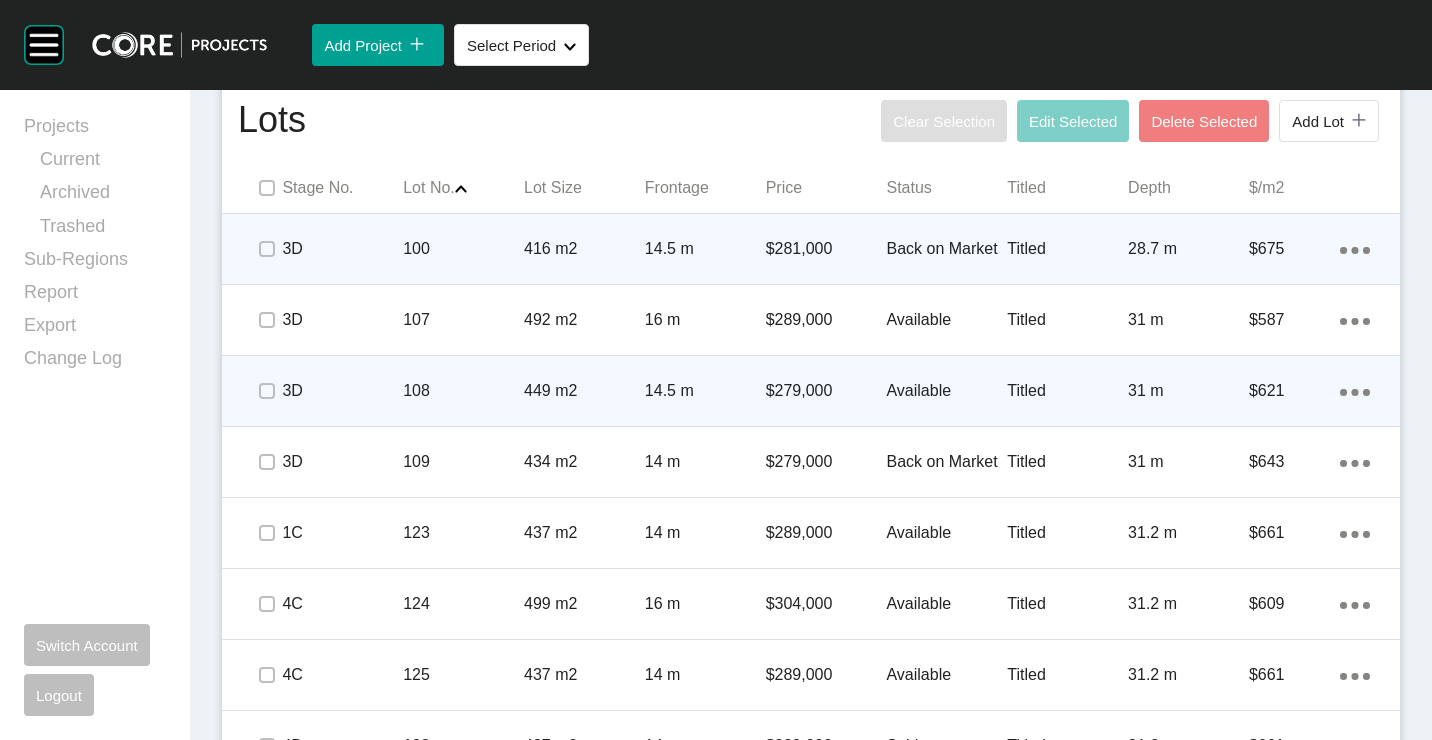 scroll, scrollTop: 1145, scrollLeft: 0, axis: vertical 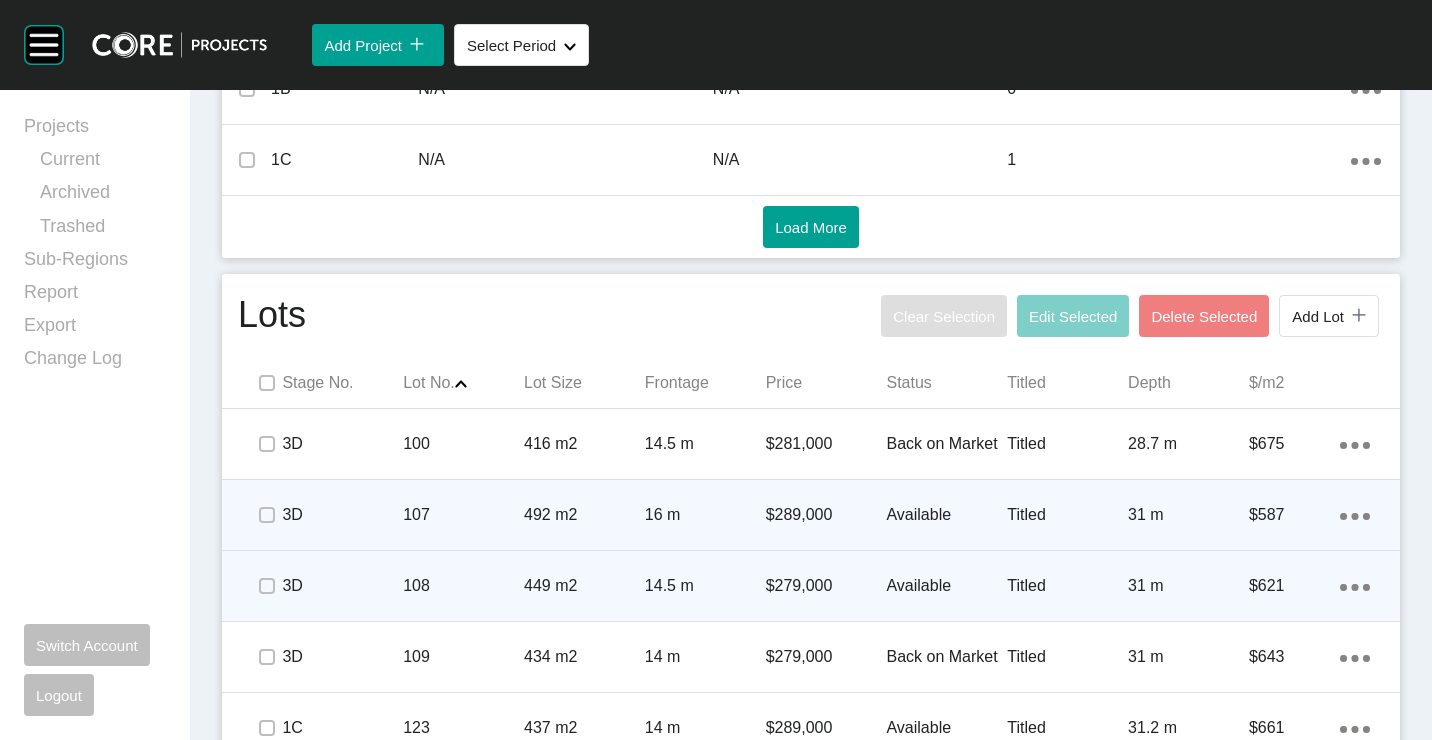 click on "492 m2" at bounding box center (584, 515) 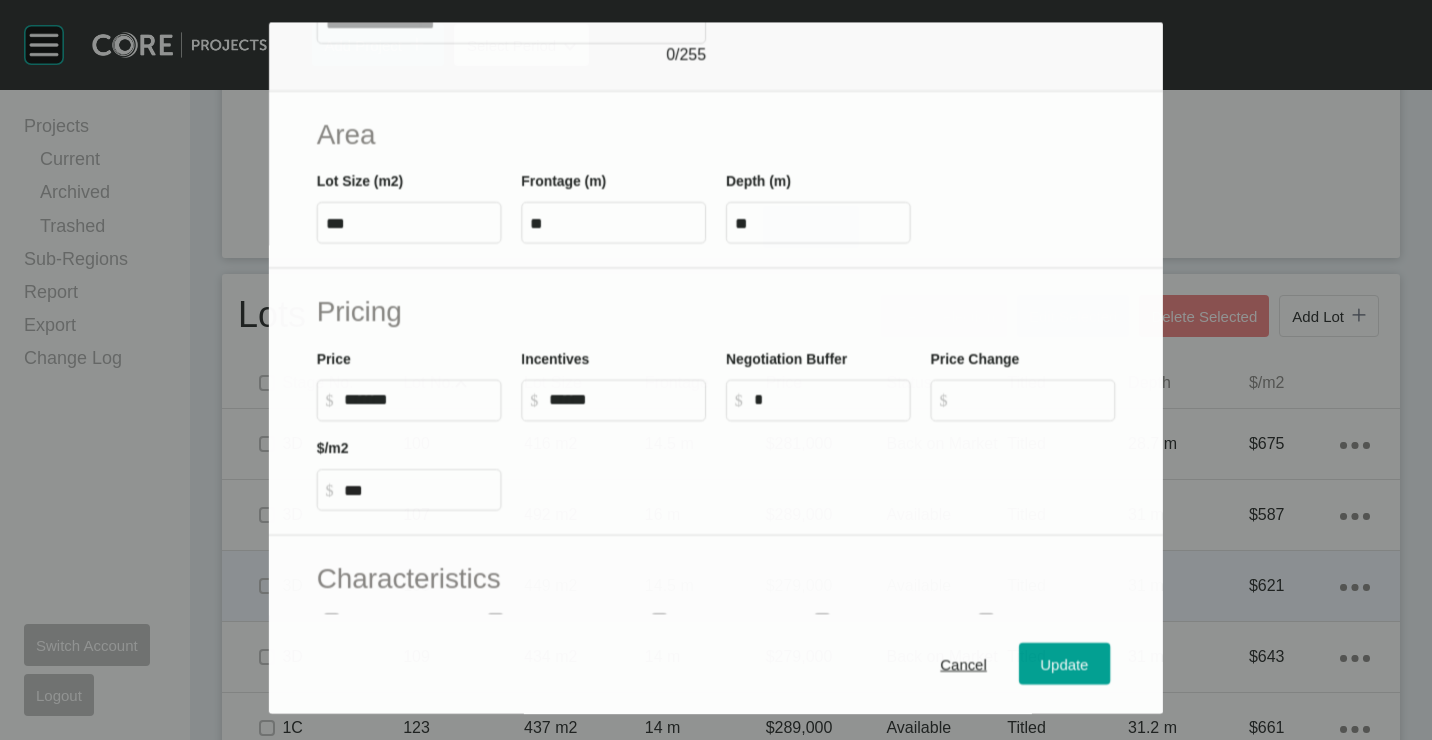 scroll, scrollTop: 300, scrollLeft: 0, axis: vertical 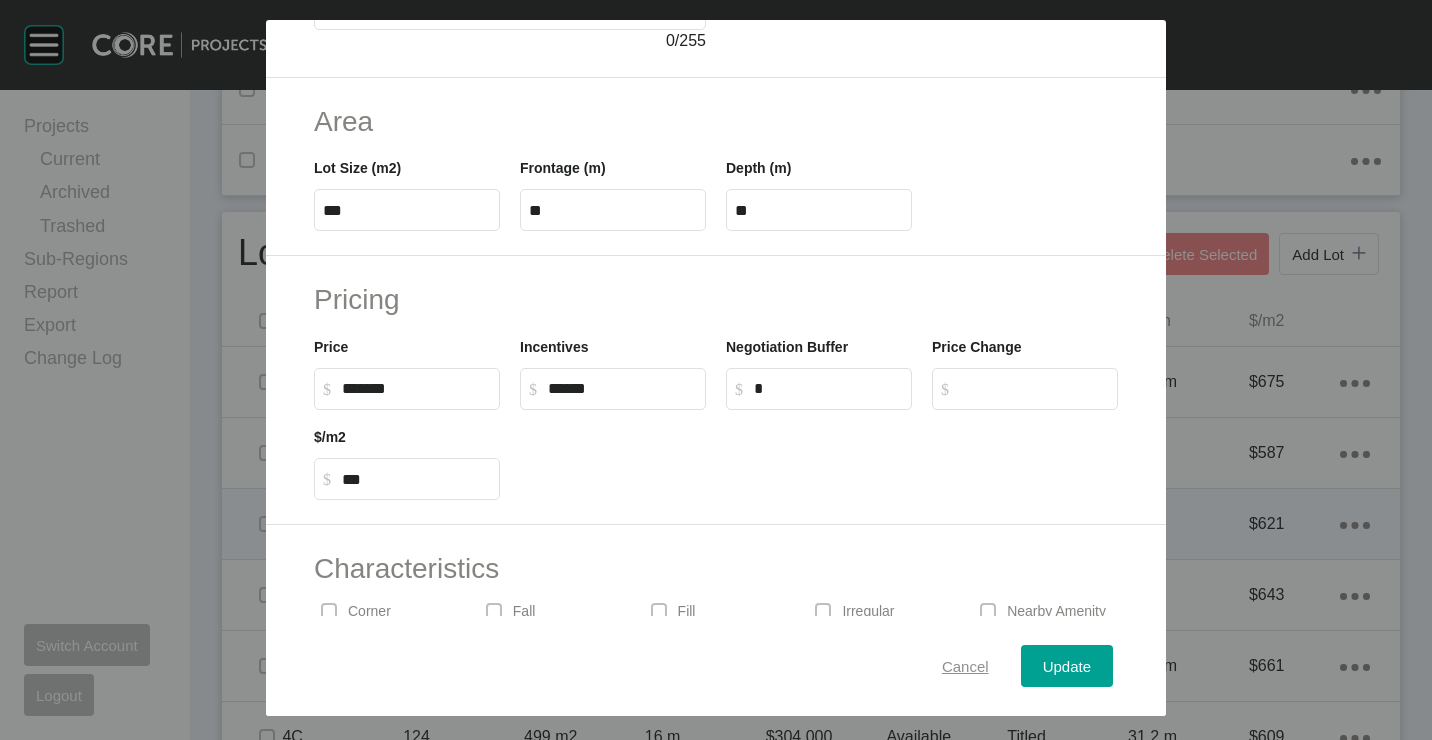 click on "Cancel" at bounding box center [965, 666] 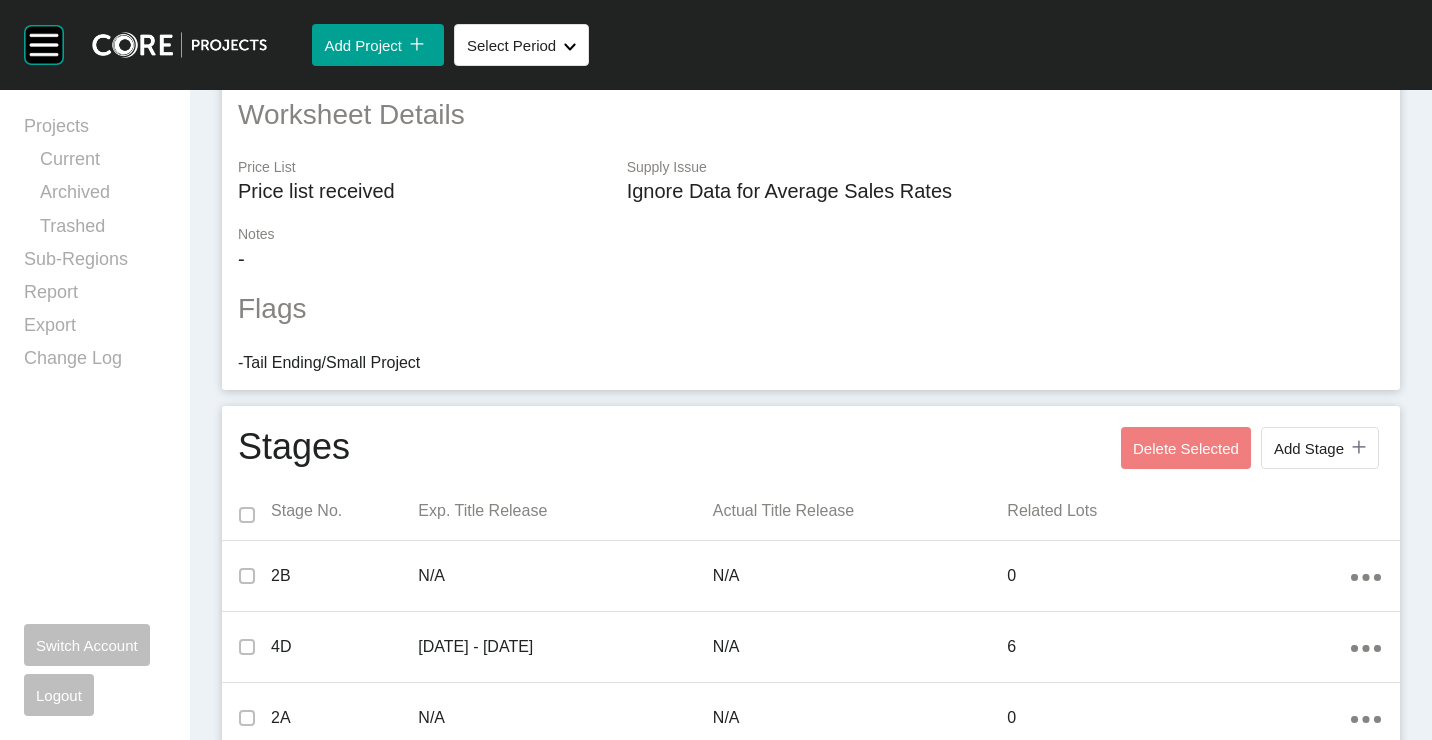 scroll, scrollTop: 0, scrollLeft: 0, axis: both 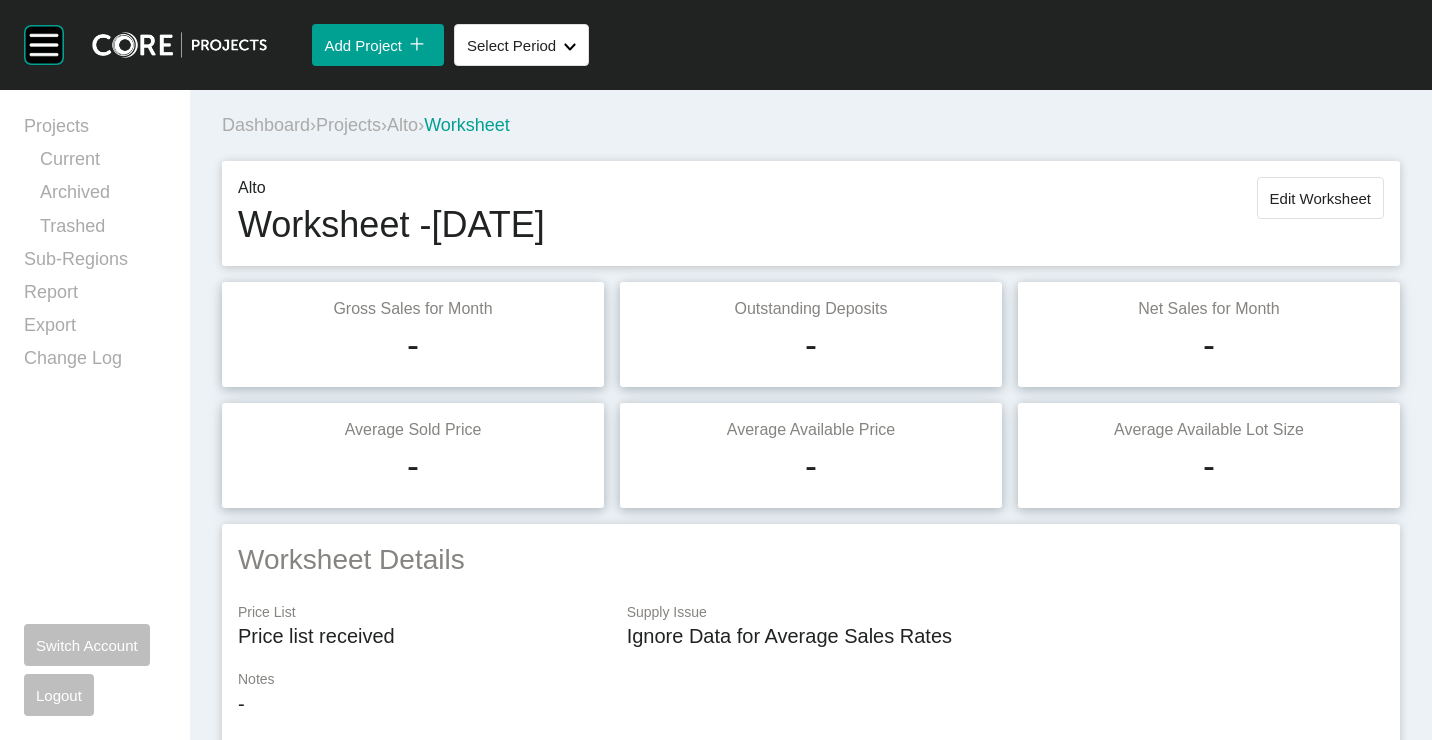 click on "Edit Worksheet" at bounding box center (1320, 198) 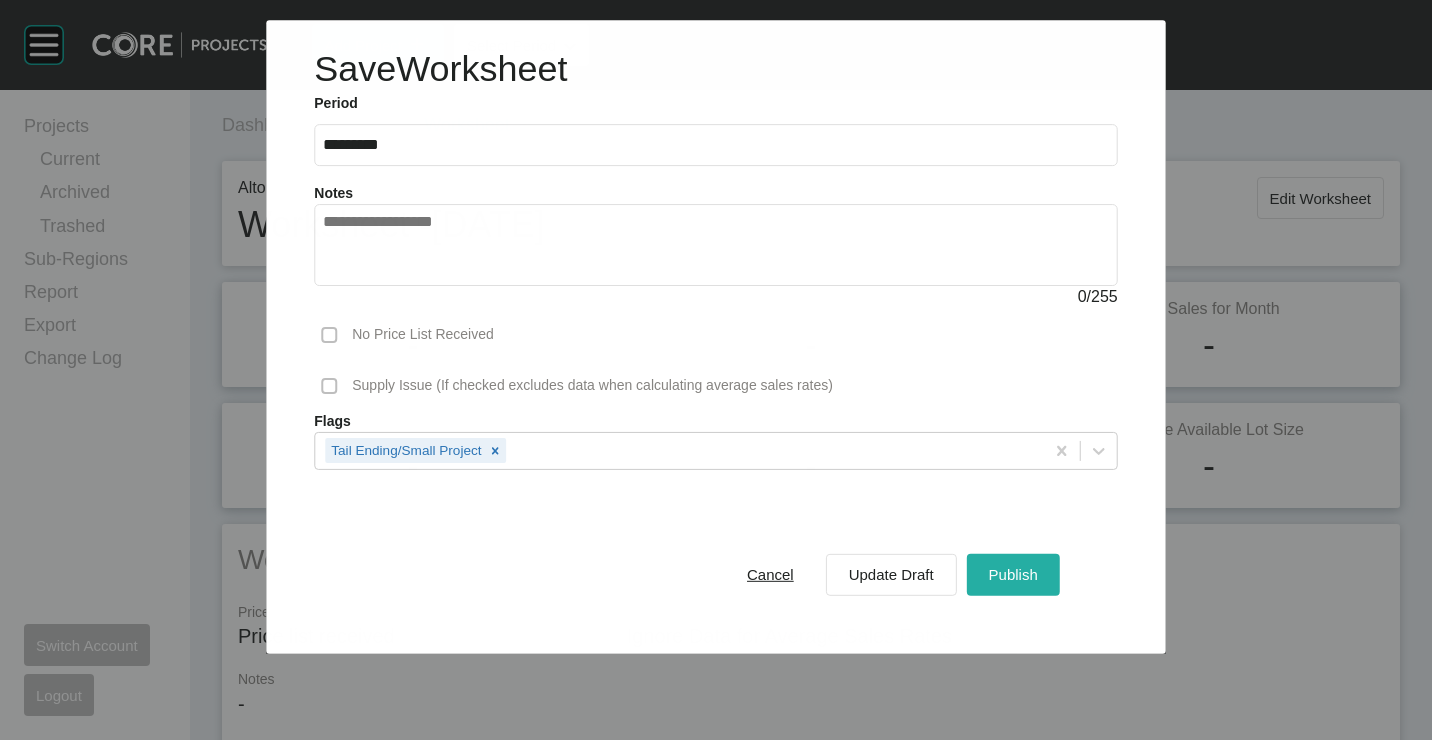 drag, startPoint x: 1040, startPoint y: 572, endPoint x: 1017, endPoint y: 561, distance: 25.495098 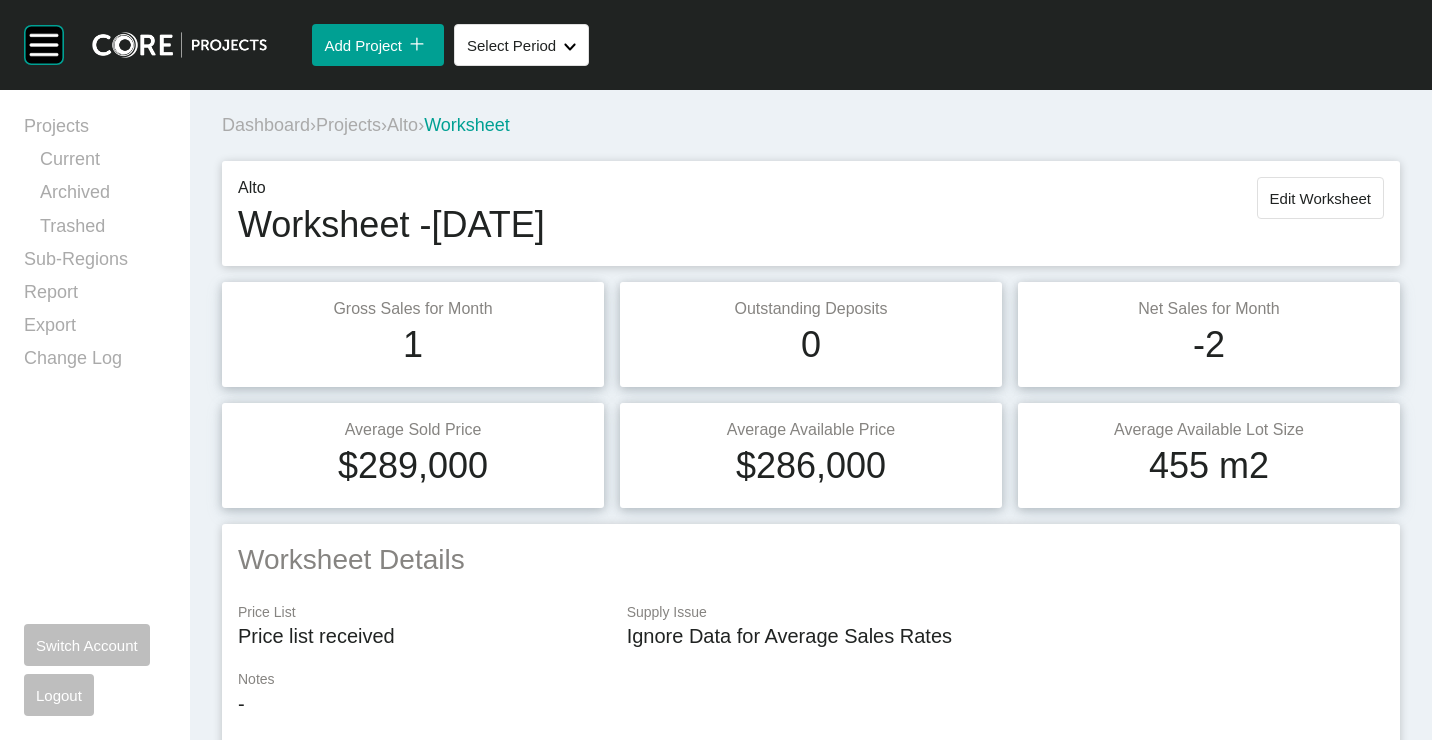 drag, startPoint x: 364, startPoint y: 129, endPoint x: 494, endPoint y: 87, distance: 136.61626 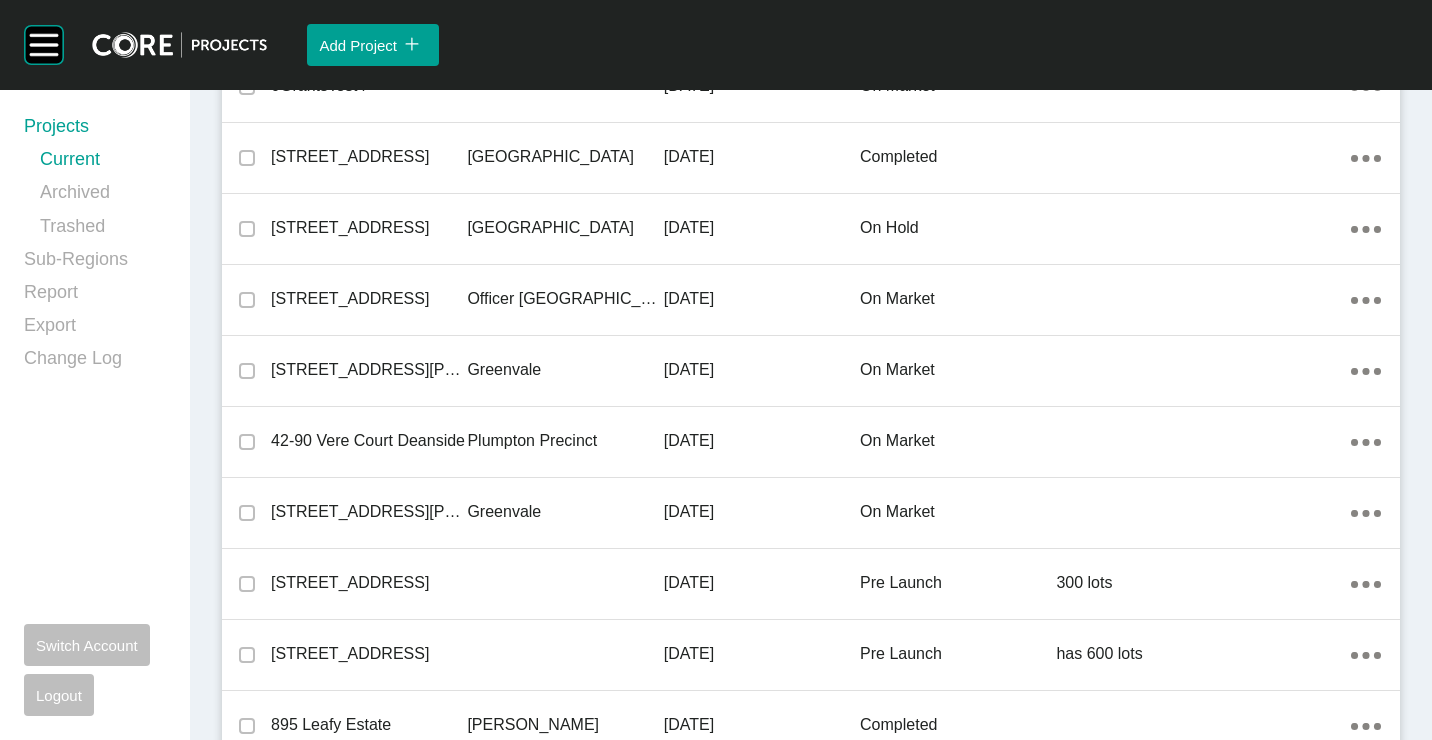 scroll, scrollTop: 8700, scrollLeft: 0, axis: vertical 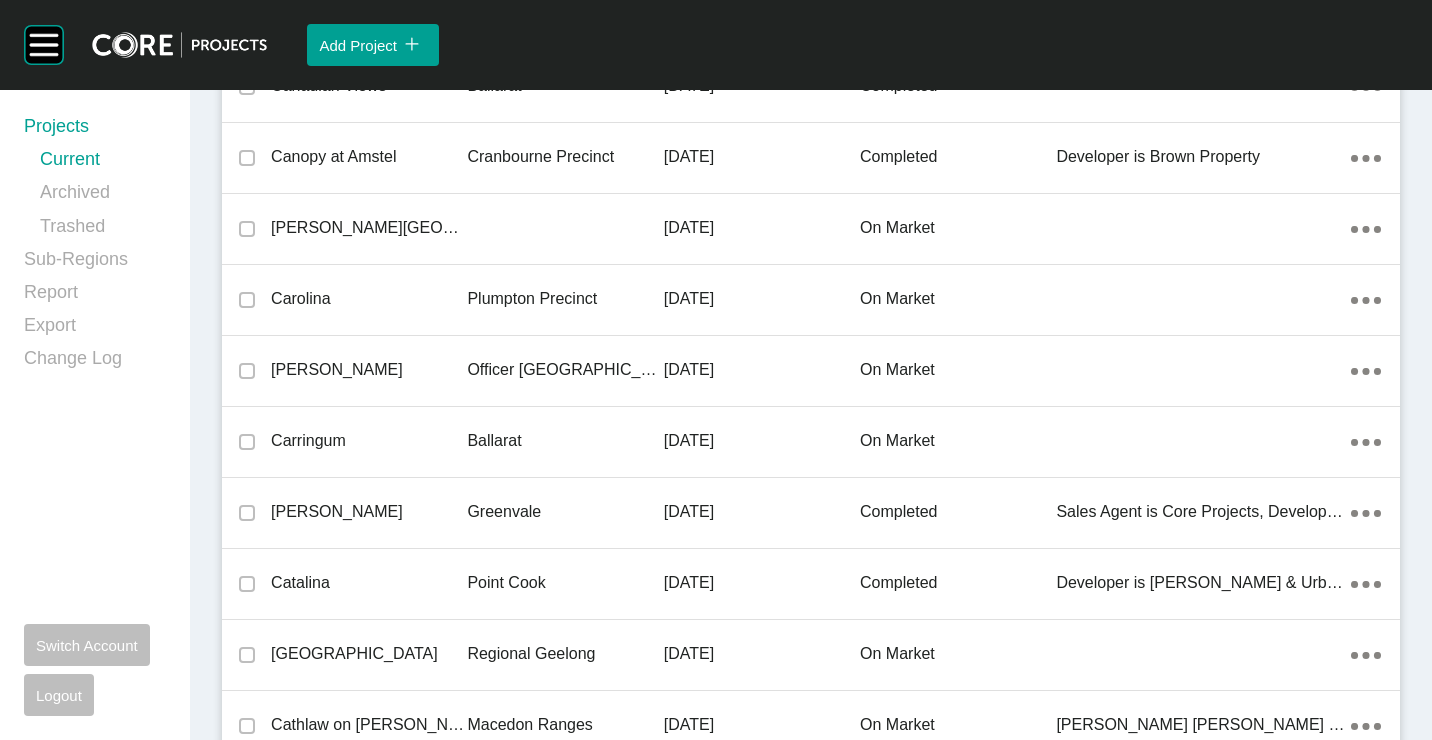 click on "Carringum" at bounding box center (369, 441) 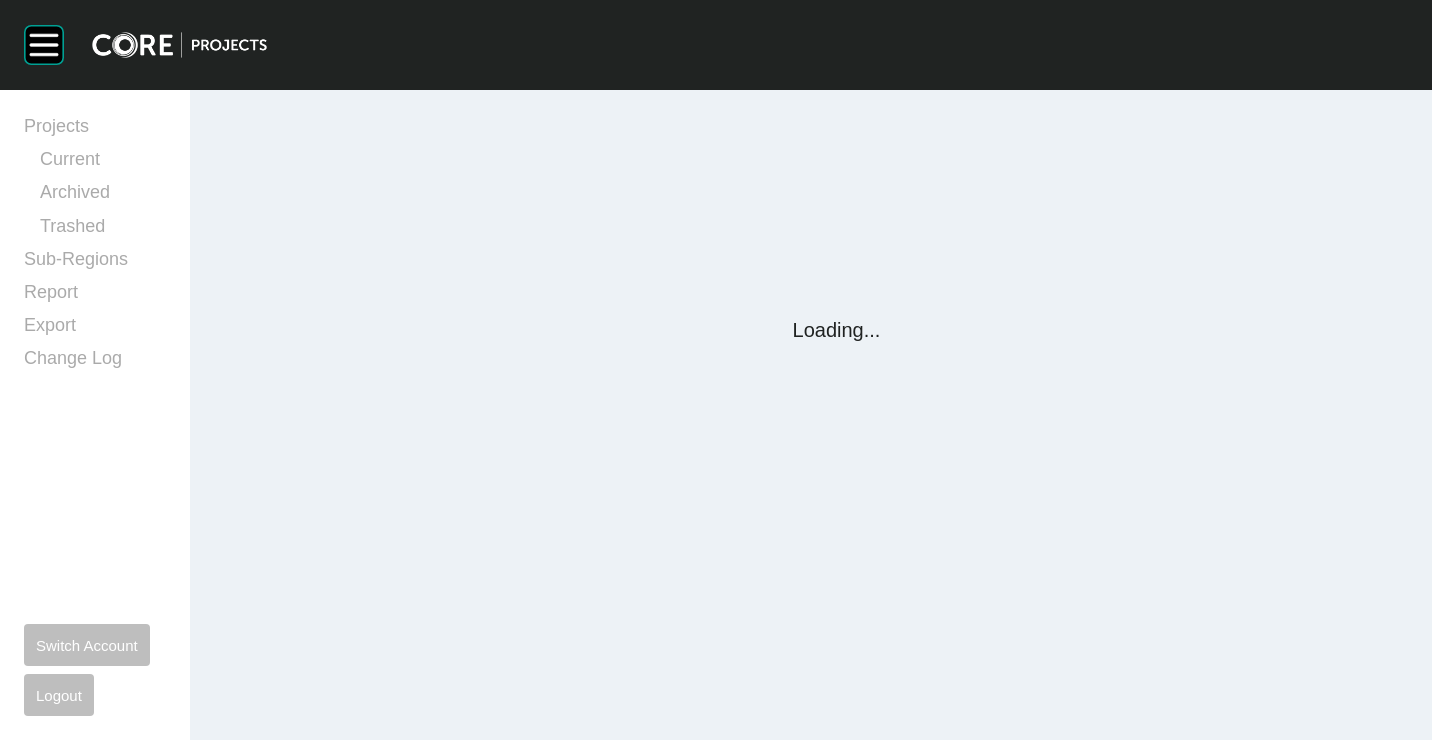 scroll, scrollTop: 0, scrollLeft: 0, axis: both 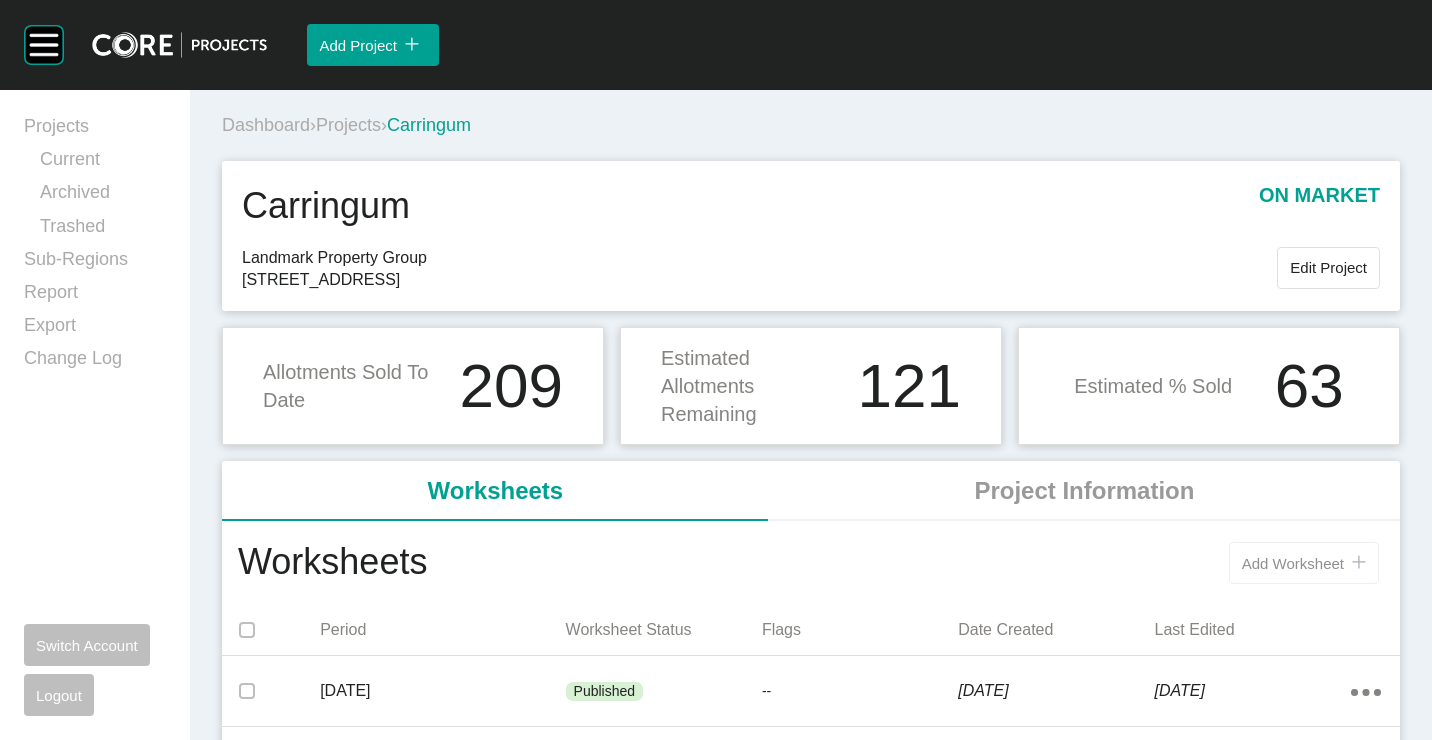 click on "Add Worksheet icon/tick copy 11 Created with Sketch." at bounding box center [1304, 563] 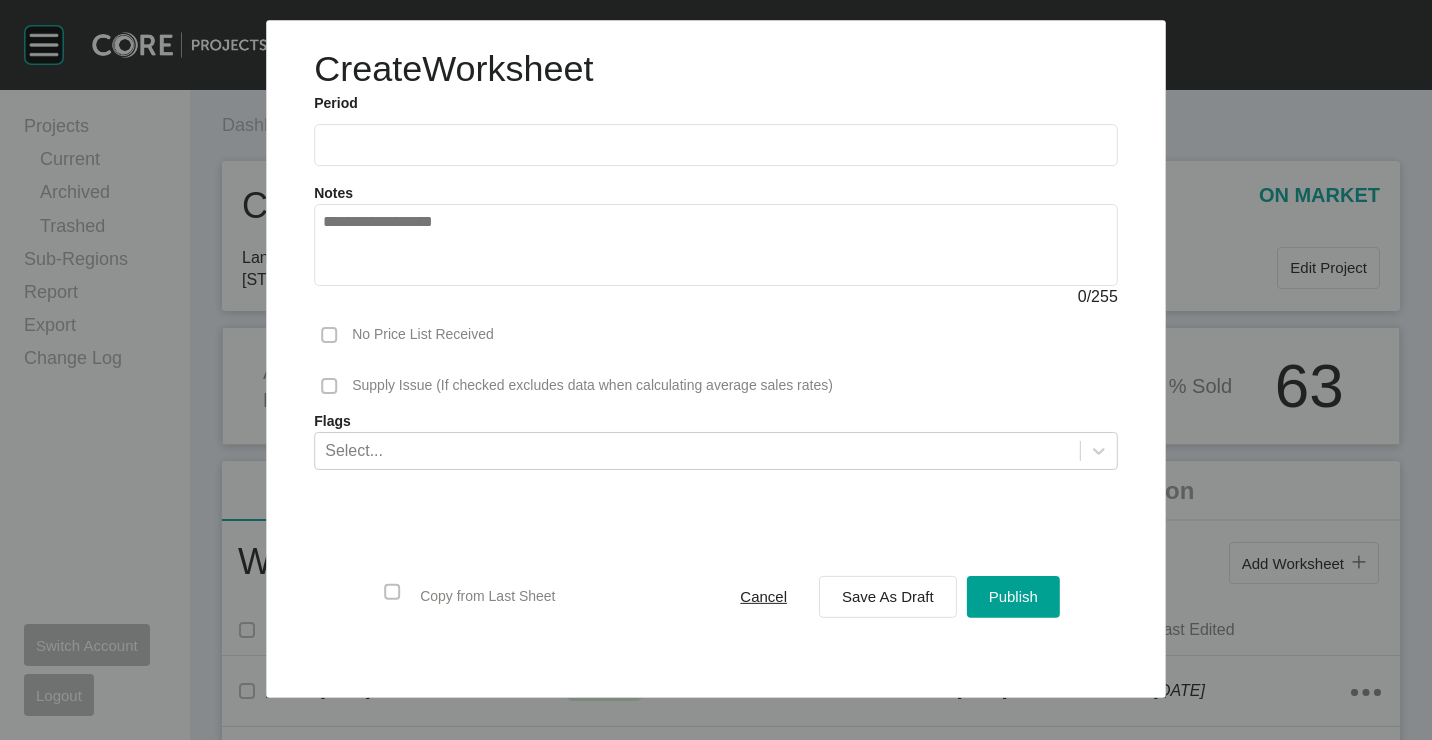 click at bounding box center (716, 145) 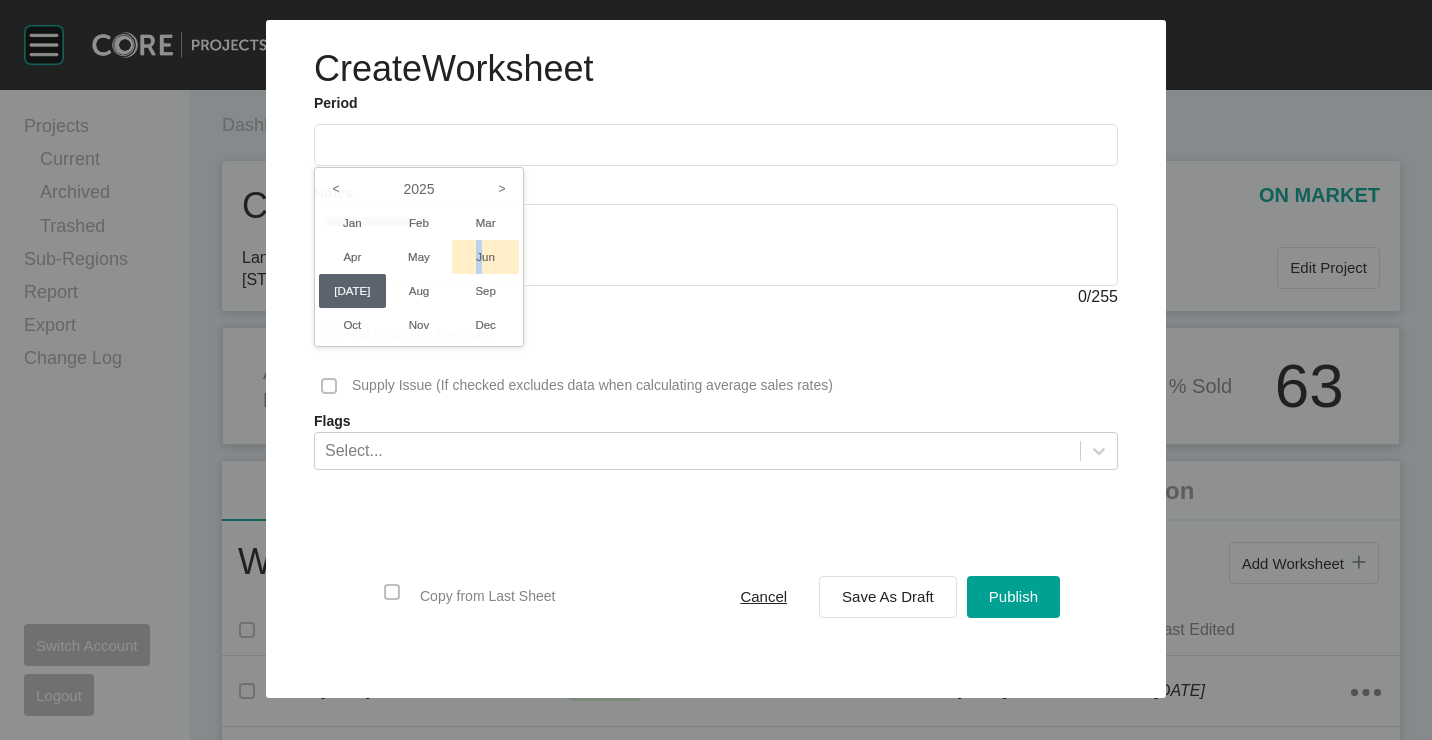 click on "Jun" at bounding box center [485, 257] 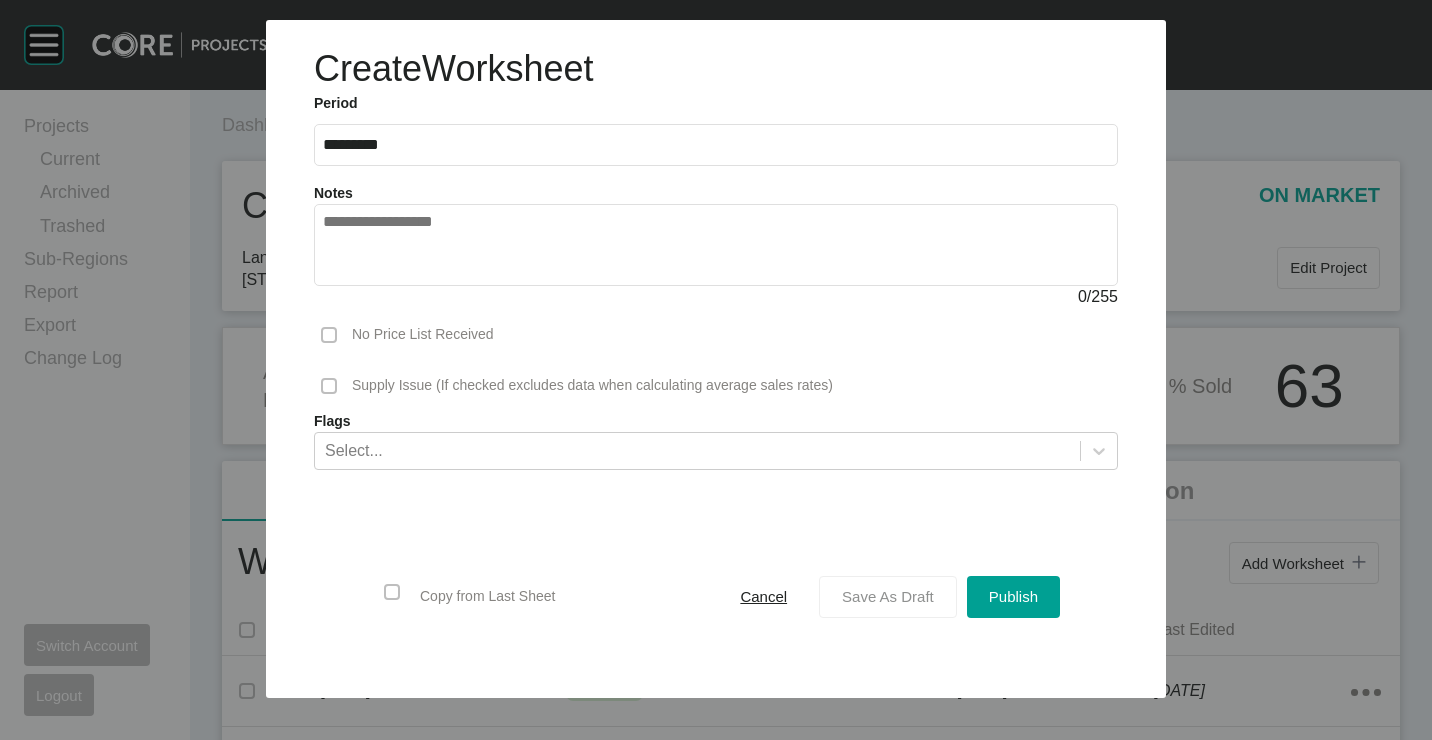 click on "Save As Draft" at bounding box center (888, 596) 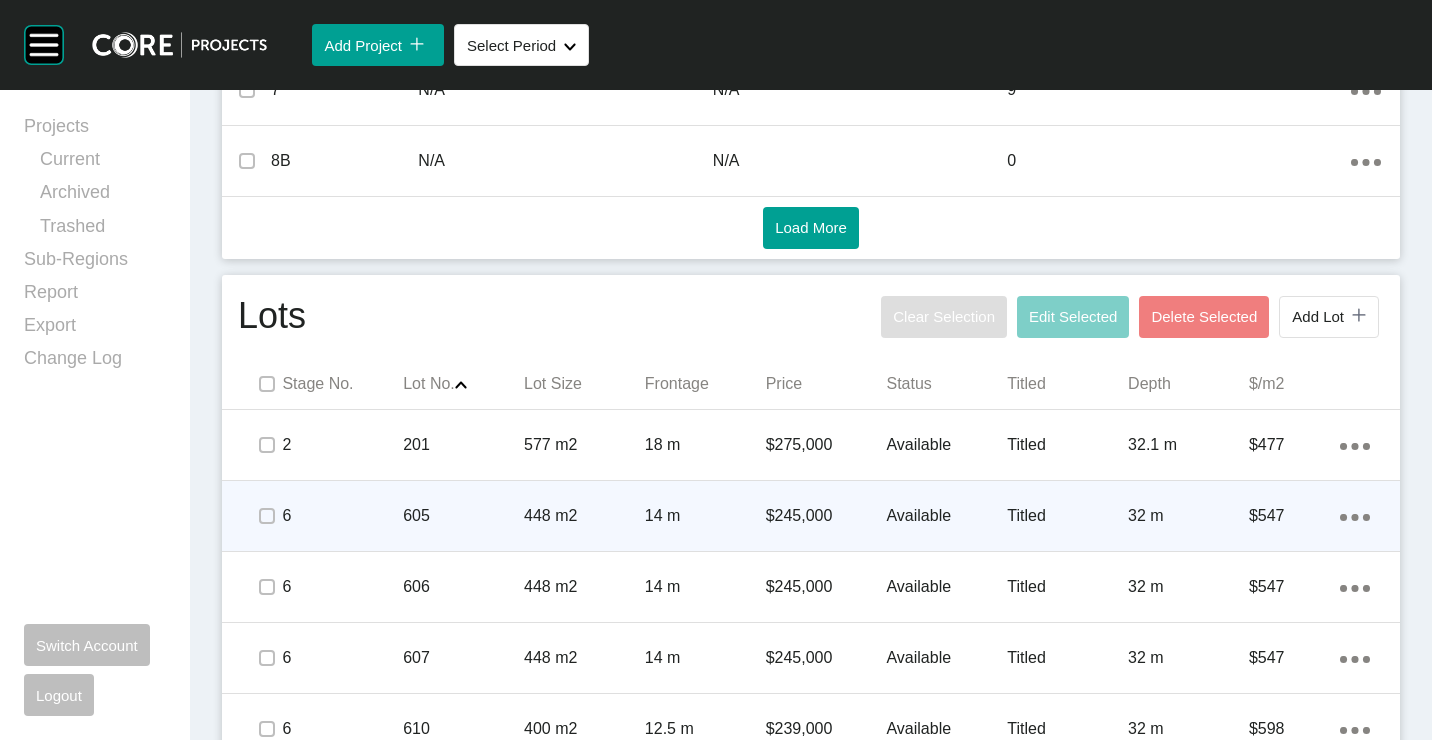 scroll, scrollTop: 1100, scrollLeft: 0, axis: vertical 